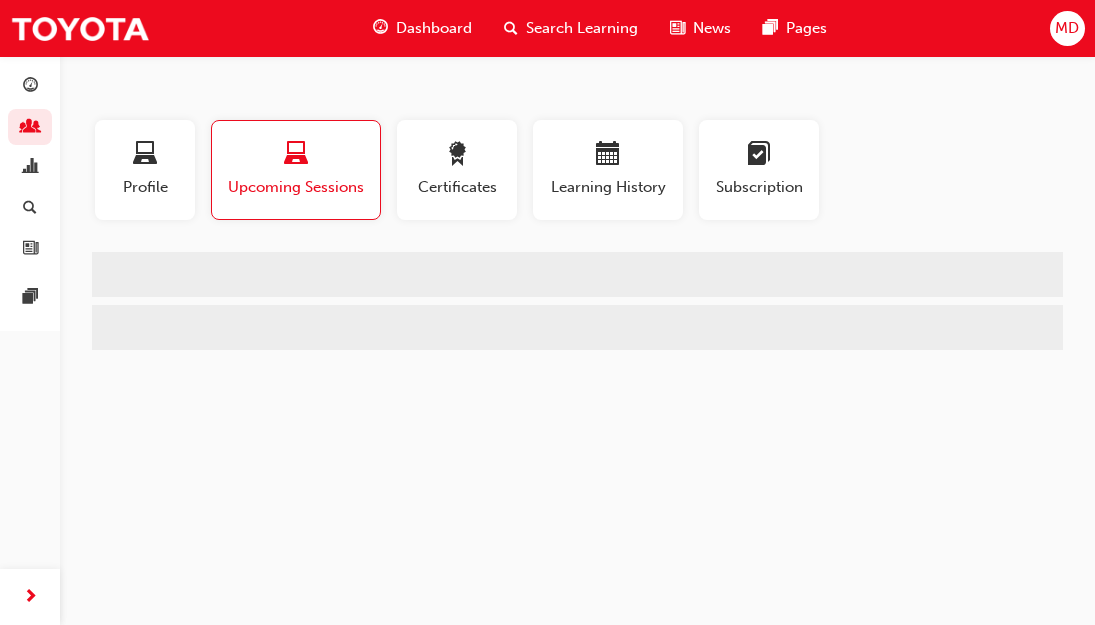 scroll, scrollTop: 0, scrollLeft: 0, axis: both 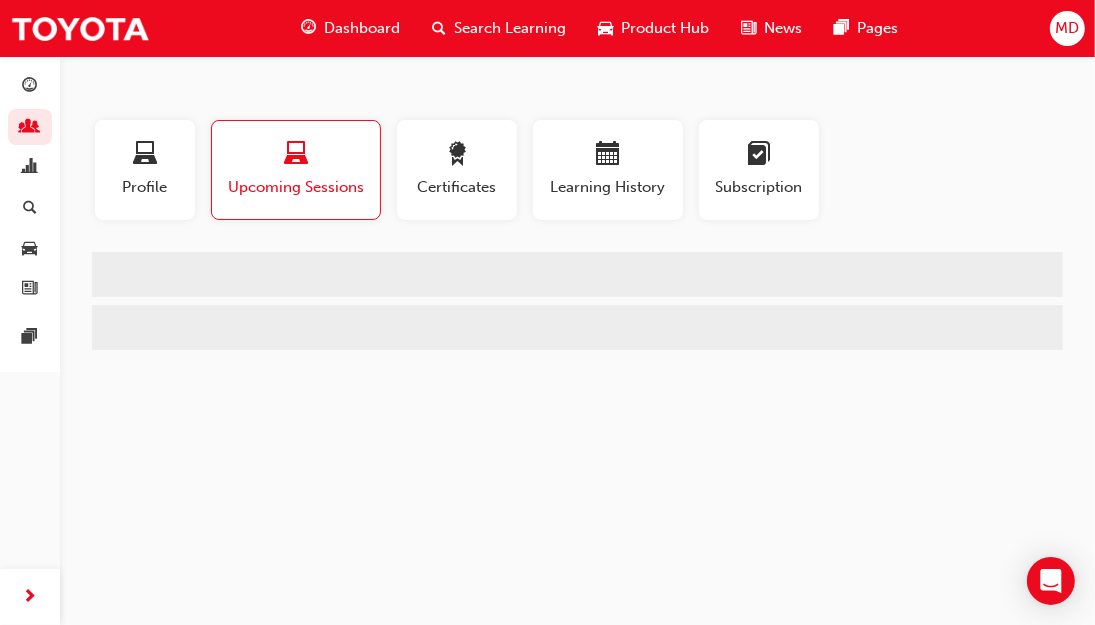 click on "Upcoming Sessions" at bounding box center (296, 170) 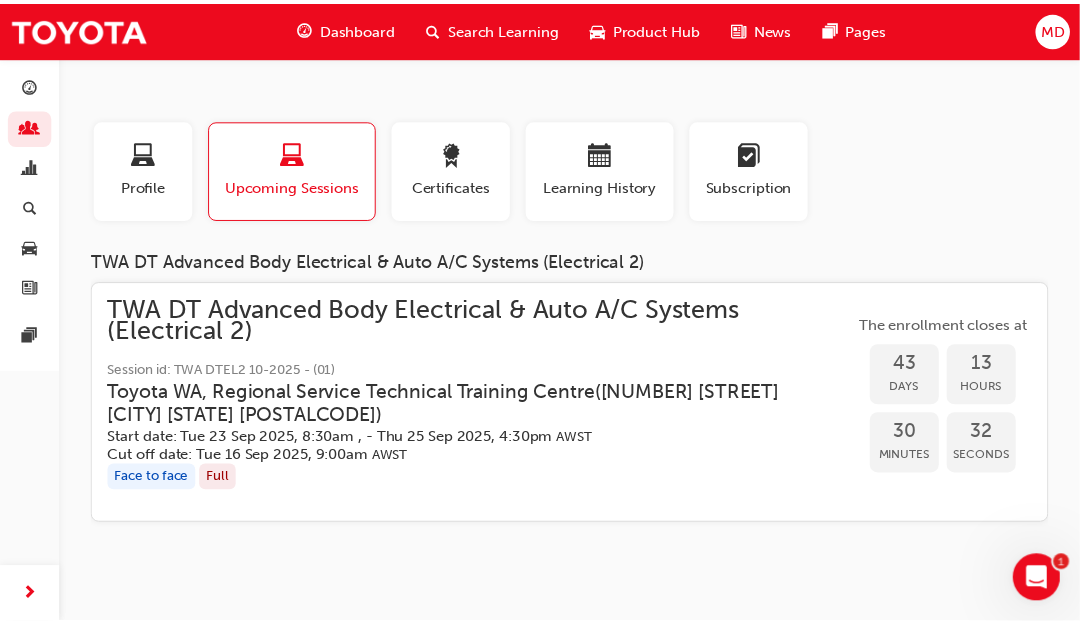 scroll, scrollTop: 0, scrollLeft: 0, axis: both 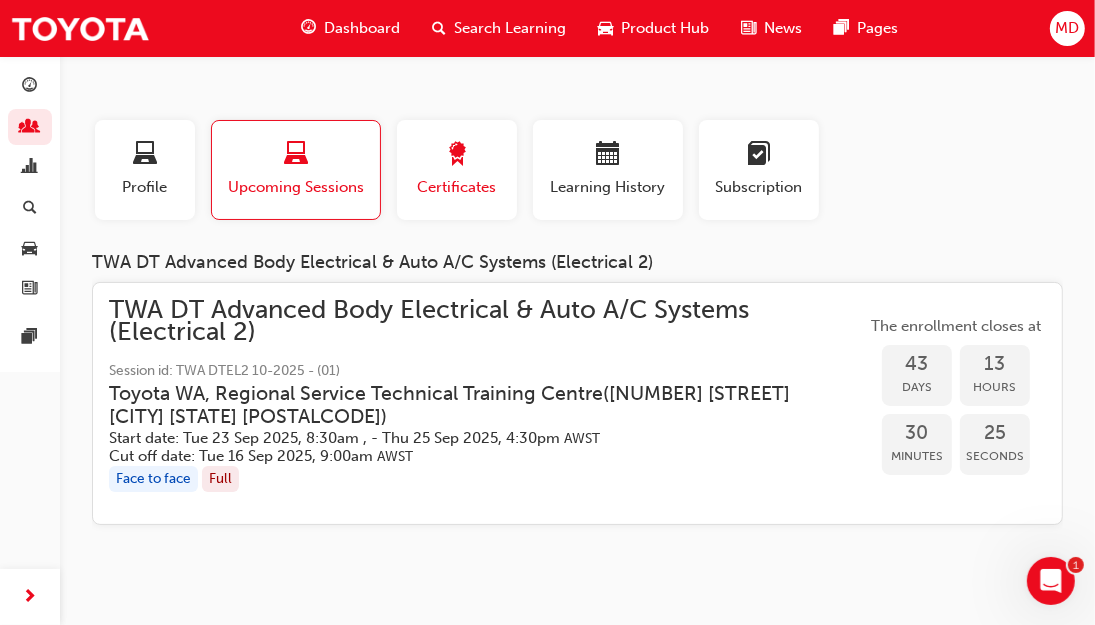 click on "Certificates" at bounding box center (457, 187) 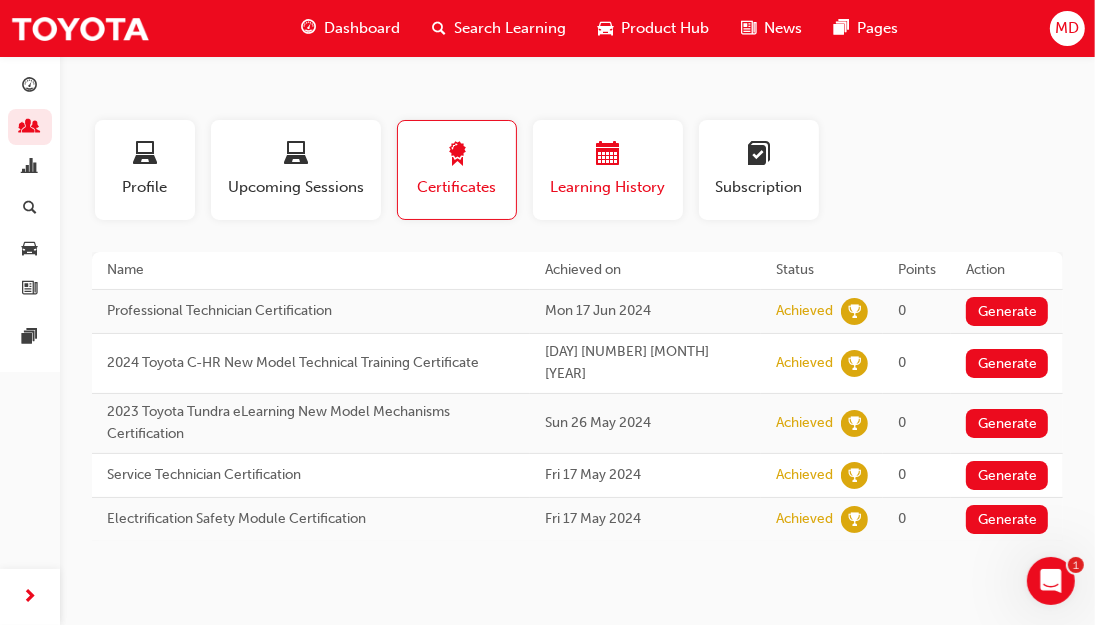 click at bounding box center (608, 157) 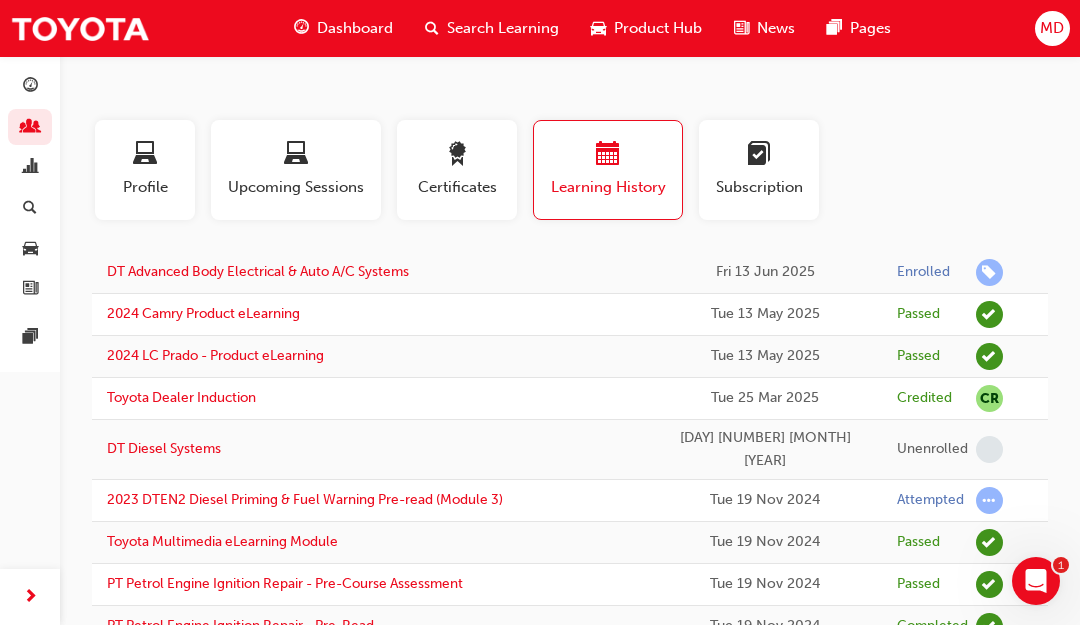 scroll, scrollTop: 1, scrollLeft: 0, axis: vertical 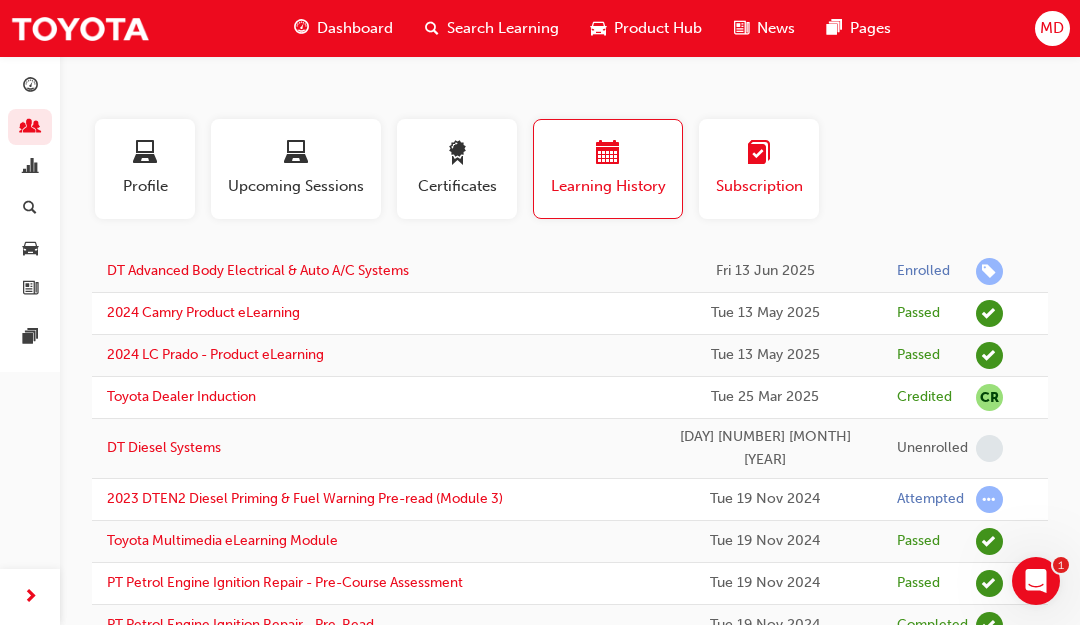 click on "Subscription" at bounding box center (759, 186) 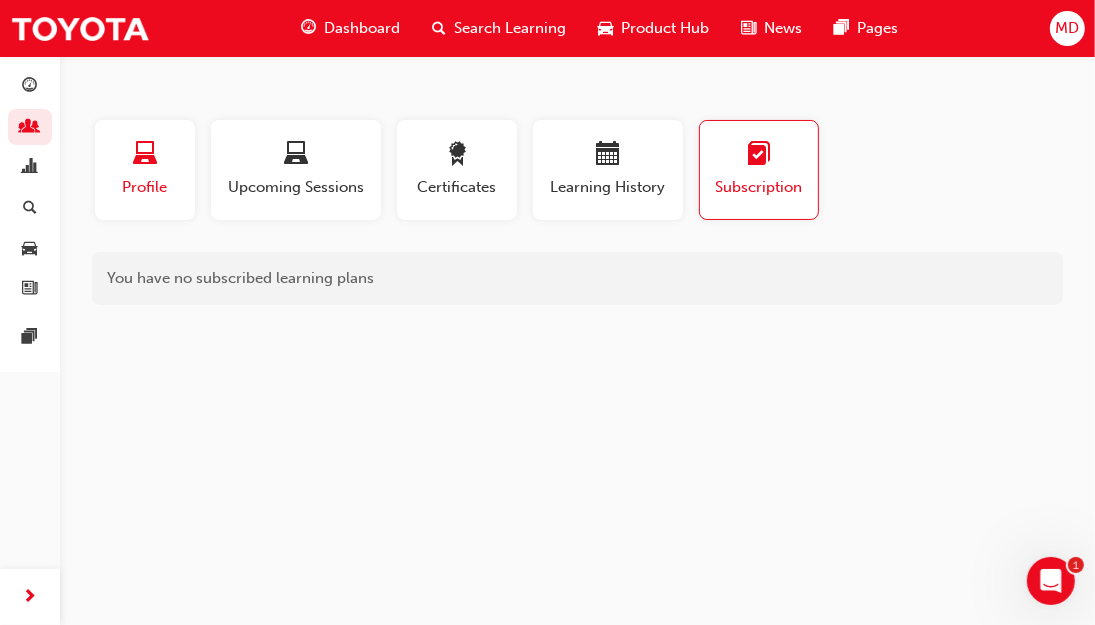 click at bounding box center [145, 157] 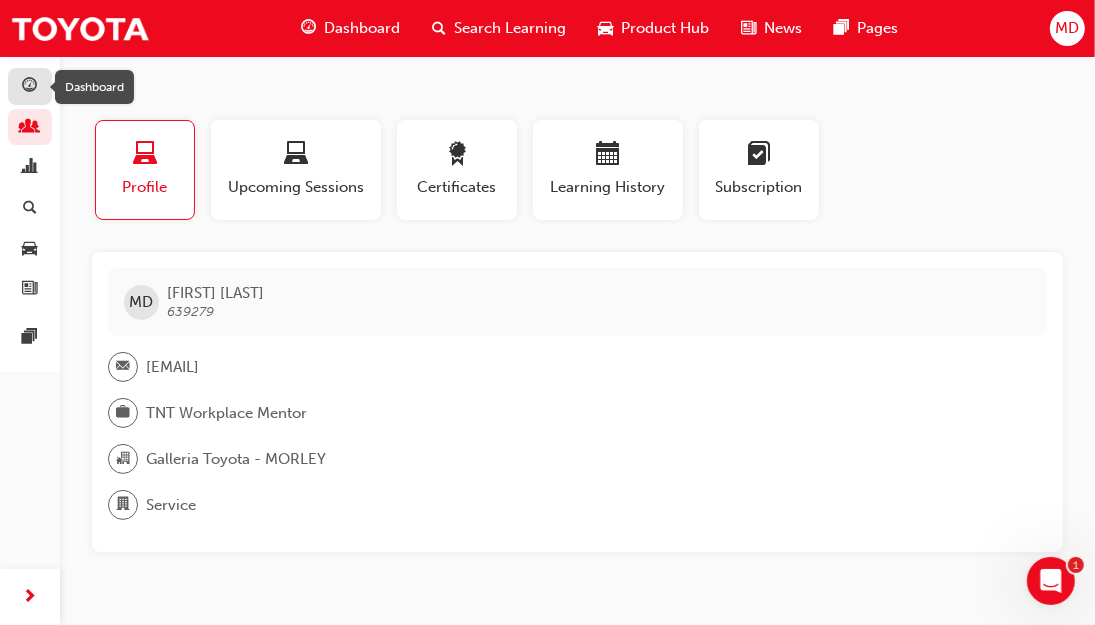 click at bounding box center [30, 87] 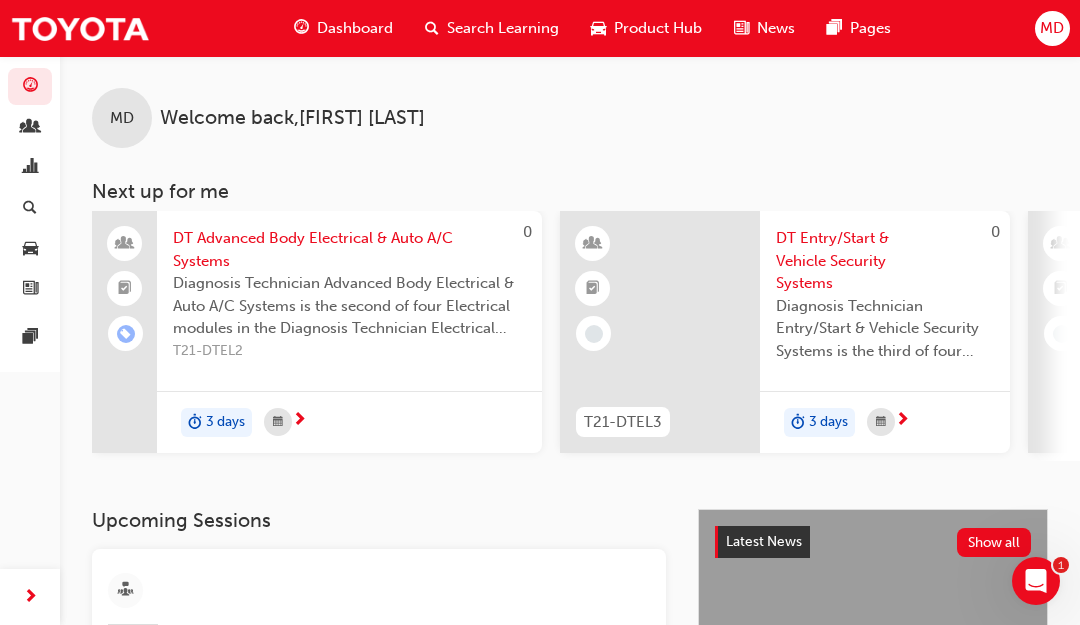click on "DT Advanced Body Electrical & Auto A/C Systems" at bounding box center [349, 249] 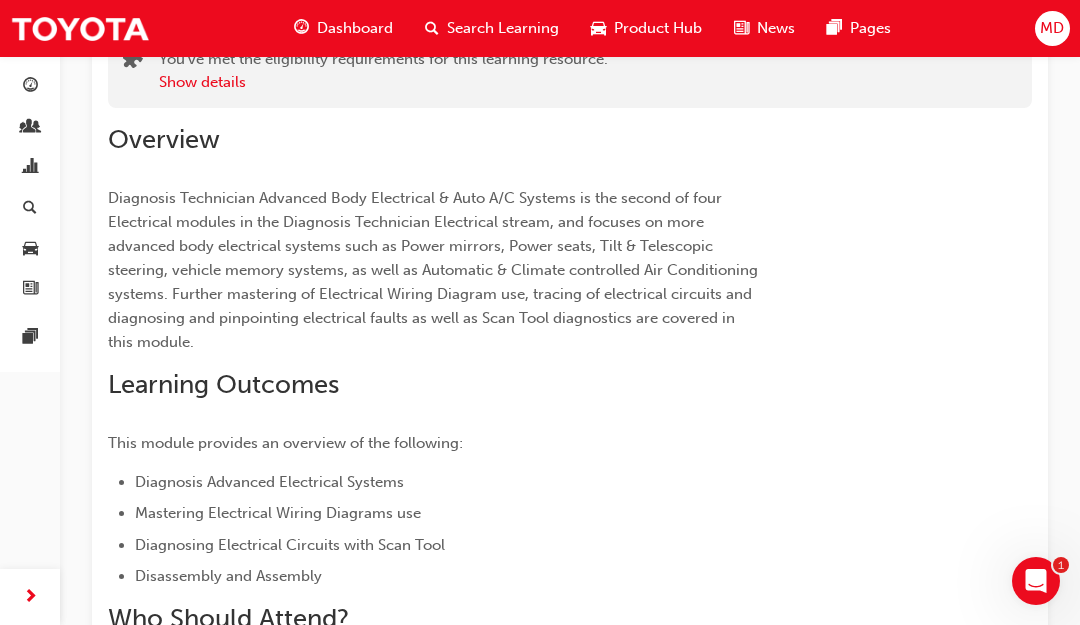 scroll, scrollTop: 162, scrollLeft: 0, axis: vertical 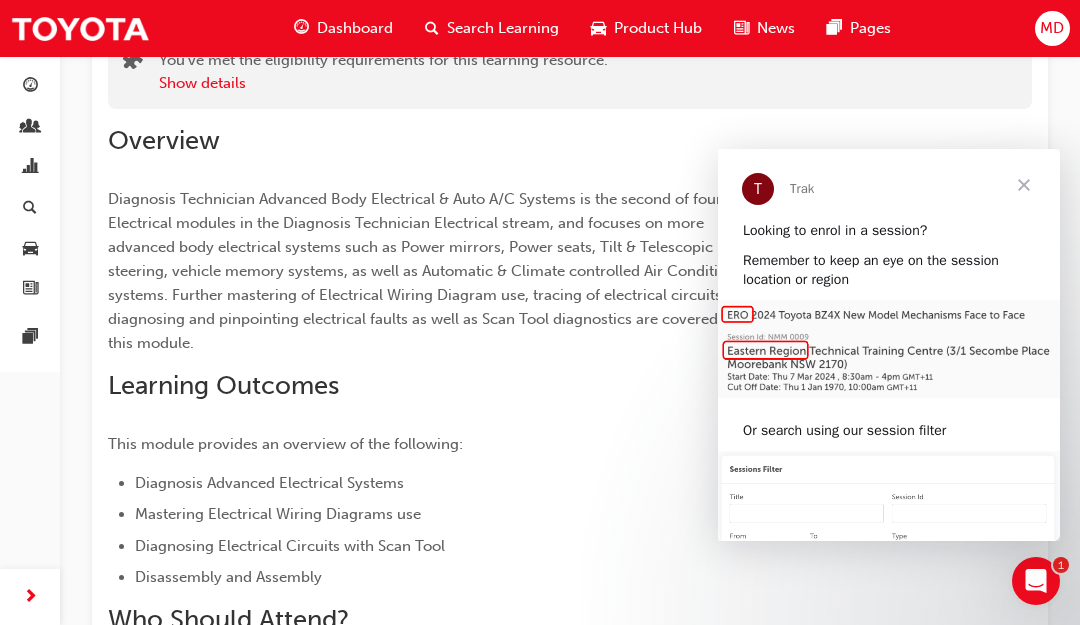 click at bounding box center [1024, 185] 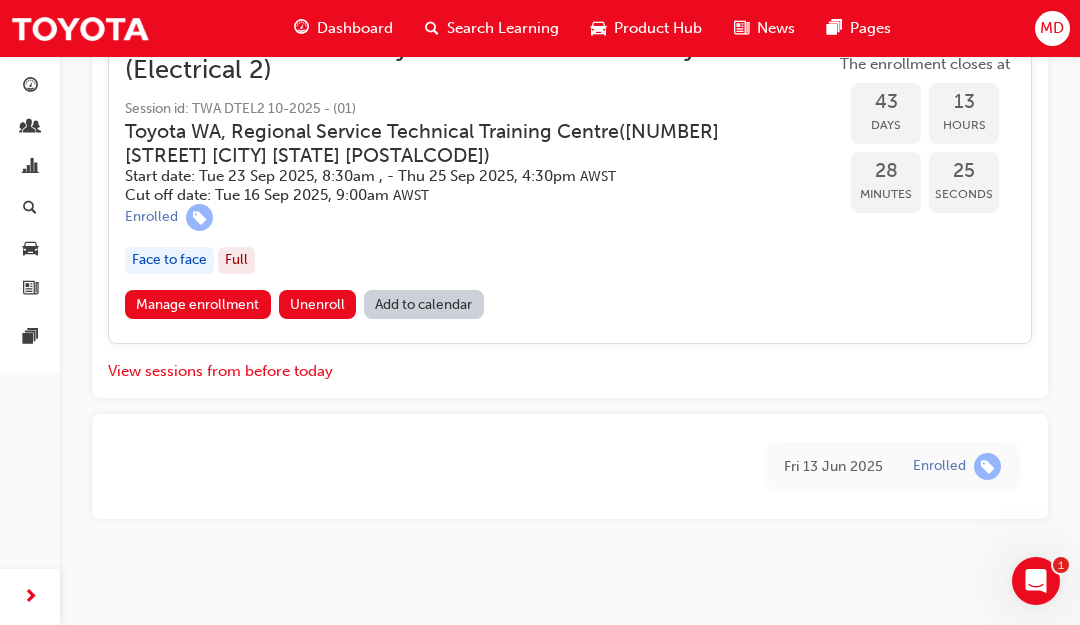 scroll, scrollTop: 1865, scrollLeft: 0, axis: vertical 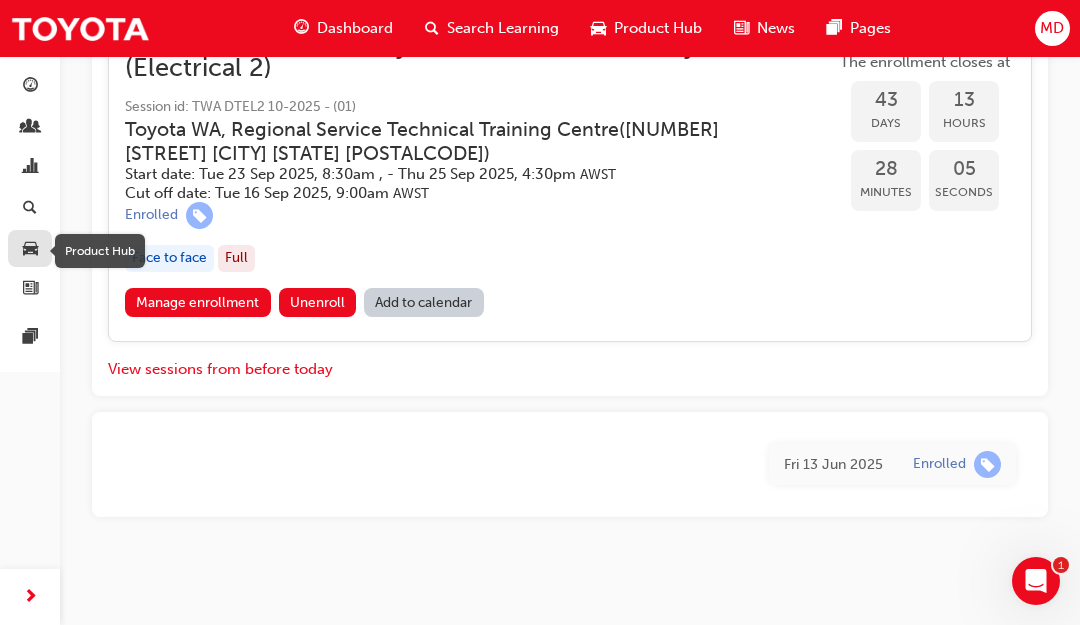click at bounding box center (30, 249) 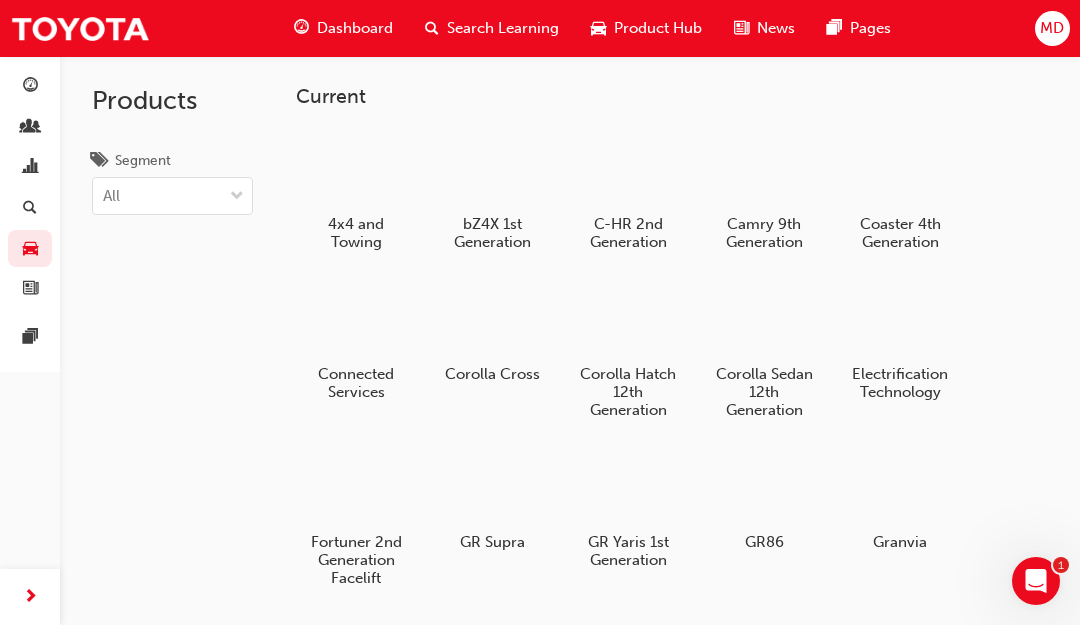 scroll, scrollTop: 0, scrollLeft: 0, axis: both 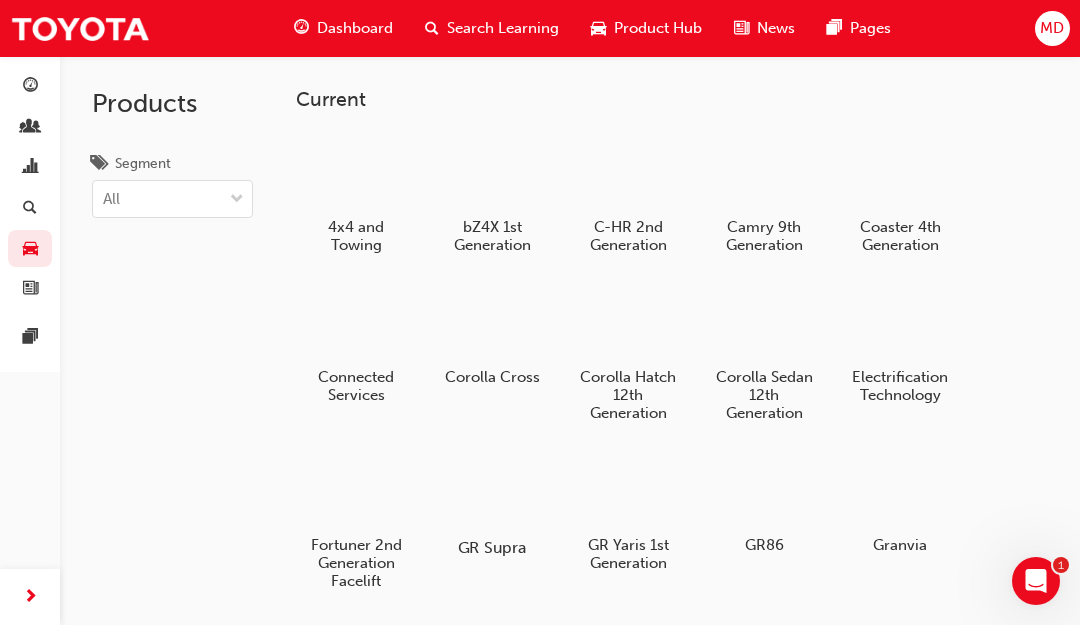click at bounding box center [491, 489] 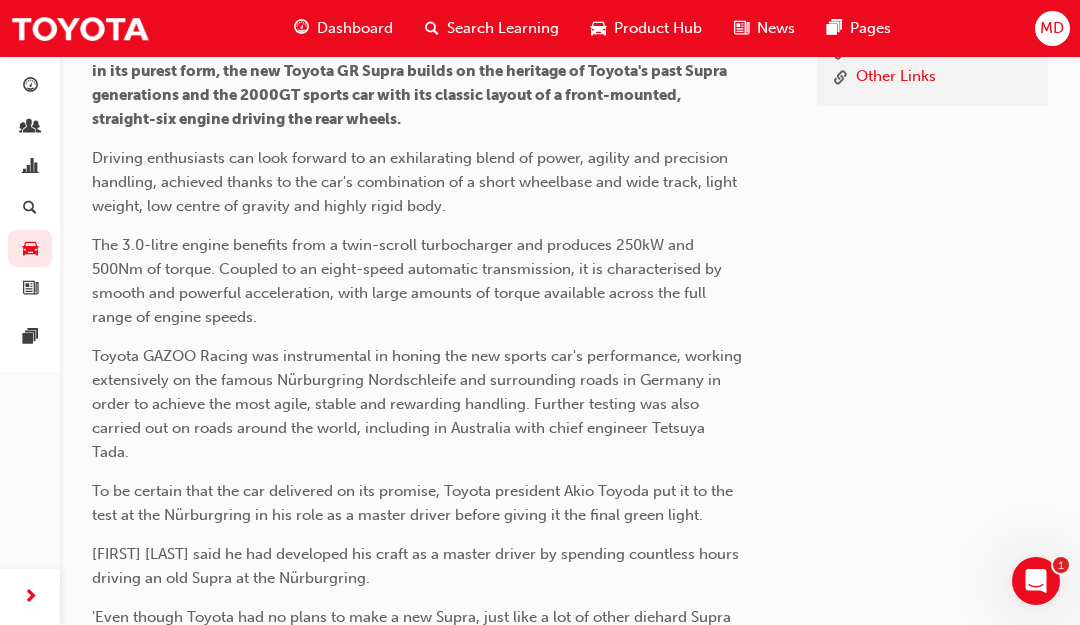 scroll, scrollTop: 260, scrollLeft: 0, axis: vertical 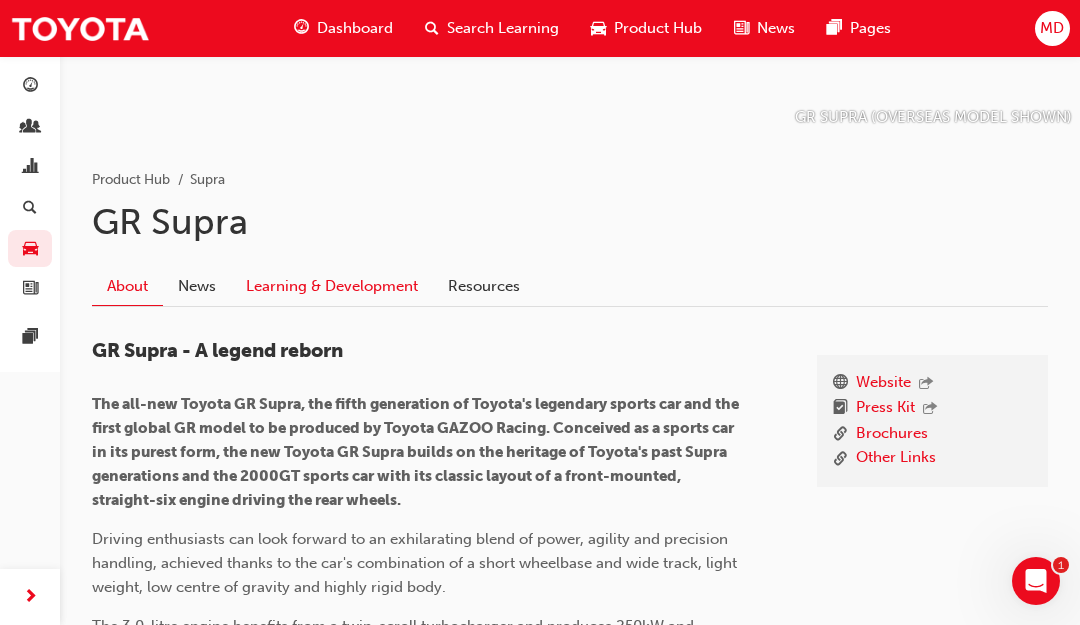 click on "Learning & Development" at bounding box center [332, 286] 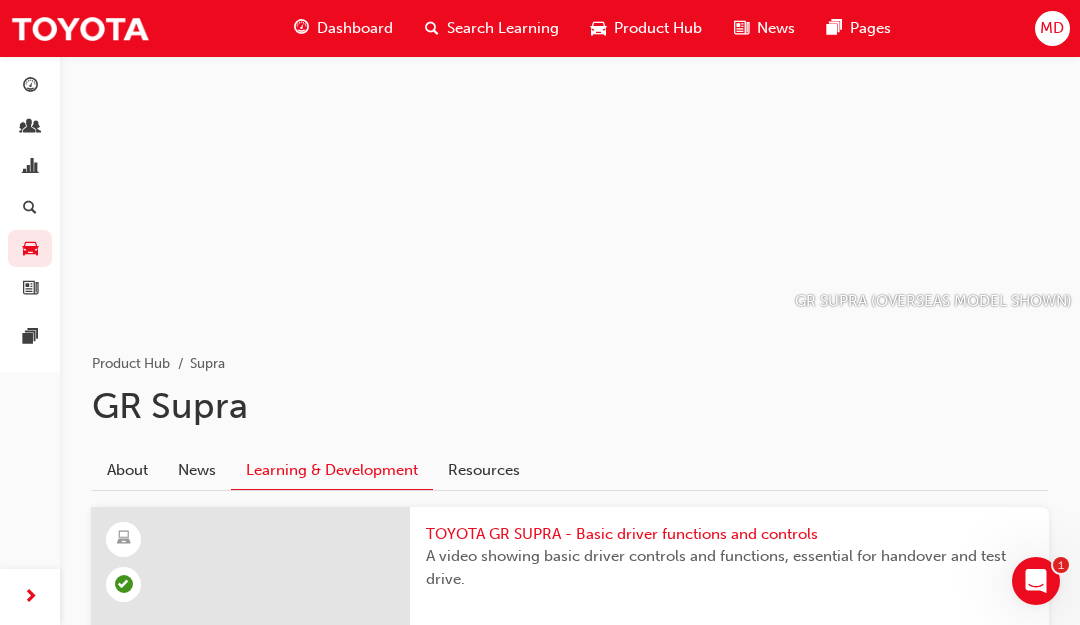 scroll, scrollTop: 0, scrollLeft: 0, axis: both 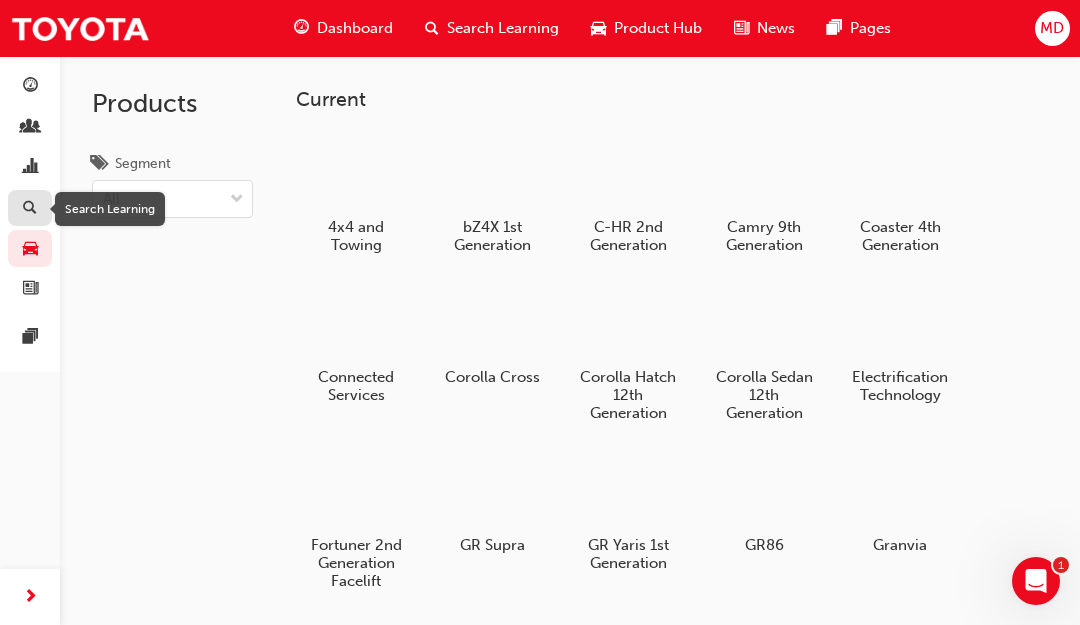 click at bounding box center [30, 209] 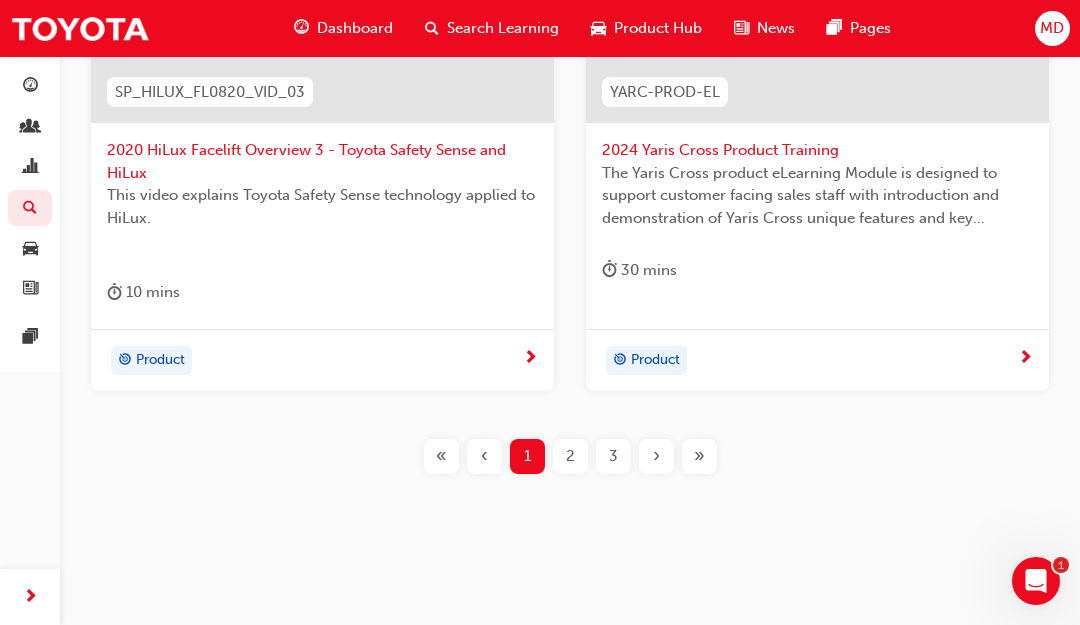 scroll, scrollTop: 1526, scrollLeft: 0, axis: vertical 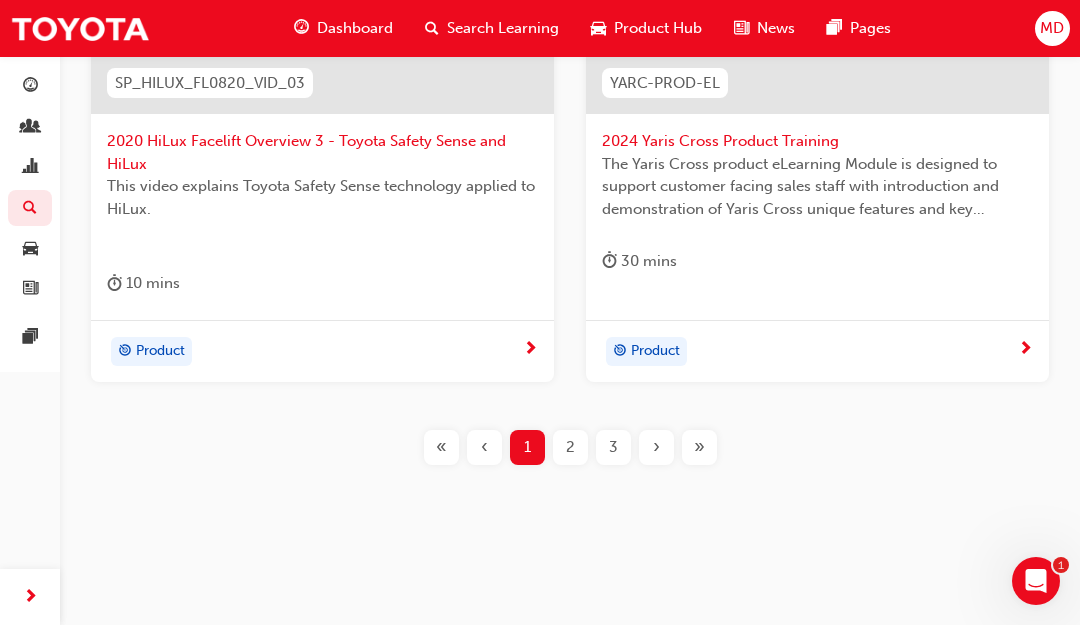 click on "2" at bounding box center [570, 447] 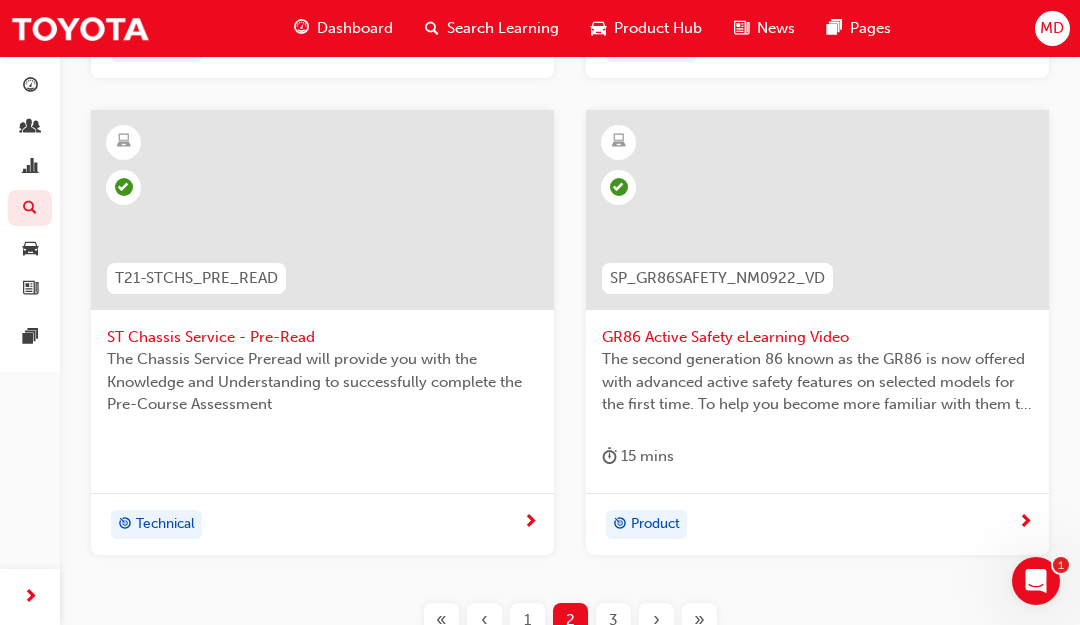 scroll, scrollTop: 1470, scrollLeft: 0, axis: vertical 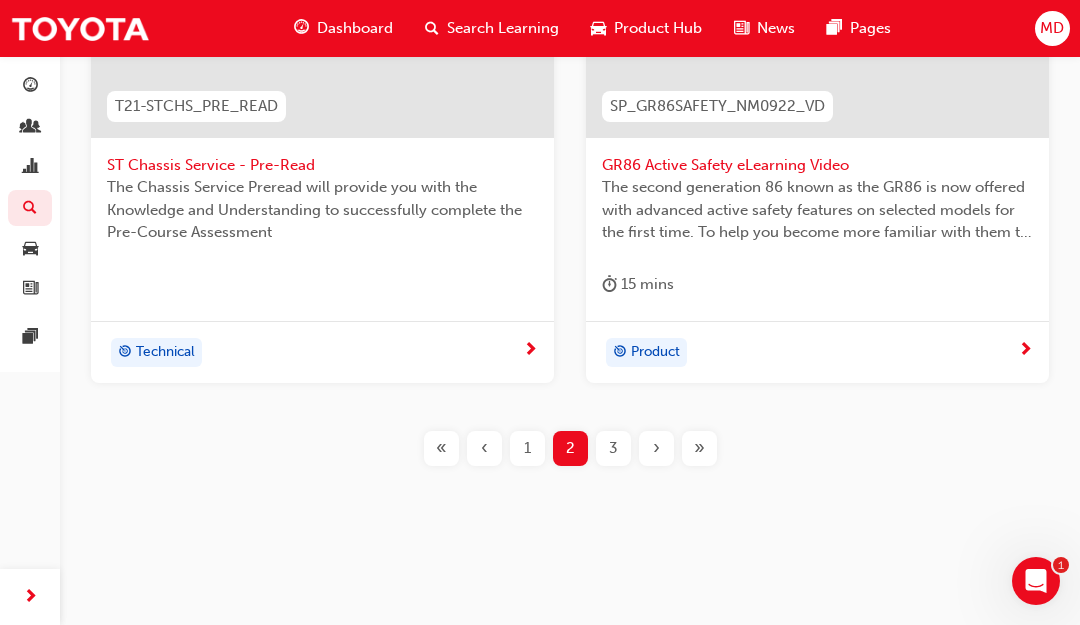click on "3" at bounding box center [613, 448] 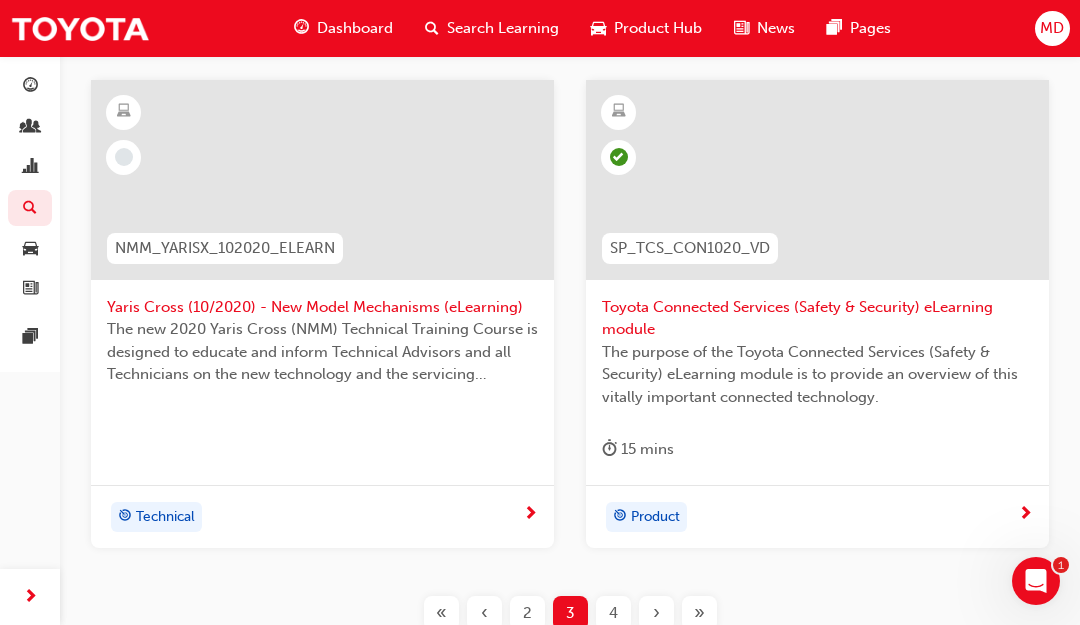 scroll, scrollTop: 1336, scrollLeft: 0, axis: vertical 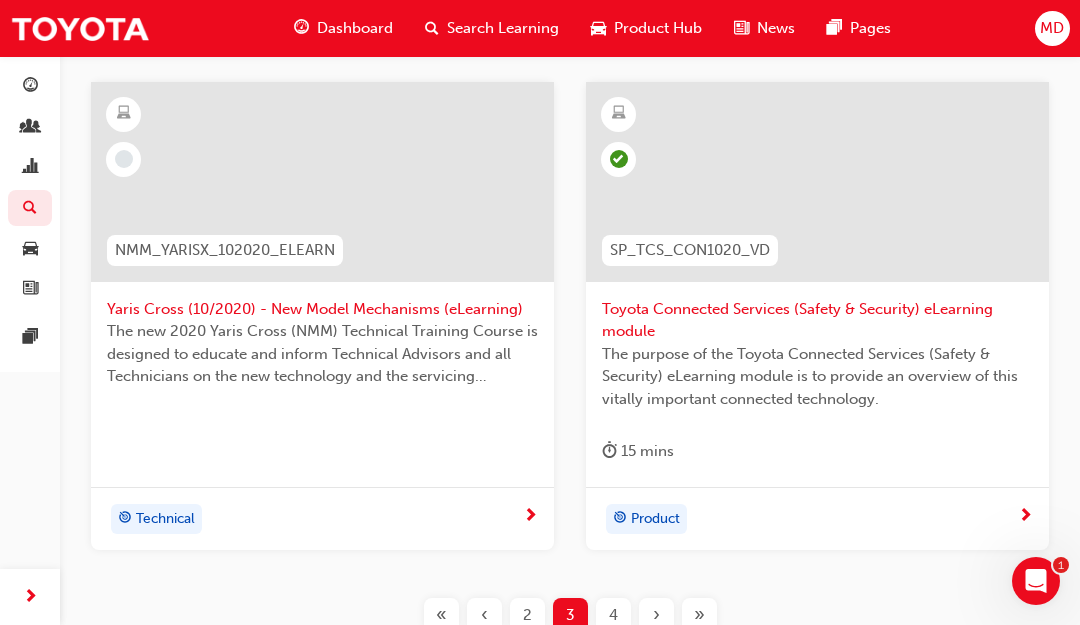 click on "Yaris  Cross (10/2020) - New Model Mechanisms (eLearning)" at bounding box center (322, 309) 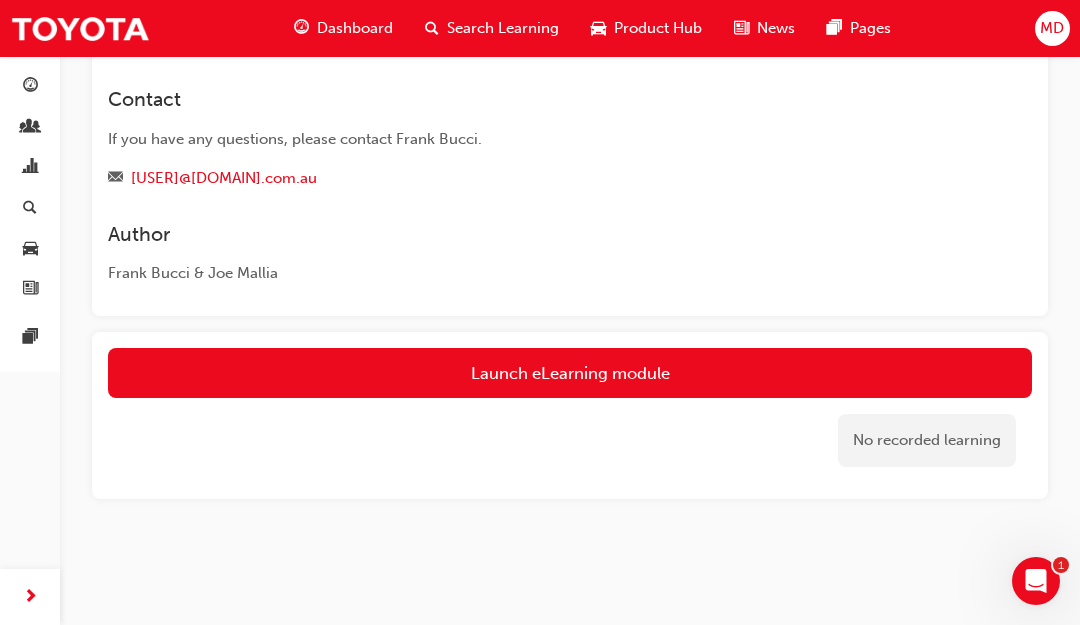 scroll, scrollTop: 760, scrollLeft: 0, axis: vertical 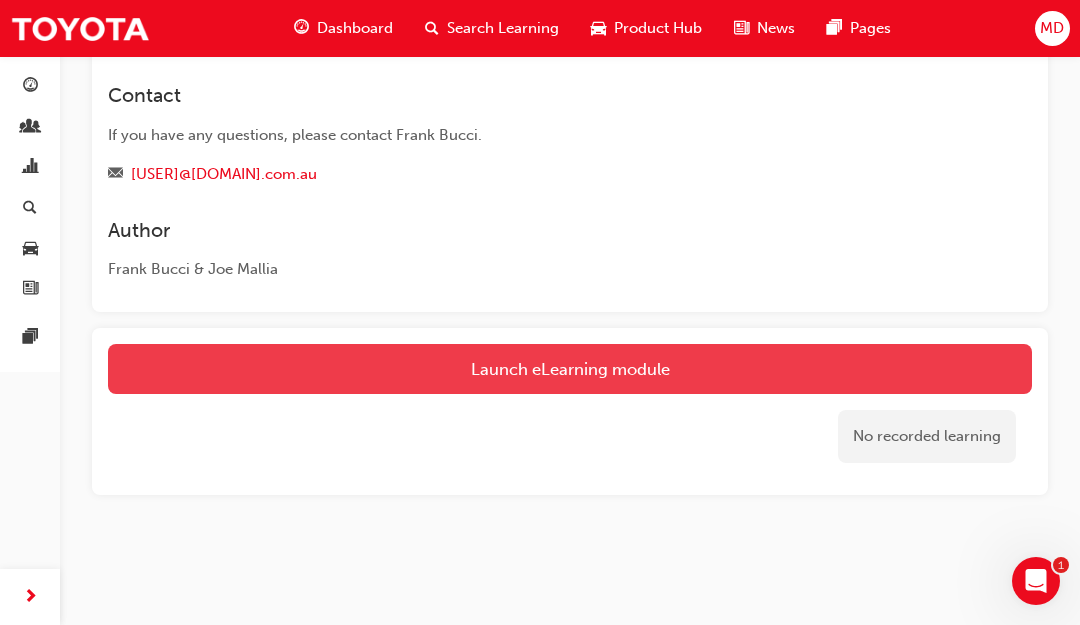 click on "Launch eLearning module" at bounding box center (570, 369) 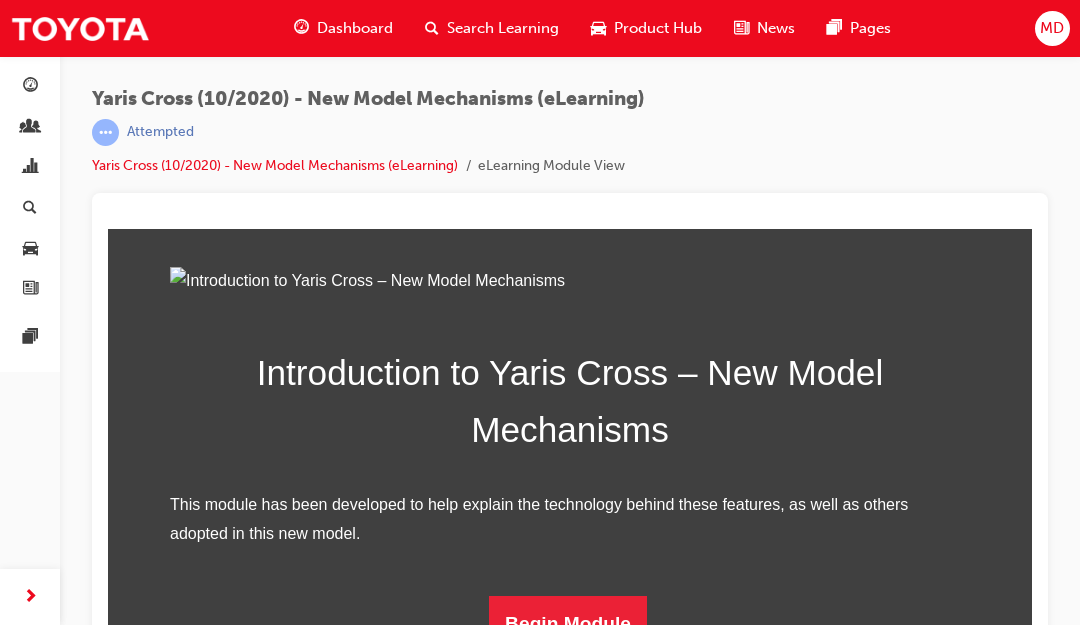 scroll, scrollTop: 368, scrollLeft: 0, axis: vertical 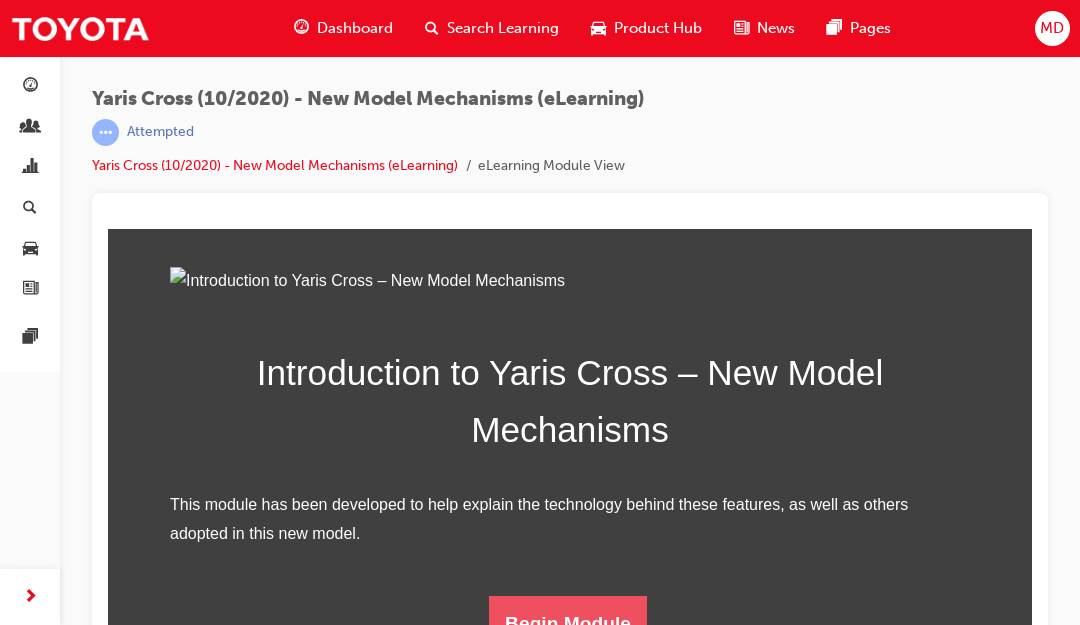 click on "Begin Module" at bounding box center [568, 624] 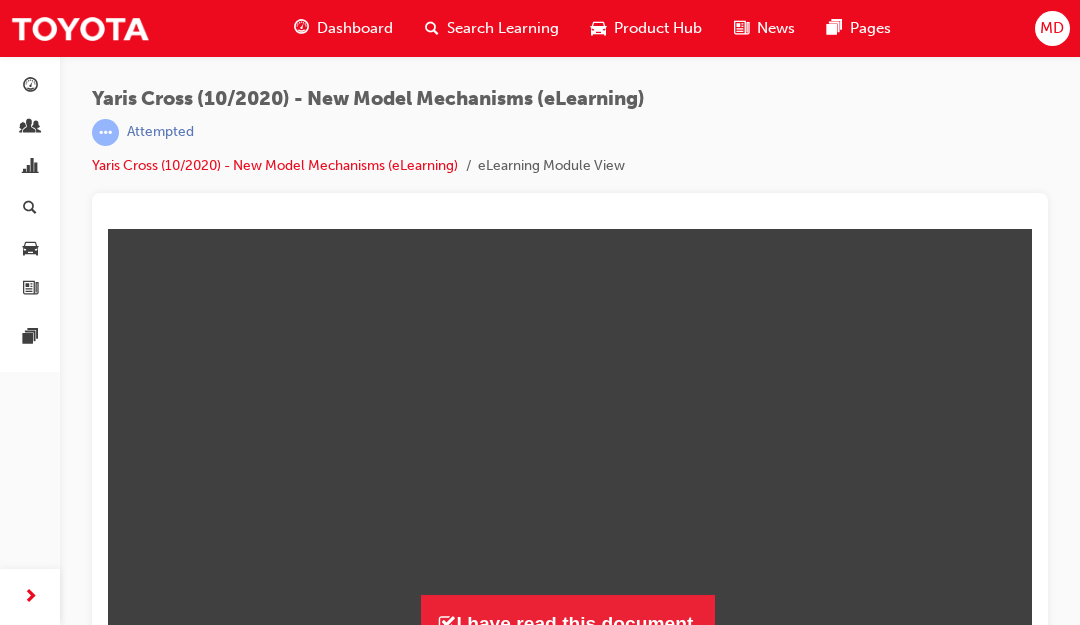 scroll, scrollTop: 0, scrollLeft: 0, axis: both 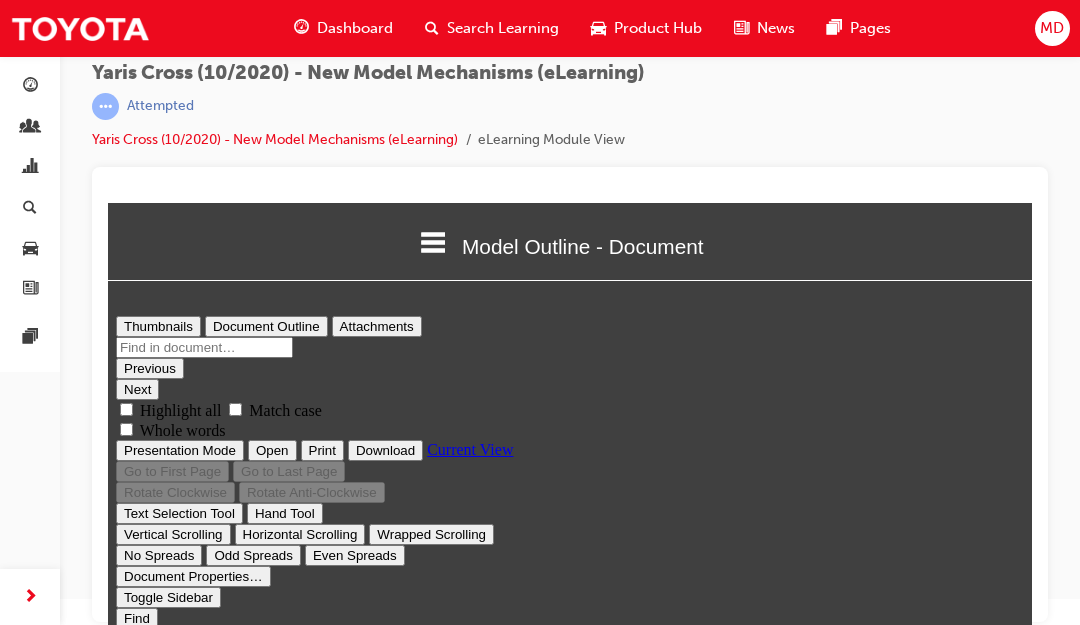 type on "1" 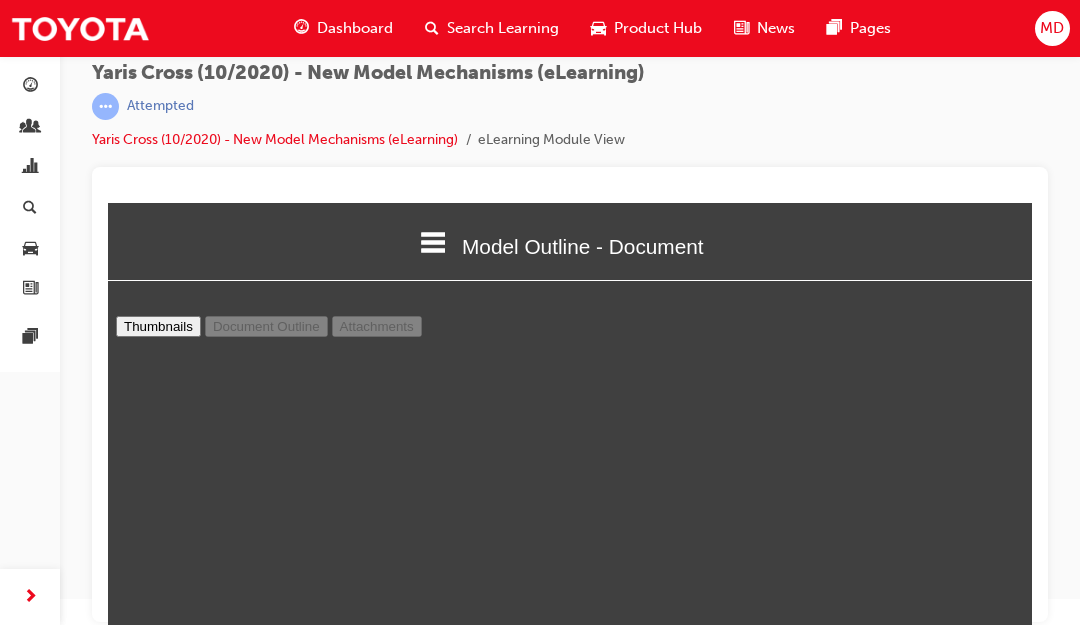 click on "Presentation Mode" at bounding box center (180, 1553) 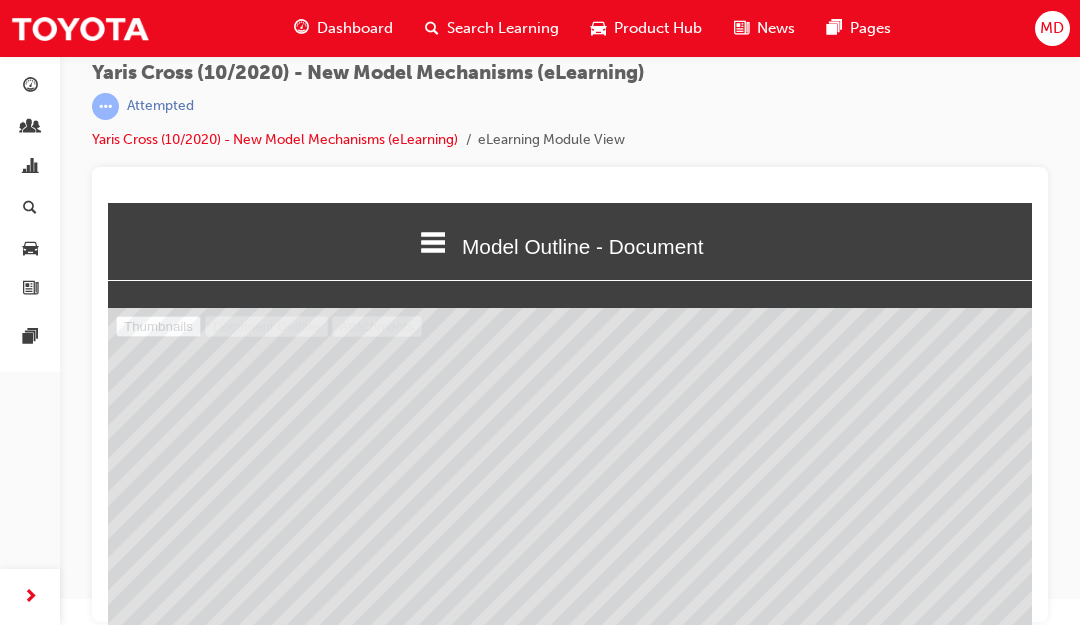 scroll, scrollTop: 0, scrollLeft: 0, axis: both 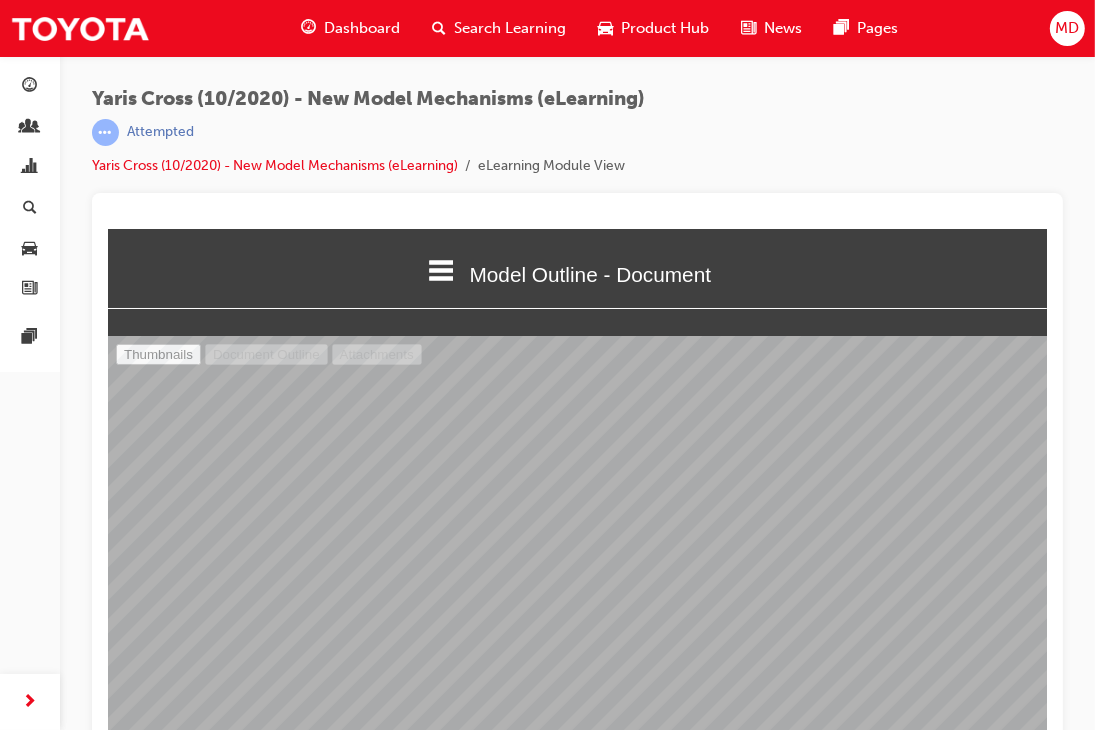 click at bounding box center (576, 4697) 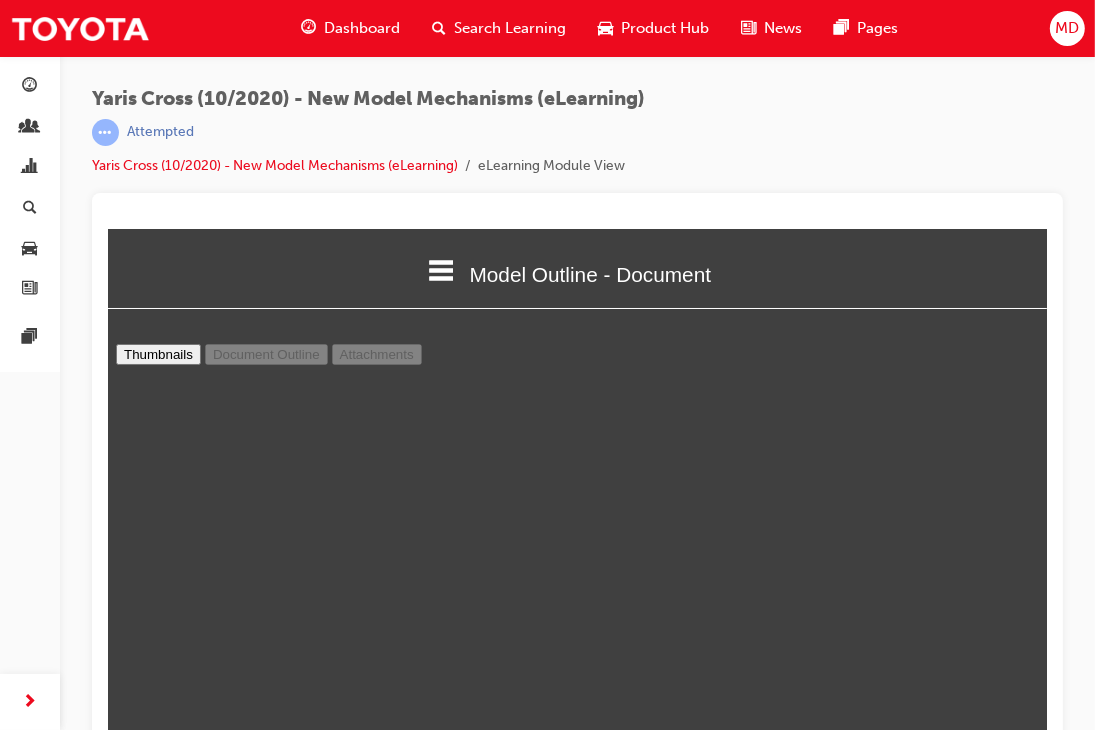 scroll, scrollTop: 16401, scrollLeft: 0, axis: vertical 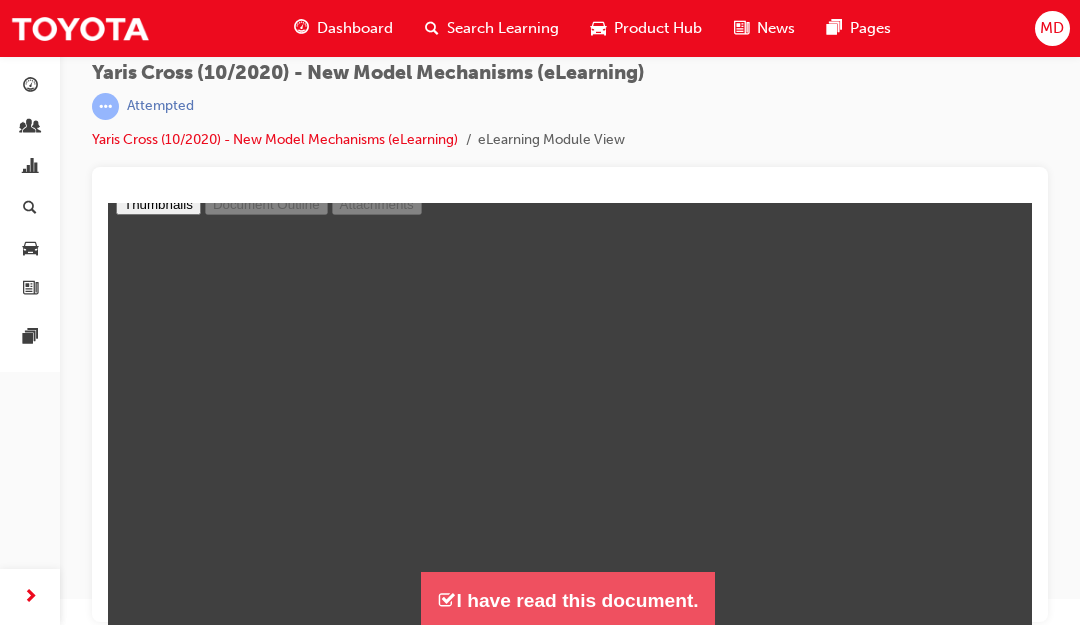 click on "I have read this document." at bounding box center (567, 600) 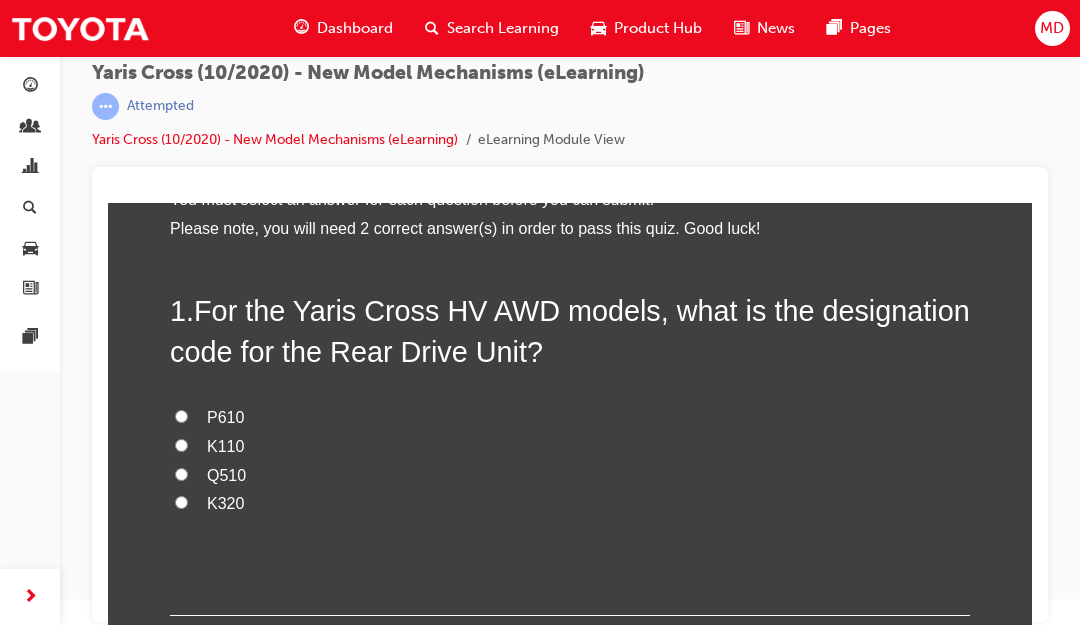 scroll, scrollTop: 0, scrollLeft: 0, axis: both 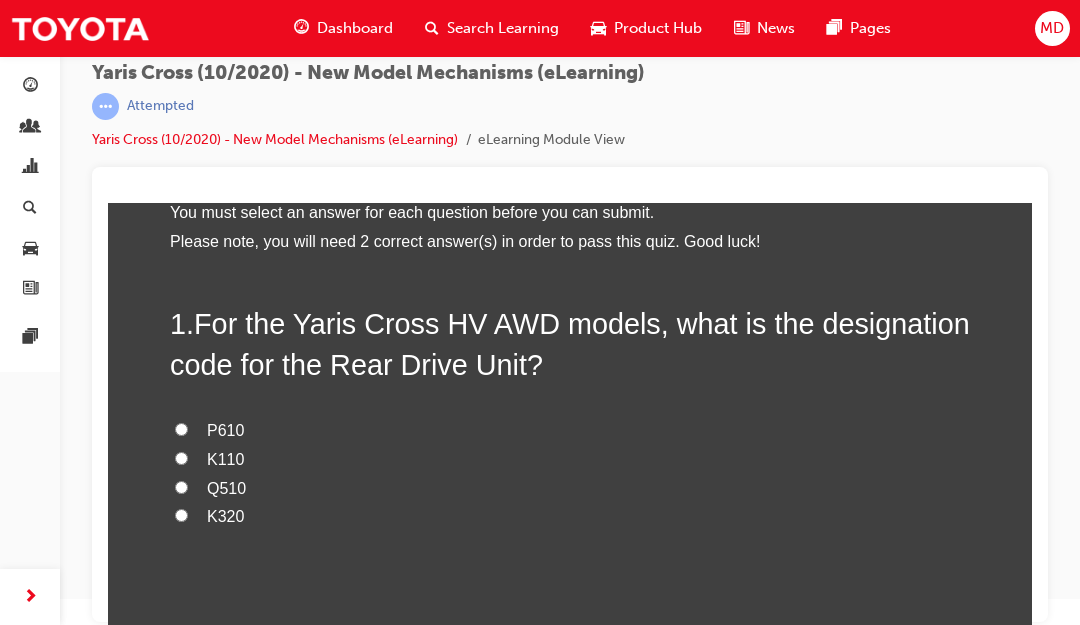 click on "P610" at bounding box center [181, 429] 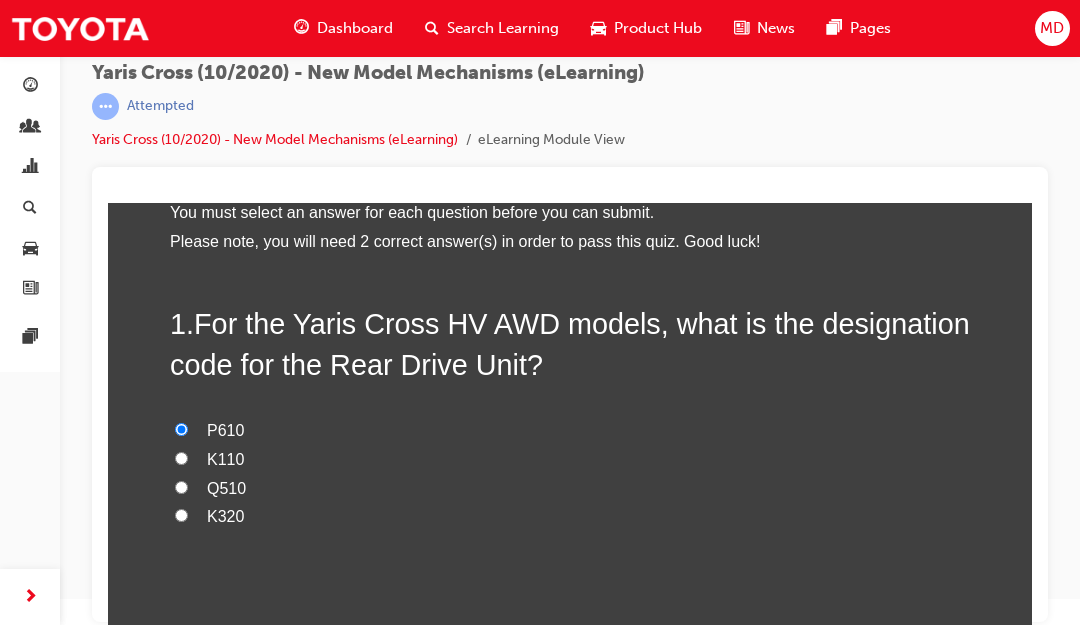 radio on "true" 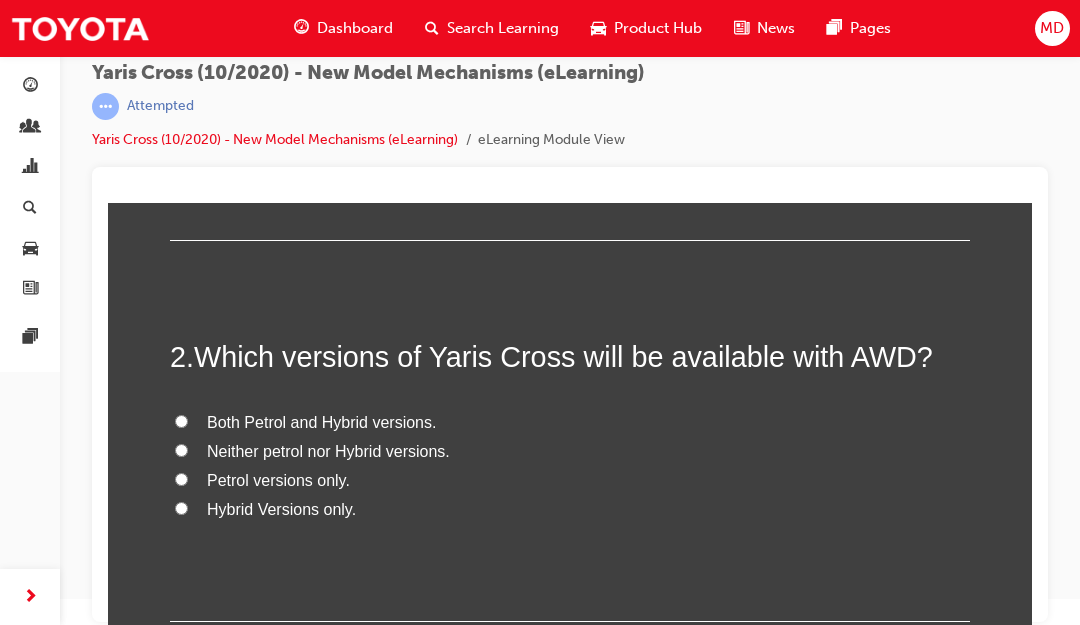scroll, scrollTop: 502, scrollLeft: 0, axis: vertical 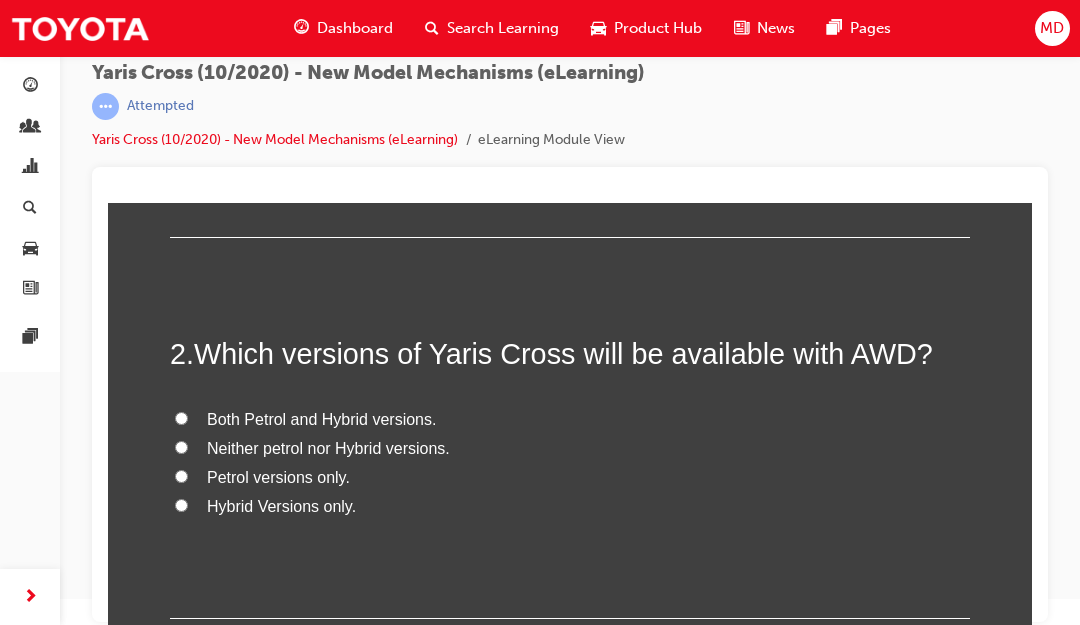 click on "Hybrid Versions only." at bounding box center (281, 506) 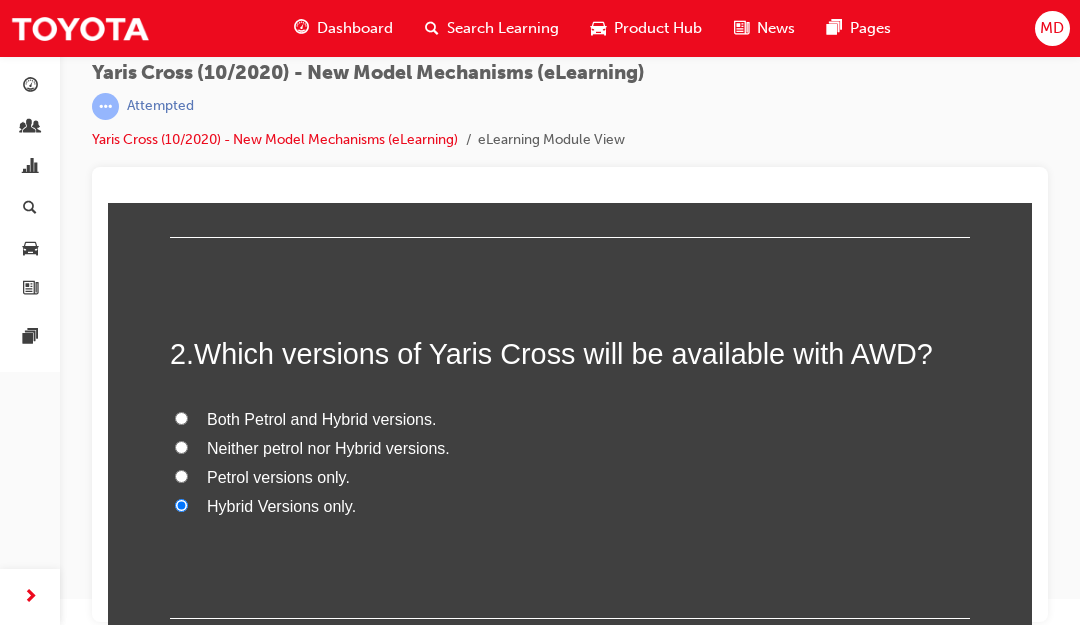radio on "true" 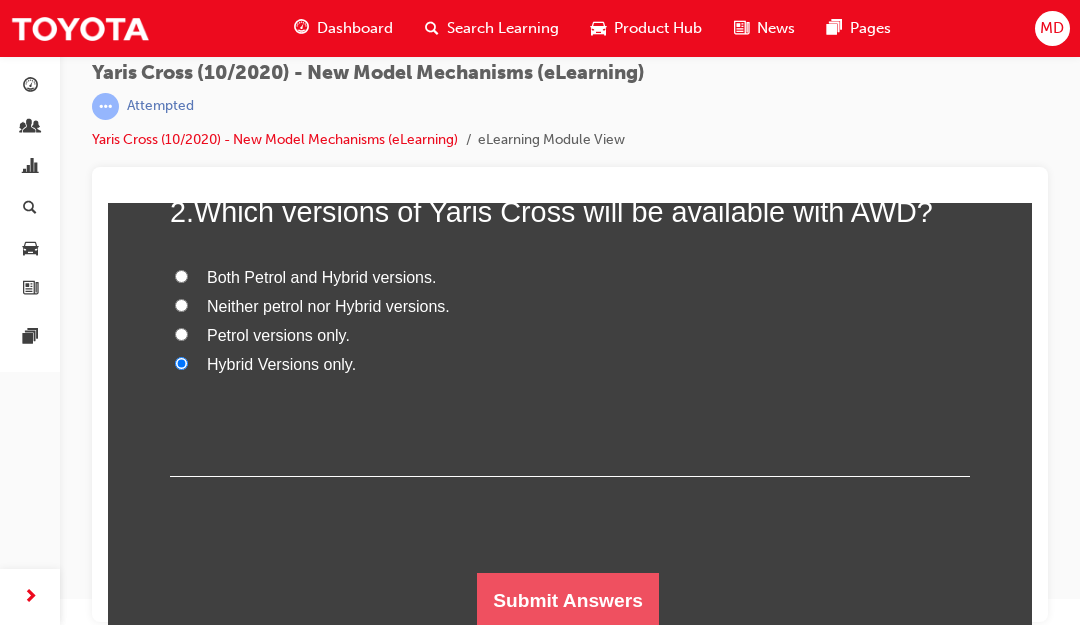 click on "Submit Answers" at bounding box center (568, 601) 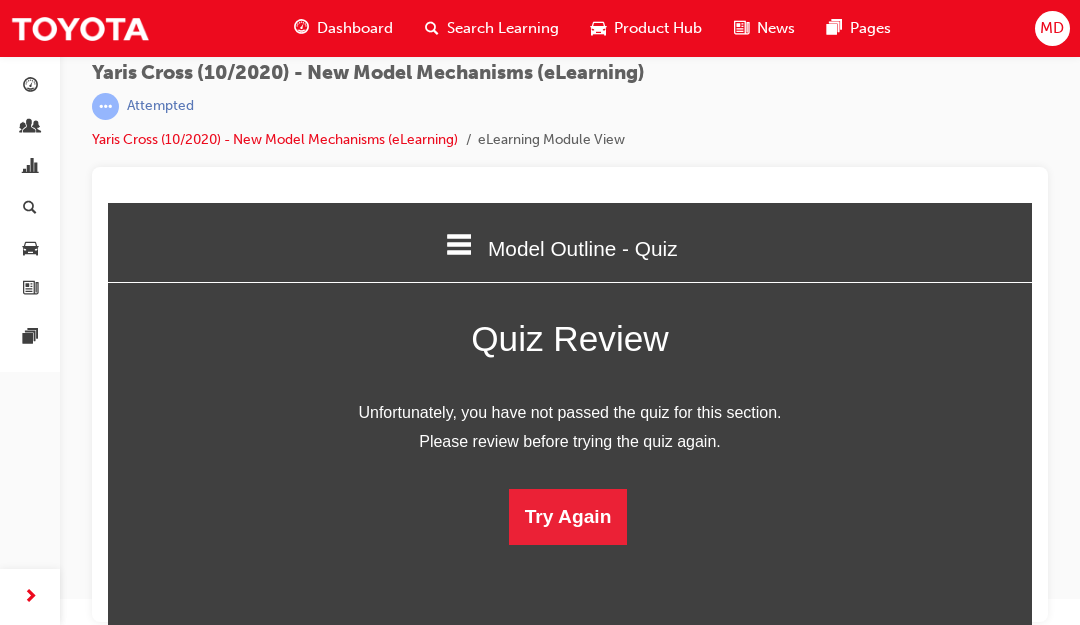 scroll, scrollTop: 0, scrollLeft: 0, axis: both 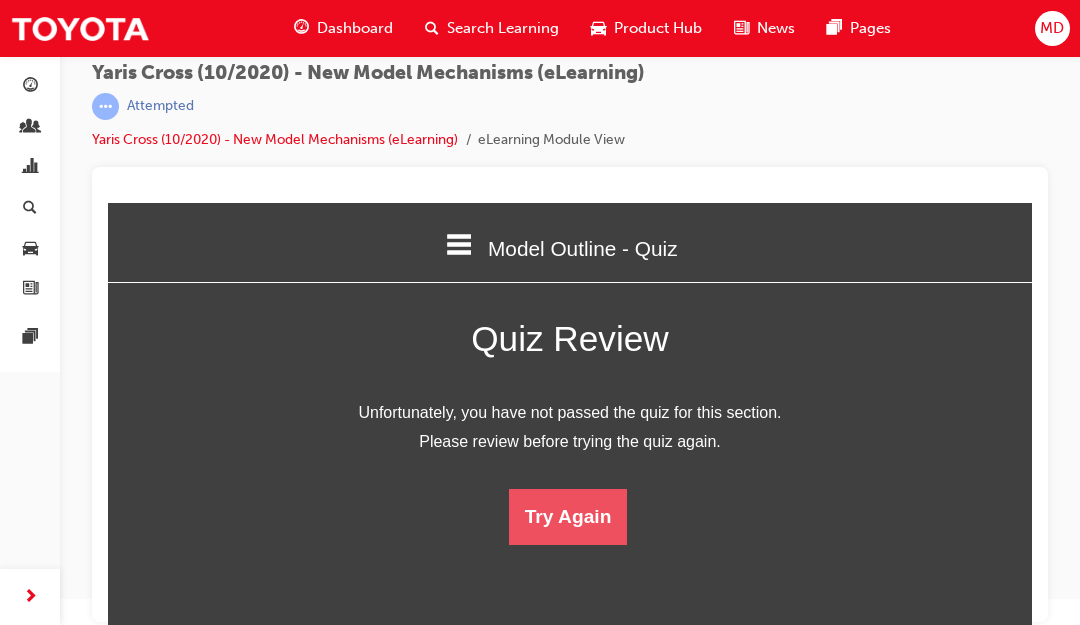 click on "Try Again" at bounding box center (568, 517) 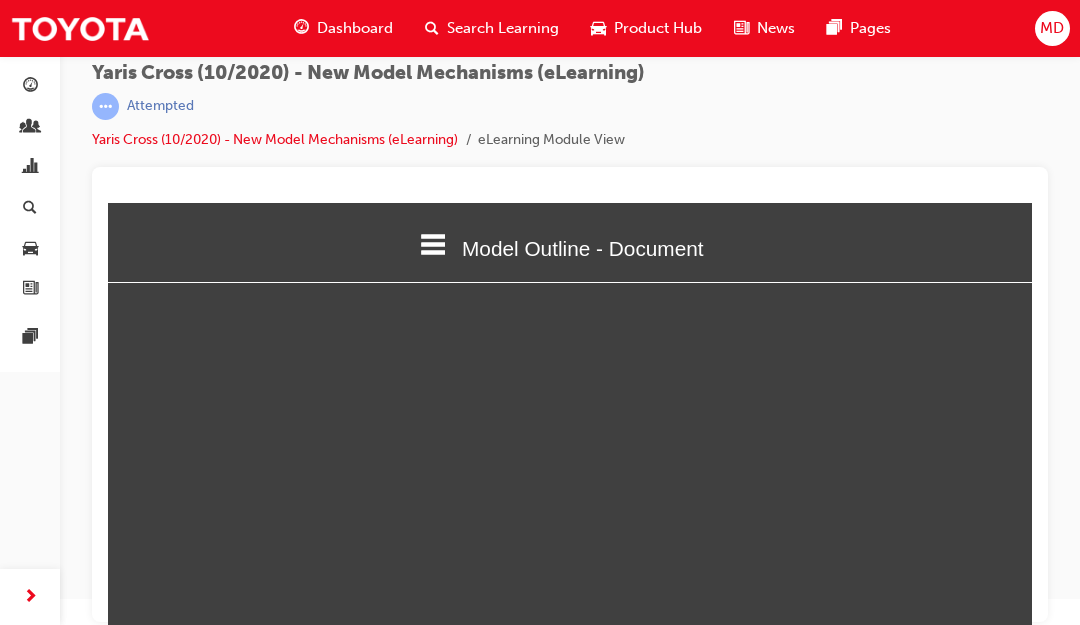 scroll, scrollTop: 10, scrollLeft: 10, axis: both 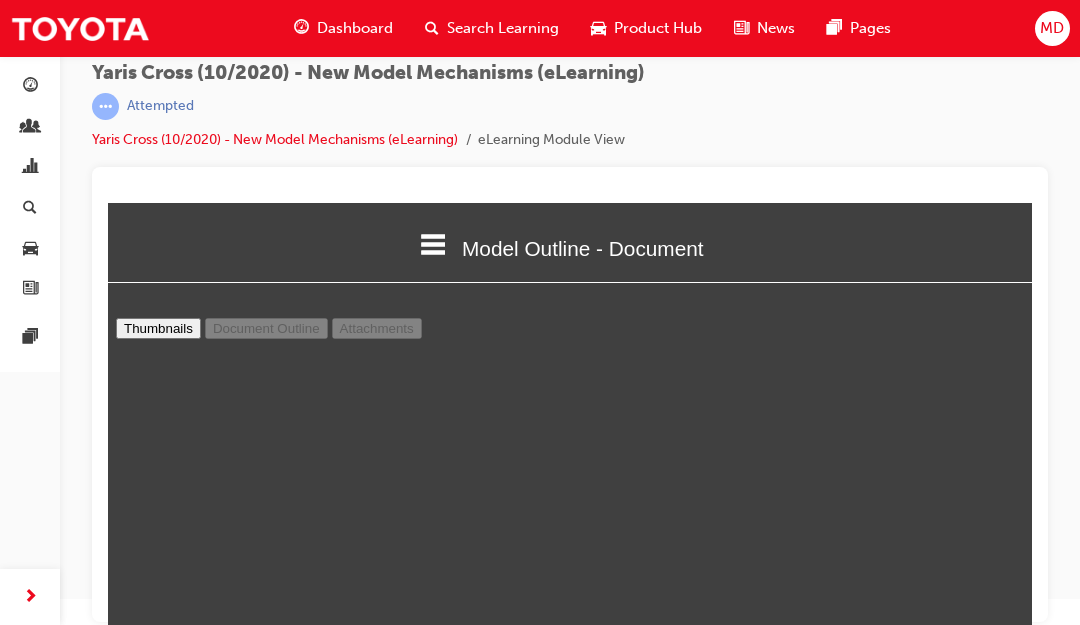 click at bounding box center (318, 5239) 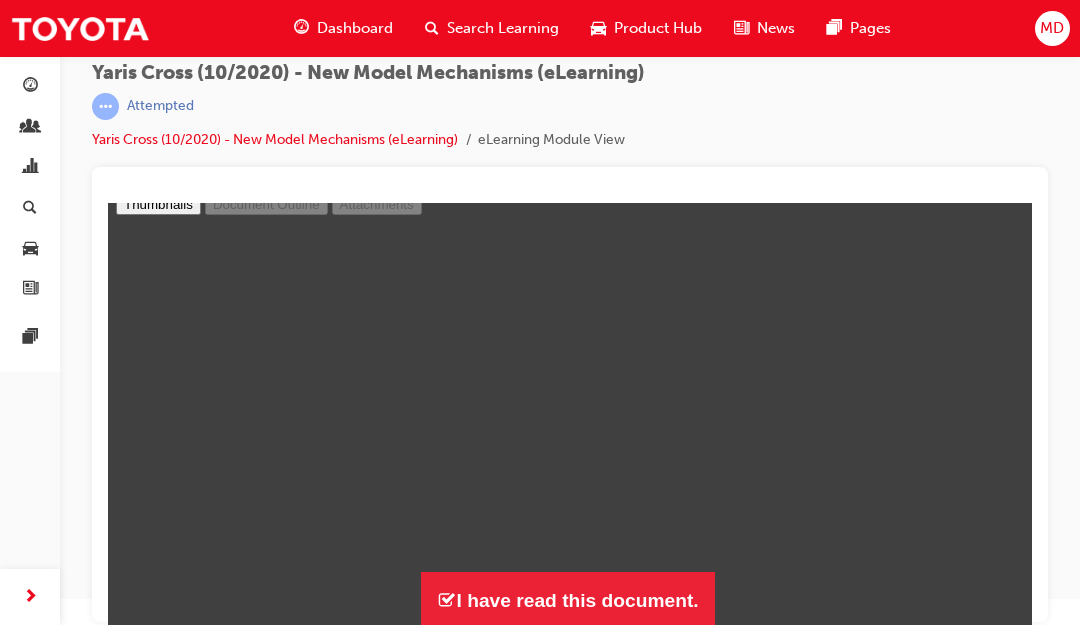scroll, scrollTop: 1492, scrollLeft: 0, axis: vertical 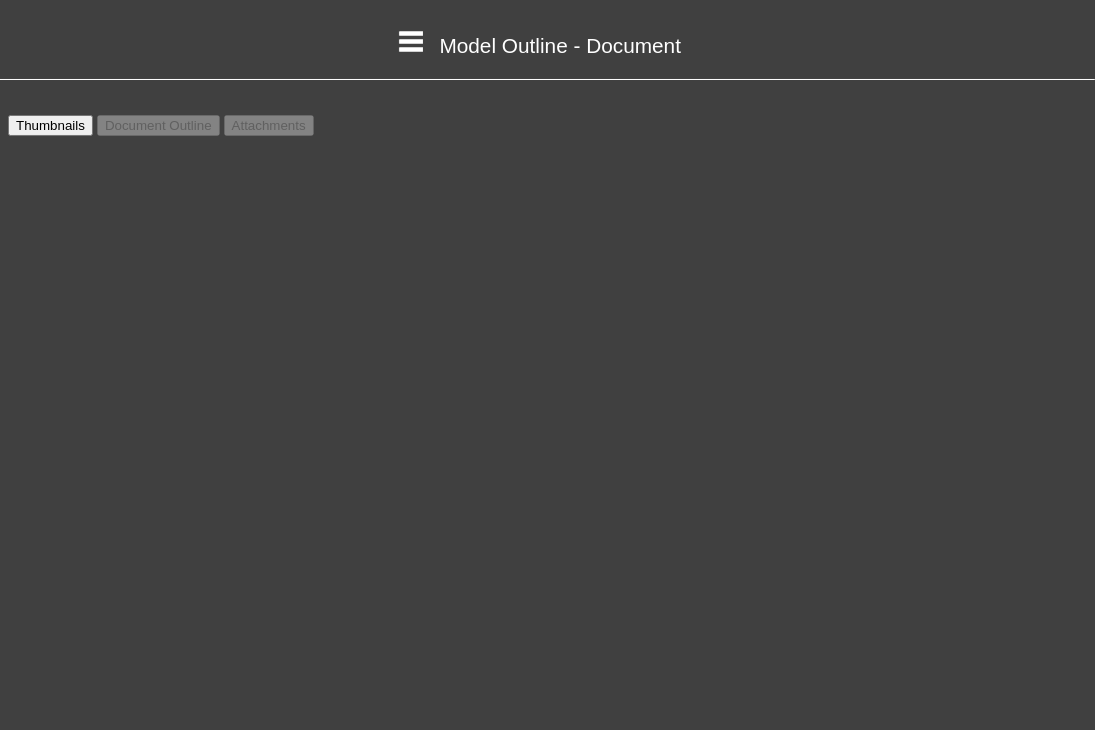 type on "12" 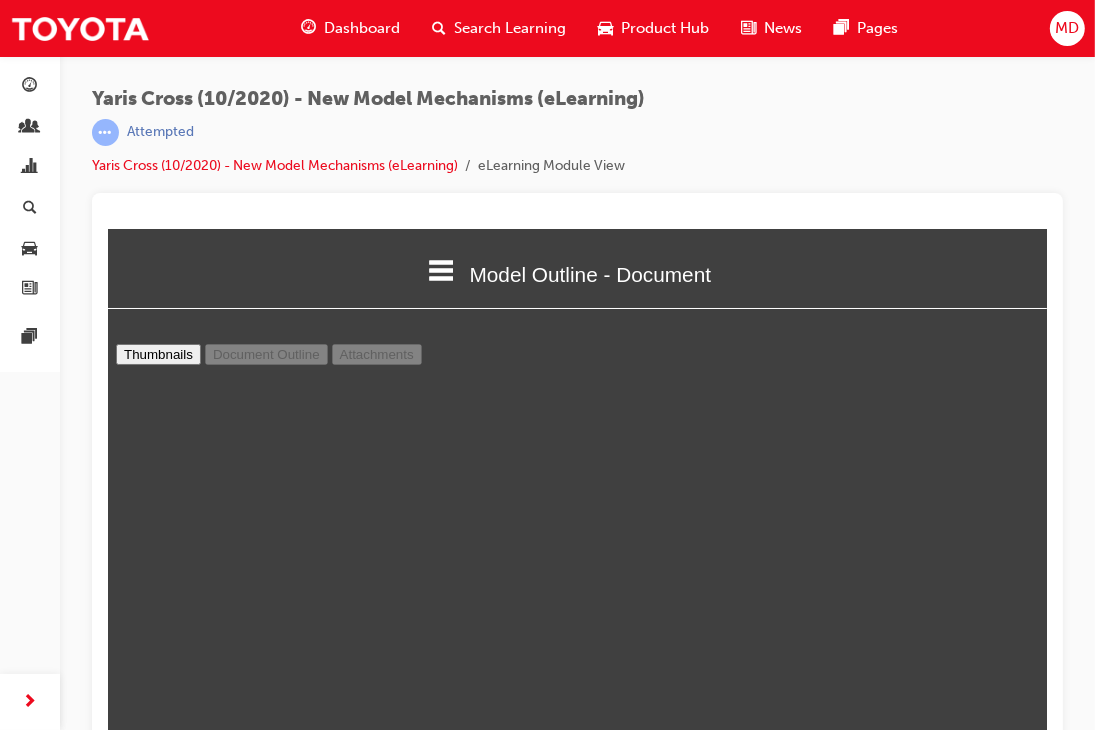 scroll, scrollTop: 10, scrollLeft: 10, axis: both 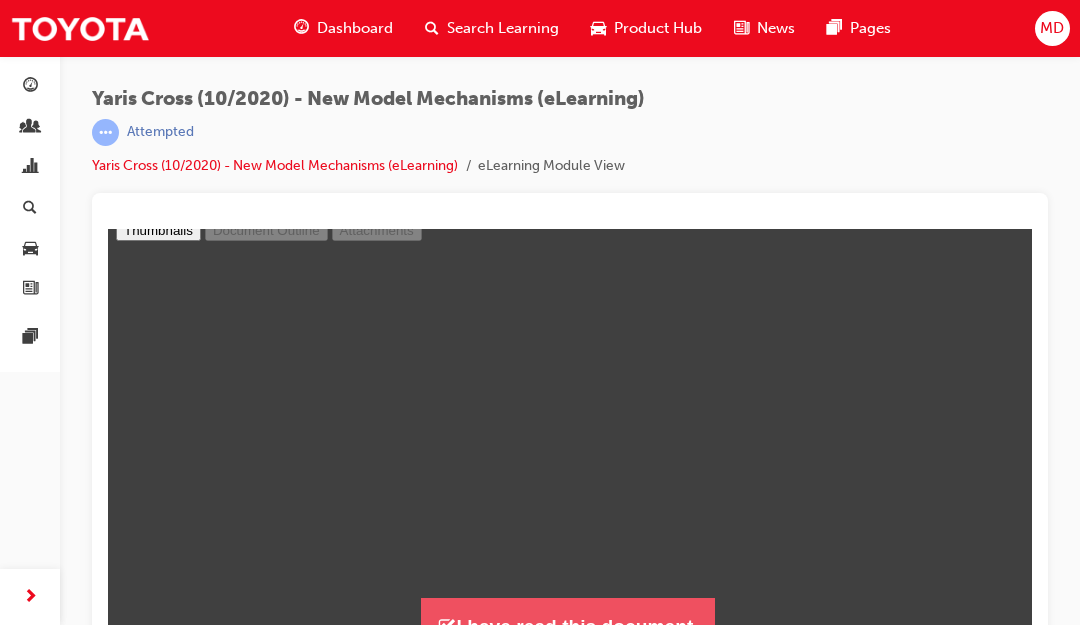 click on "I have read this document." at bounding box center (567, 626) 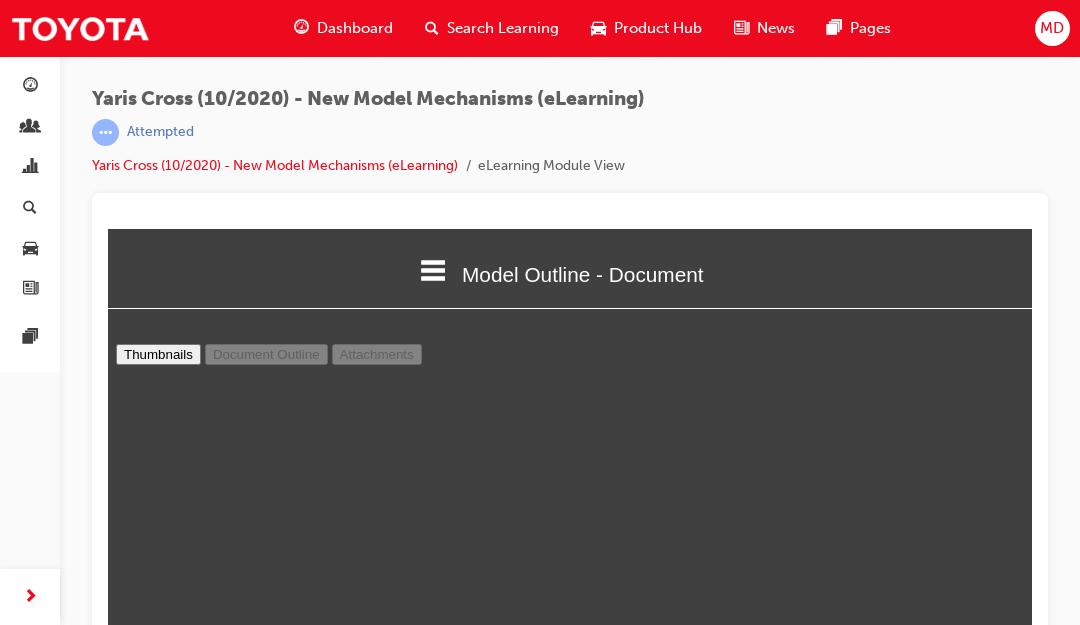 scroll, scrollTop: 10, scrollLeft: 10, axis: both 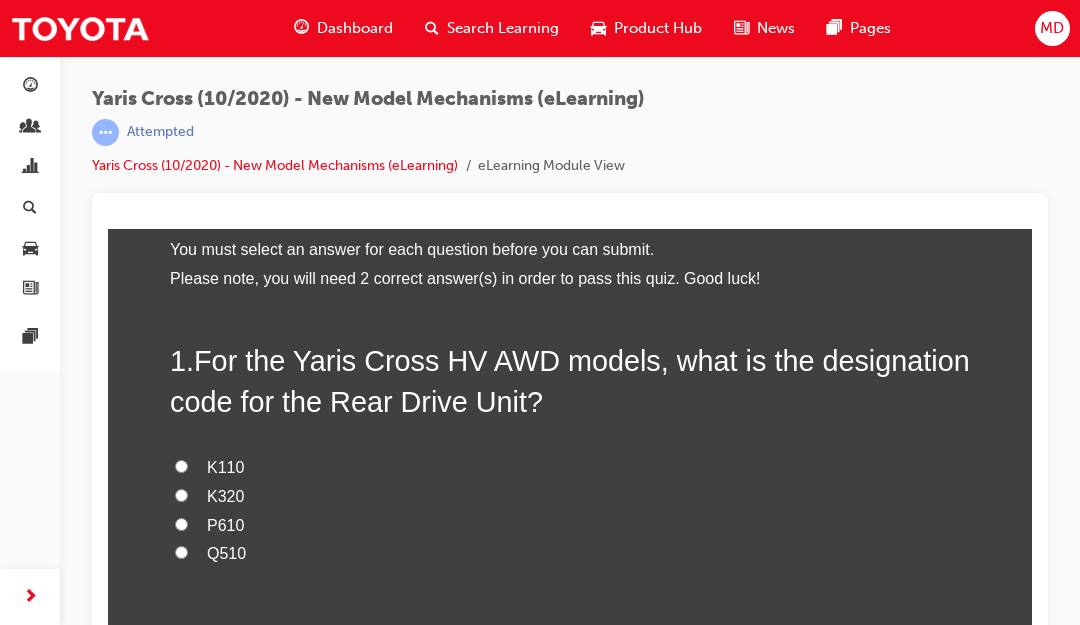 click on "Q510" at bounding box center (226, 553) 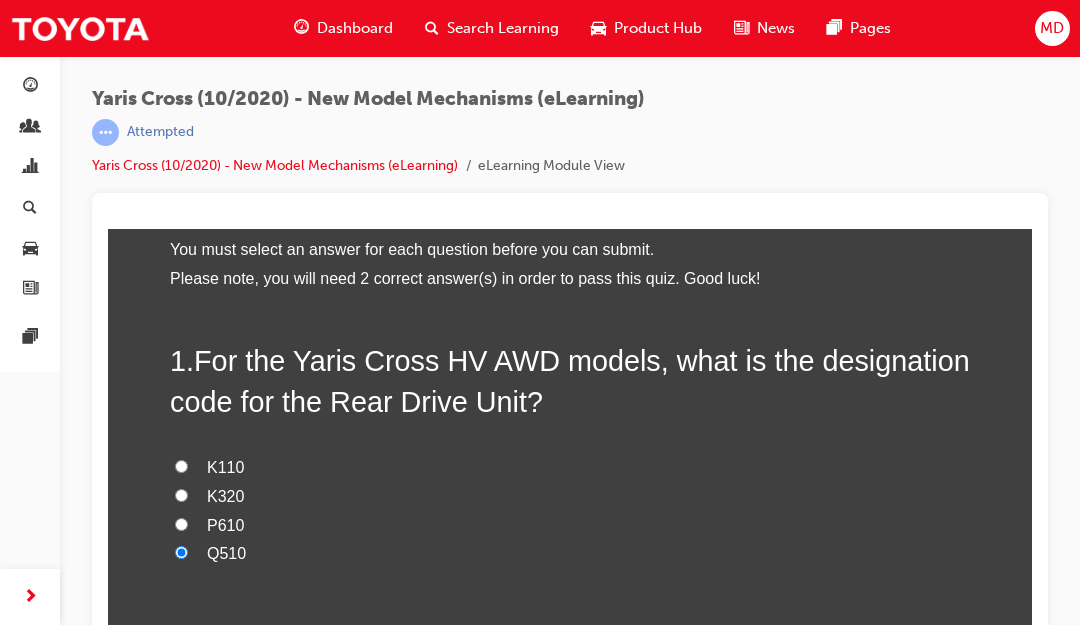 radio on "true" 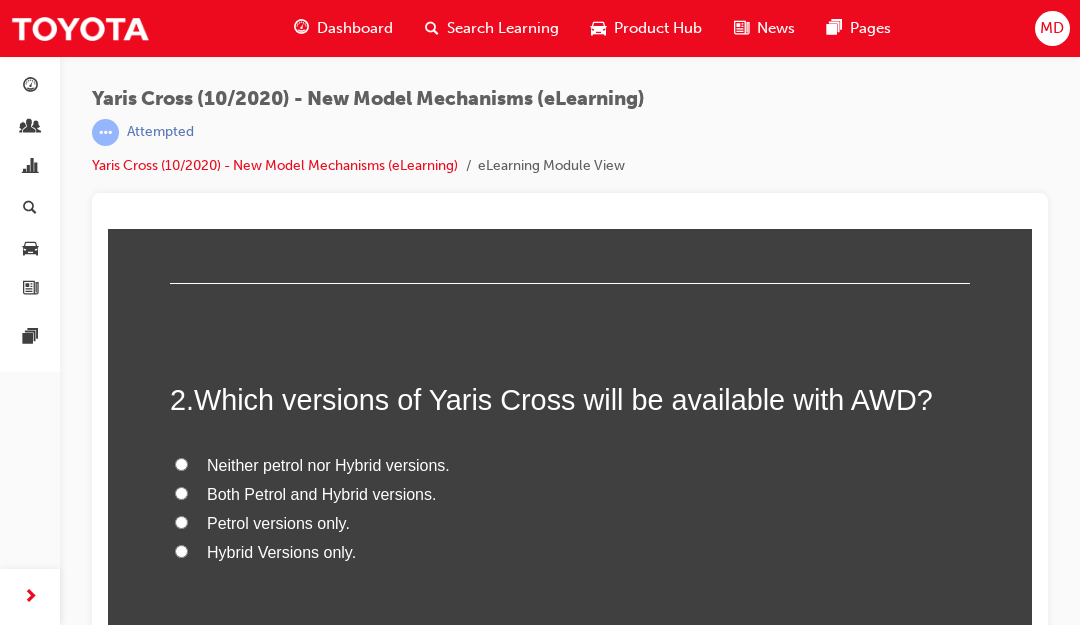 click on "Hybrid Versions only." at bounding box center [281, 552] 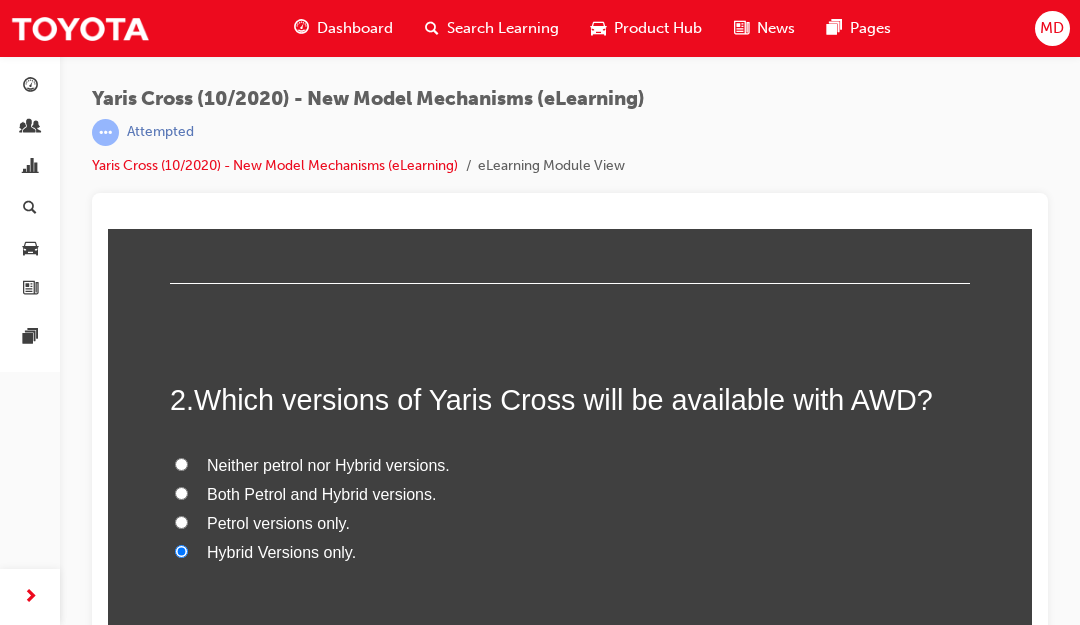 radio on "true" 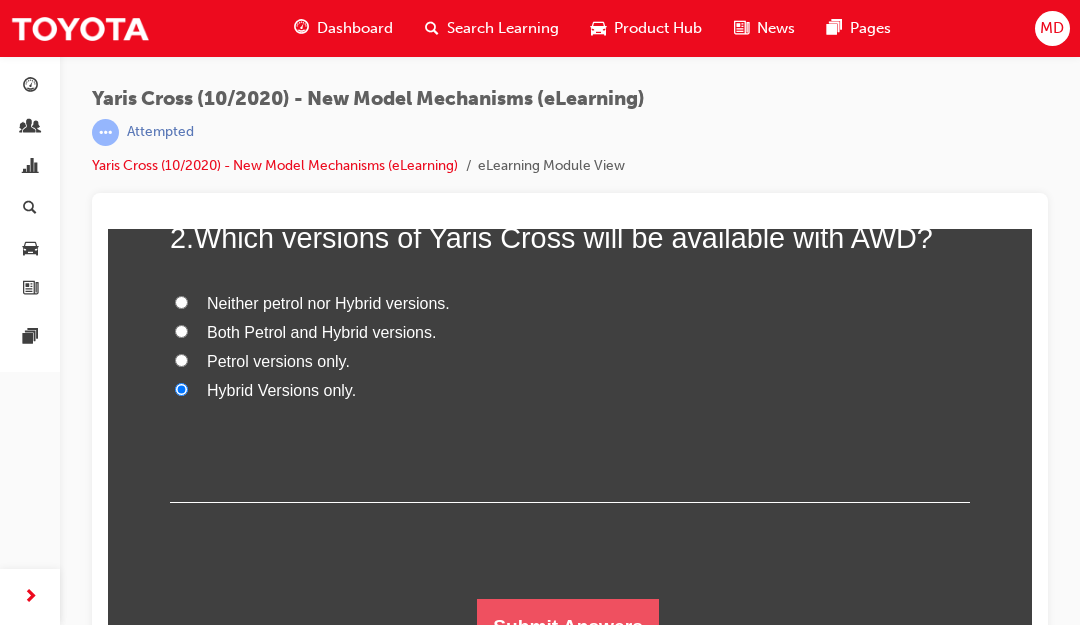 click on "Submit Answers" at bounding box center (568, 627) 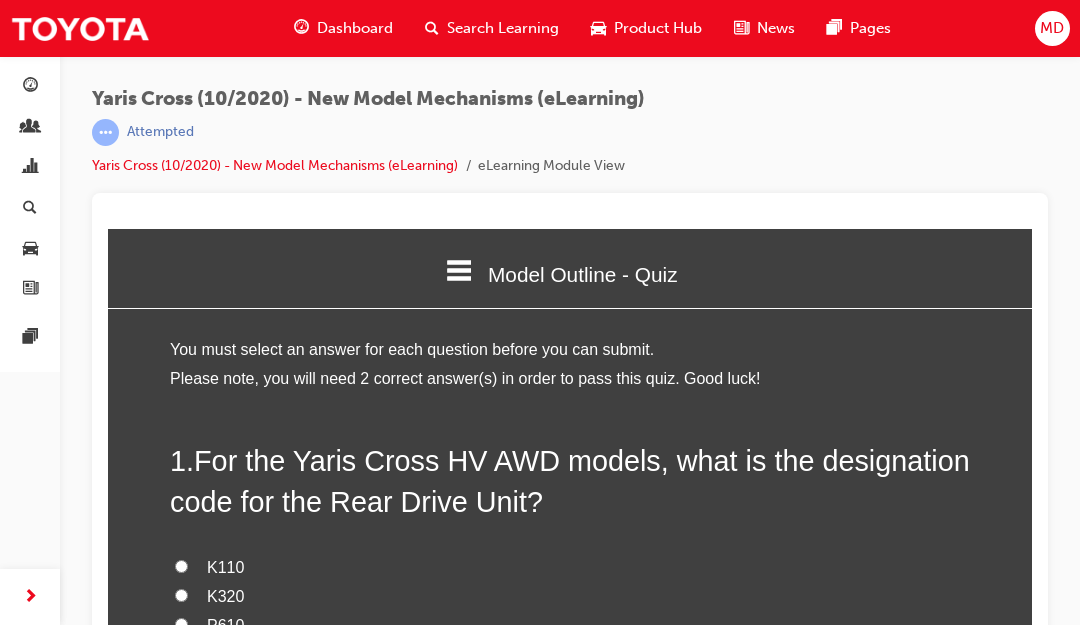 scroll, scrollTop: 266, scrollLeft: 954, axis: both 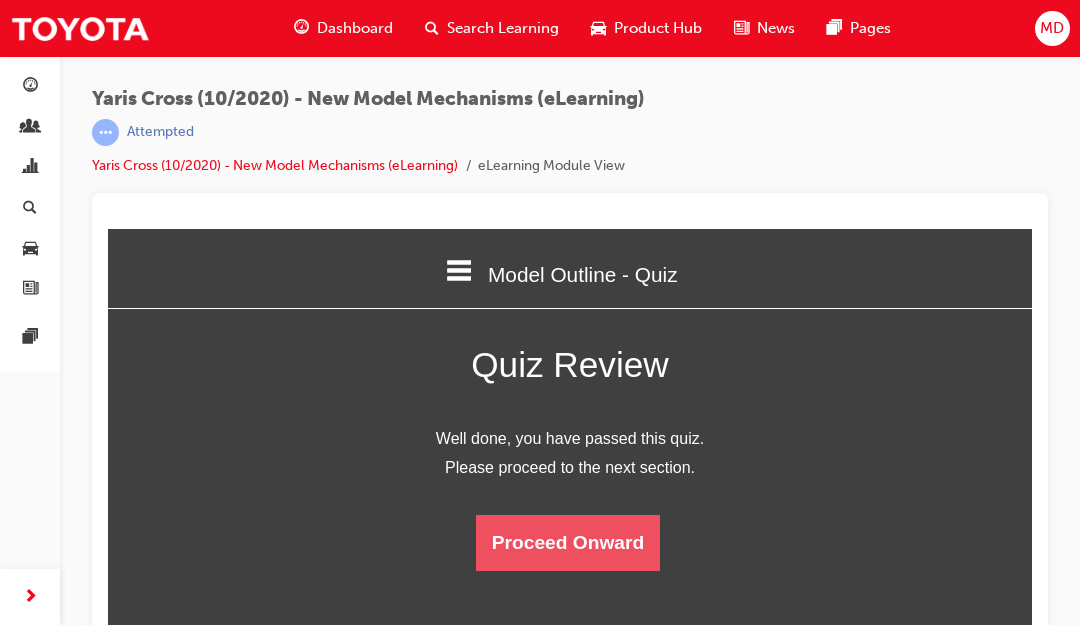 click on "Proceed Onward" at bounding box center (568, 543) 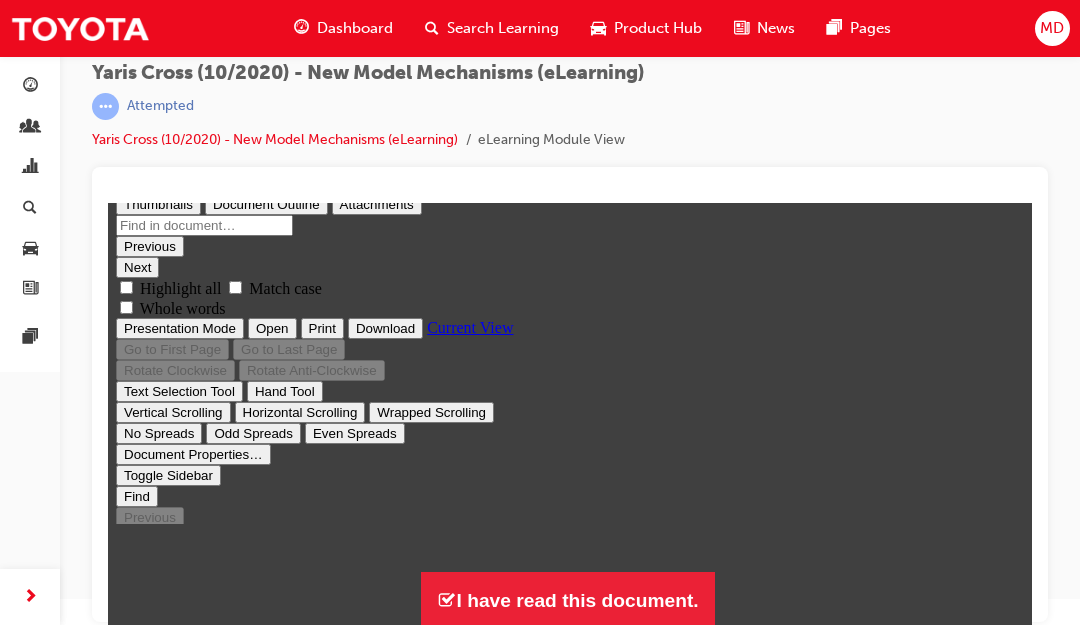 scroll, scrollTop: 0, scrollLeft: 0, axis: both 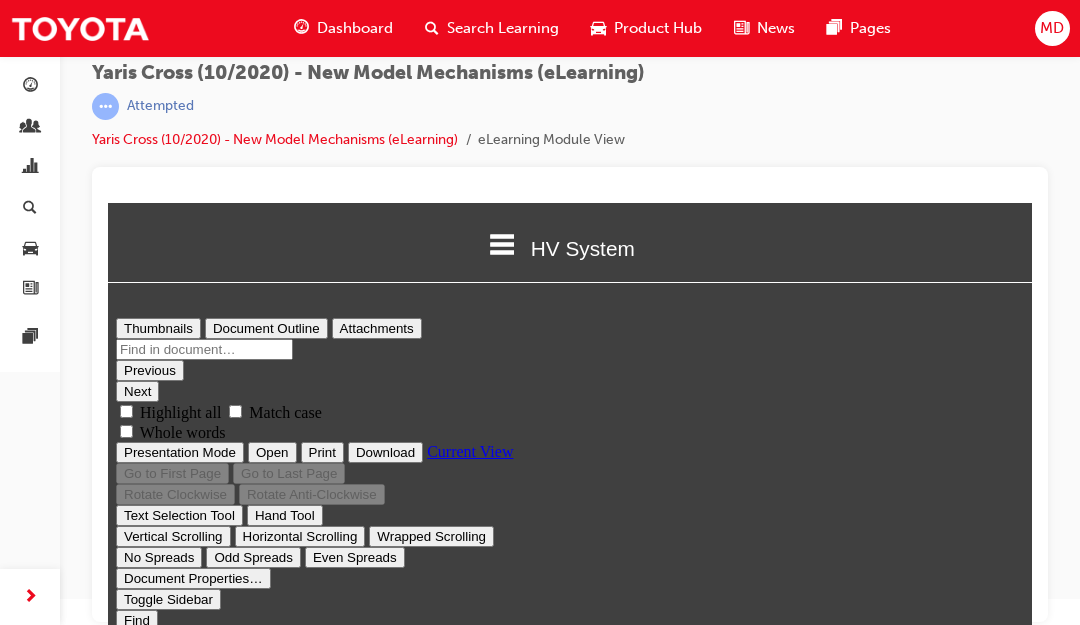 type on "1" 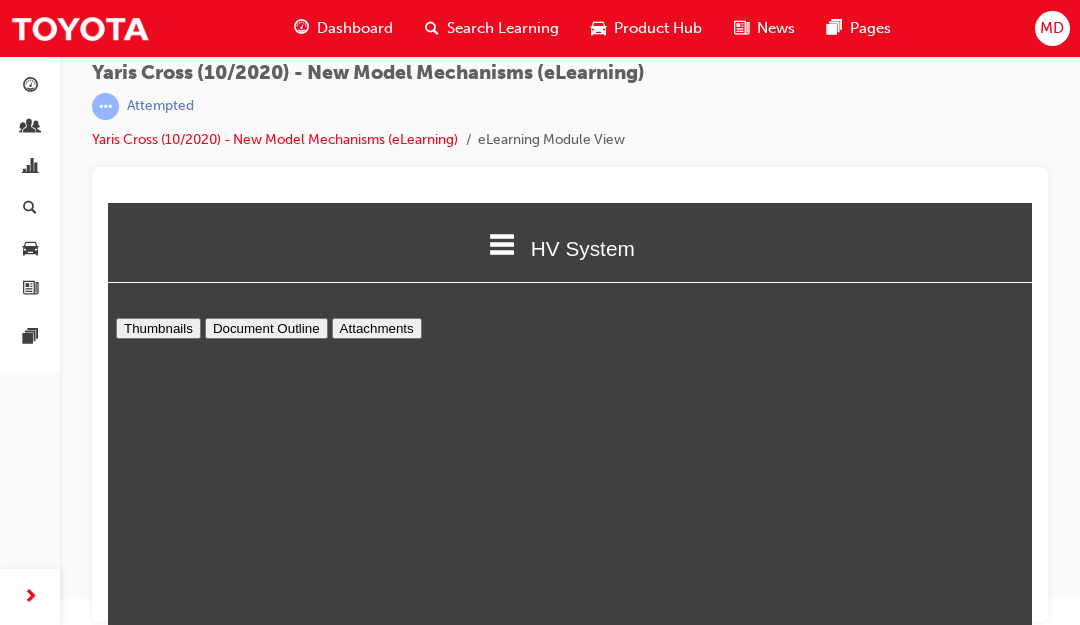 select on "page-fit" 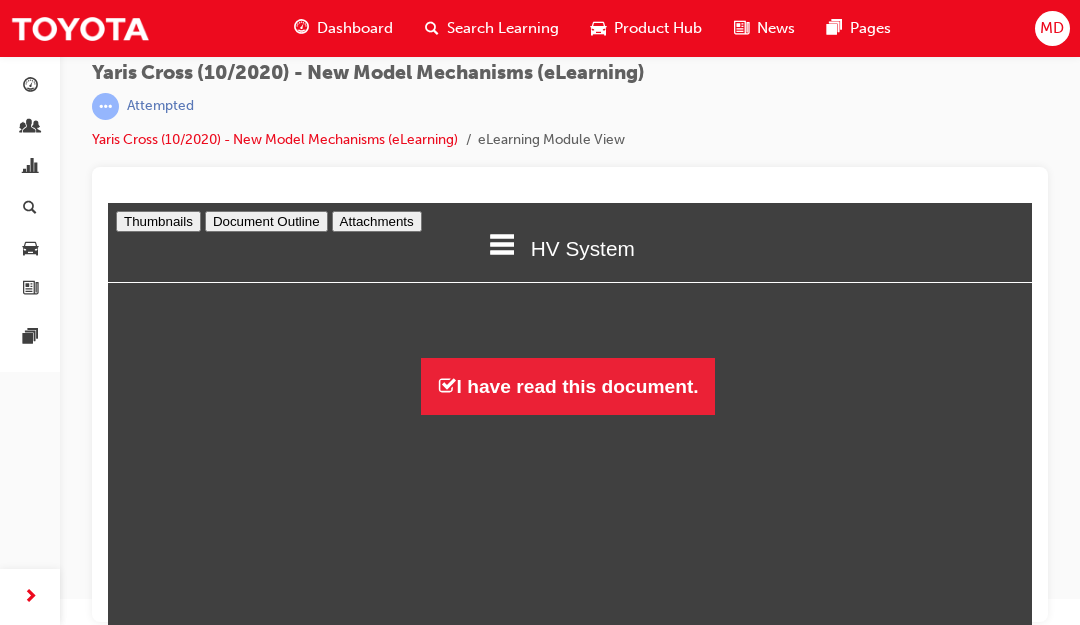 scroll, scrollTop: 1, scrollLeft: 0, axis: vertical 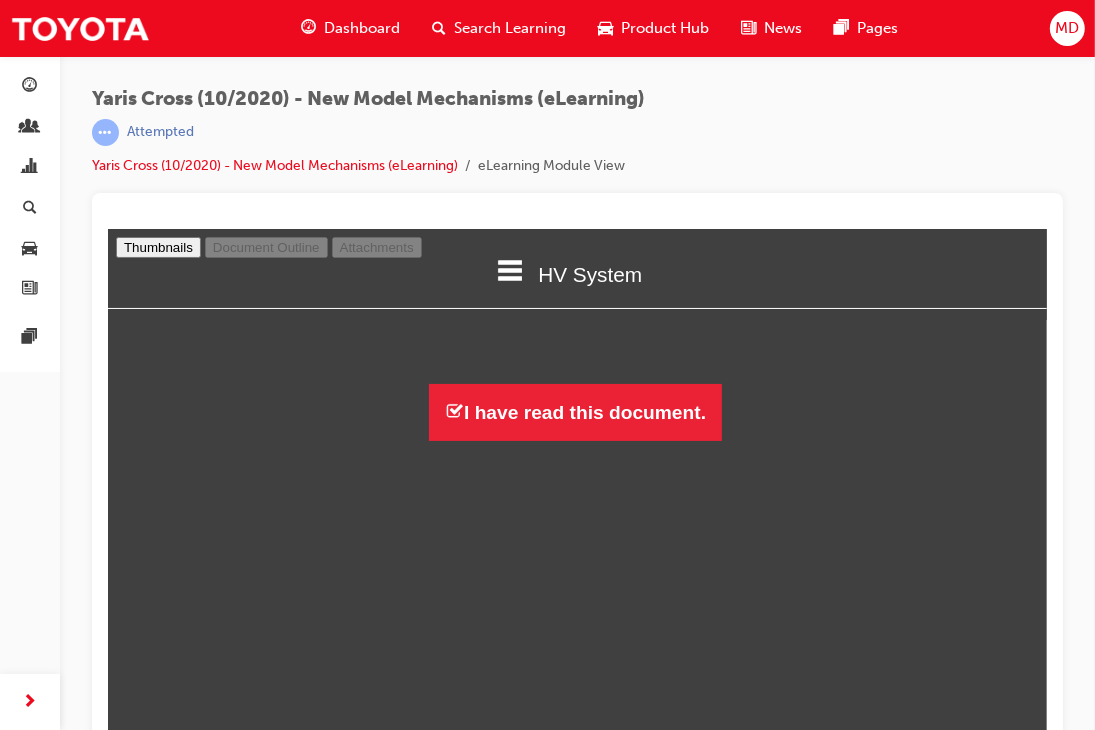 click at bounding box center [576, 9856] 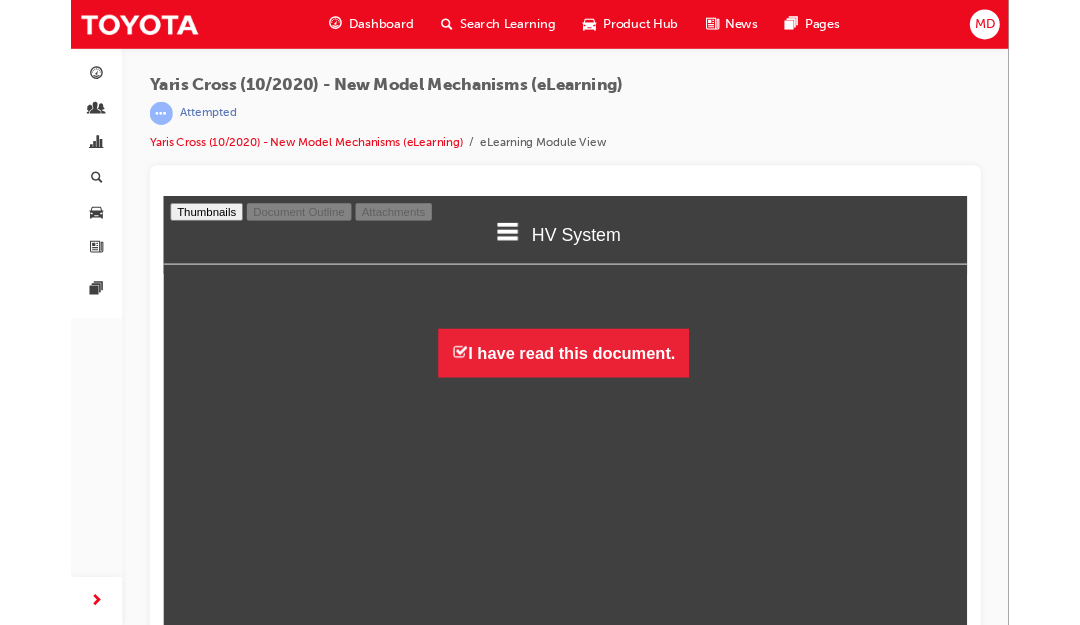 scroll, scrollTop: 36465, scrollLeft: 0, axis: vertical 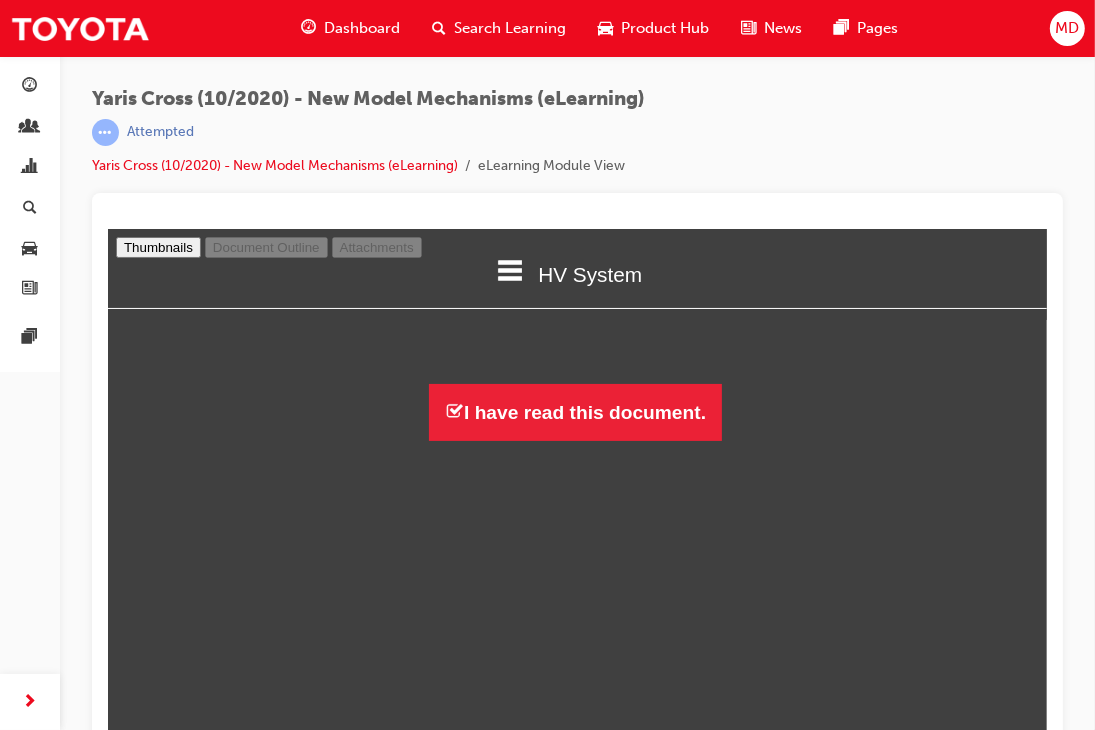 click on "8. Insulate the disconnected high - voltage  connector with insulated vinyl tape. • The Yaris Cross HV AWD adopts an E - Four system to achieve high levels of  AWD driving and fuel economy for a HV - SUV. • An induction motor is adopted for MGR  to improve fuel economy. 1. Similar to the permanent magnet  motor, when a 3 - phase alternating  current is passed through the stator  coil, a rotating magnetic field is created  in the electric motor. 2. An induction current is generated in the  aluminum bar. - When the magnetic field crosses the  aluminum bar, an induction current  flows in a direction that prevents a  change in the magnetic field.  (Fleming's right - hand rule) 3. Torque is generated from interaction  between current and magnetic field. - When an induction current flows  through the aluminum bar in the  magnetic field, a force is generated  in the aluminum bar. (Fleming's left - hand rule) This force is used as motor  torque. • On AWD models, compact and  assembly ( • assembly ( front  •" at bounding box center [576, 9866] 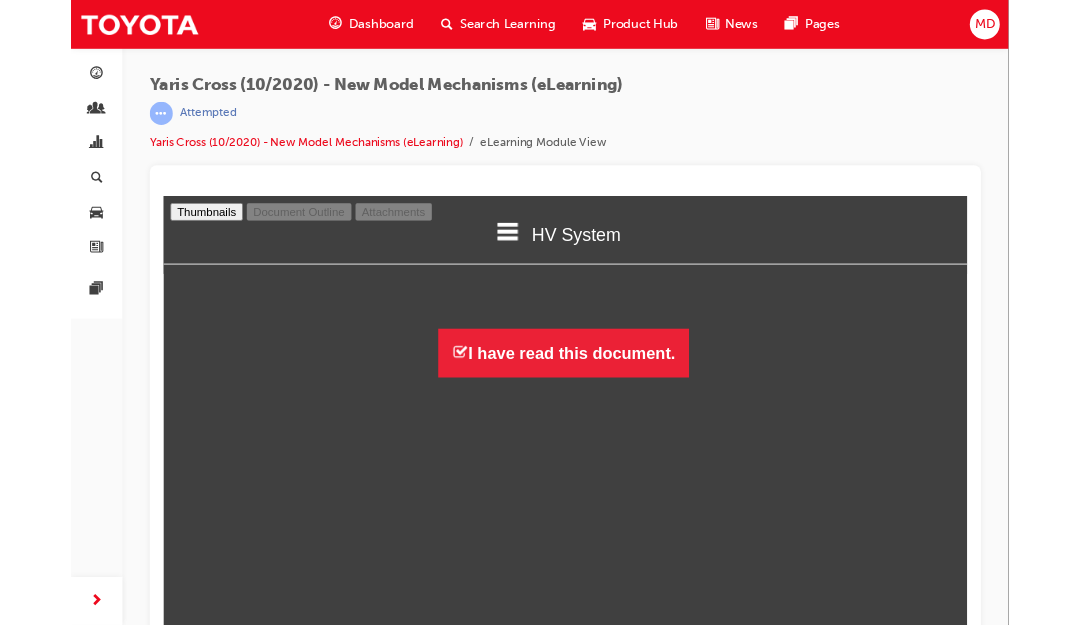 select on "auto" 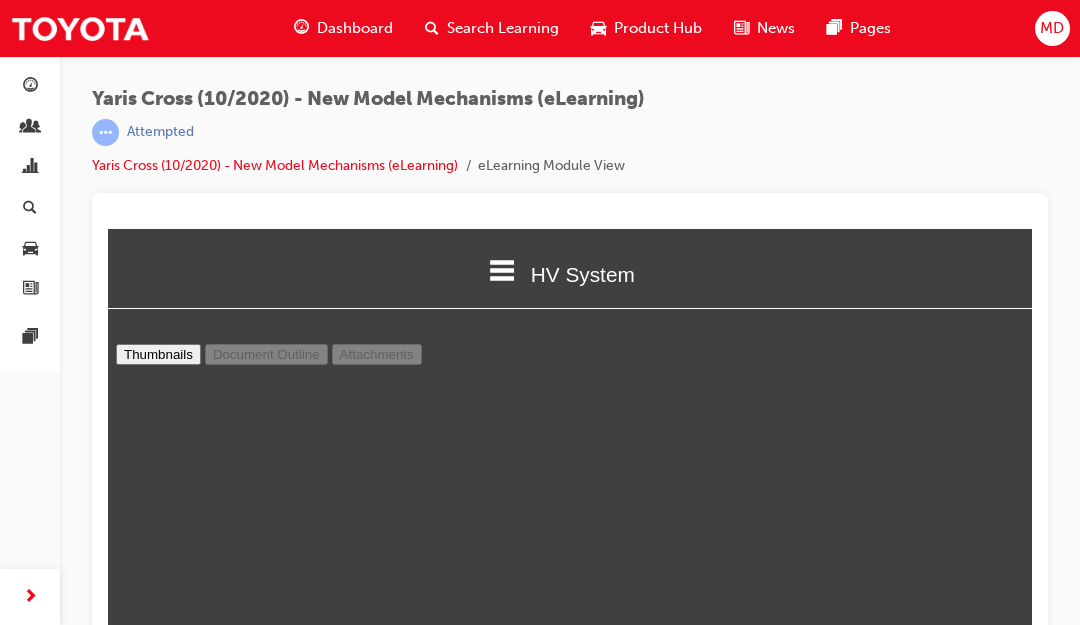 scroll, scrollTop: 10, scrollLeft: 10, axis: both 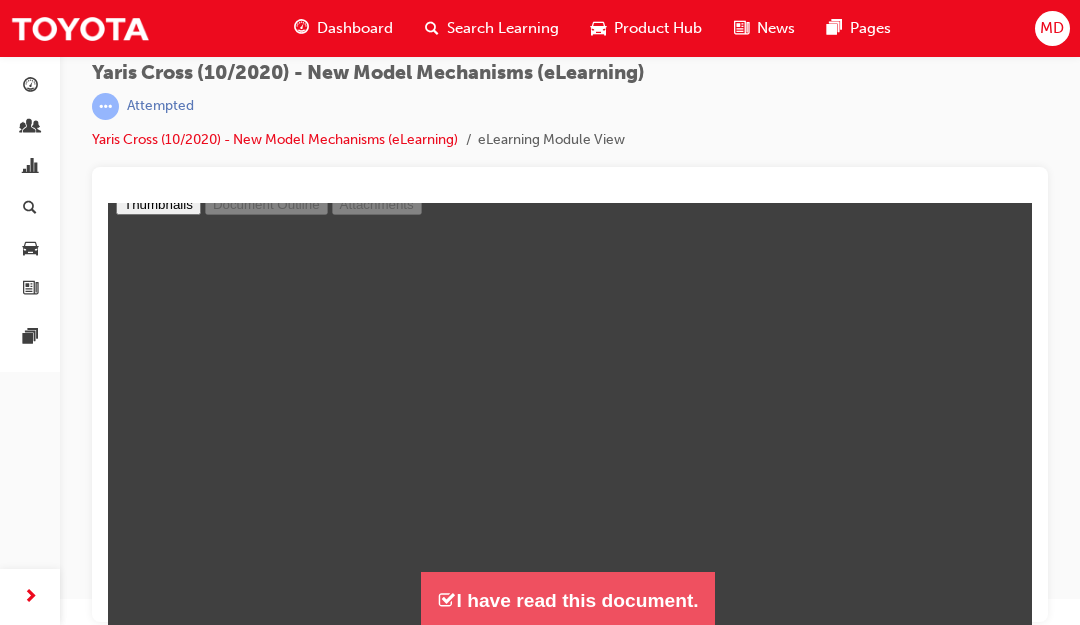 click on "I have read this document." at bounding box center [567, 600] 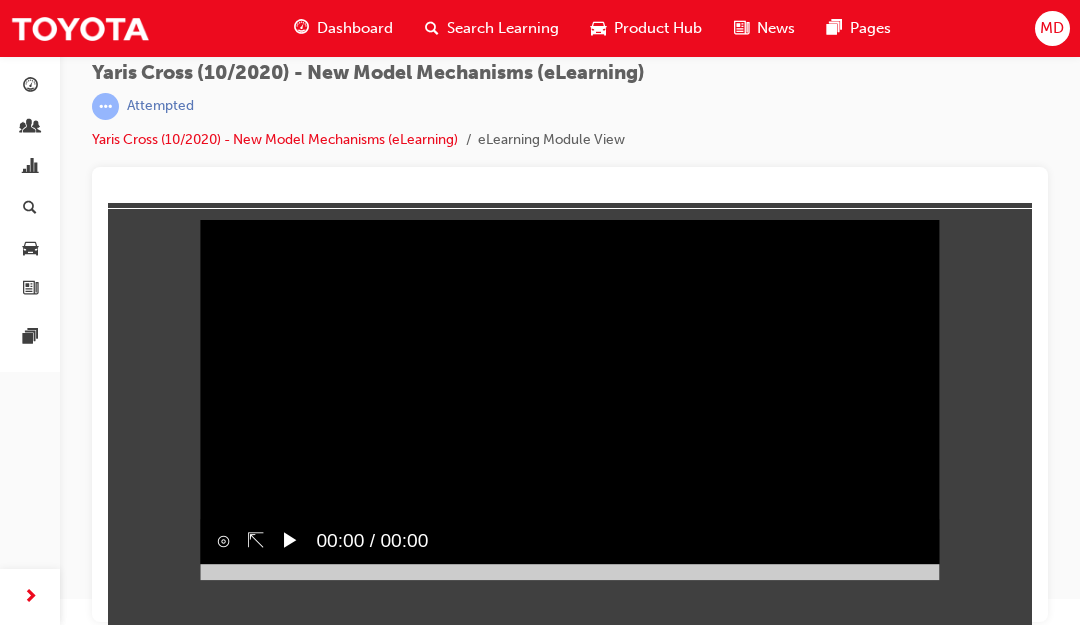 scroll, scrollTop: 0, scrollLeft: 0, axis: both 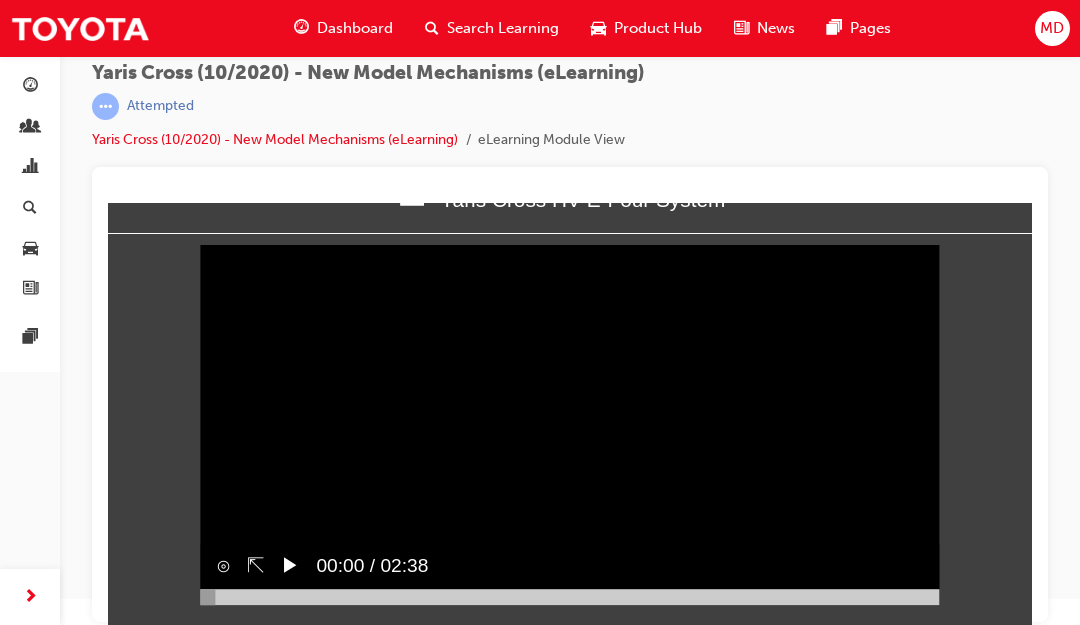 click on "▶︎" at bounding box center [290, 566] 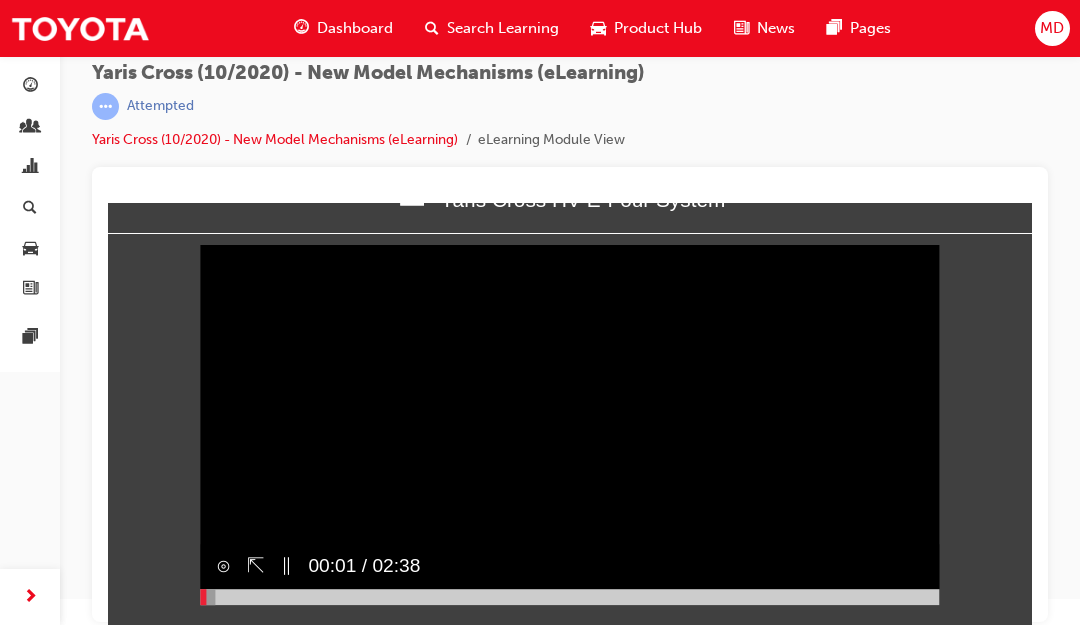 click on "Sorry, your browser does not support embedded videos.  Download Instead" at bounding box center [569, 420] 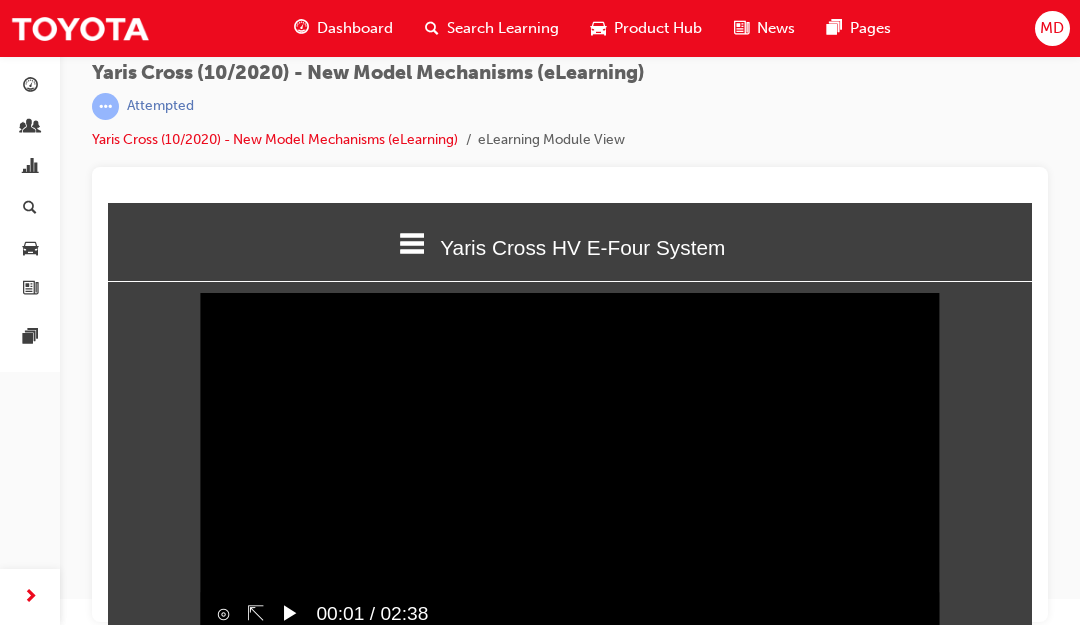 scroll, scrollTop: 49, scrollLeft: 0, axis: vertical 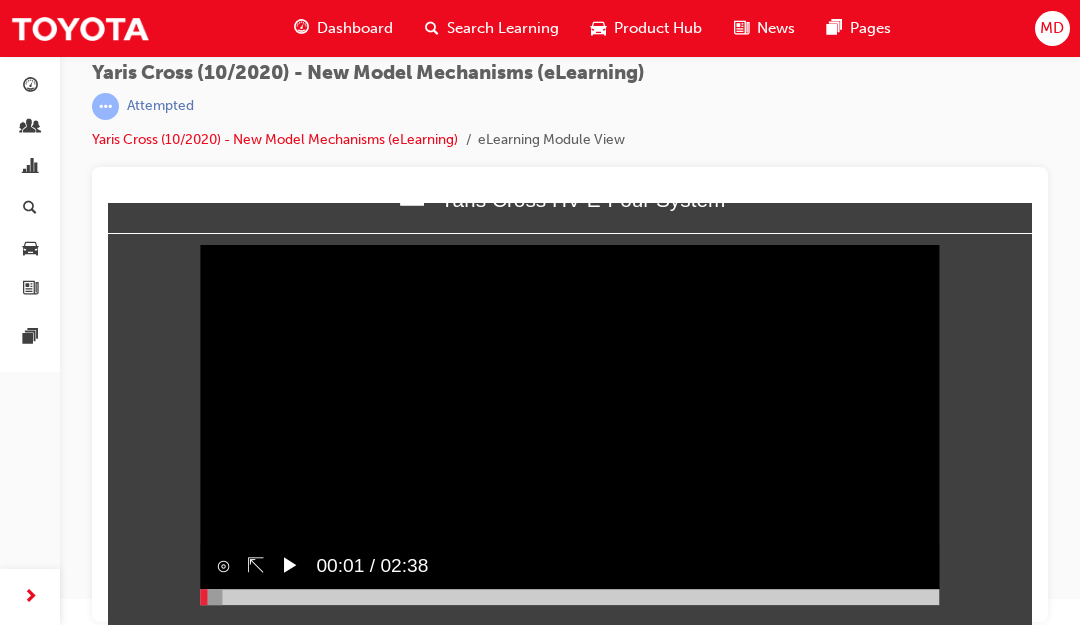 click on "▶︎" at bounding box center [290, 566] 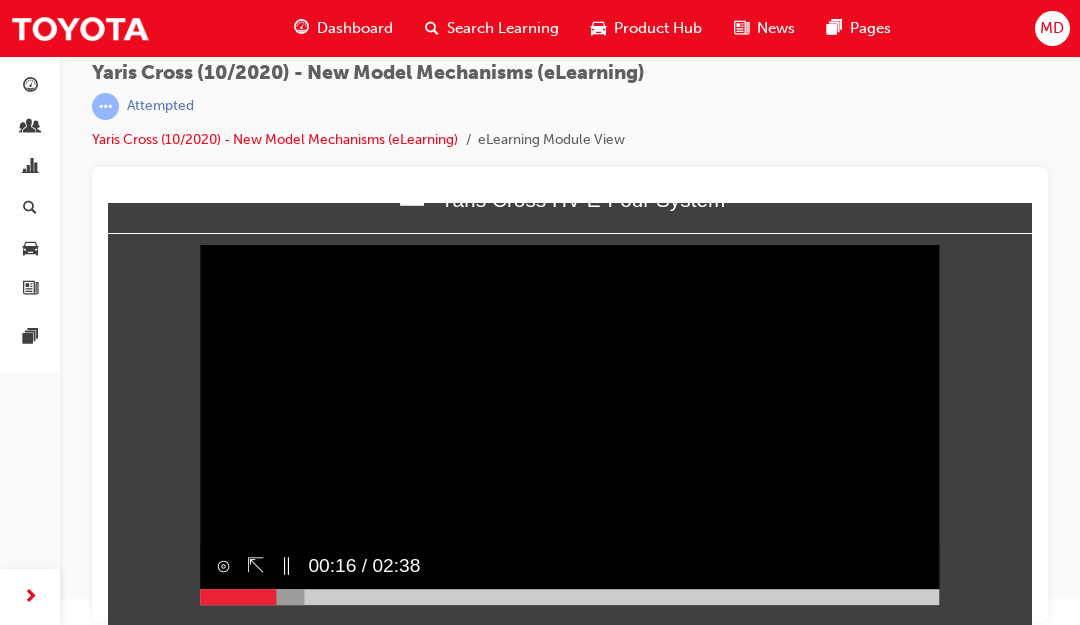 click on "Sorry, your browser does not support embedded videos.  Download Instead" at bounding box center (569, 420) 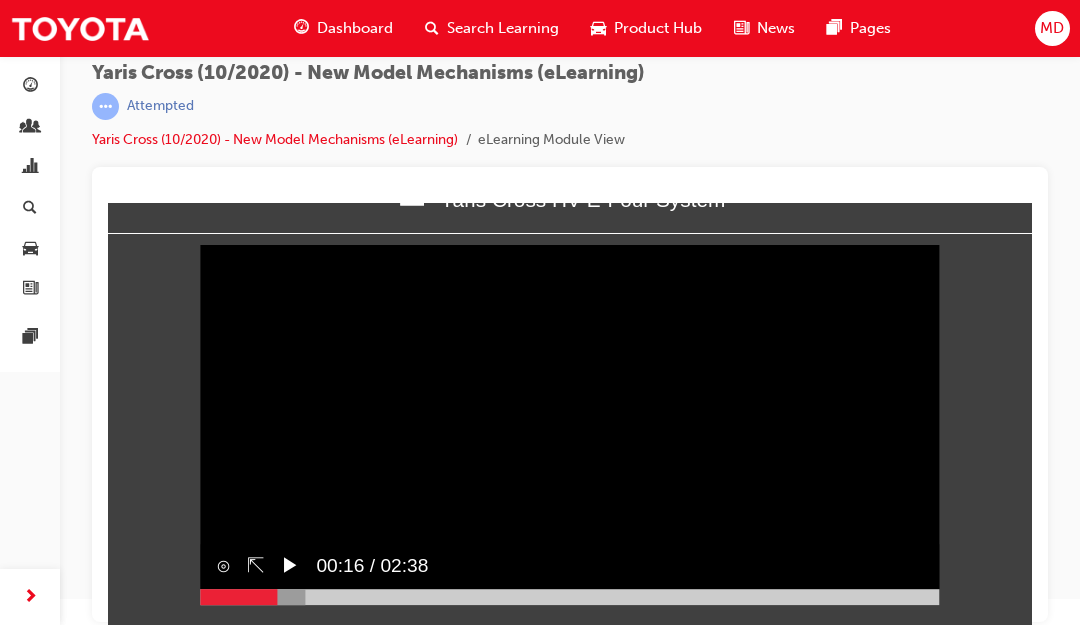 click on "Sorry, your browser does not support embedded videos.  Download Instead" at bounding box center (569, 420) 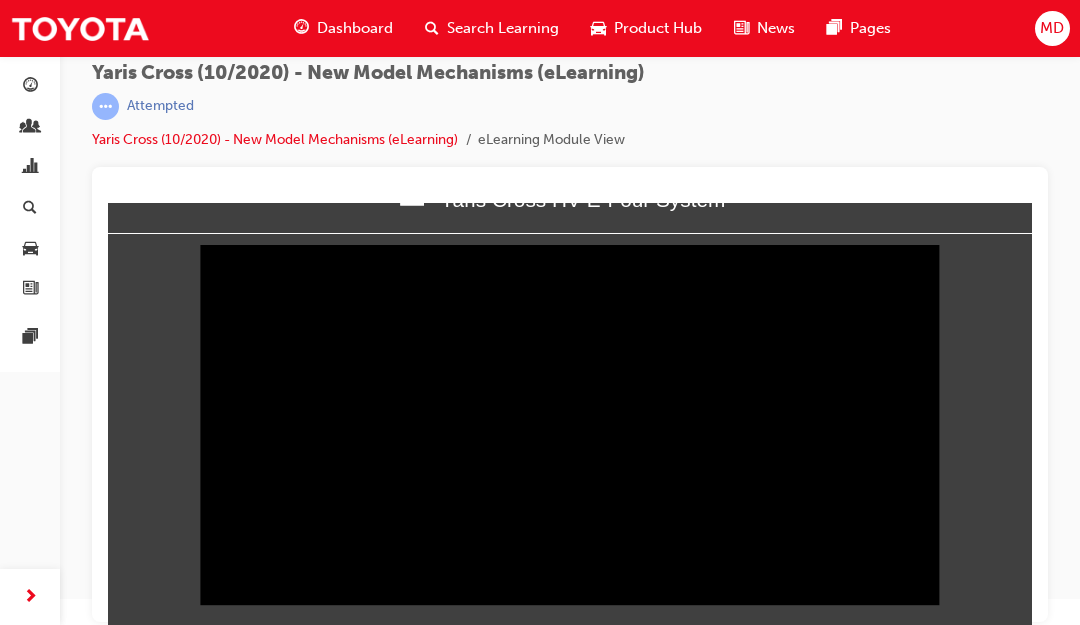 click at bounding box center (569, 597) 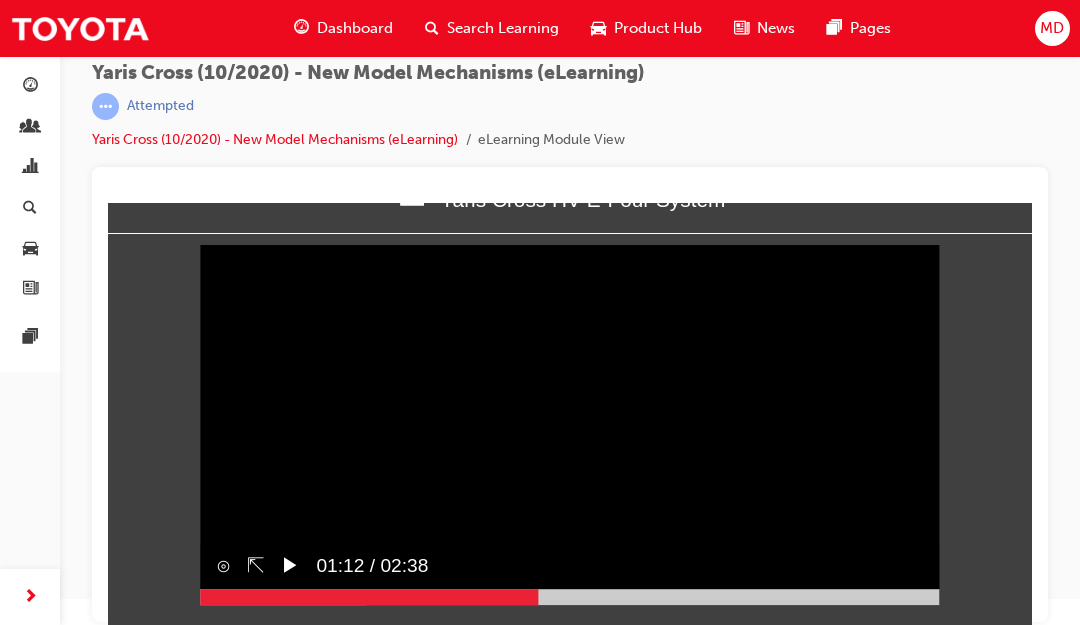 click at bounding box center (569, 597) 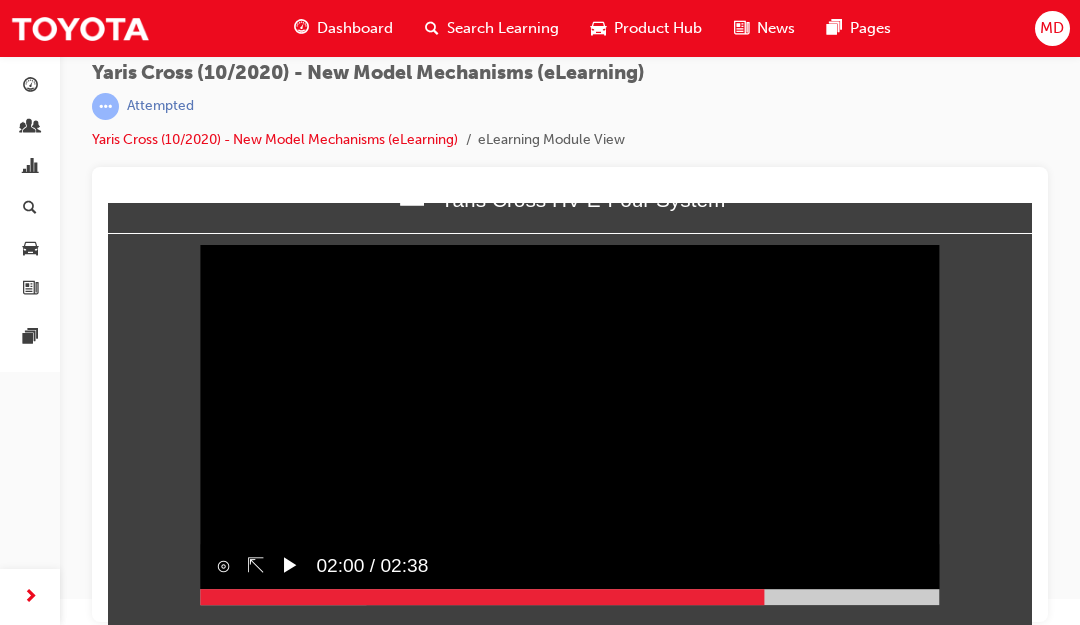 click at bounding box center [569, 597] 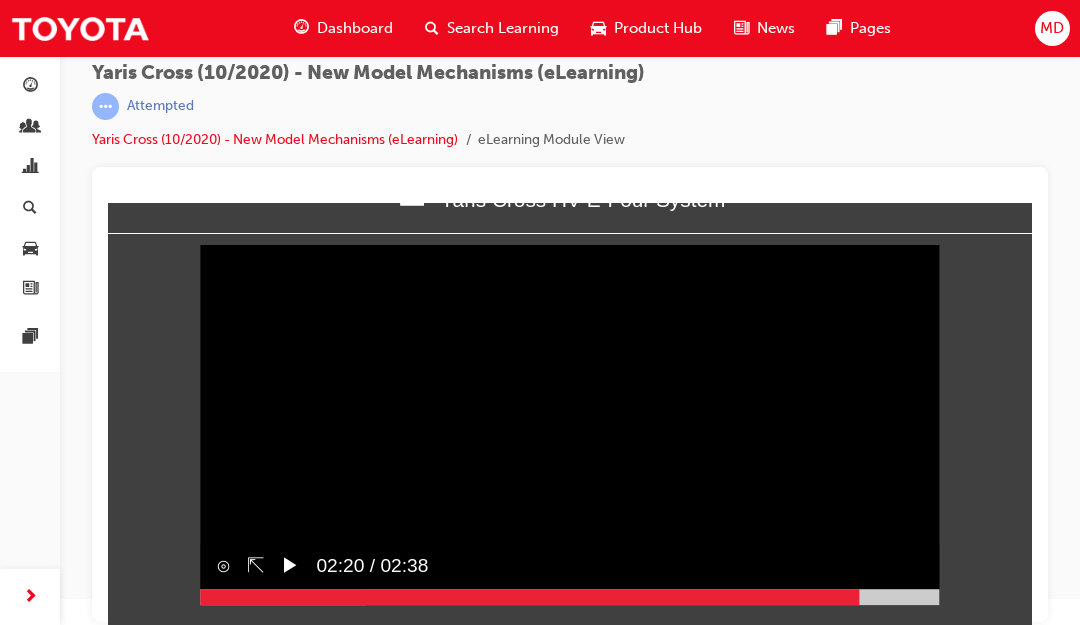 click at bounding box center (569, 597) 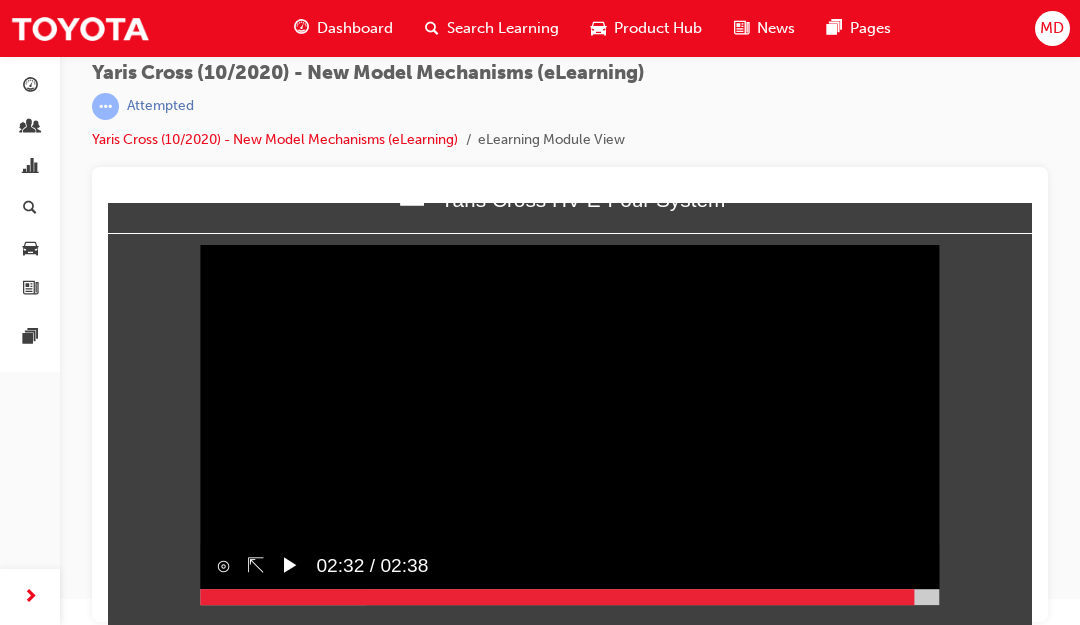 click at bounding box center (569, 597) 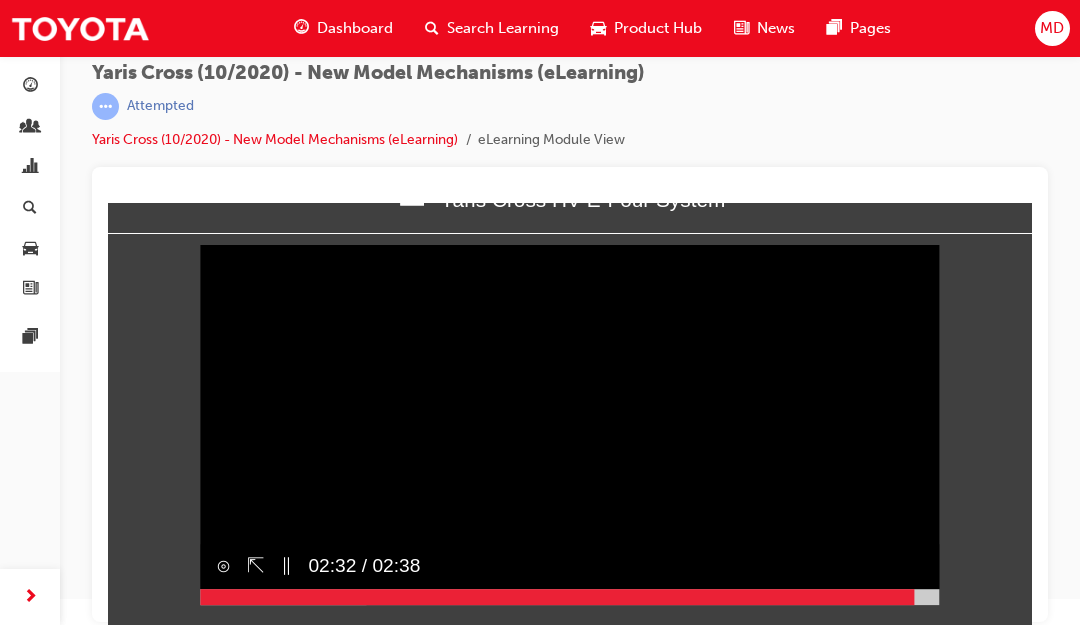 click on "Sorry, your browser does not support embedded videos.  Download Instead" at bounding box center [569, 420] 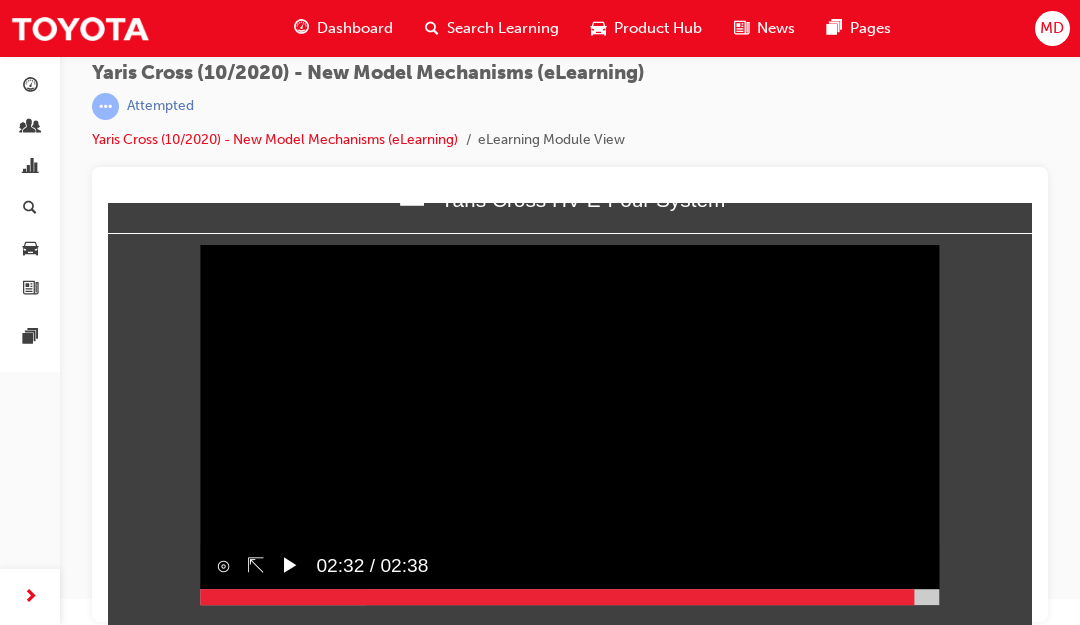 click on "Sorry, your browser does not support embedded videos.  Download Instead" at bounding box center [569, 420] 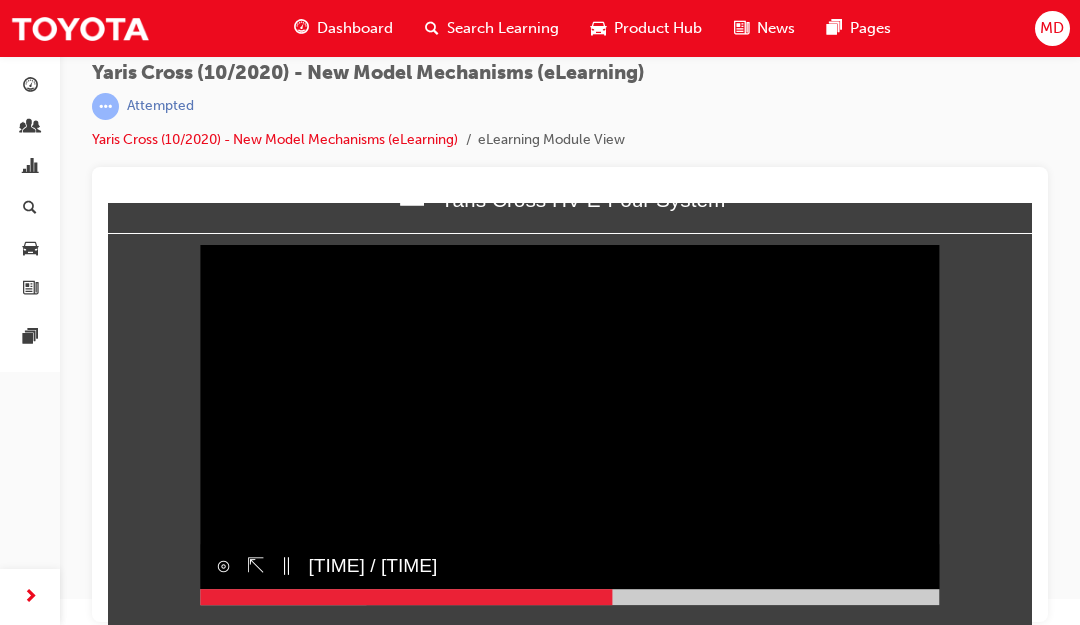 click at bounding box center [569, 597] 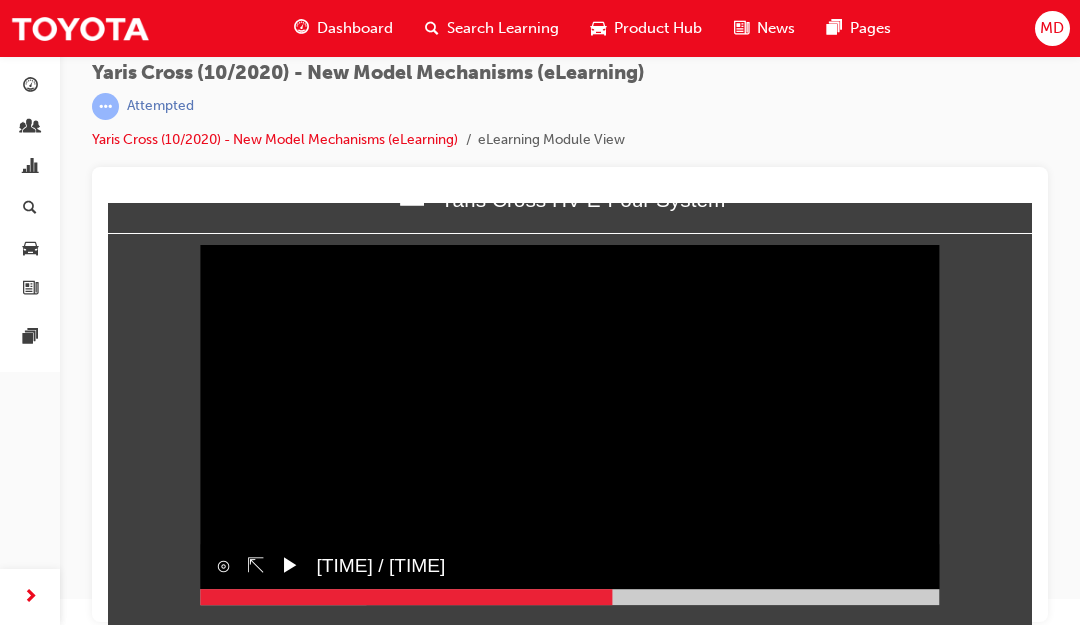 click on "▶︎" at bounding box center (290, 566) 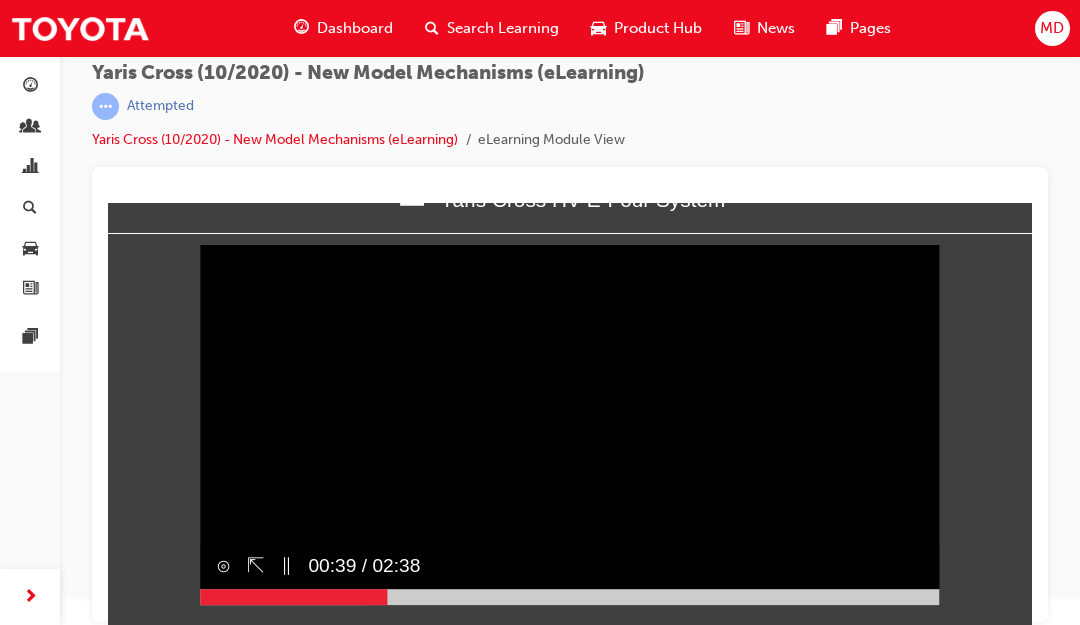 click at bounding box center [569, 597] 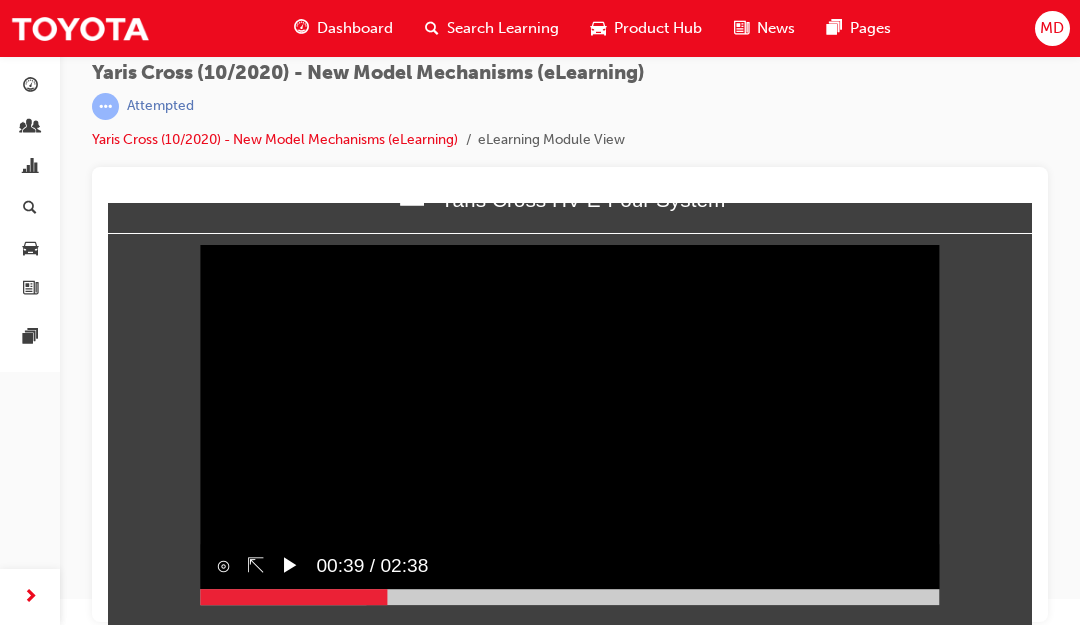 click on "▶︎" at bounding box center [290, 566] 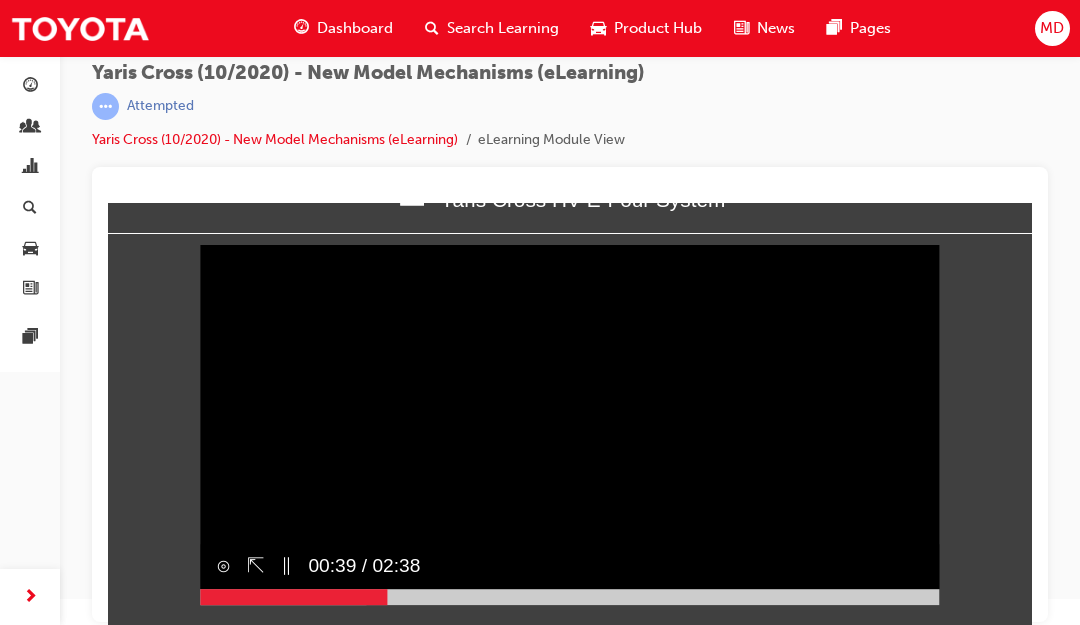 click on "Sorry, your browser does not support embedded videos.  Download Instead" at bounding box center (569, 420) 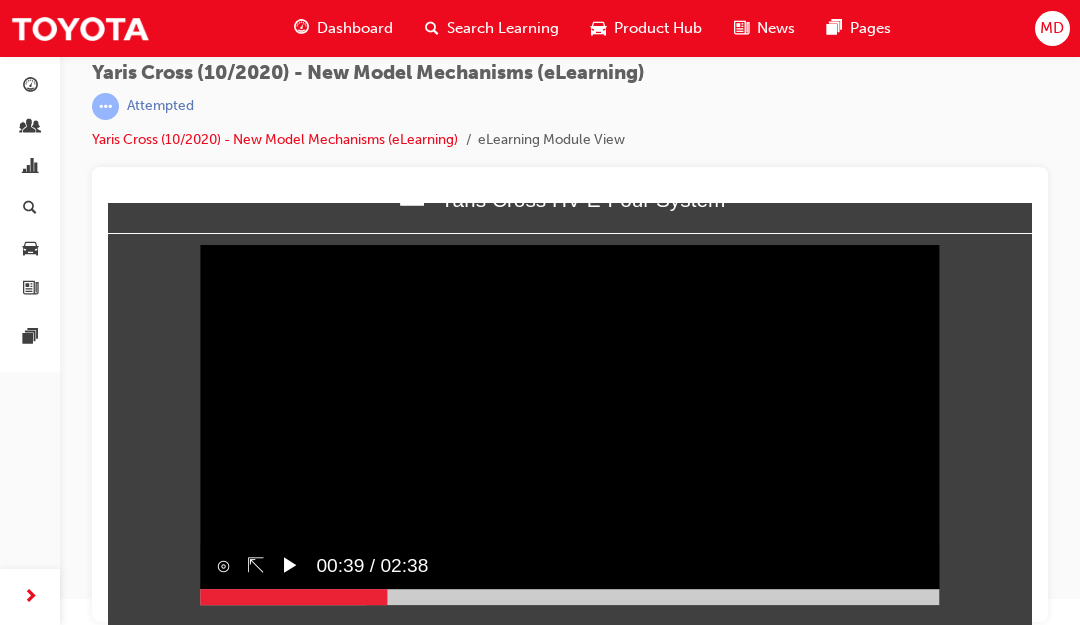 click on "Sorry, your browser does not support embedded videos.  Download Instead" at bounding box center [569, 420] 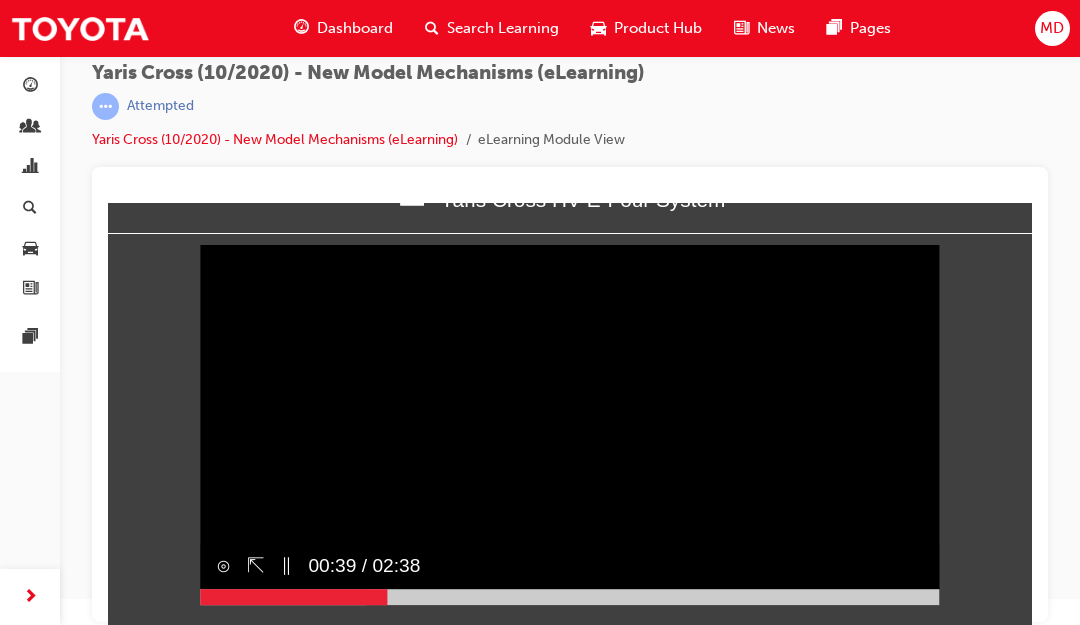 click on "Sorry, your browser does not support embedded videos.  Download Instead" at bounding box center [569, 420] 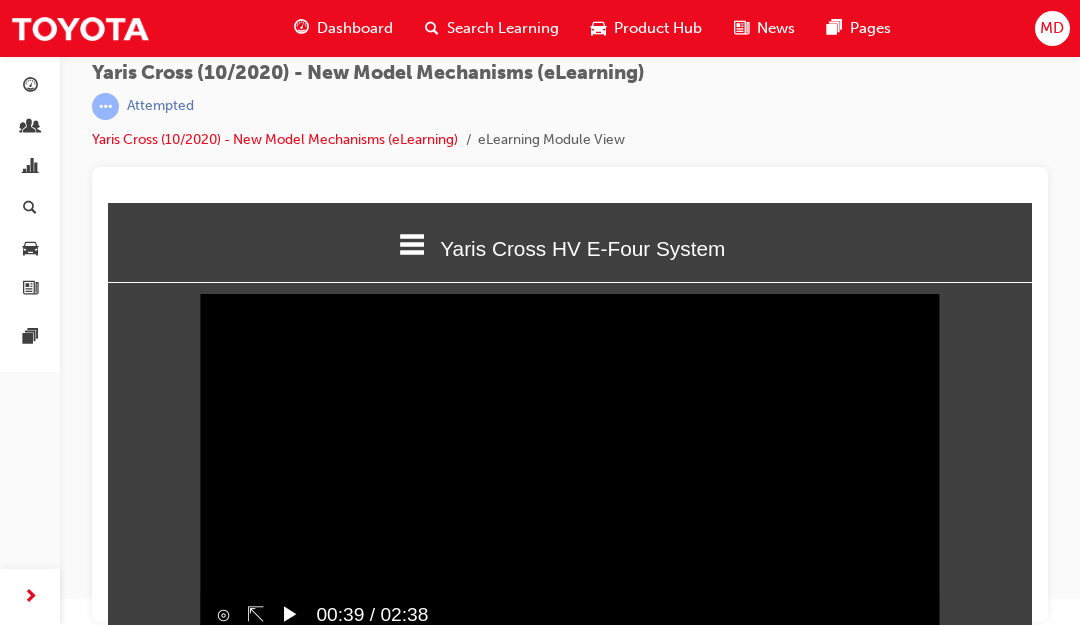 scroll, scrollTop: 49, scrollLeft: 0, axis: vertical 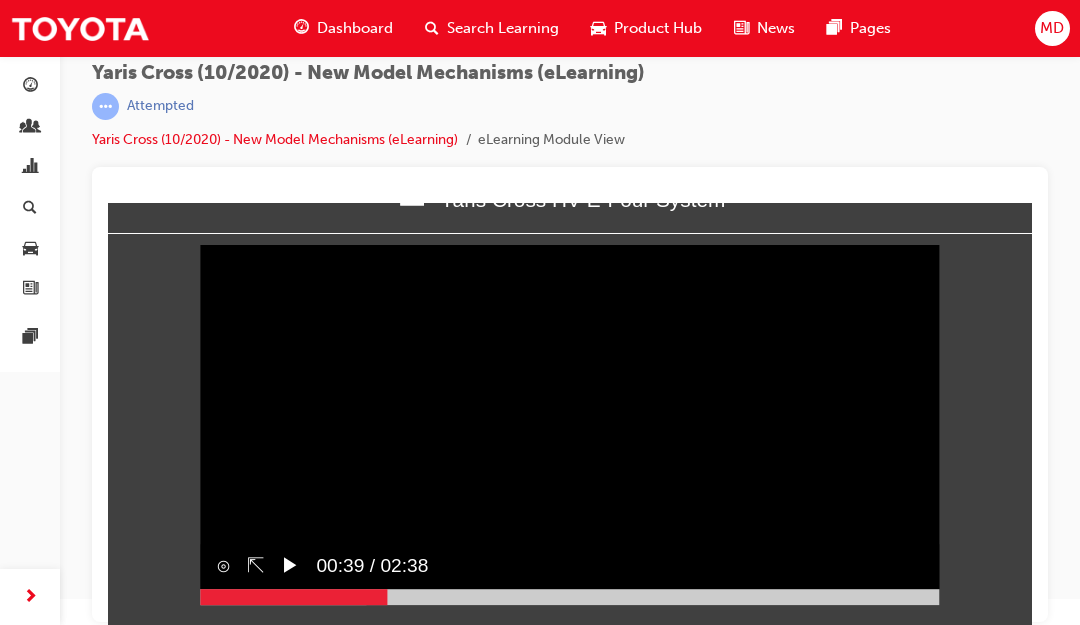 click on "⇱" at bounding box center [248, 566] 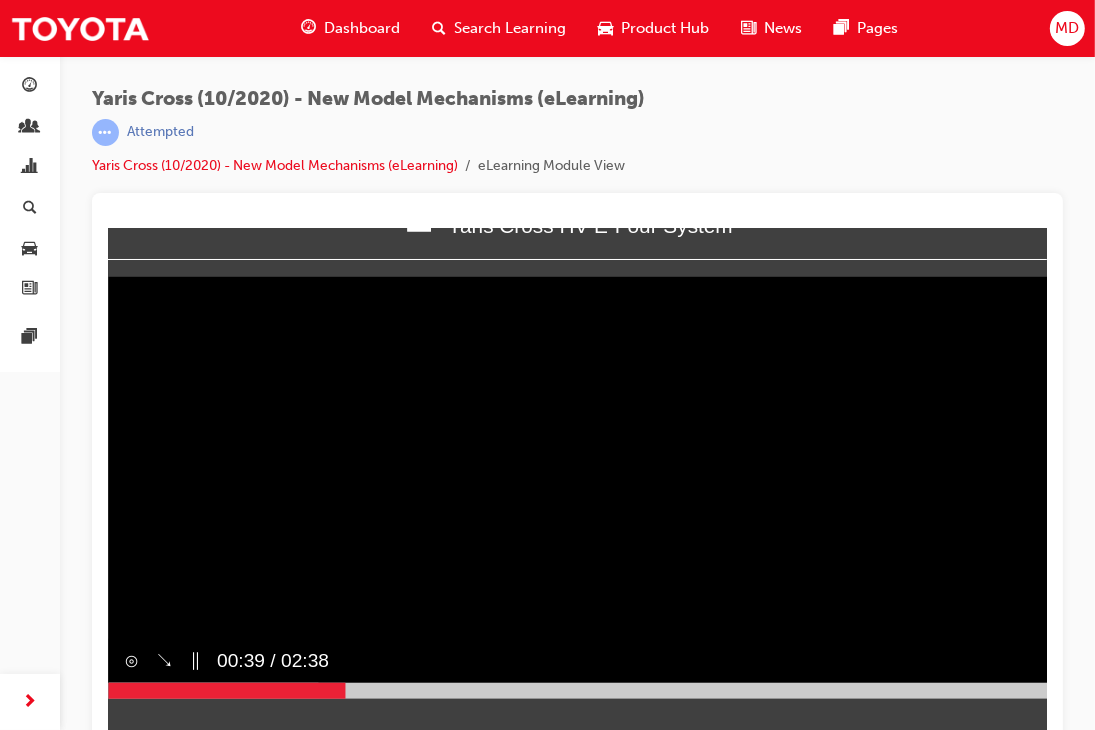 scroll, scrollTop: 0, scrollLeft: 0, axis: both 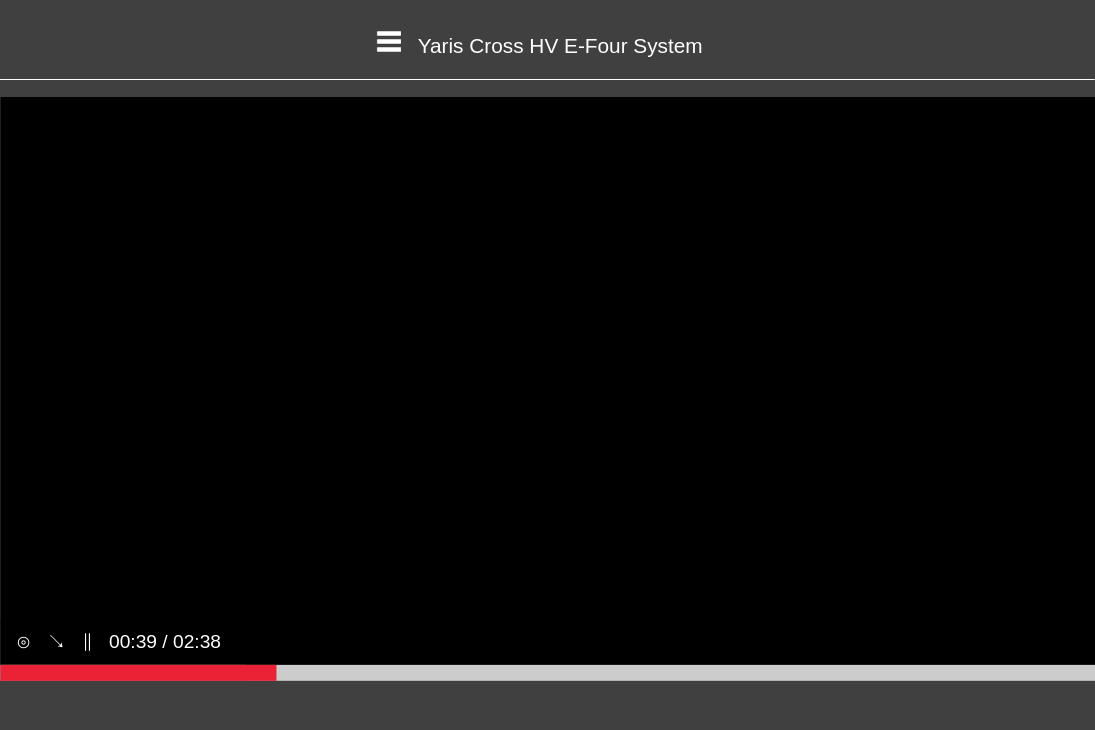 click on "Sorry, your browser does not support embedded videos.  Download Instead" at bounding box center (547, 389) 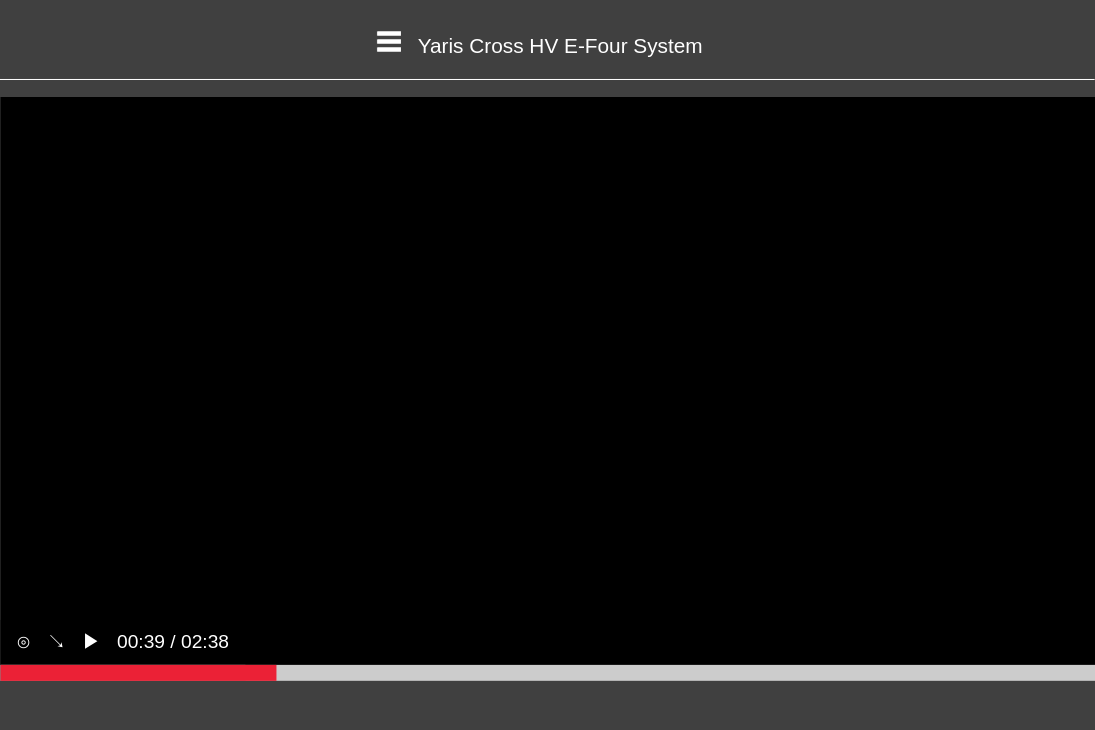 click on "Sorry, your browser does not support embedded videos.  Download Instead" at bounding box center [547, 389] 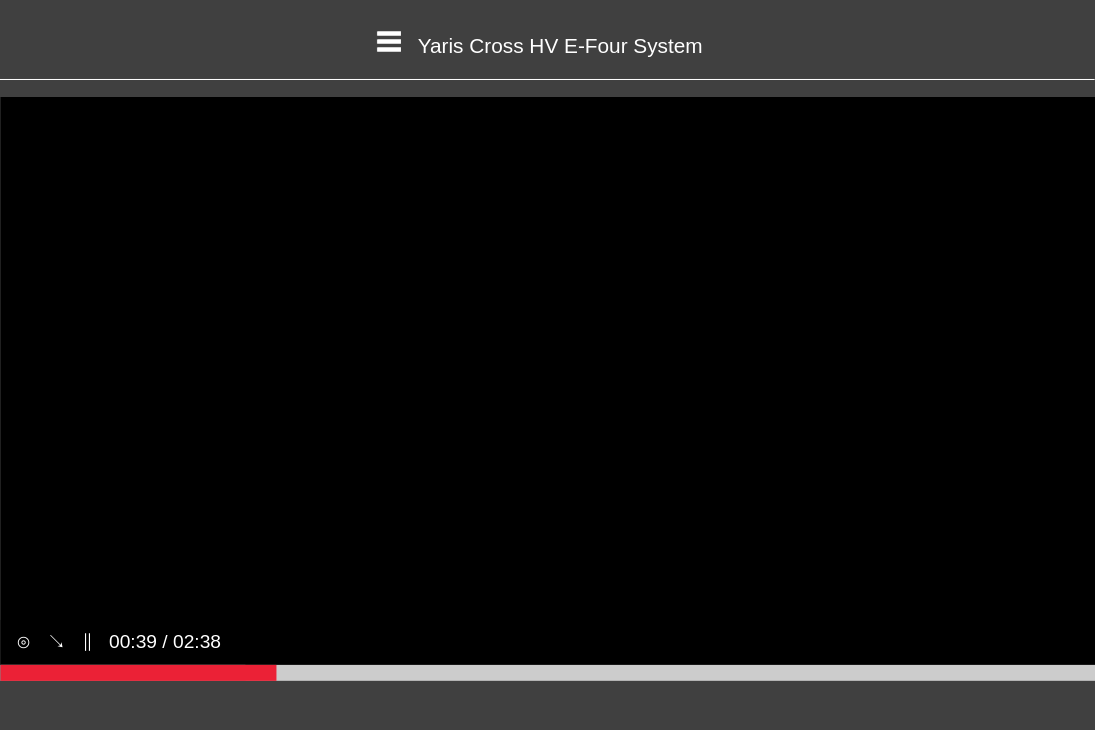 click on "↘︎" at bounding box center (56, 642) 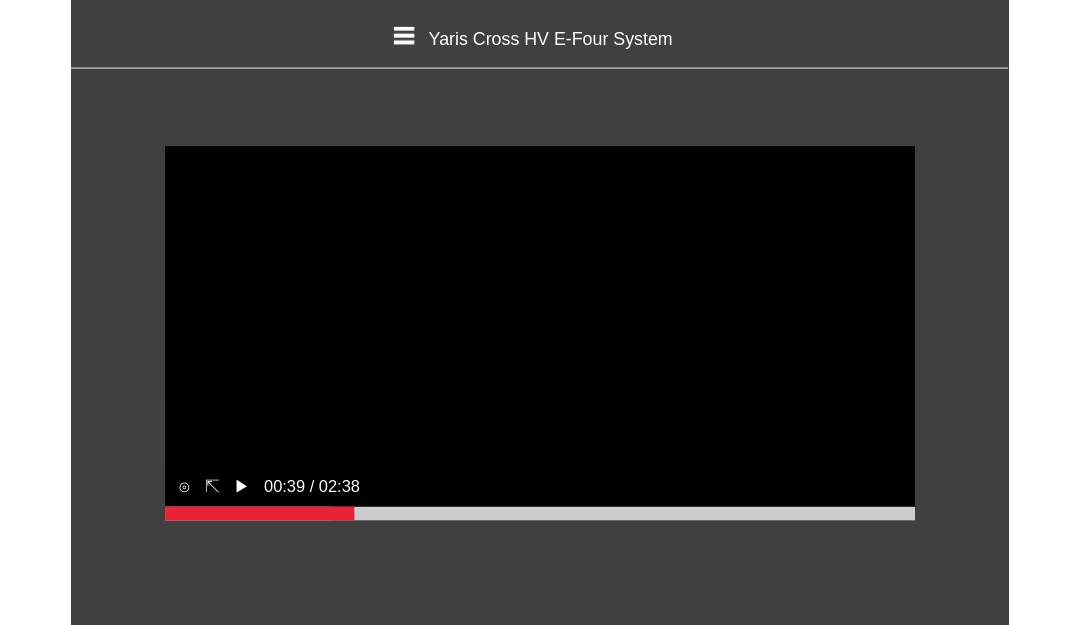scroll, scrollTop: 369, scrollLeft: 939, axis: both 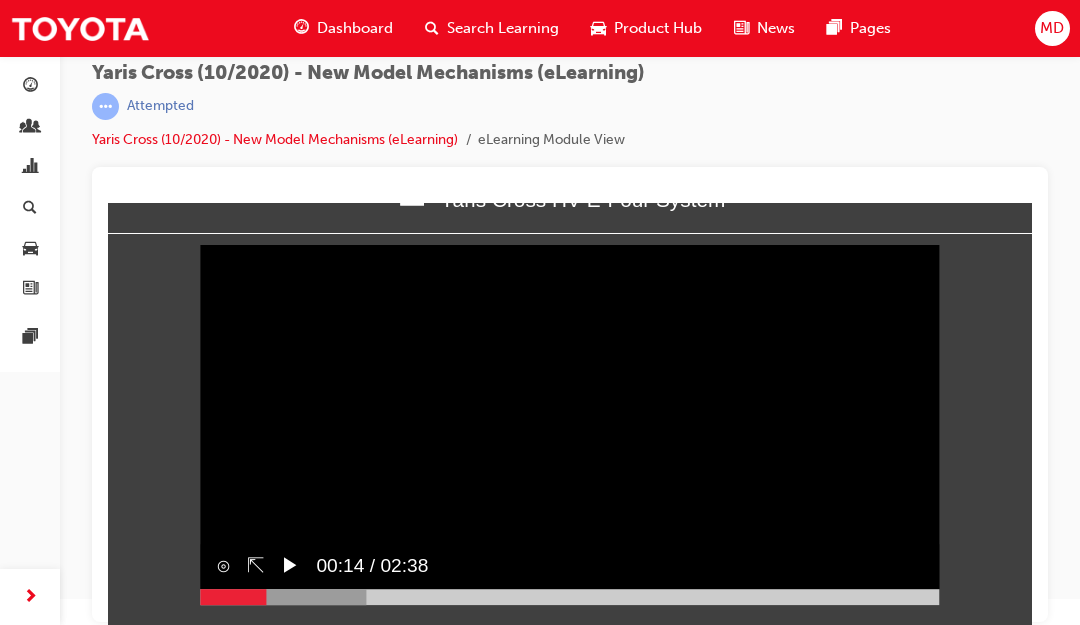 click at bounding box center (233, 597) 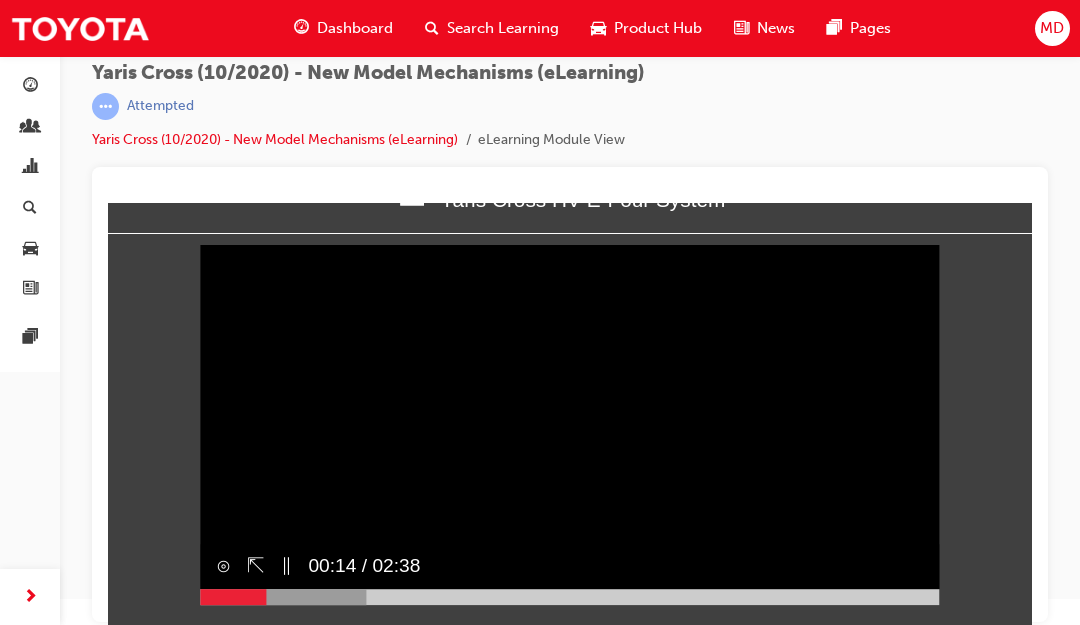 click on "Sorry, your browser does not support embedded videos.  Download Instead" at bounding box center [569, 420] 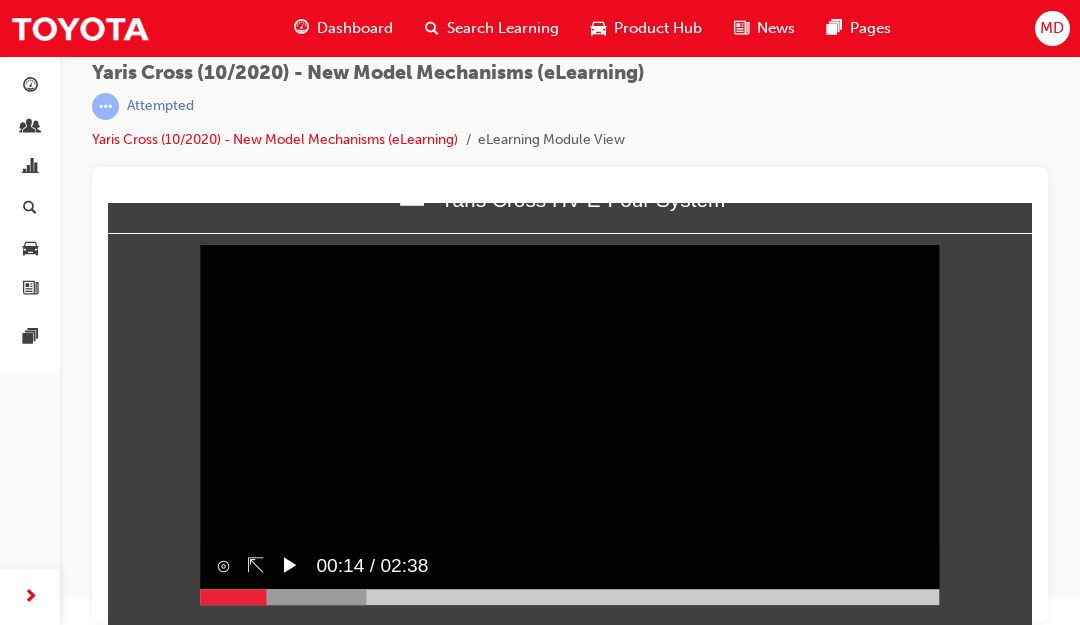 scroll, scrollTop: 0, scrollLeft: 0, axis: both 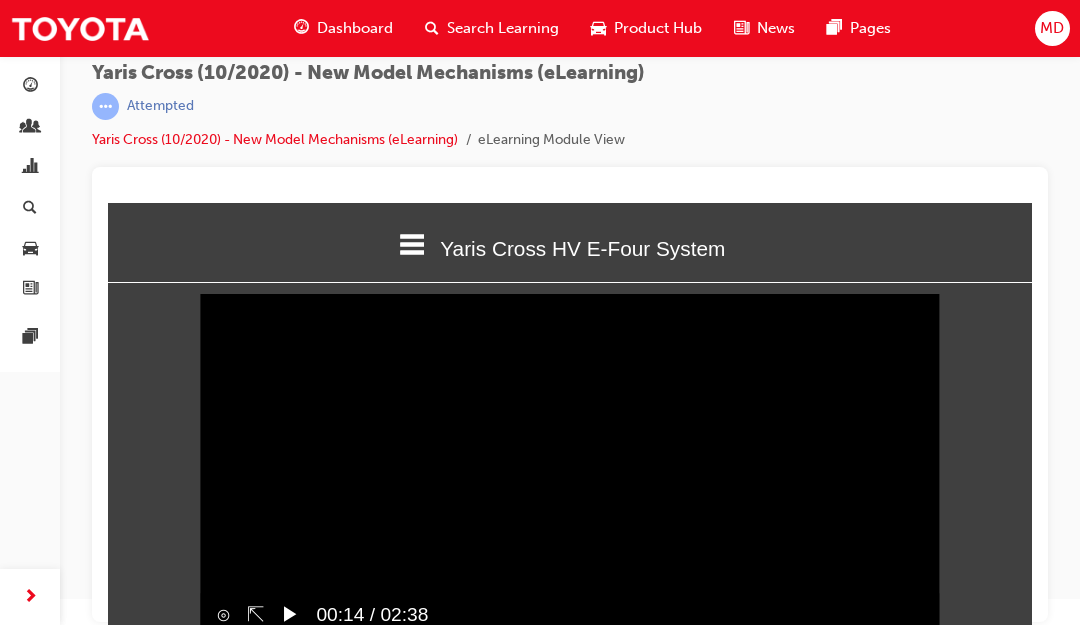 click 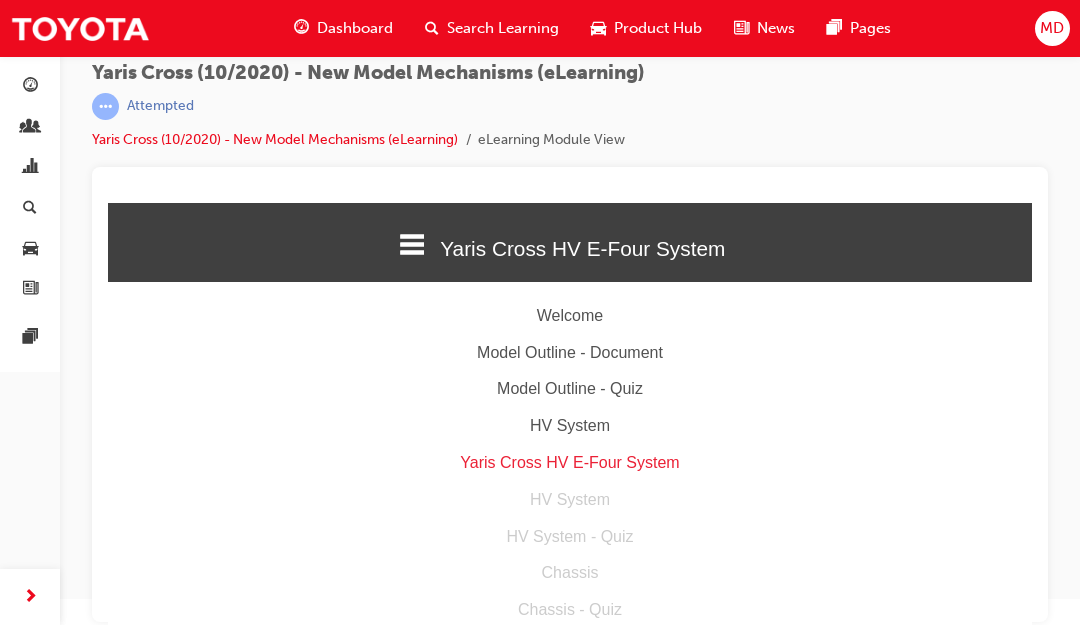 click on "Yaris Cross HV E-Four System" at bounding box center (570, 463) 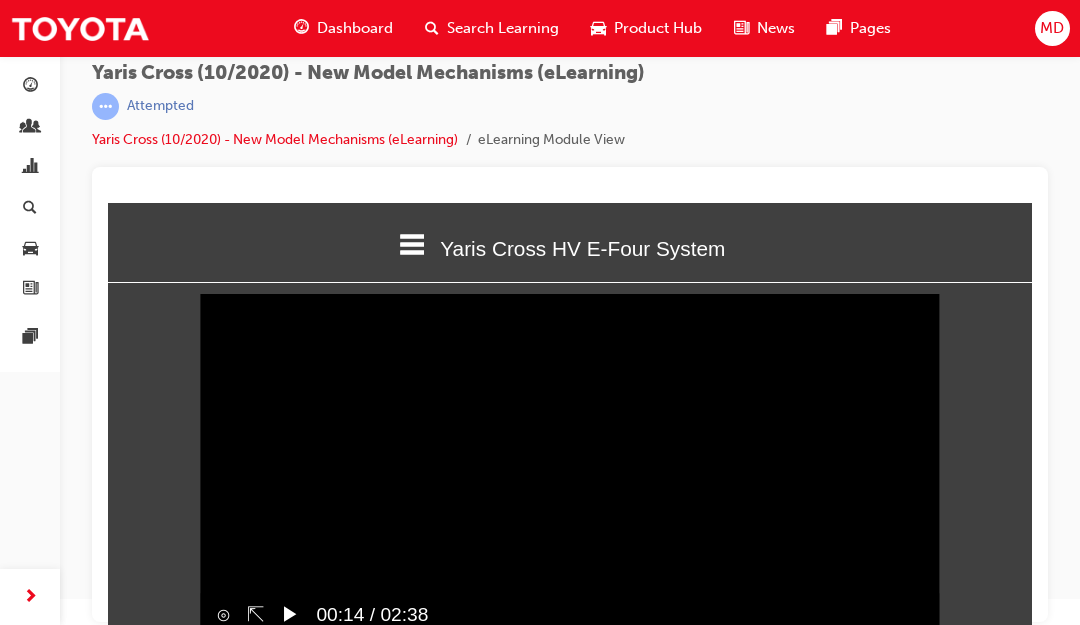 click on "Sorry, your browser does not support embedded videos.  Download Instead" at bounding box center [569, 469] 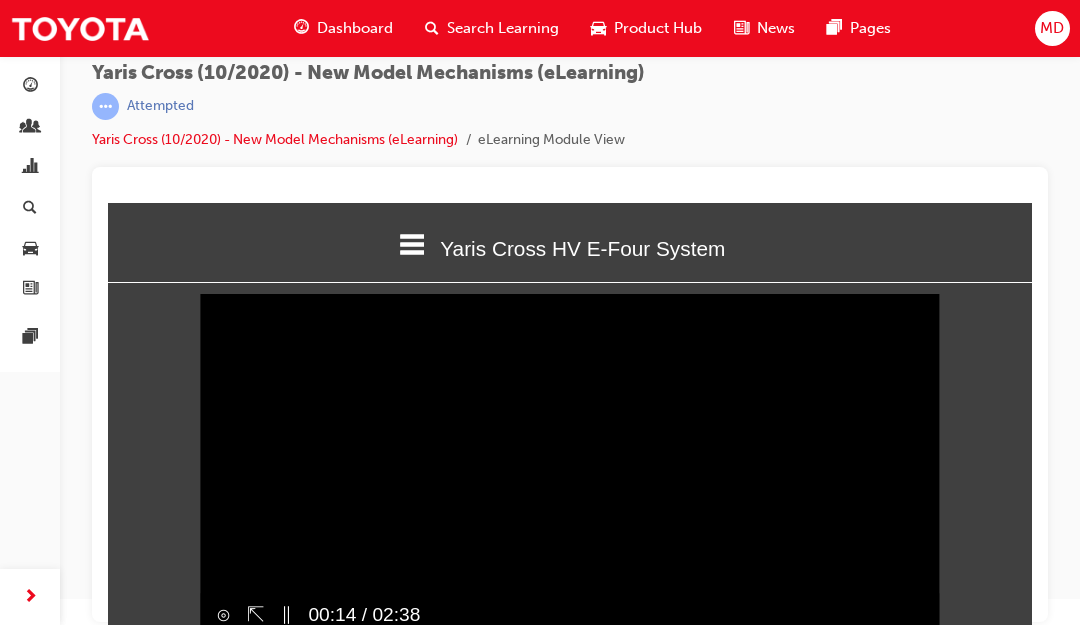 scroll, scrollTop: 49, scrollLeft: 0, axis: vertical 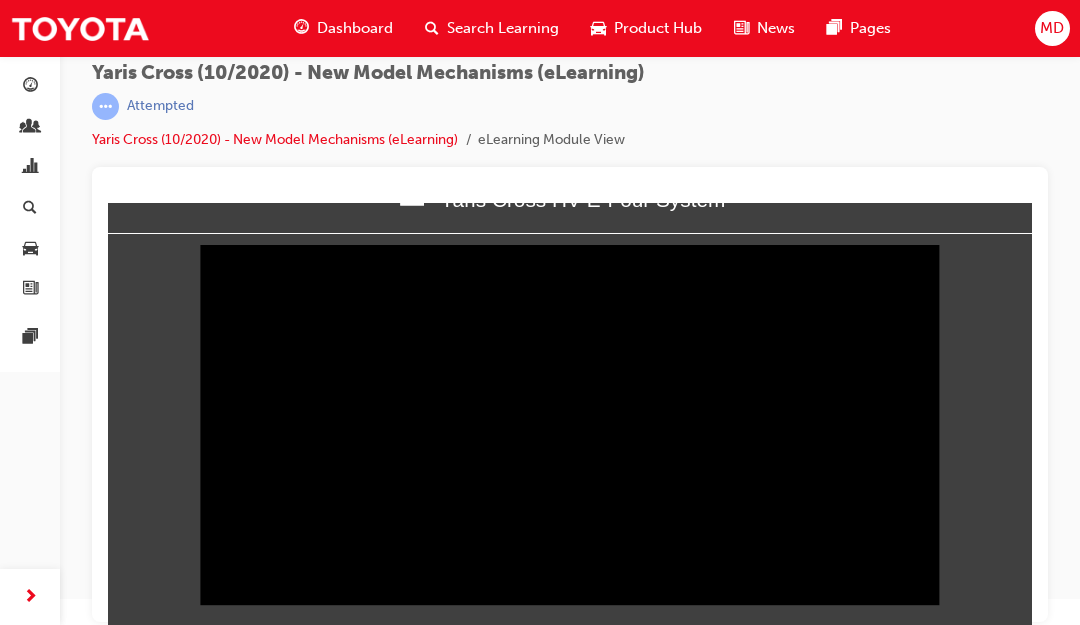 click on "‖" at bounding box center [286, 566] 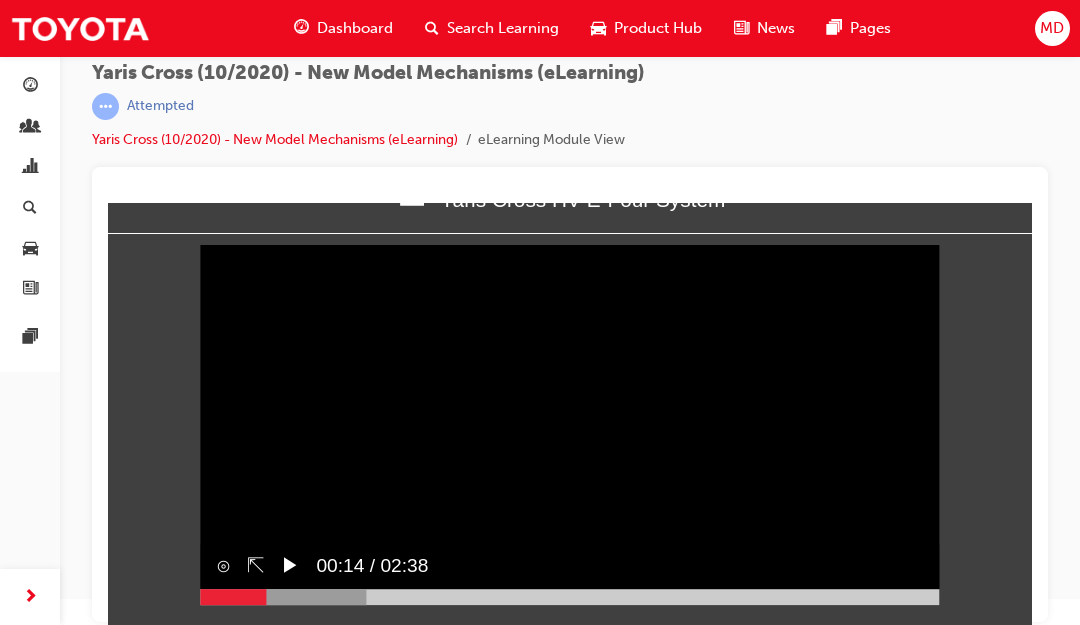 click on "▶︎" at bounding box center (290, 566) 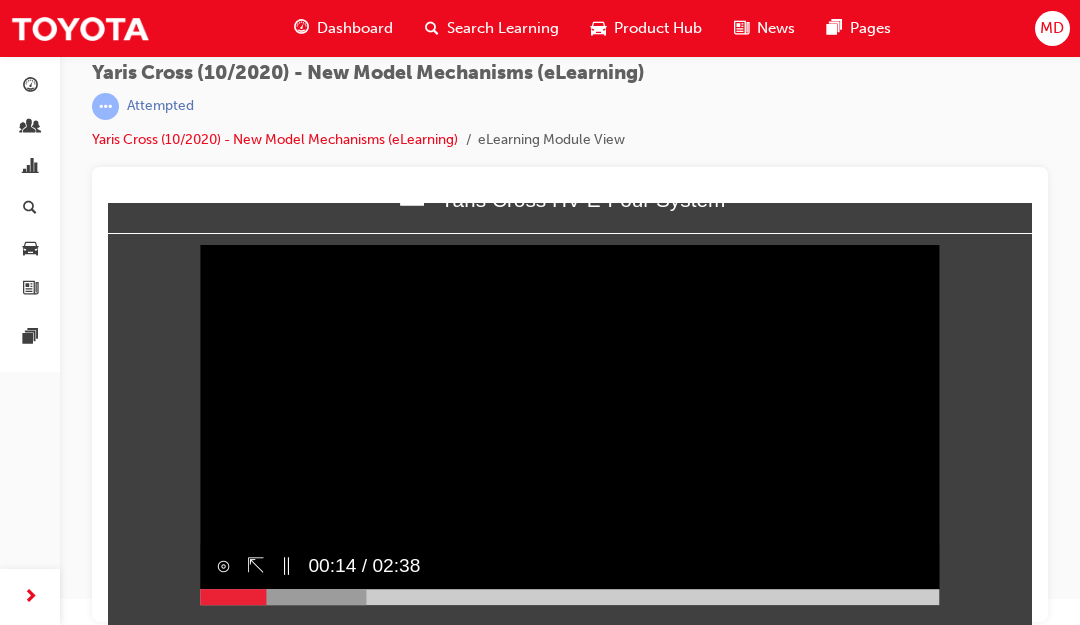 click on "Sorry, your browser does not support embedded videos.  Download Instead" at bounding box center (569, 420) 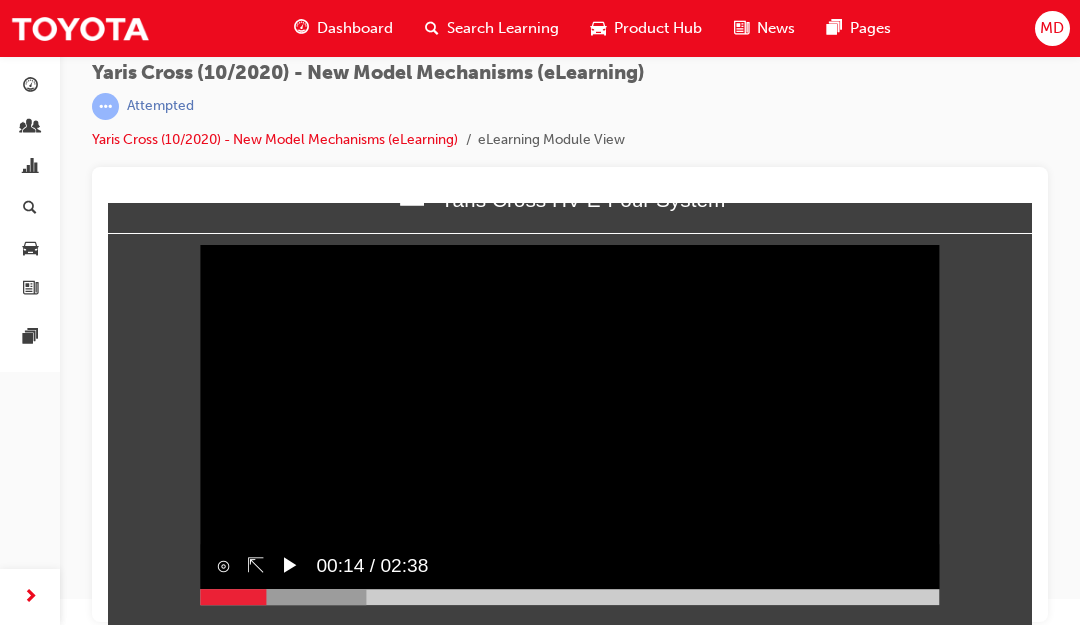 click on "Sorry, your browser does not support embedded videos.  Download Instead" at bounding box center (569, 420) 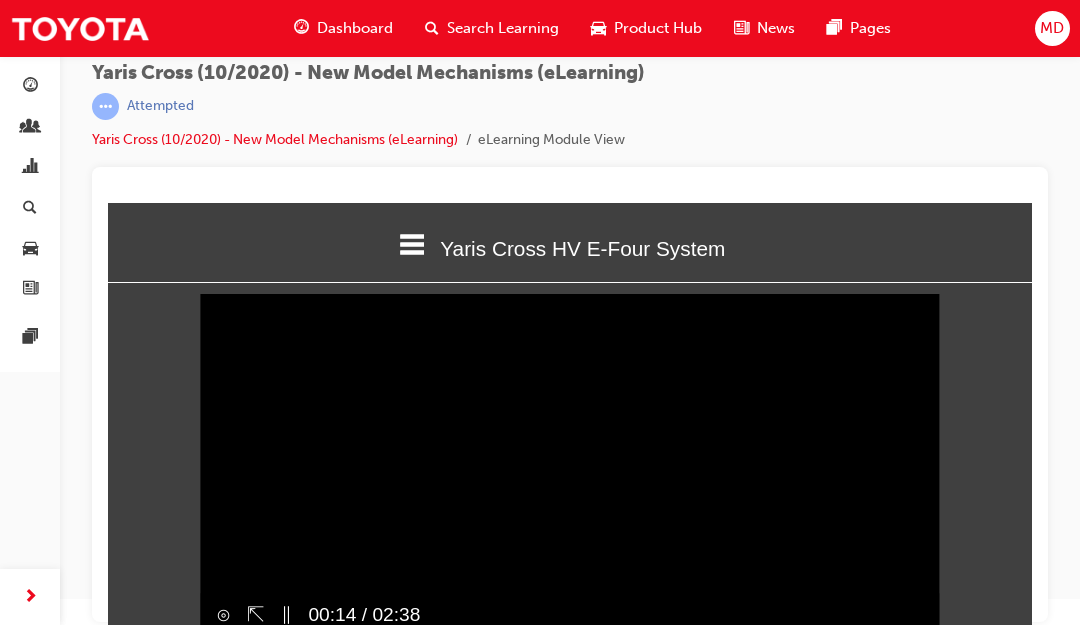 scroll, scrollTop: 49, scrollLeft: 0, axis: vertical 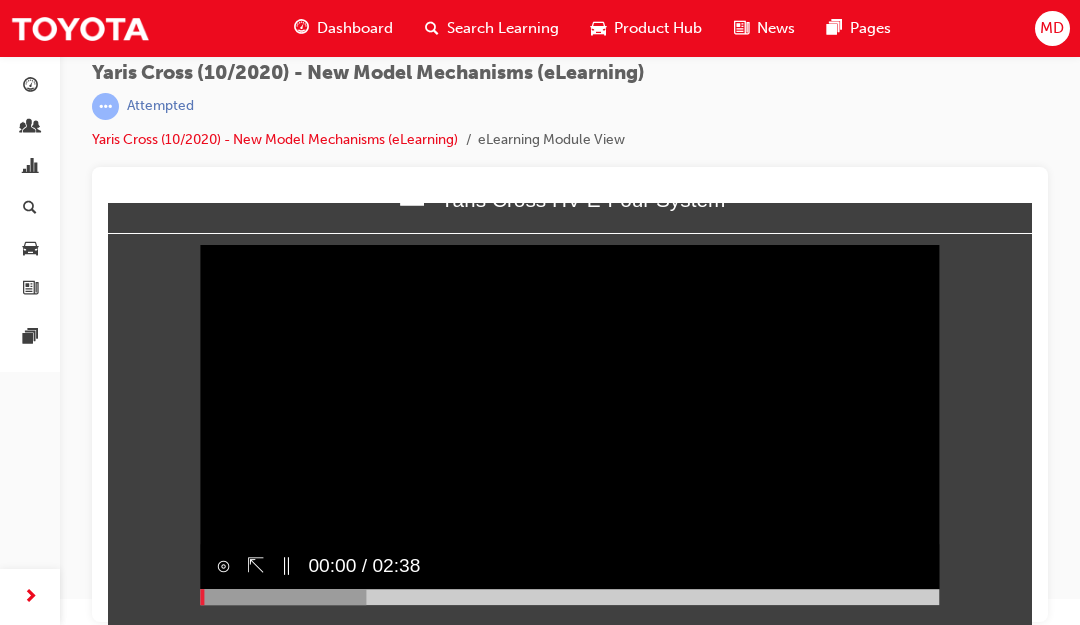 click at bounding box center (569, 597) 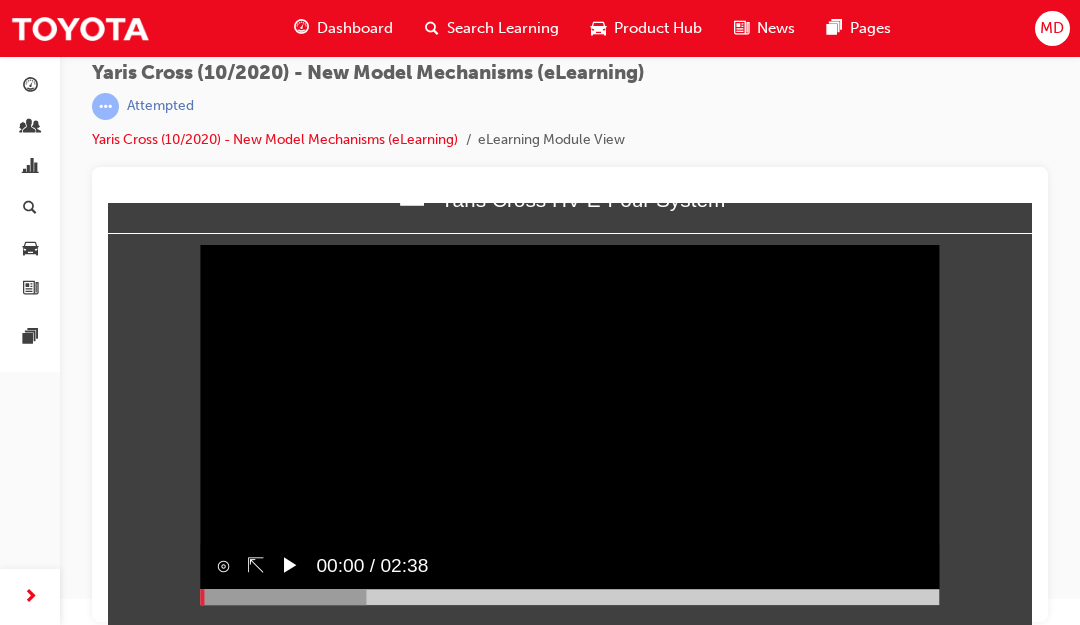 click on "▶︎" at bounding box center (290, 566) 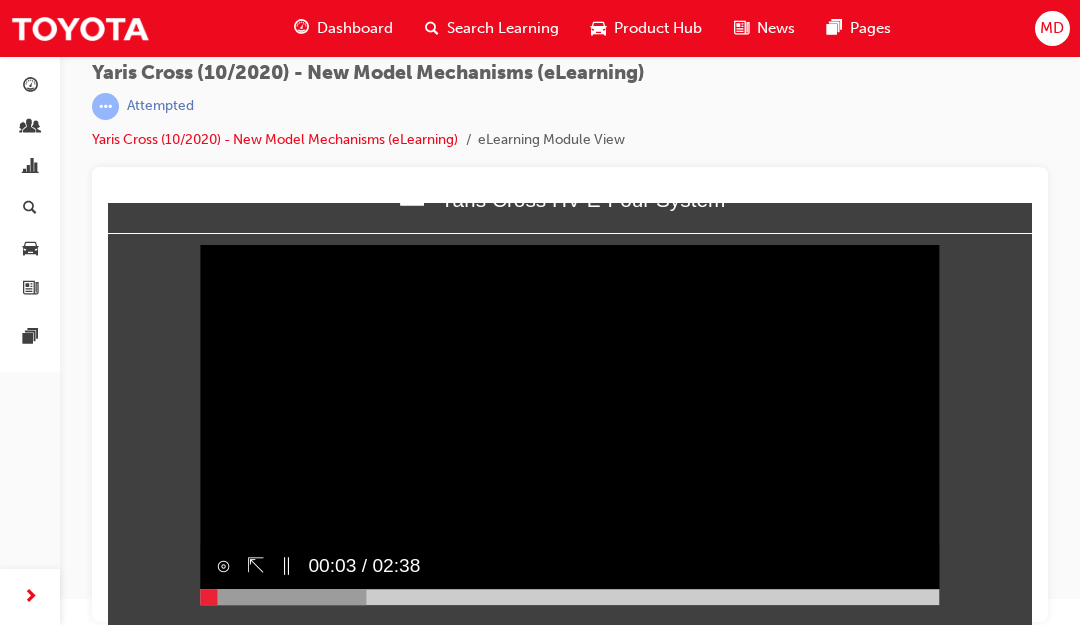 click on "Sorry, your browser does not support embedded videos.  Download Instead" at bounding box center (569, 420) 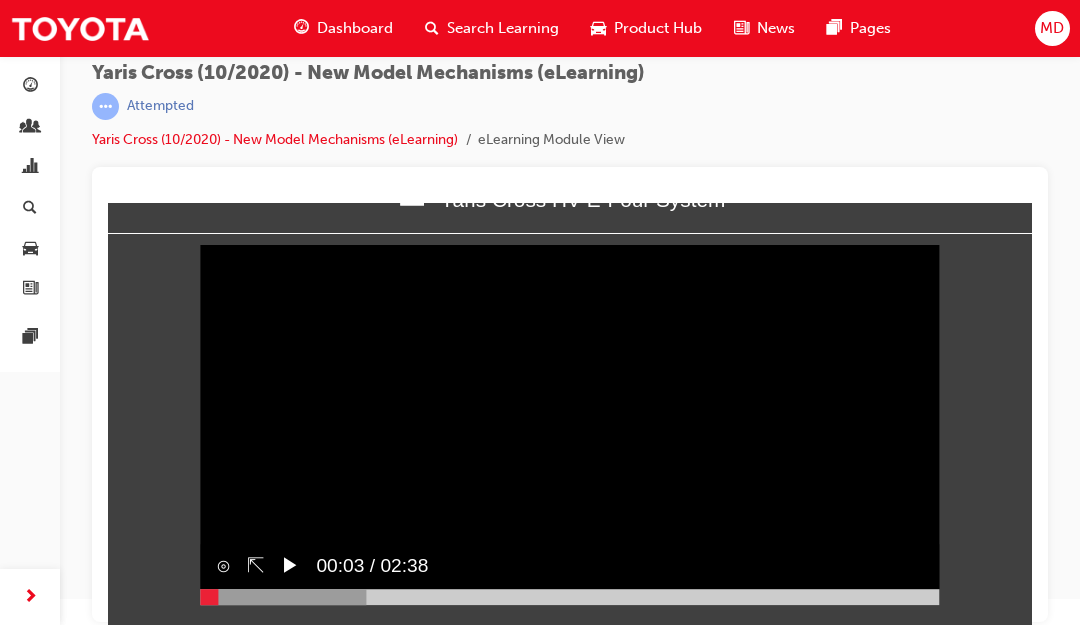 click on "Sorry, your browser does not support embedded videos.  Download Instead" at bounding box center [569, 420] 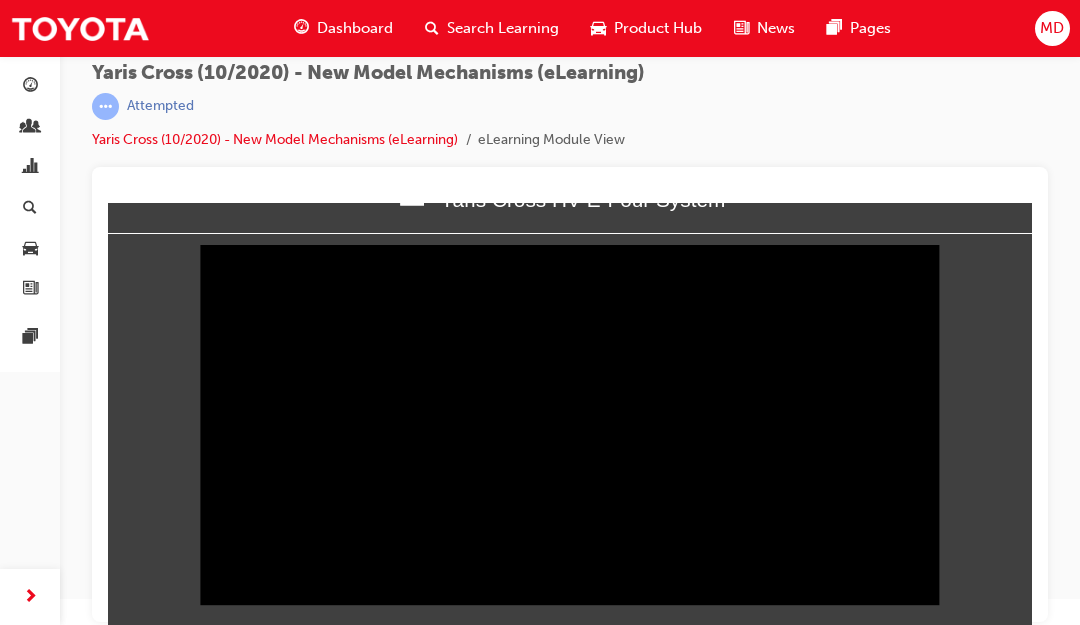 click on "⇱" at bounding box center (256, 566) 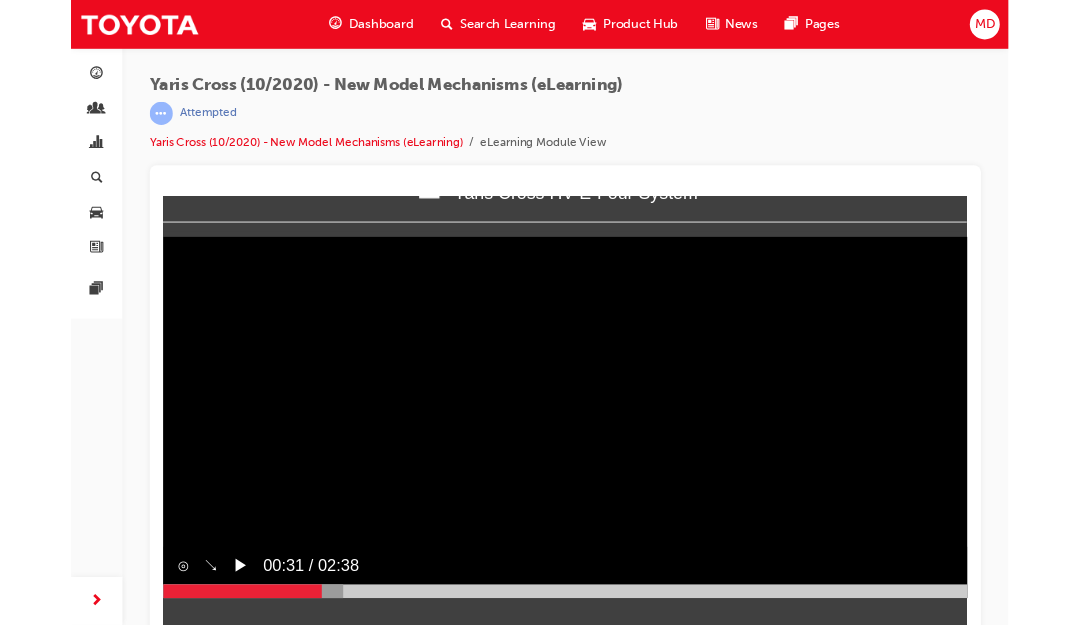 scroll, scrollTop: 0, scrollLeft: 0, axis: both 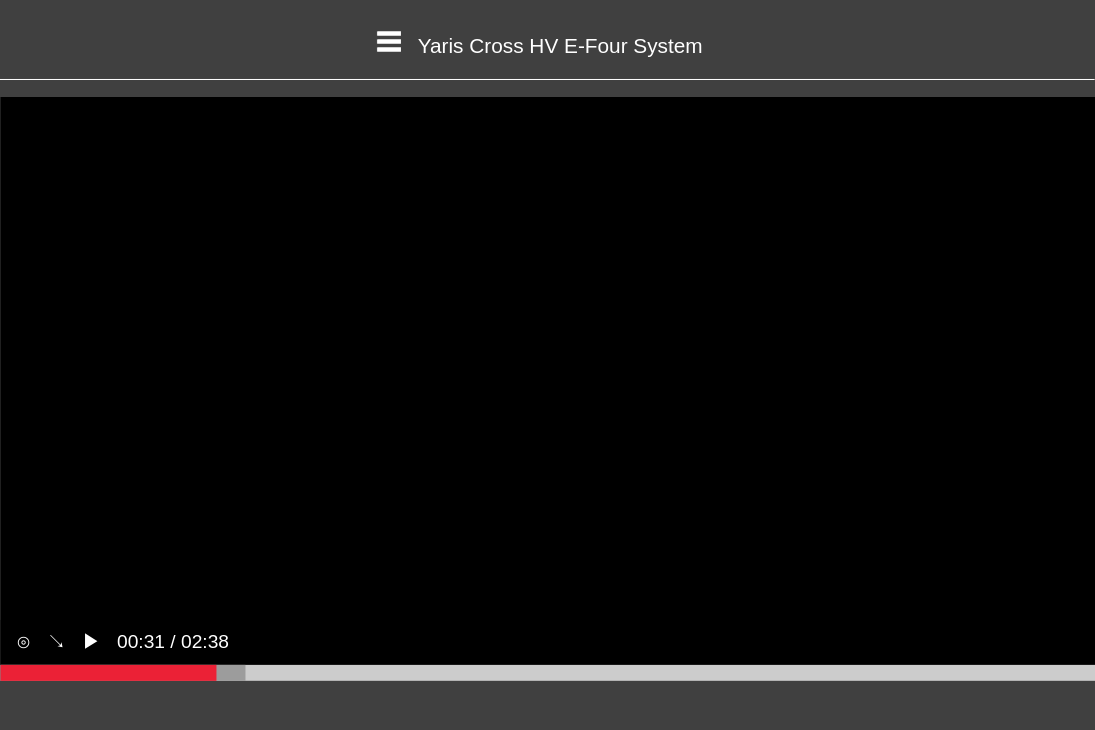 click on "Sorry, your browser does not support embedded videos.  Download Instead" at bounding box center (547, 389) 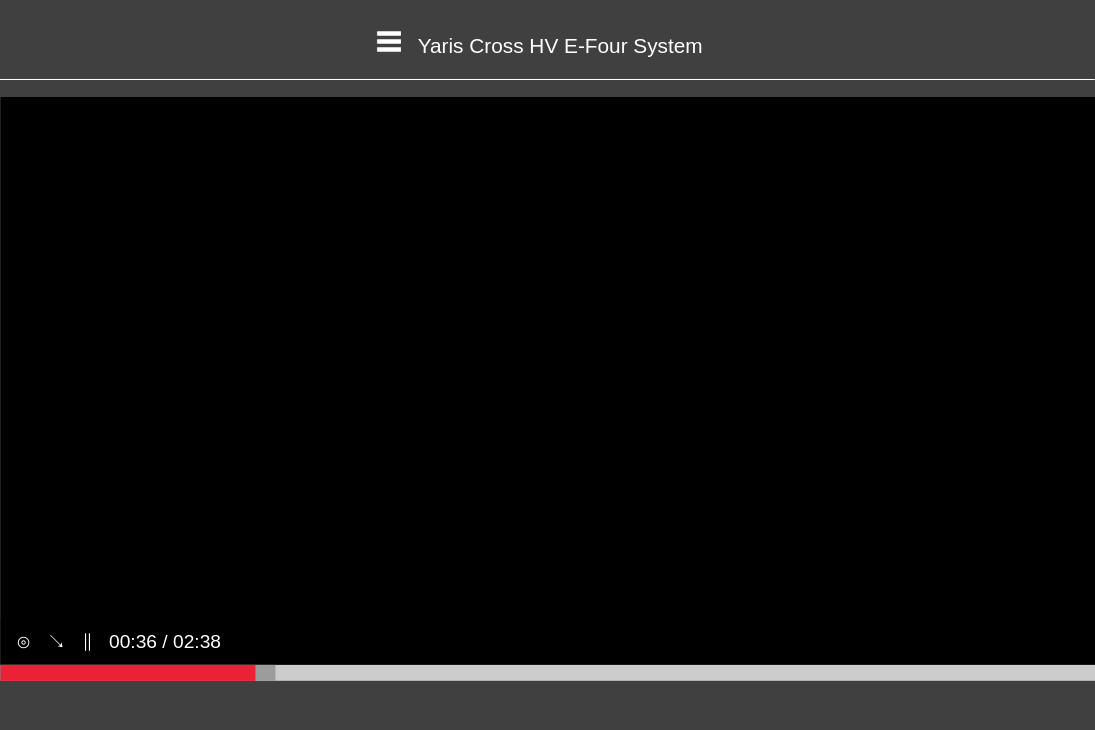click at bounding box center [137, 673] 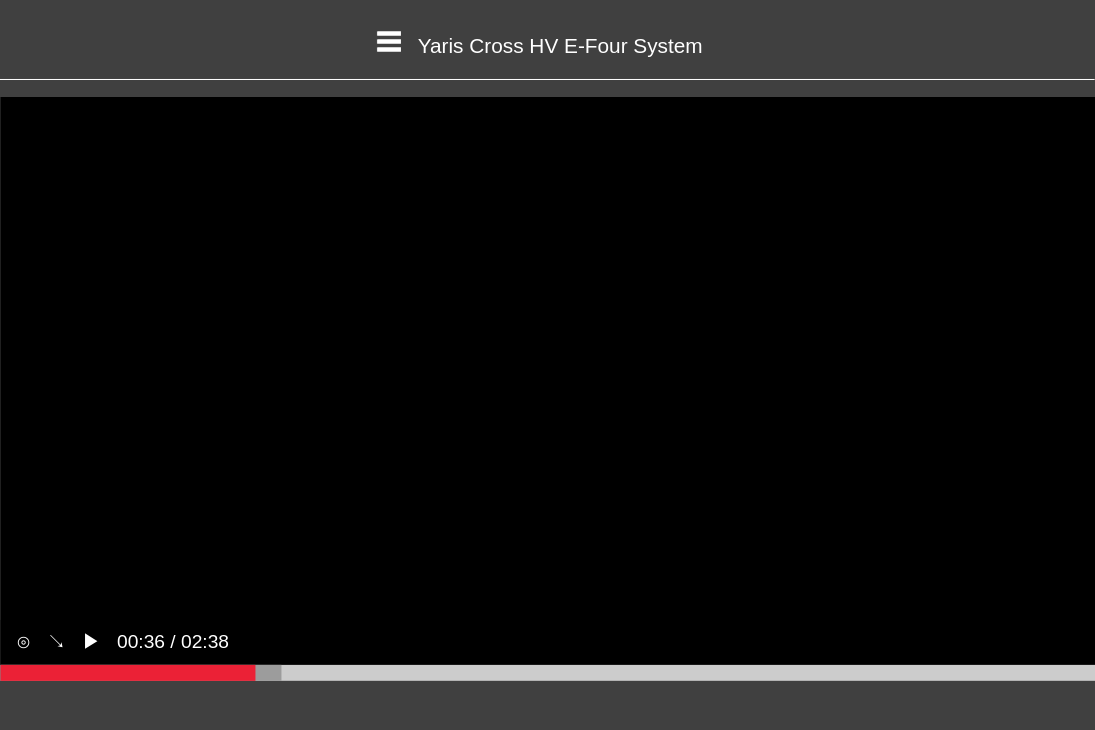 click on "▶︎" at bounding box center [91, 642] 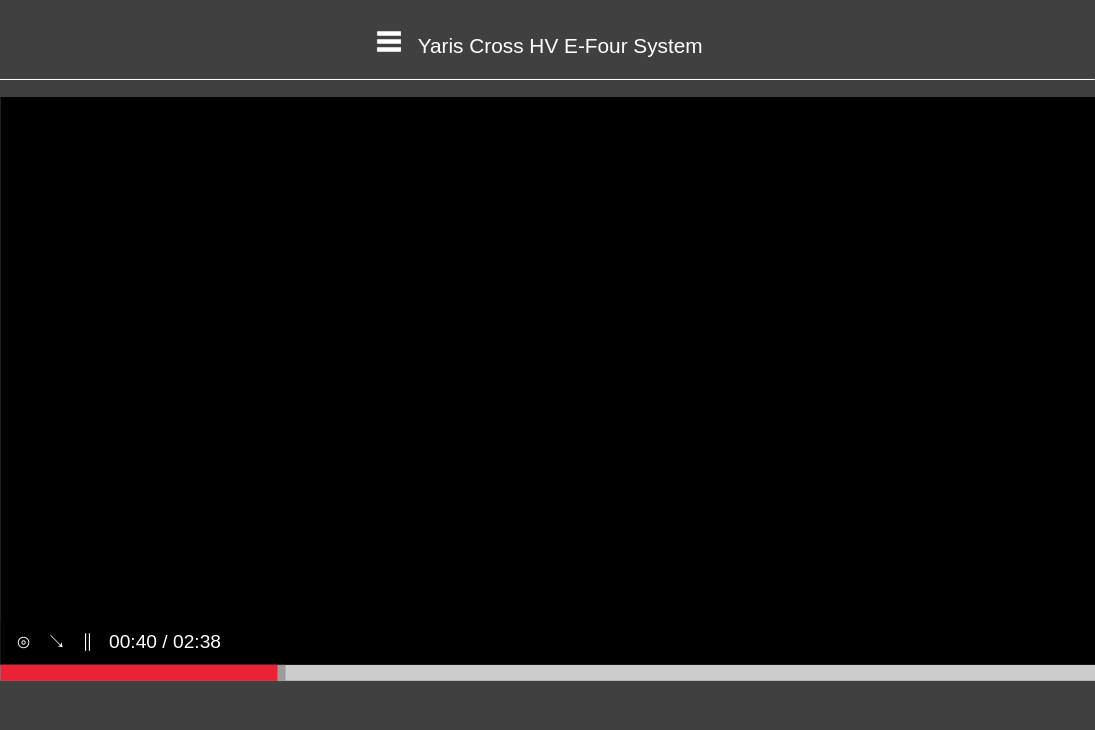 click at bounding box center (547, 673) 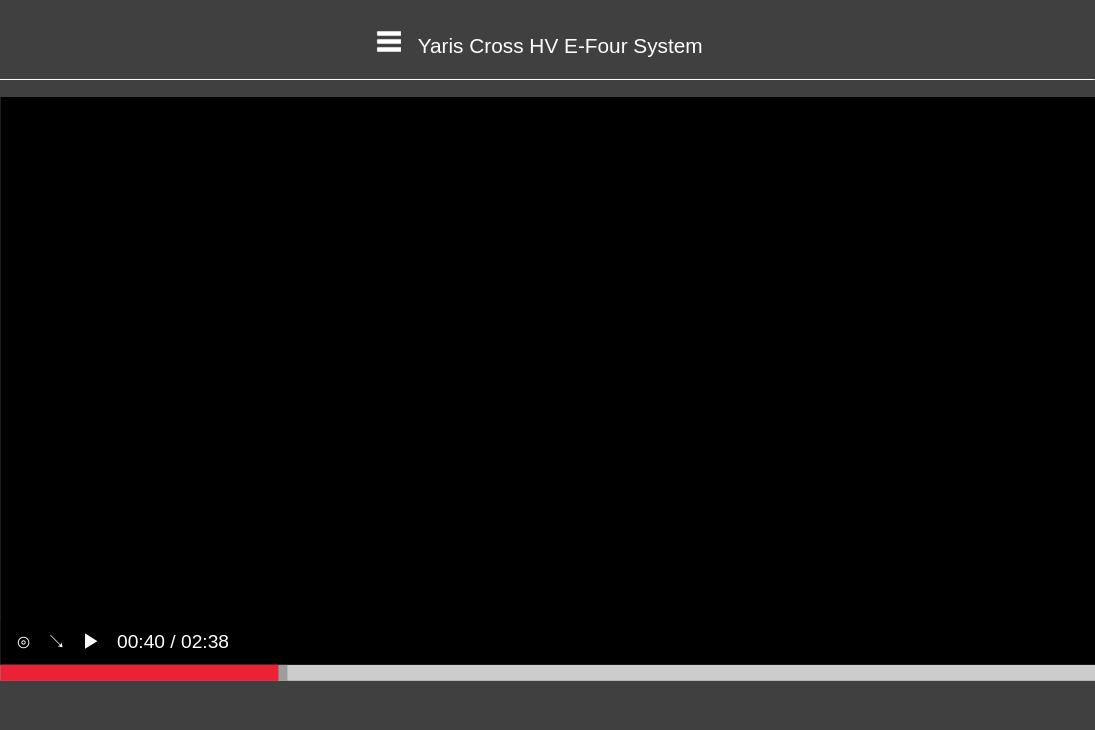 click on "▶︎" at bounding box center [91, 642] 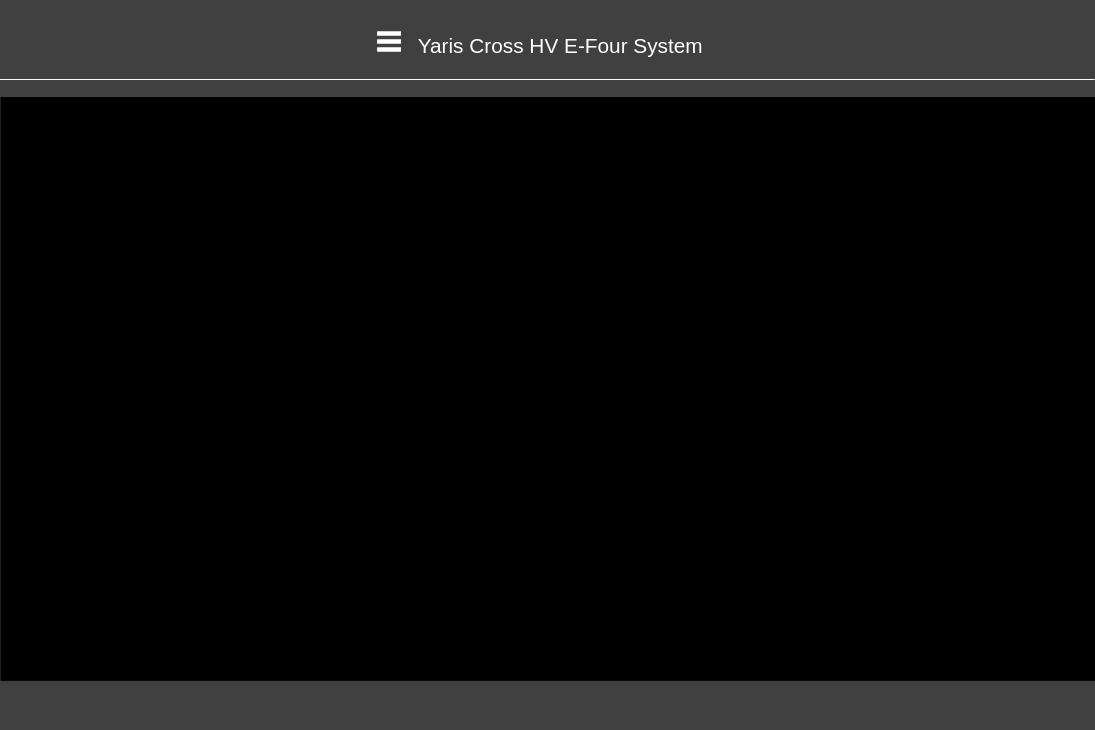 click on "‖" at bounding box center (87, 642) 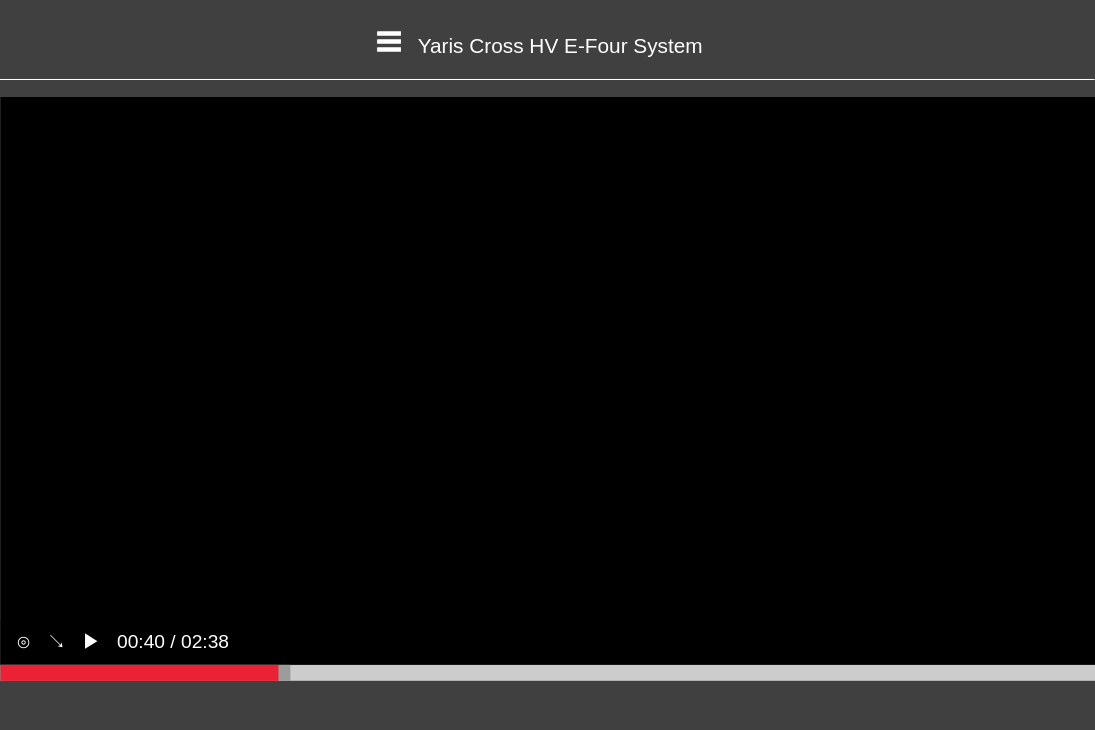 click on "▶︎" at bounding box center (91, 642) 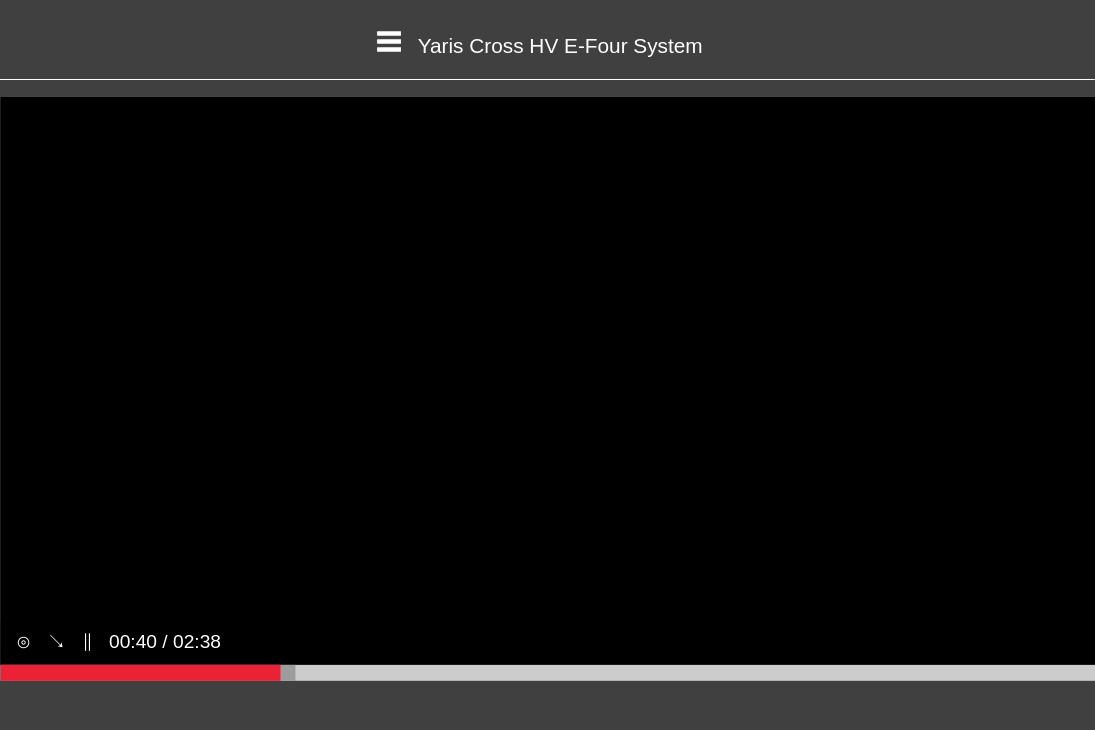 click at bounding box center [547, 673] 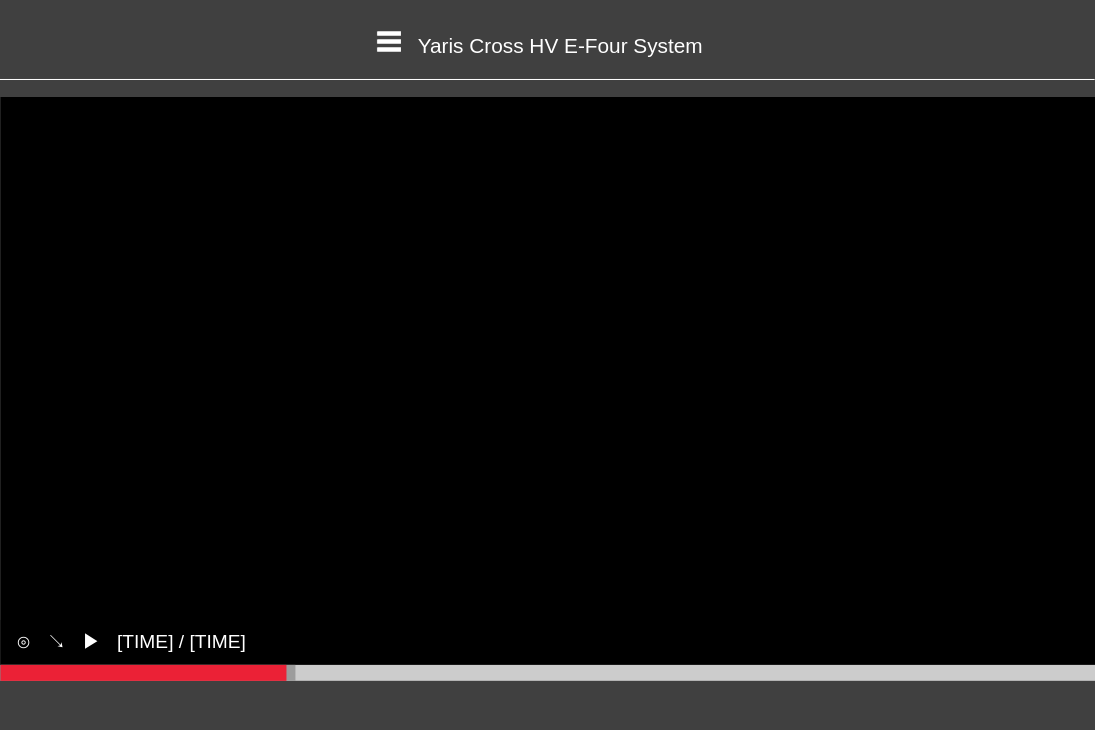 click at bounding box center [148, 673] 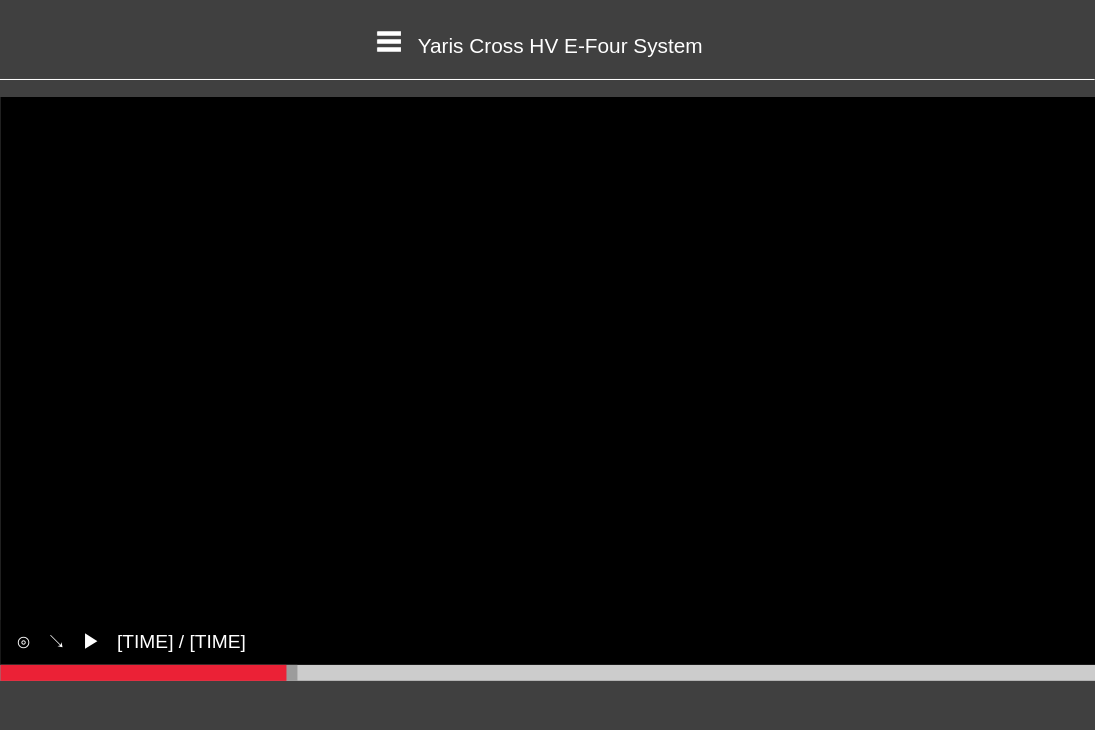 click on "▶︎" at bounding box center (91, 642) 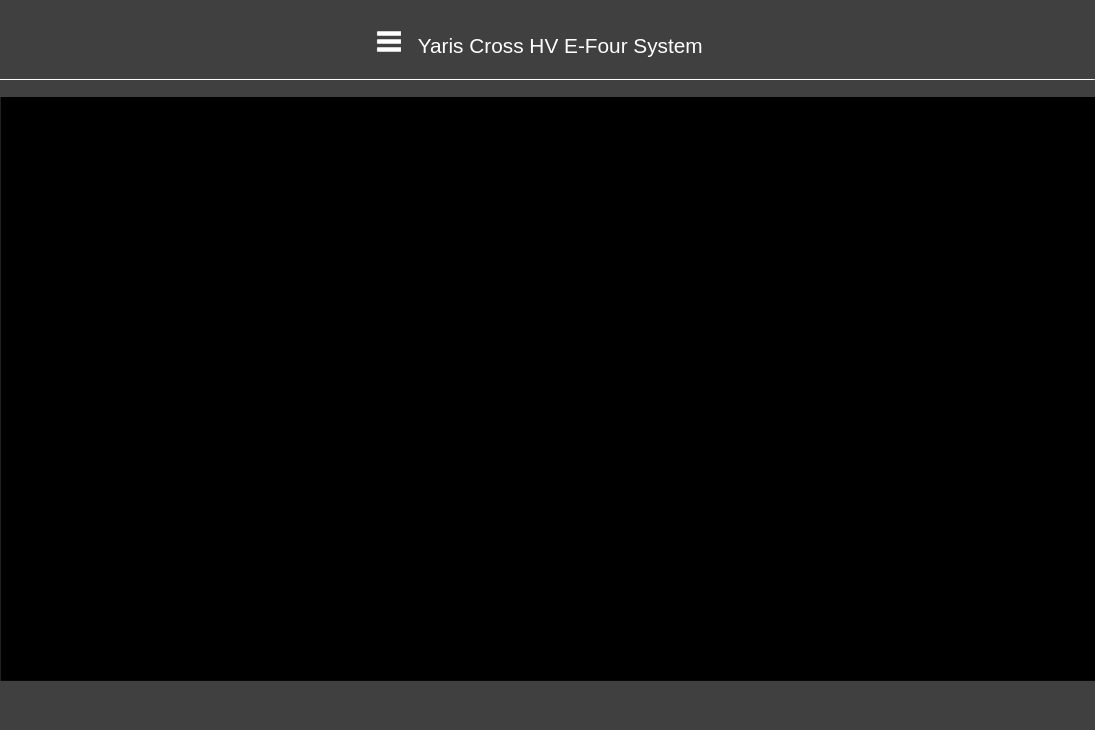 click on "‖" at bounding box center [87, 642] 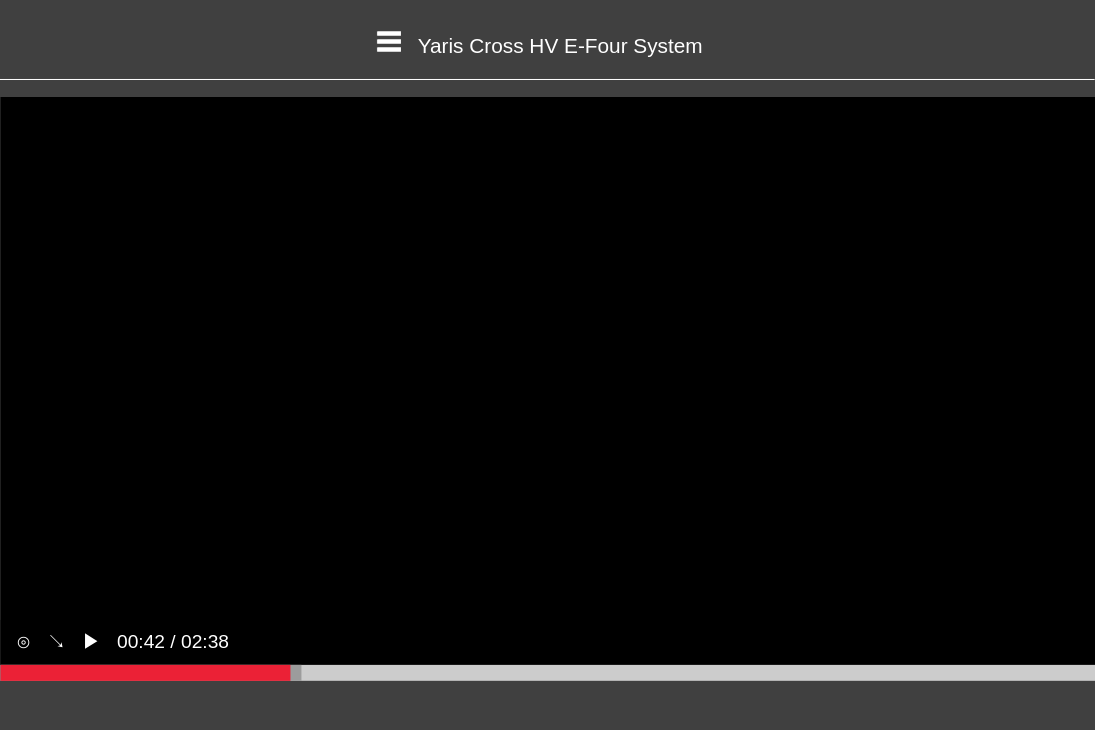click on "▶︎" at bounding box center [91, 642] 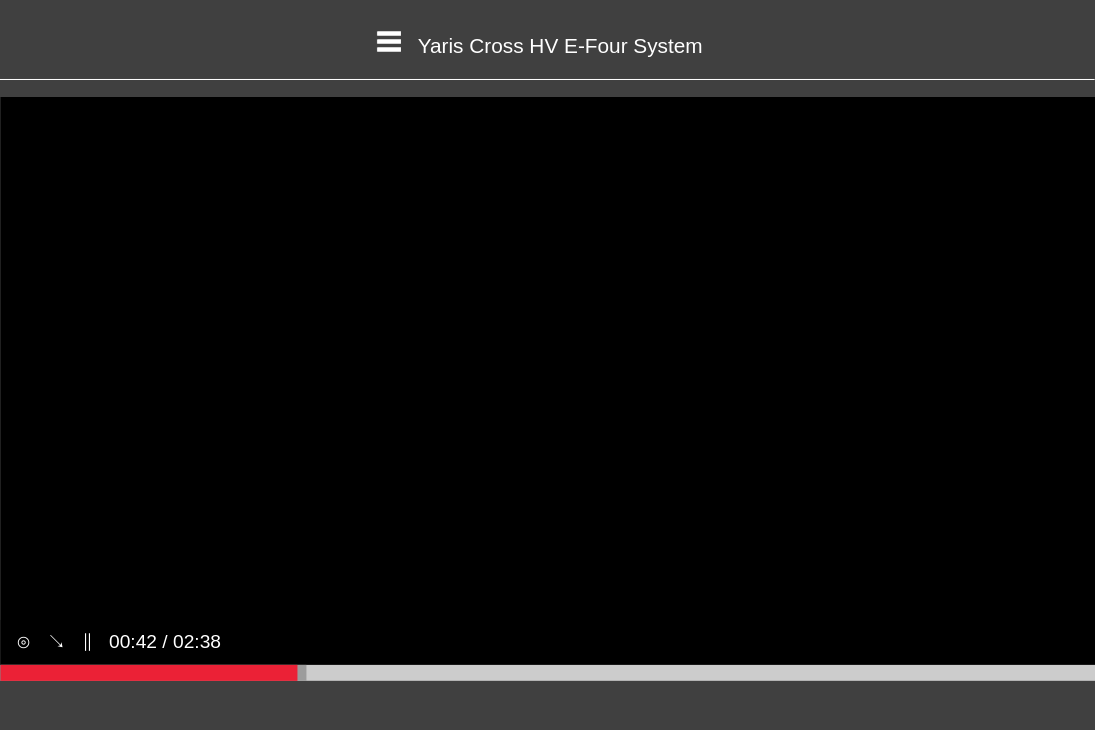 click on "Sorry, your browser does not support embedded videos.  Download Instead" at bounding box center (547, 389) 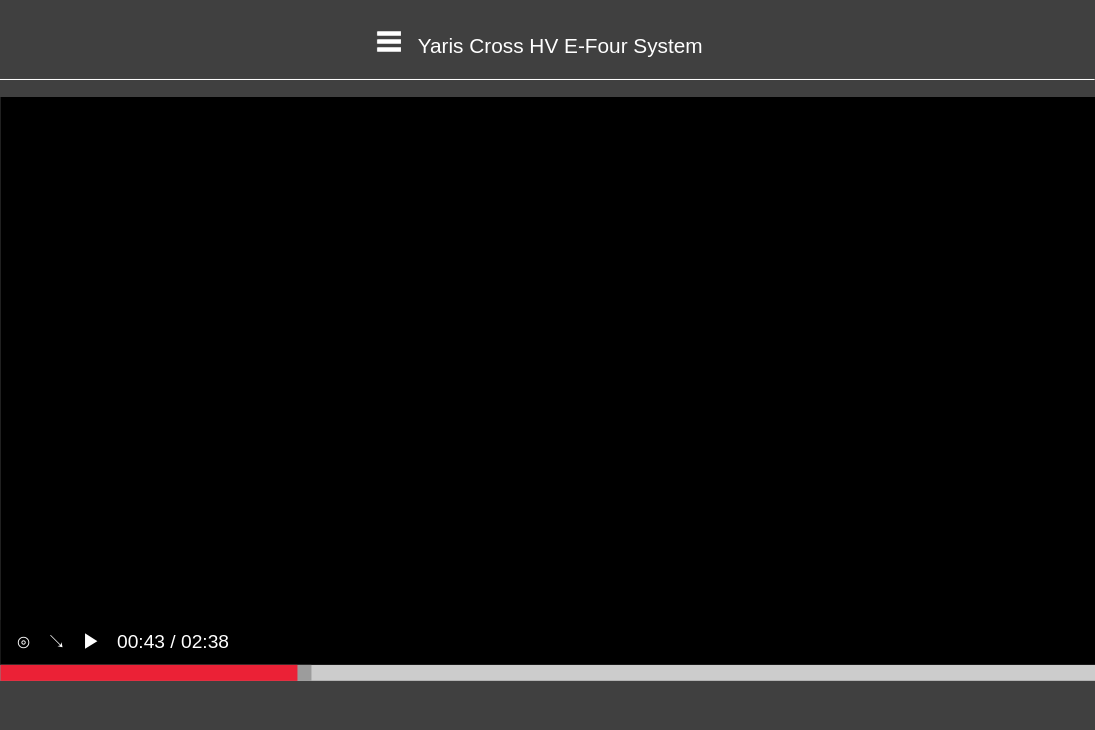 click on "Sorry, your browser does not support embedded videos.  Download Instead" at bounding box center [547, 389] 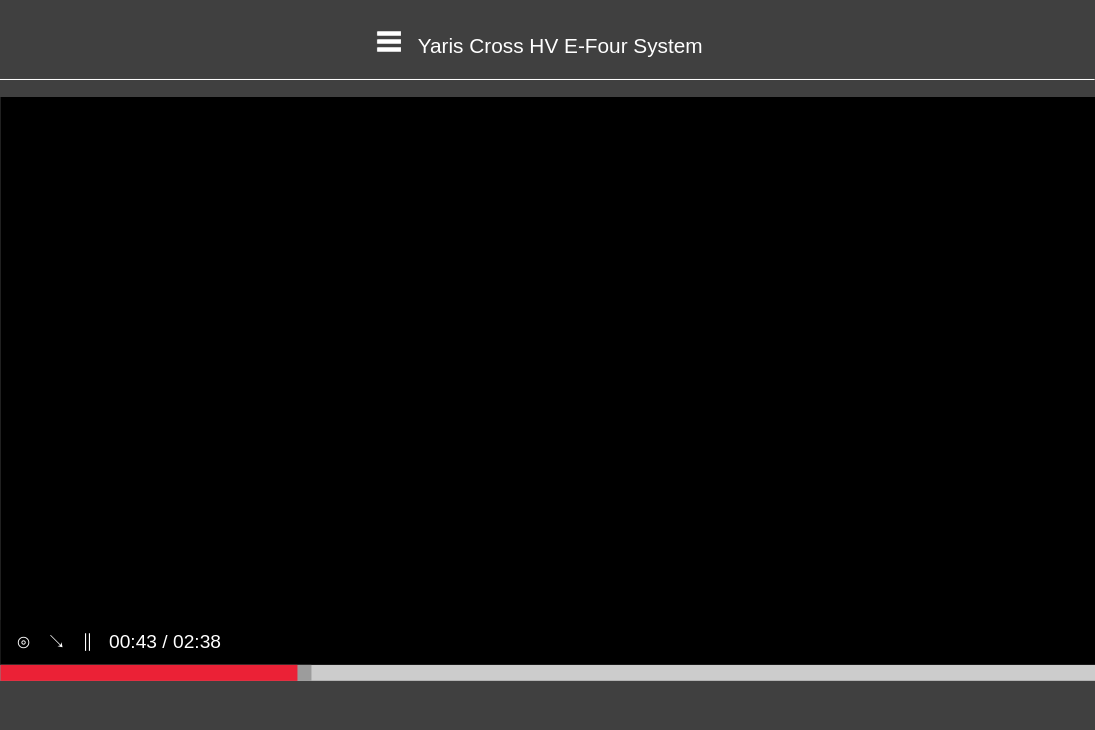 click on "Sorry, your browser does not support embedded videos.  Download Instead" at bounding box center (547, 389) 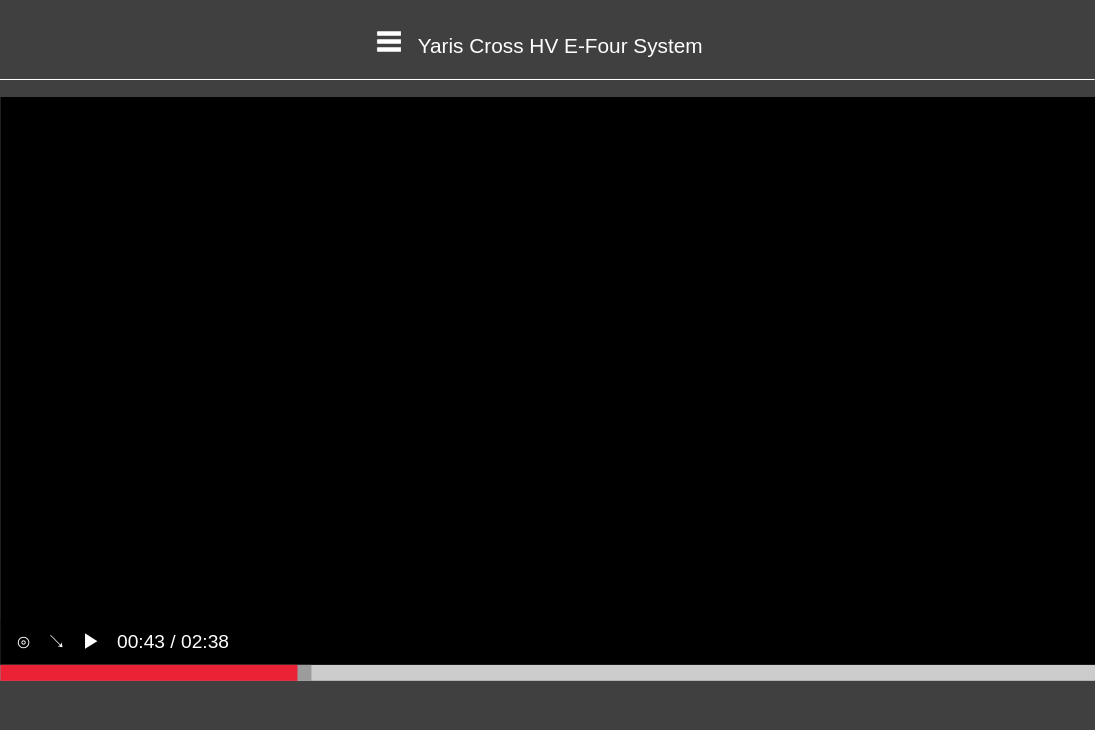 click on "Sorry, your browser does not support embedded videos.  Download Instead" at bounding box center (547, 389) 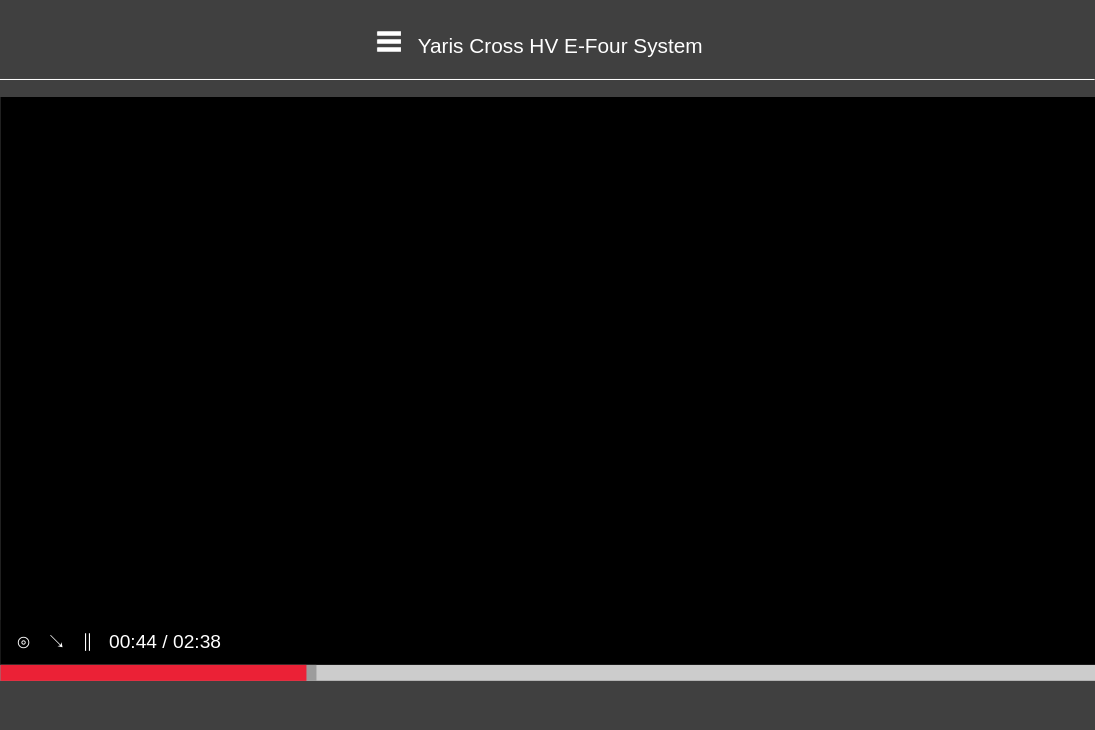 click on "Sorry, your browser does not support embedded videos.  Download Instead" at bounding box center (547, 389) 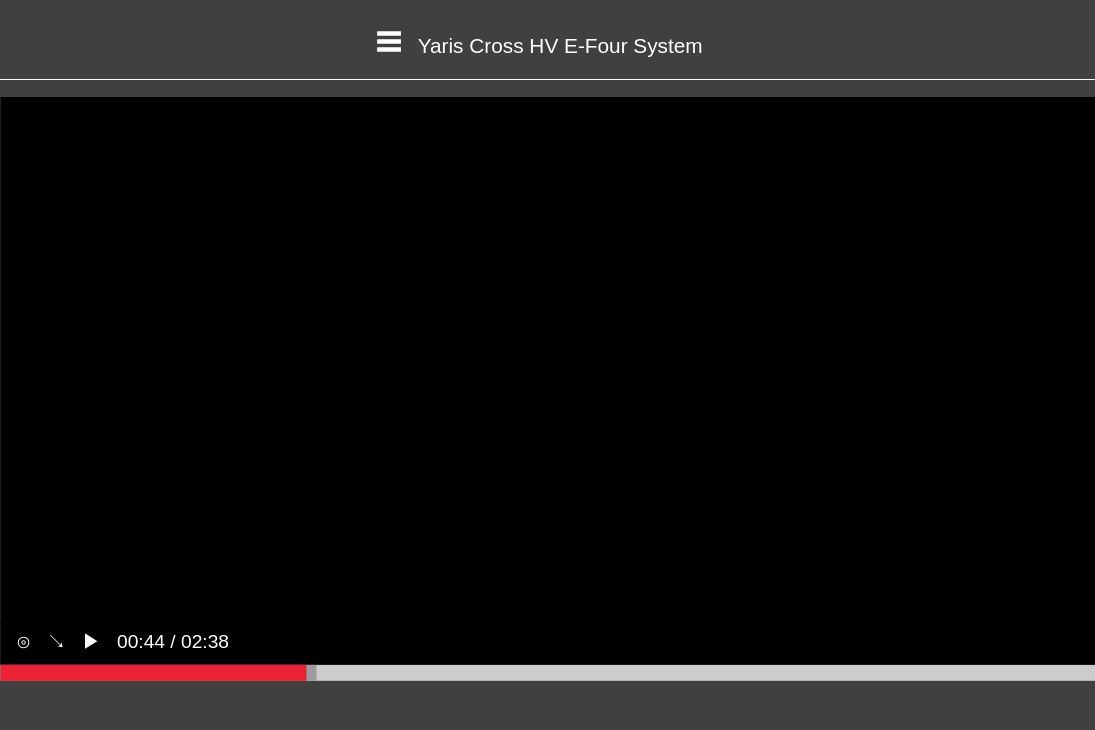 click on "Sorry, your browser does not support embedded videos.  Download Instead" at bounding box center (547, 389) 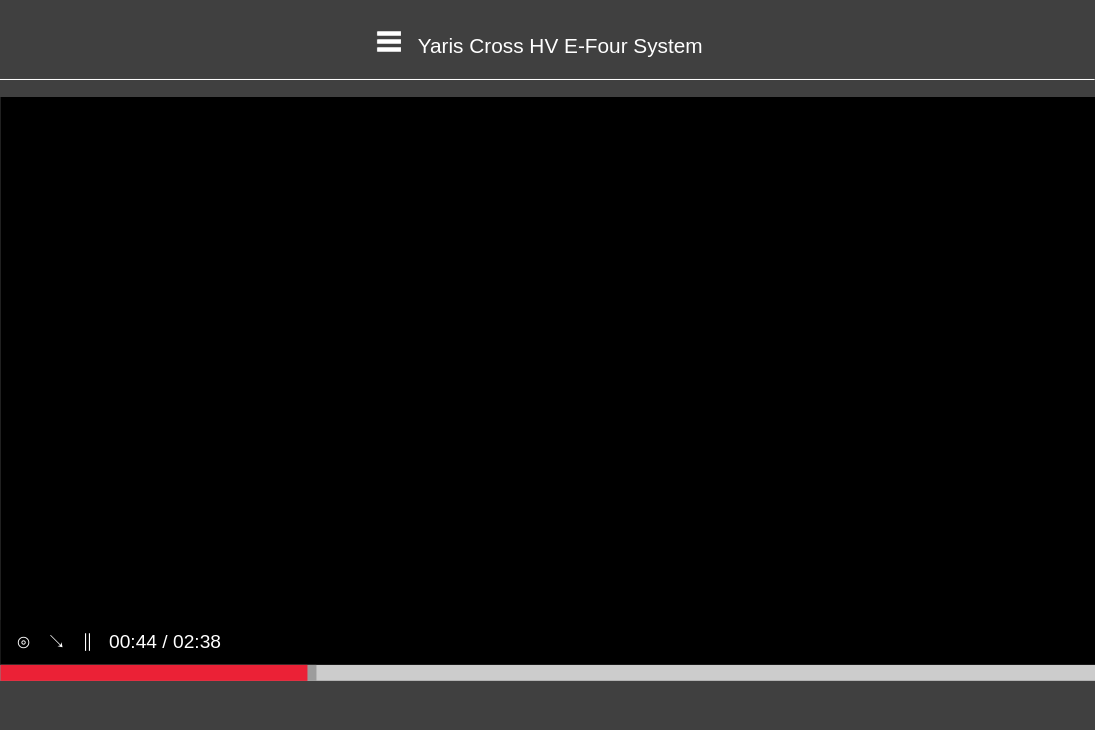 click on "Sorry, your browser does not support embedded videos.  Download Instead" at bounding box center [547, 389] 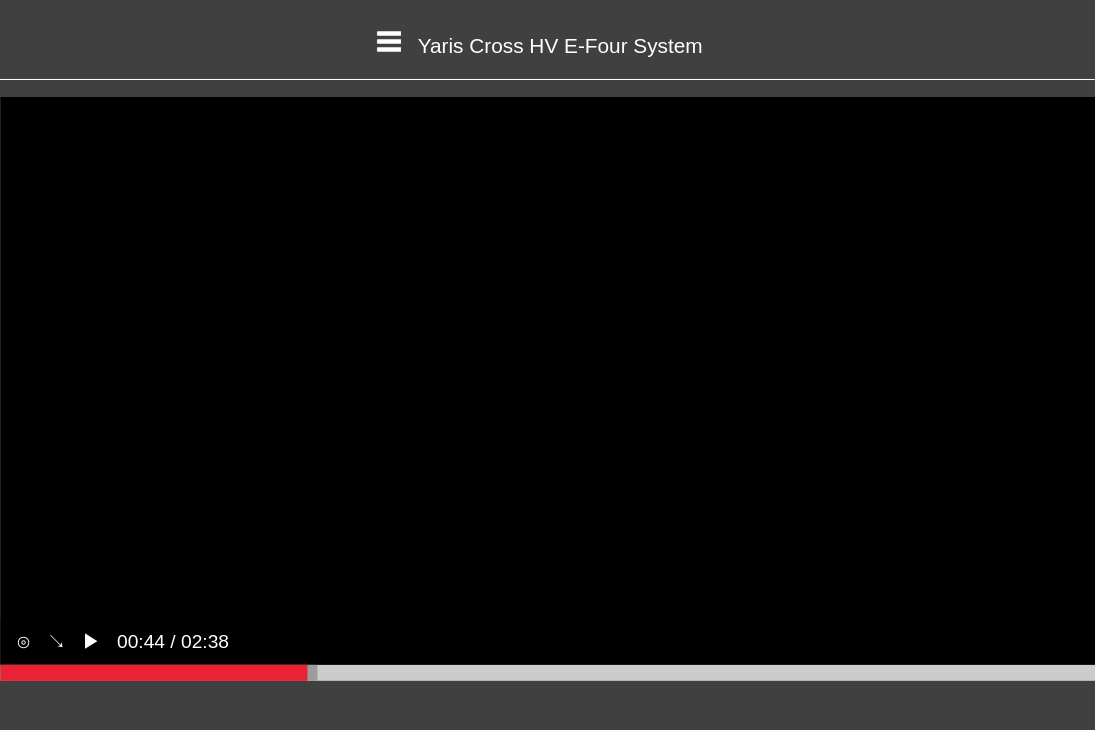 click on "Sorry, your browser does not support embedded videos.  Download Instead" at bounding box center (547, 389) 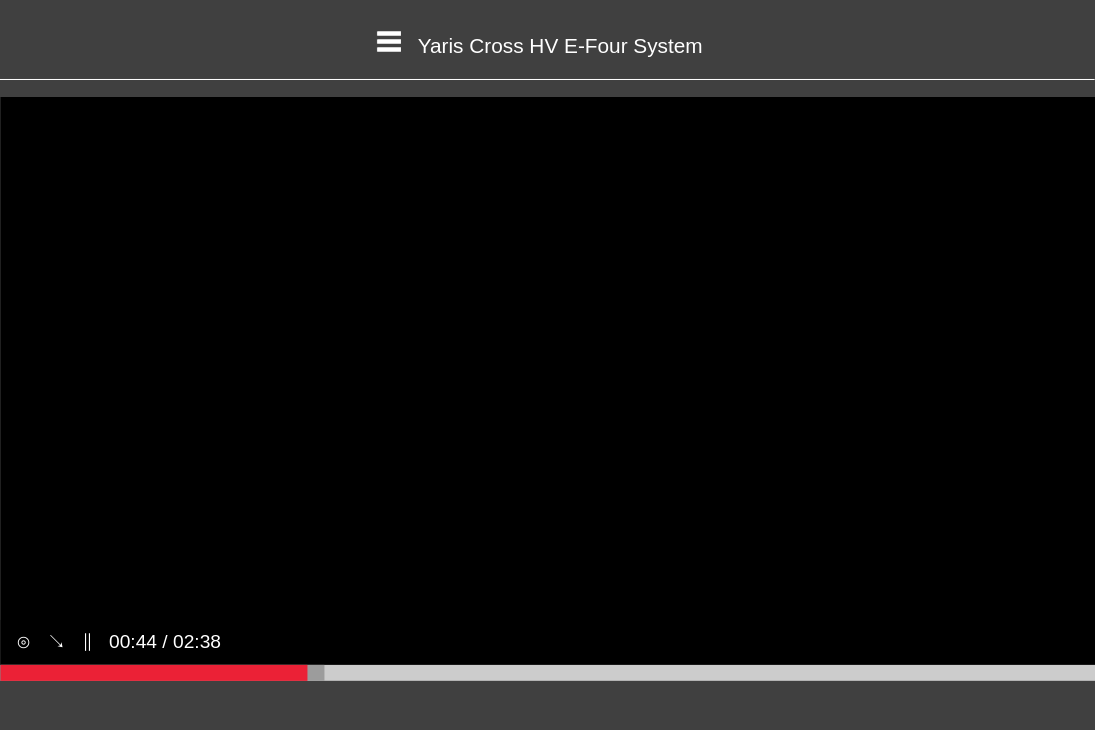 click at bounding box center (162, 673) 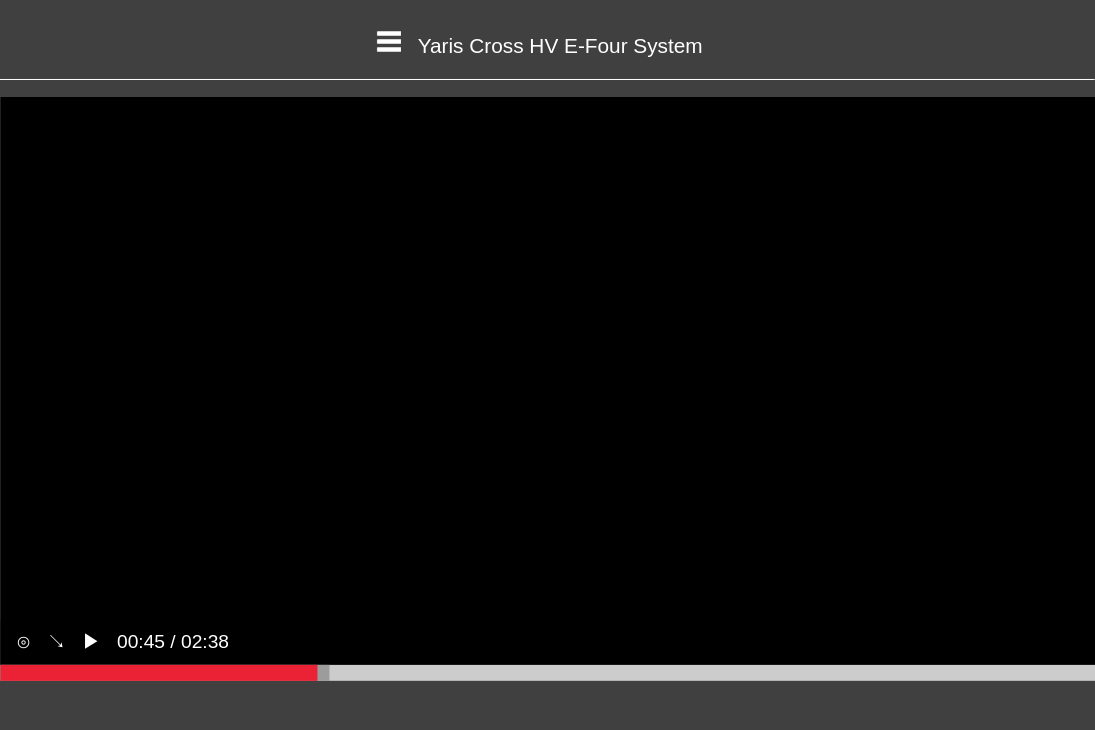 click on "▶︎" at bounding box center [91, 642] 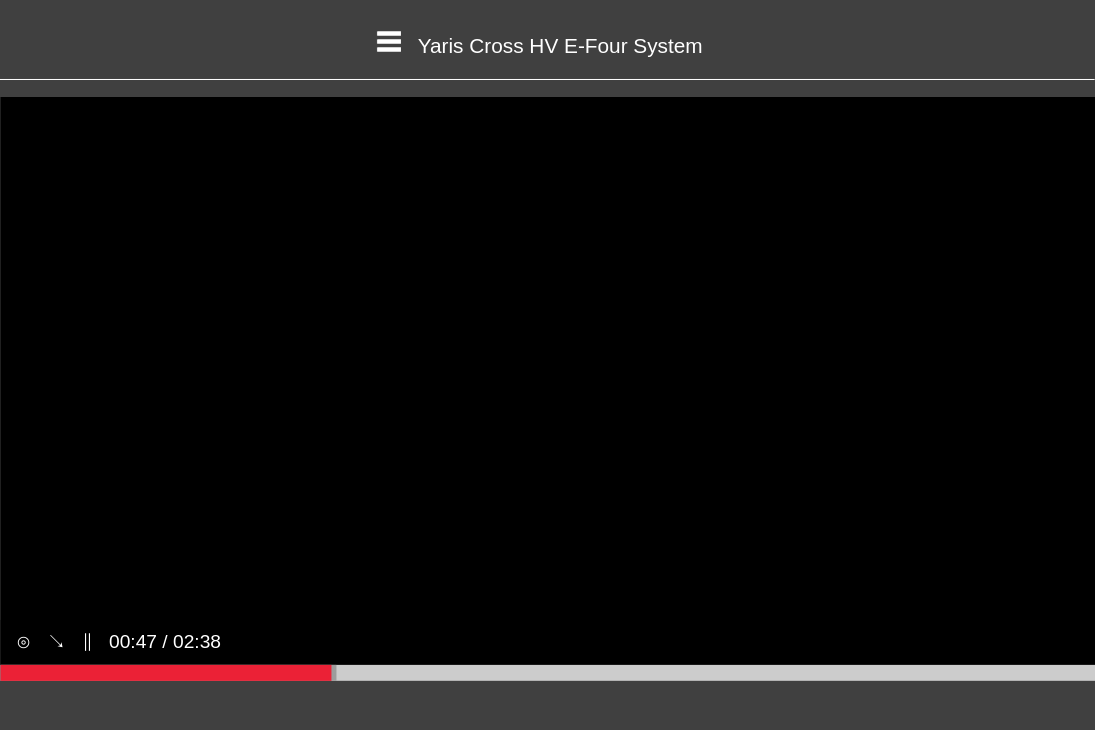 click at bounding box center [168, 673] 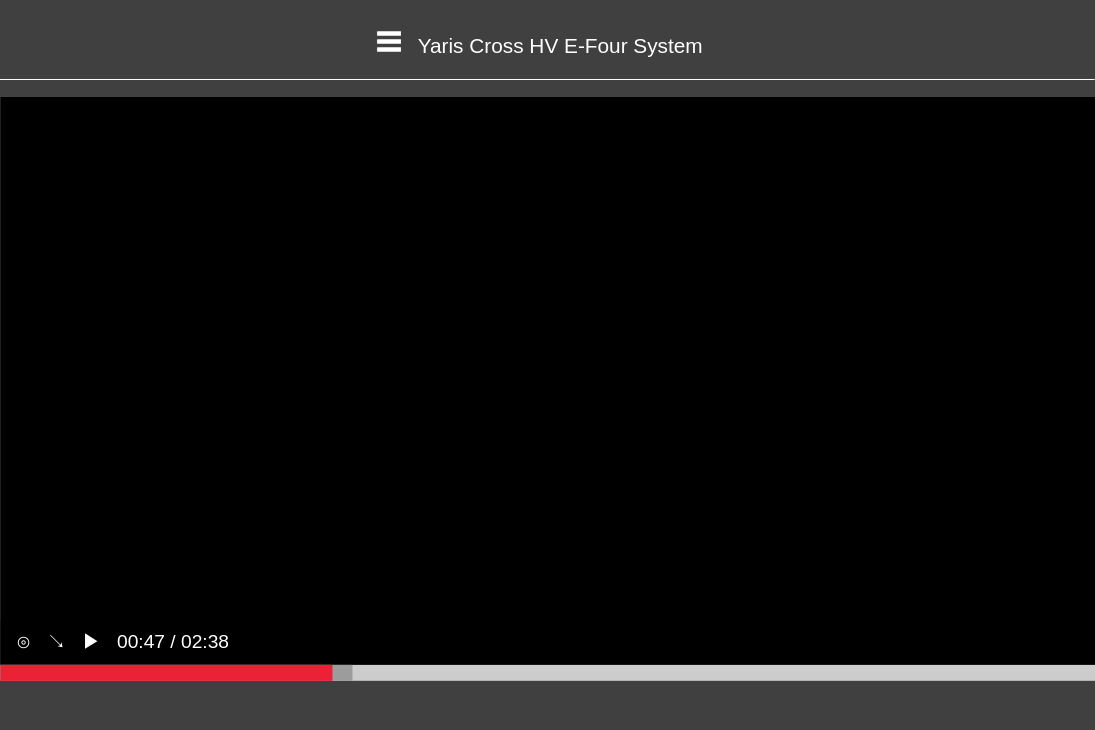 click on "▶︎" at bounding box center [91, 642] 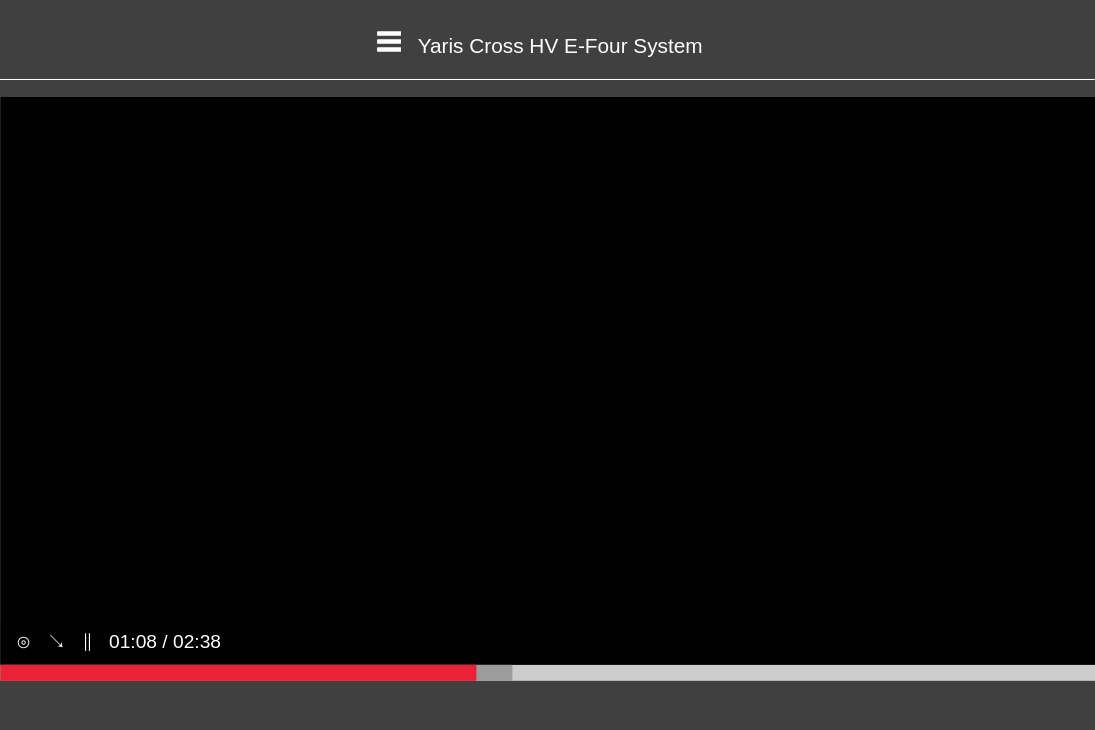 click at bounding box center [256, 673] 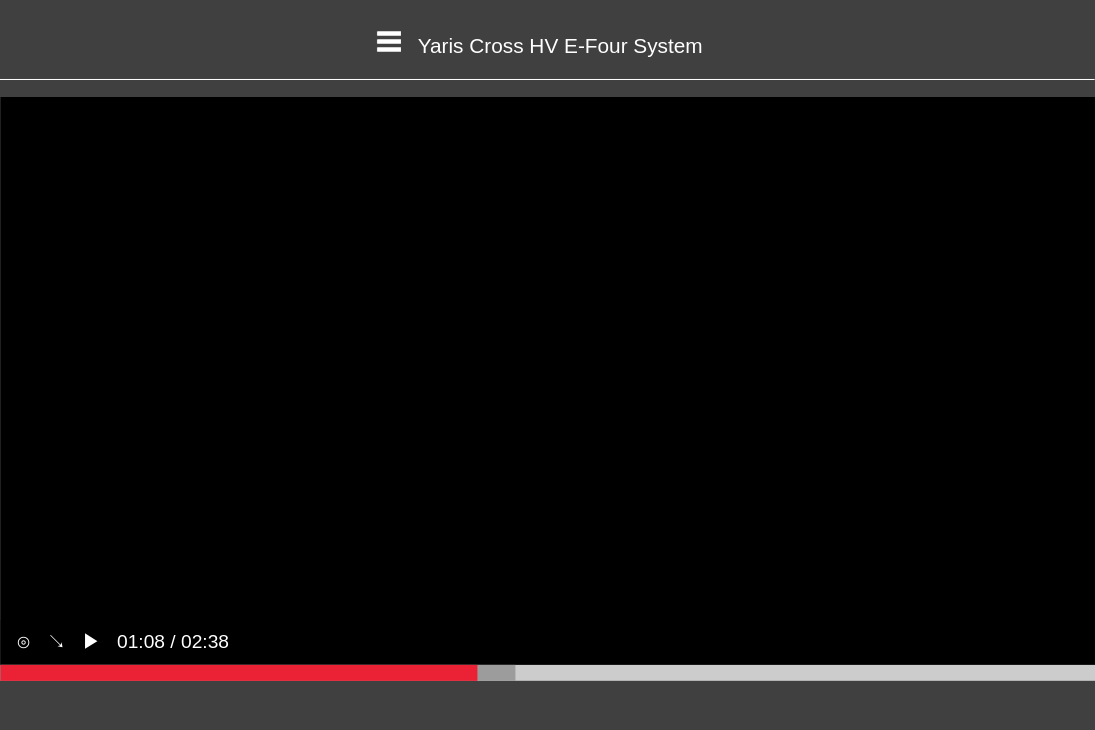 click on "▶︎" at bounding box center (91, 642) 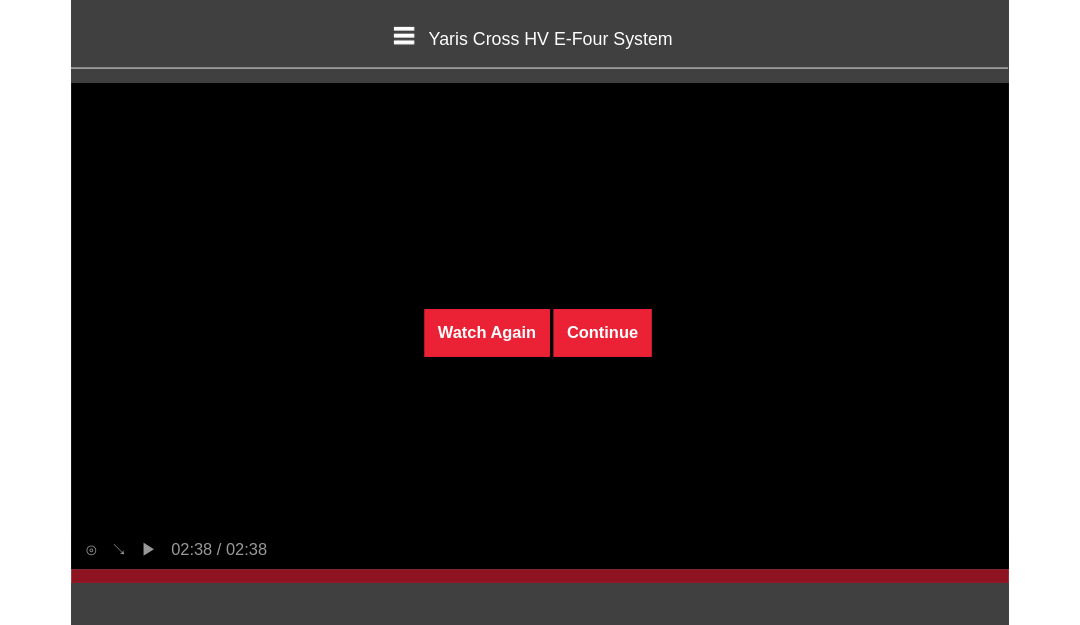 scroll, scrollTop: 369, scrollLeft: 939, axis: both 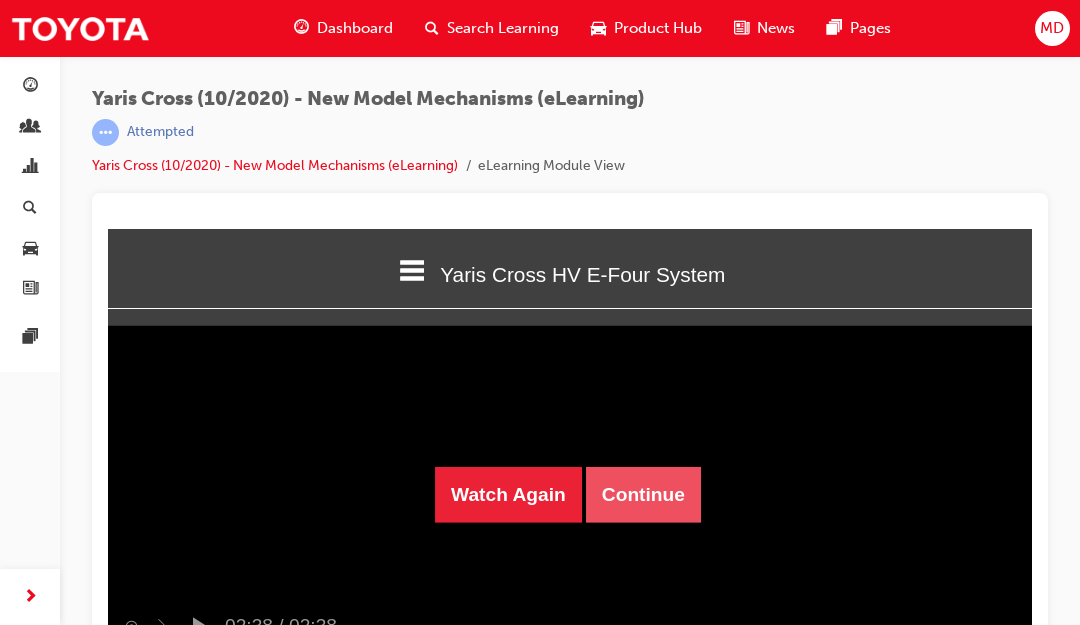 click on "Continue" at bounding box center (643, 495) 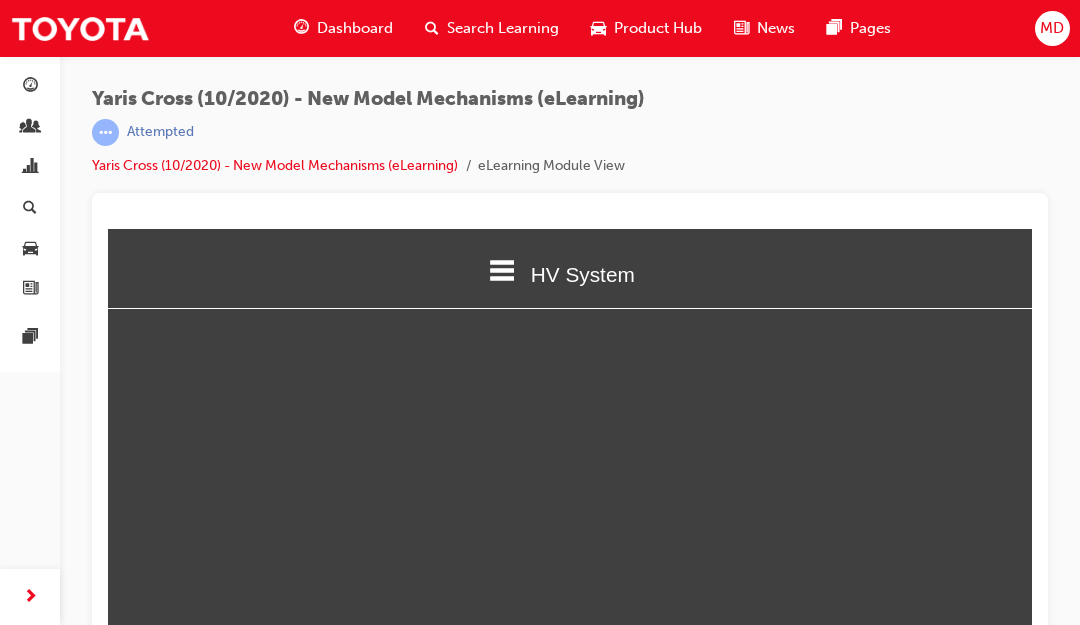 scroll, scrollTop: 10, scrollLeft: 10, axis: both 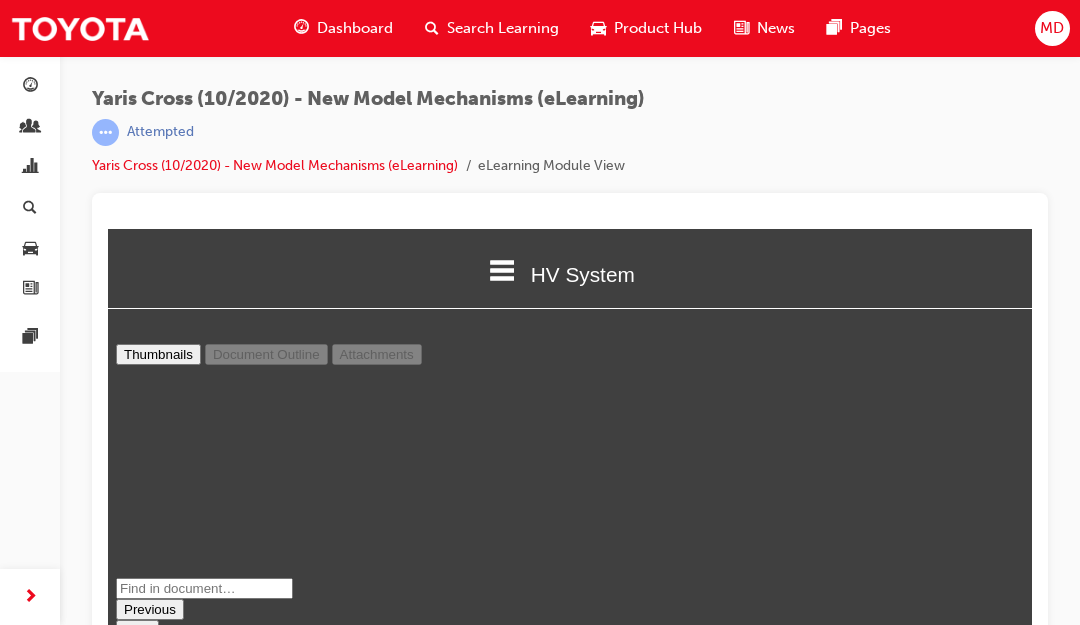type on "1" 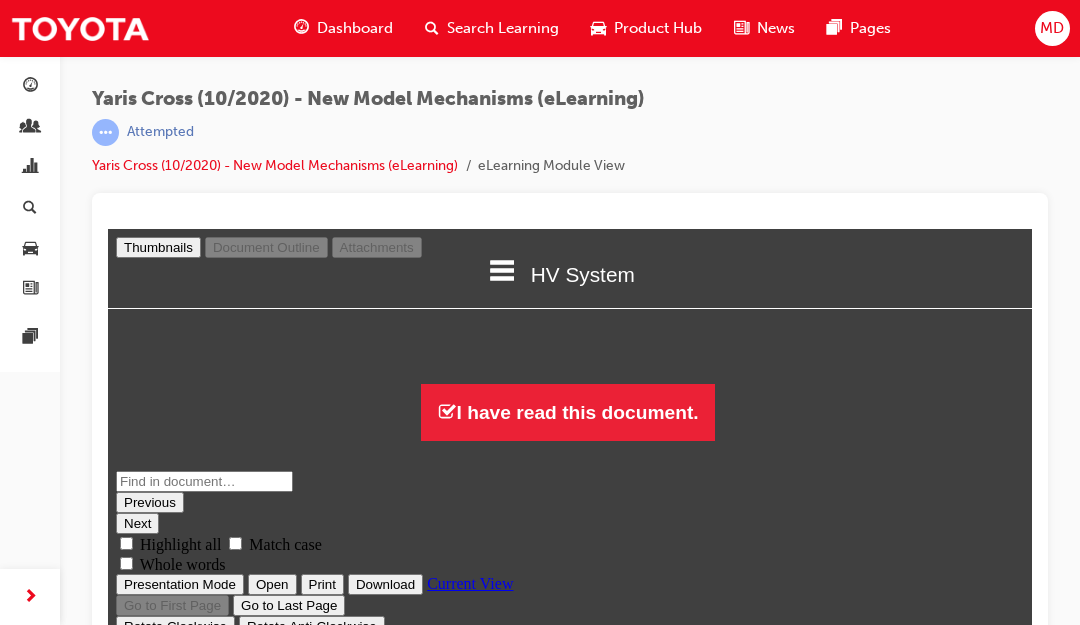 scroll, scrollTop: 10, scrollLeft: 9, axis: both 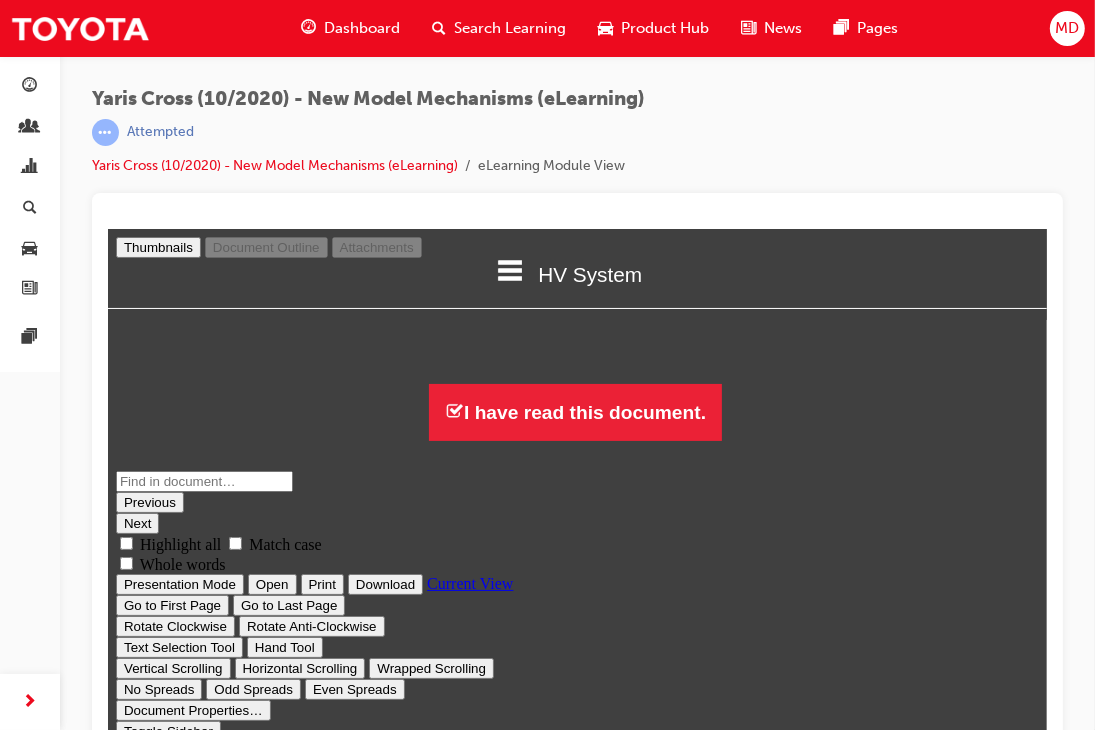 type on "3" 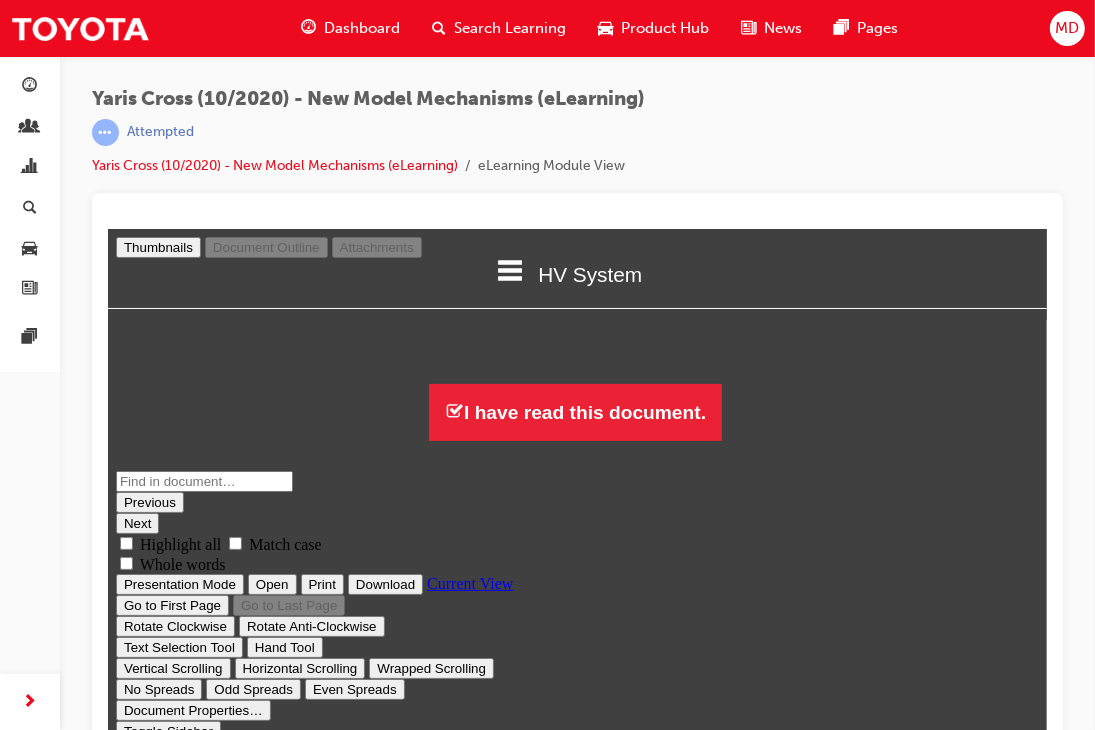 drag, startPoint x: 835, startPoint y: 696, endPoint x: 697, endPoint y: 341, distance: 380.87924 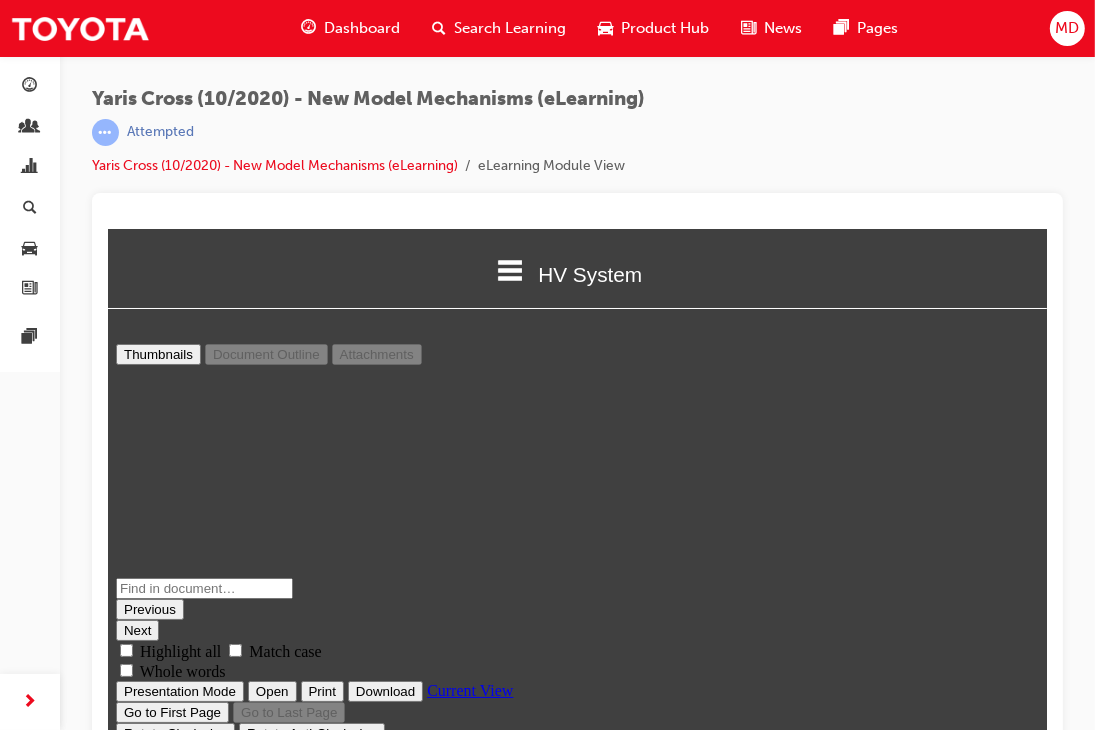 scroll, scrollTop: 10, scrollLeft: 10, axis: both 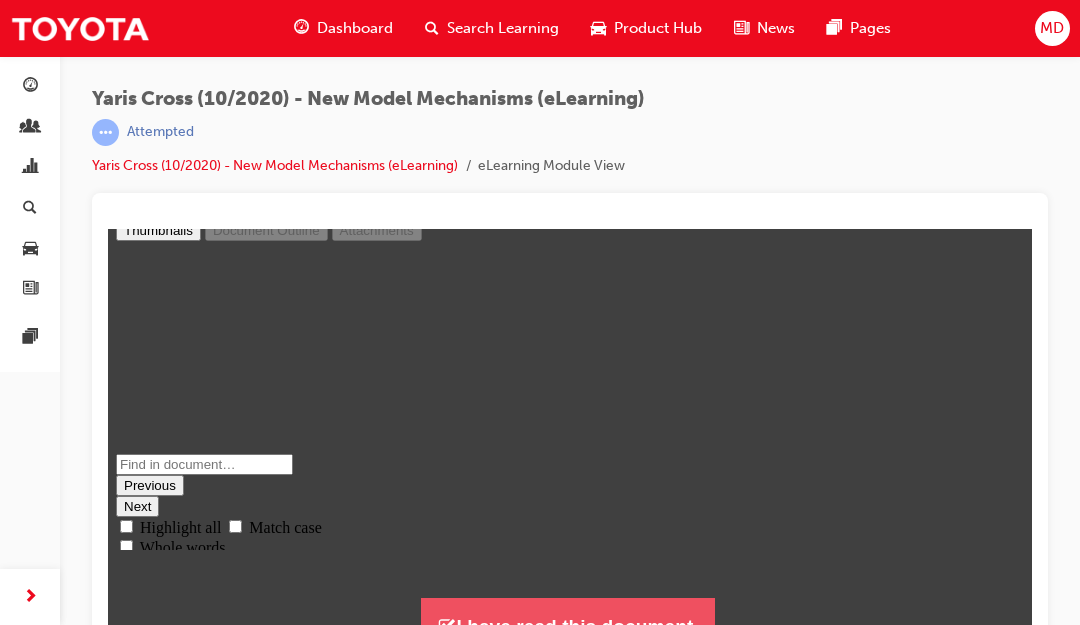 click on "I have read this document." at bounding box center [567, 626] 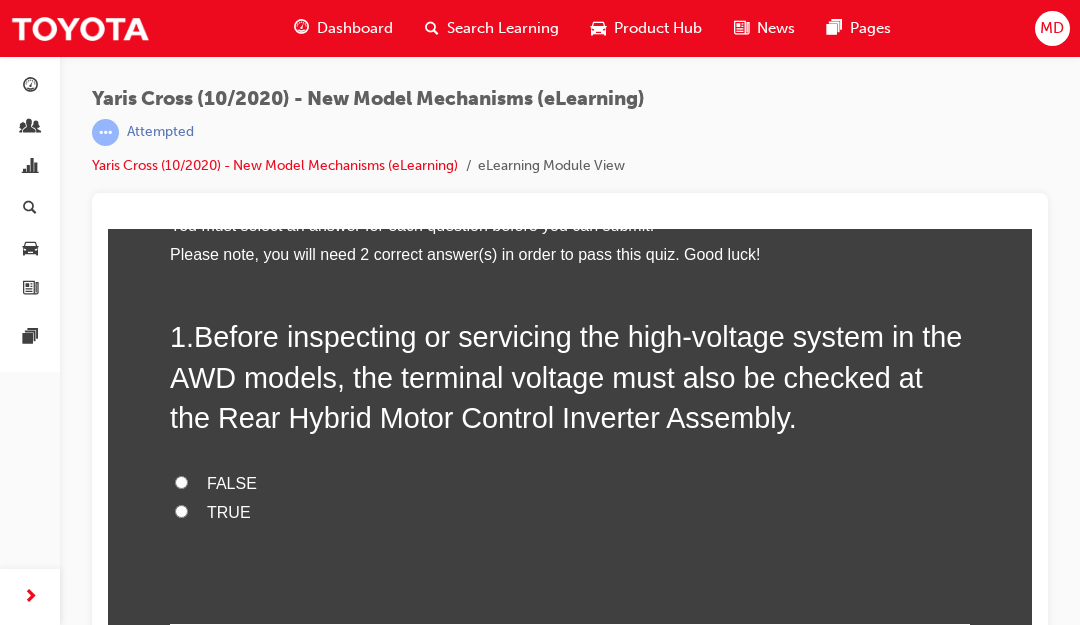 scroll, scrollTop: 0, scrollLeft: 0, axis: both 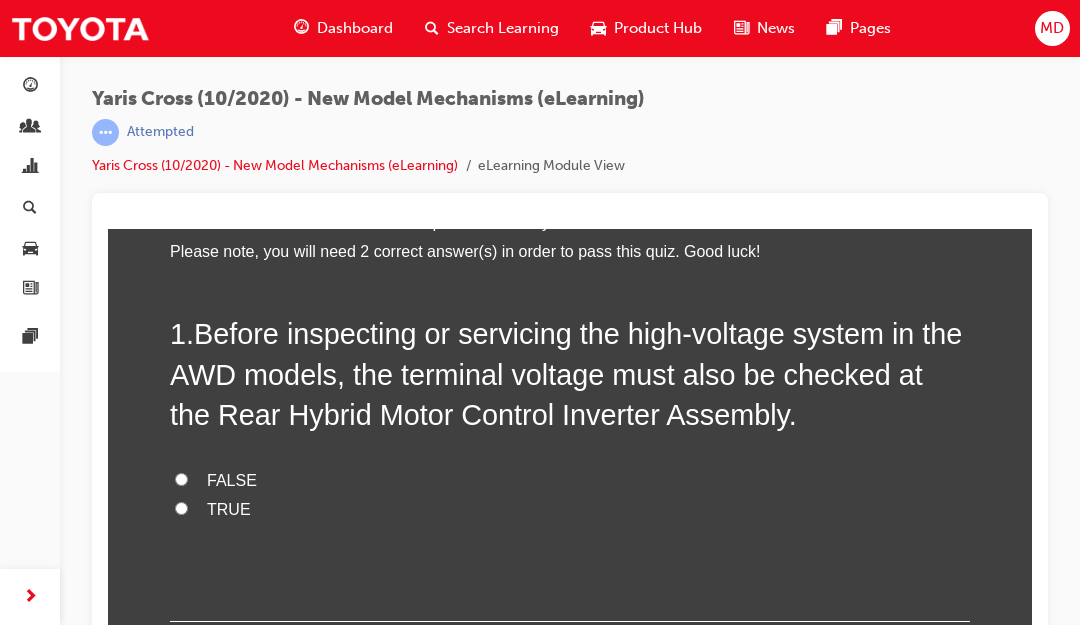 click on "FALSE" at bounding box center [232, 480] 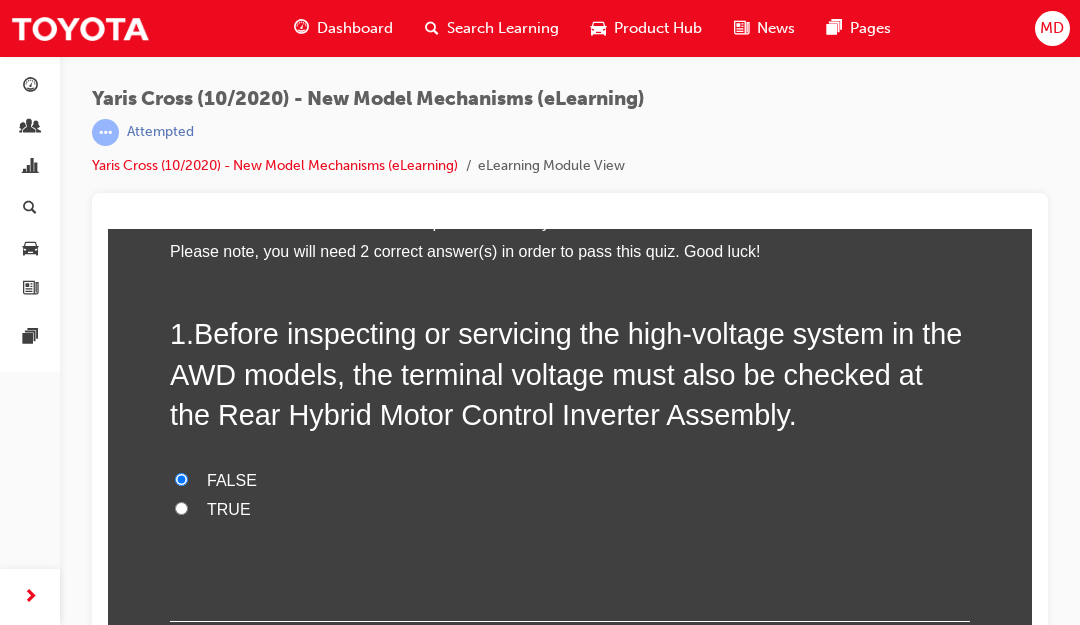 radio on "true" 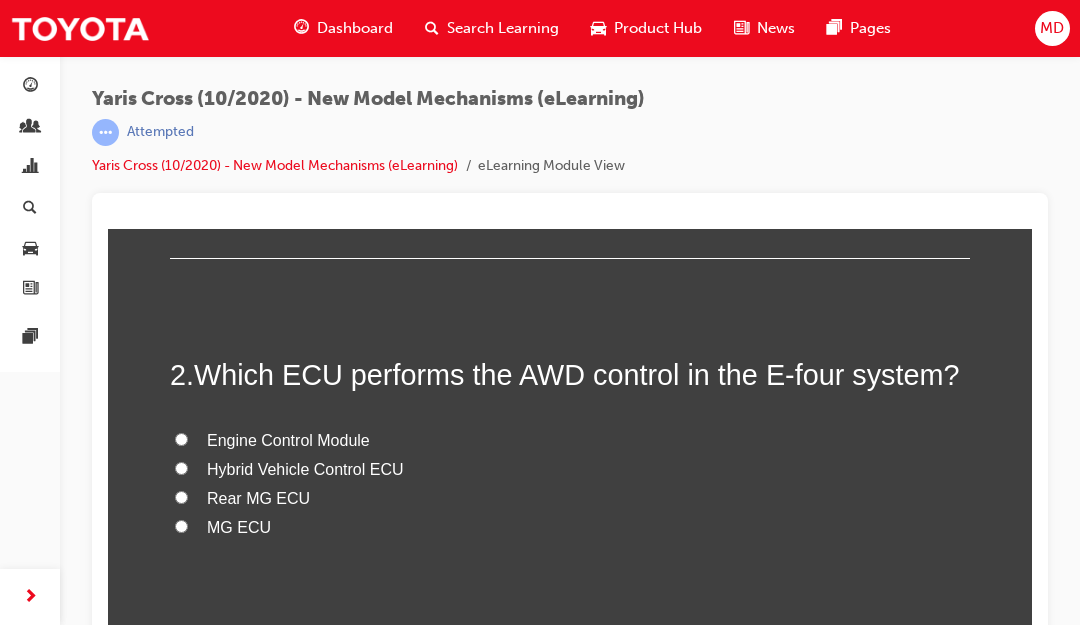 scroll, scrollTop: 491, scrollLeft: 0, axis: vertical 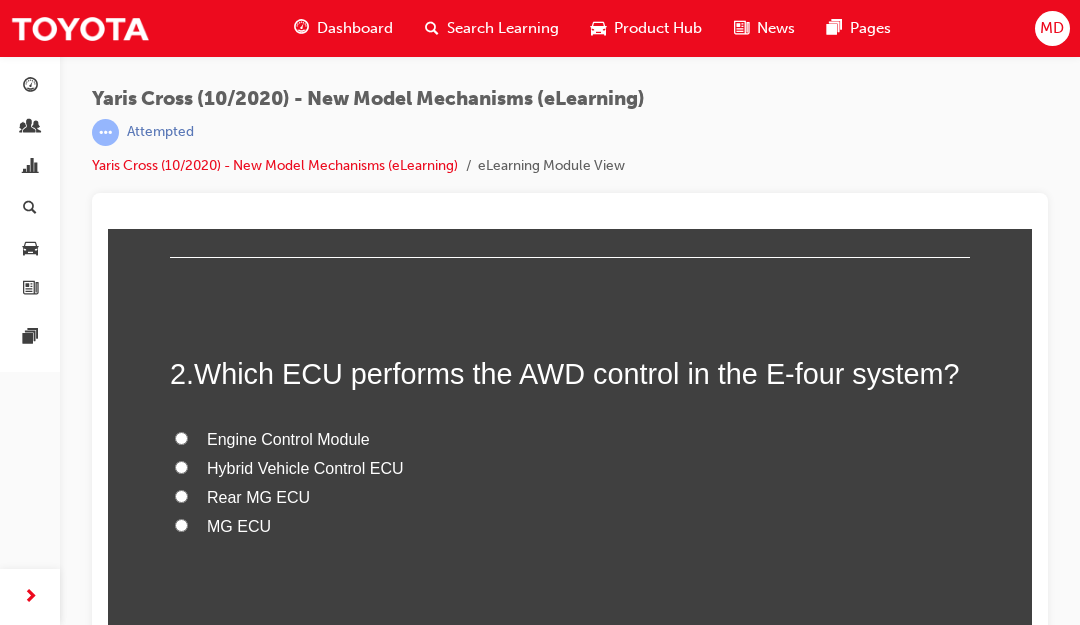 click on "Hybrid Vehicle Control ECU" at bounding box center (305, 468) 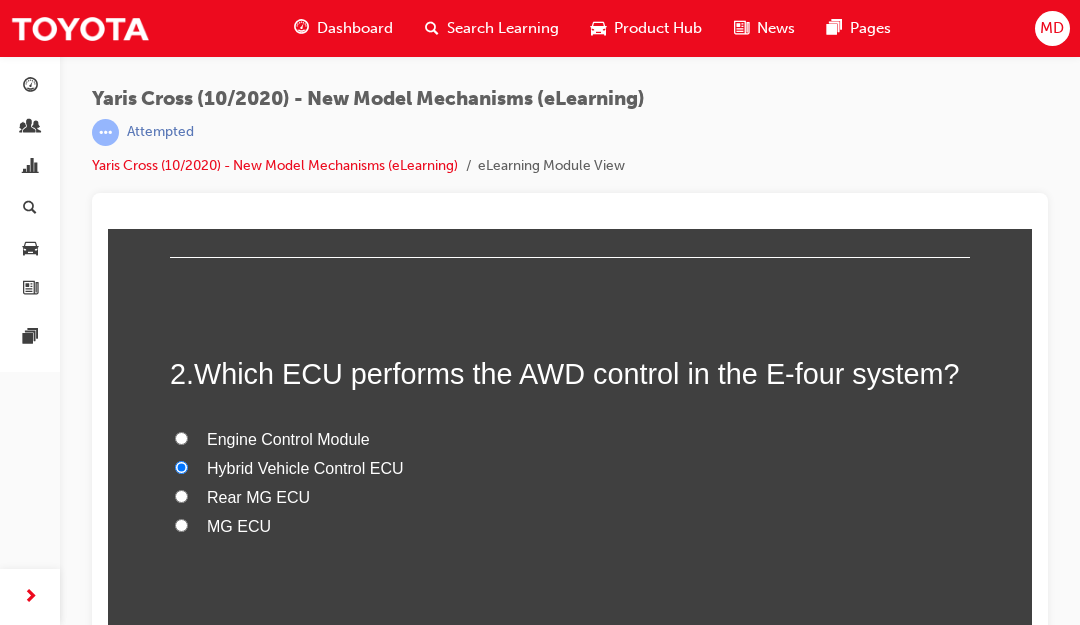 radio on "true" 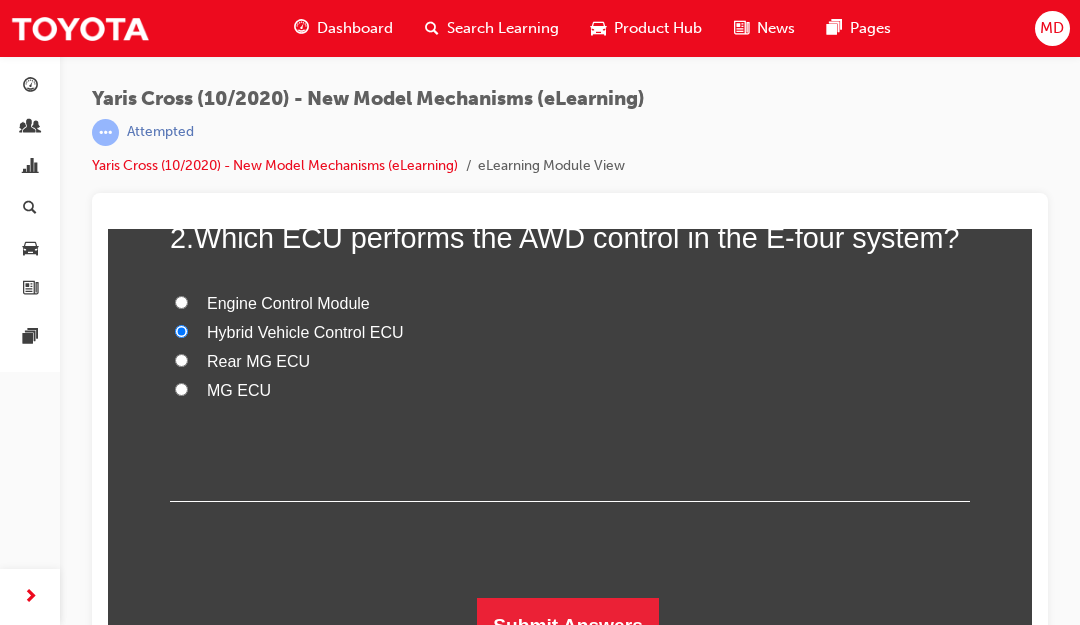 scroll, scrollTop: 26, scrollLeft: 0, axis: vertical 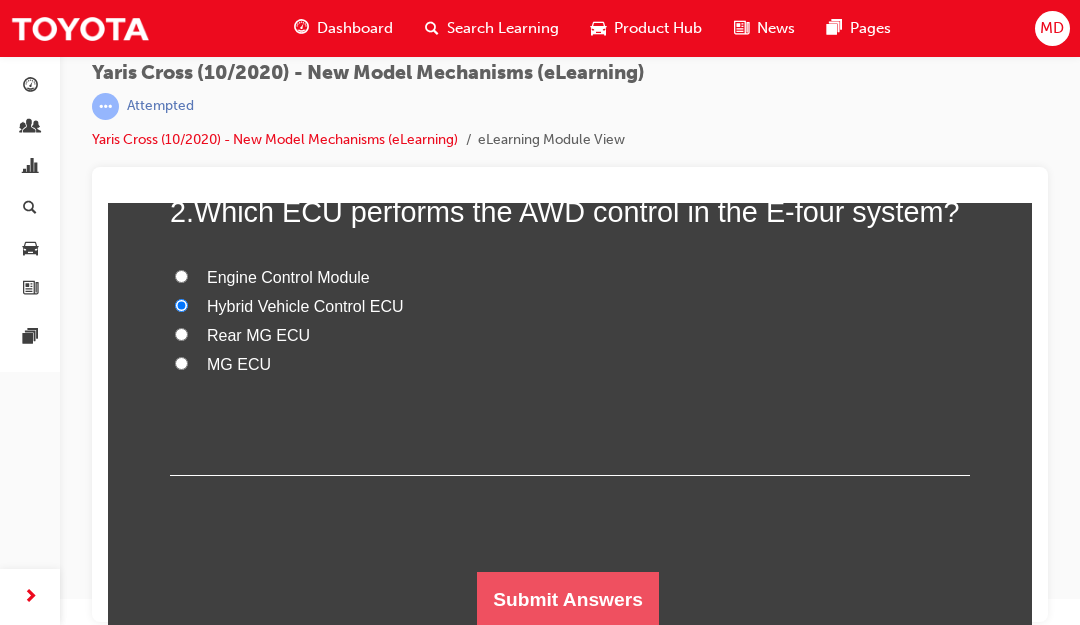 click on "Submit Answers" at bounding box center (568, 600) 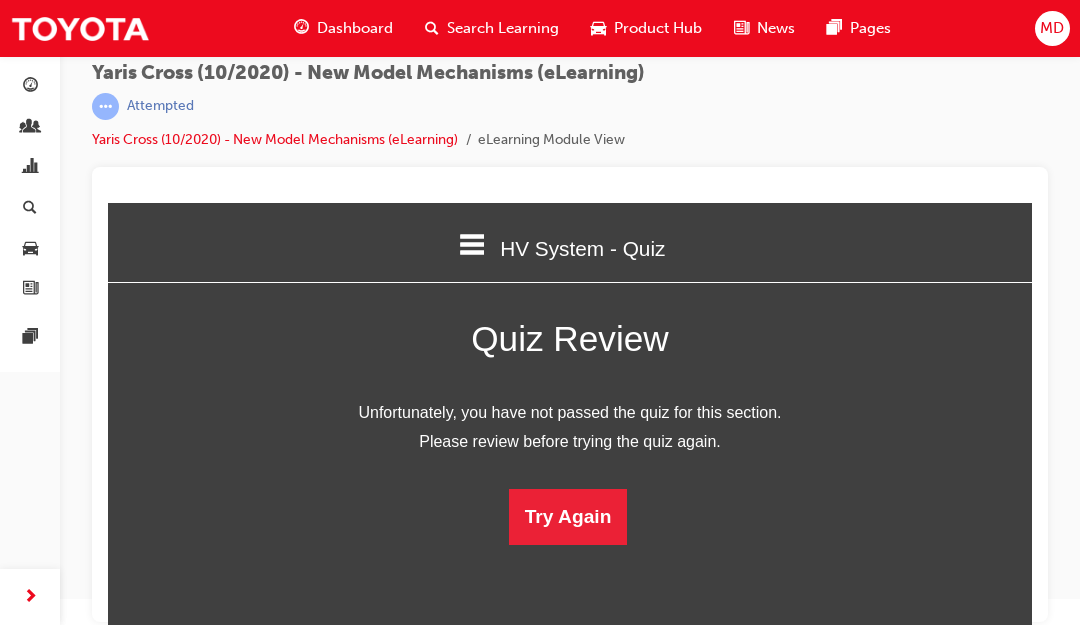 scroll, scrollTop: 0, scrollLeft: 0, axis: both 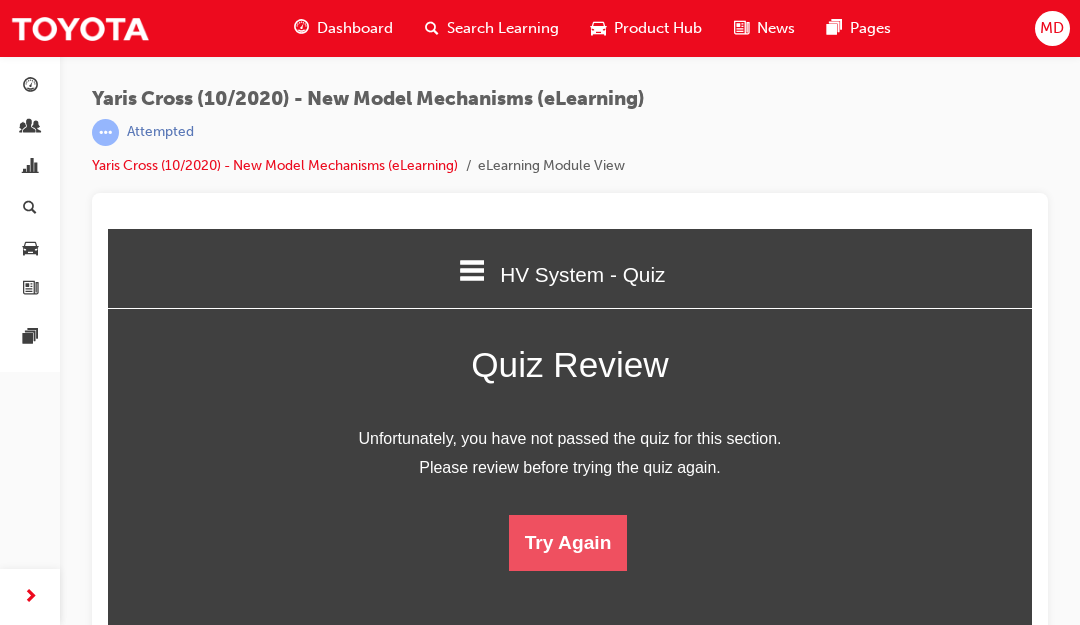 click on "Try Again" at bounding box center (568, 543) 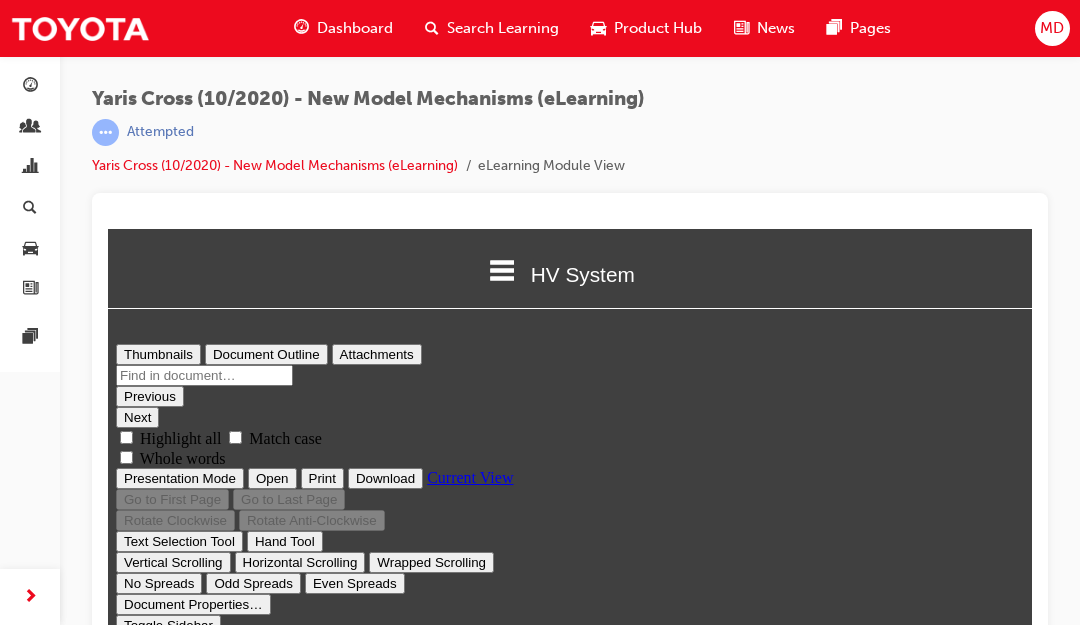 scroll, scrollTop: 0, scrollLeft: 0, axis: both 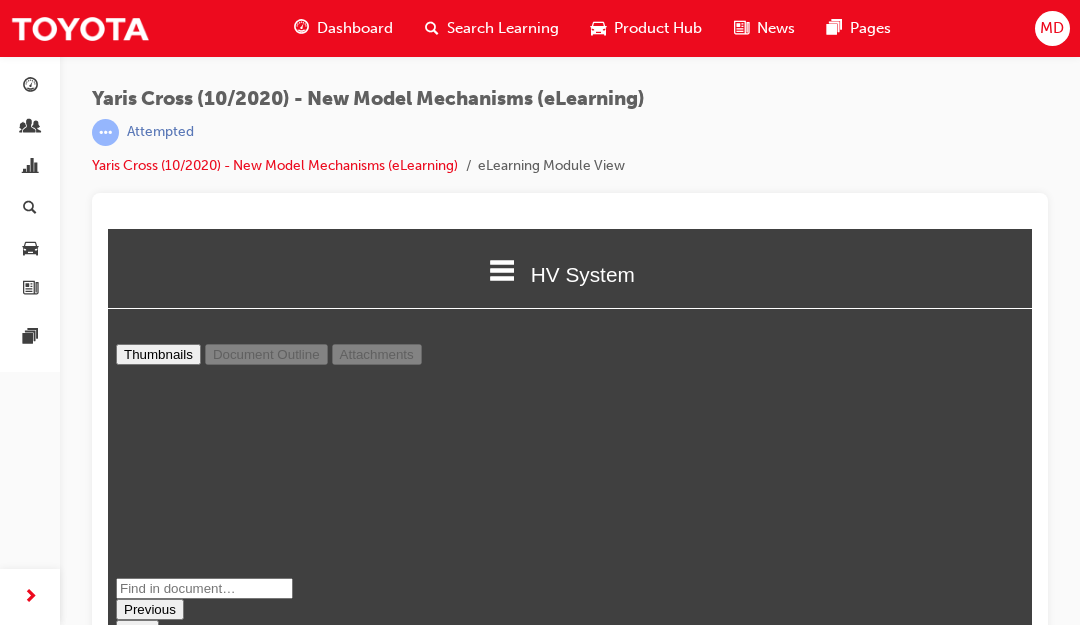 click on "Presentation Mode" at bounding box center [180, 942] 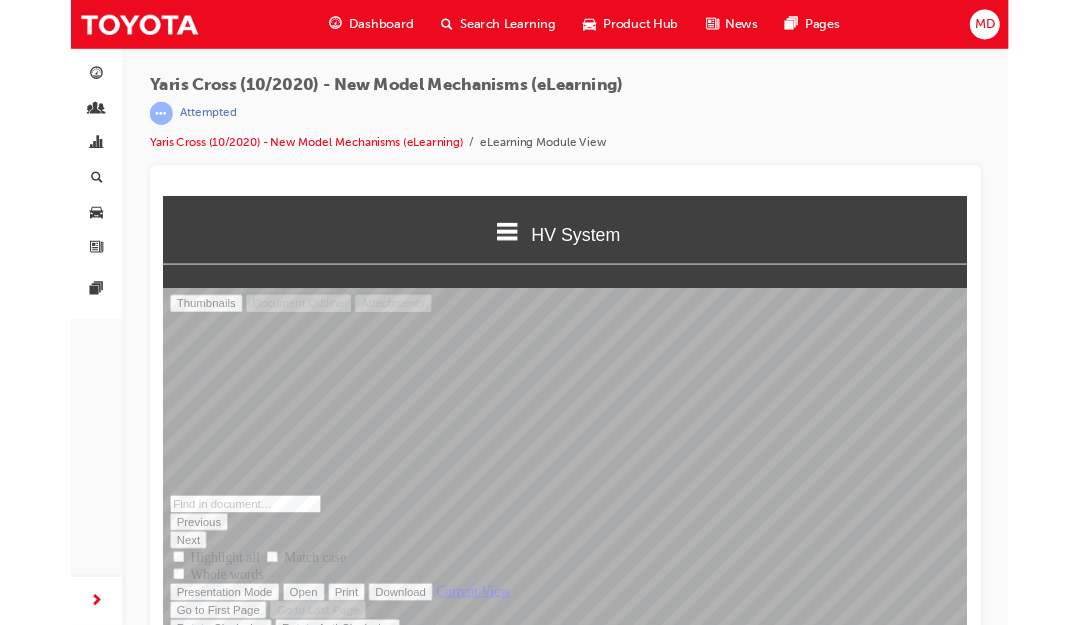 scroll, scrollTop: 10, scrollLeft: 9, axis: both 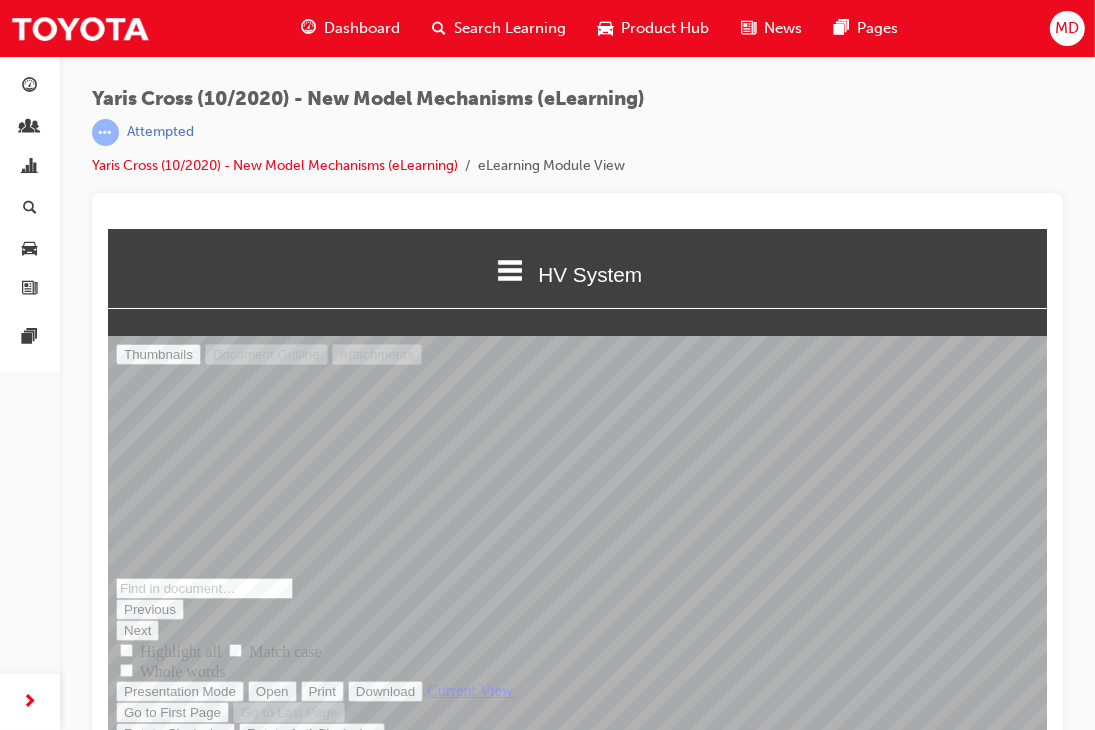 drag, startPoint x: 788, startPoint y: 824, endPoint x: 788, endPoint y: 584, distance: 240 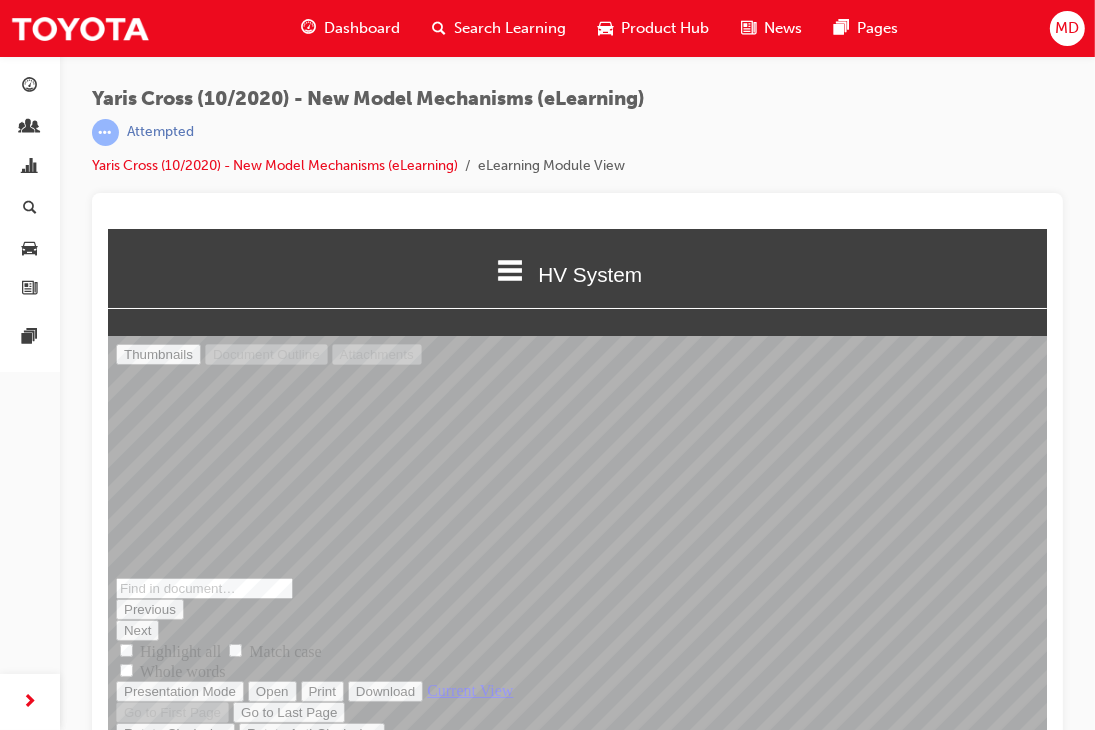scroll, scrollTop: 1, scrollLeft: 0, axis: vertical 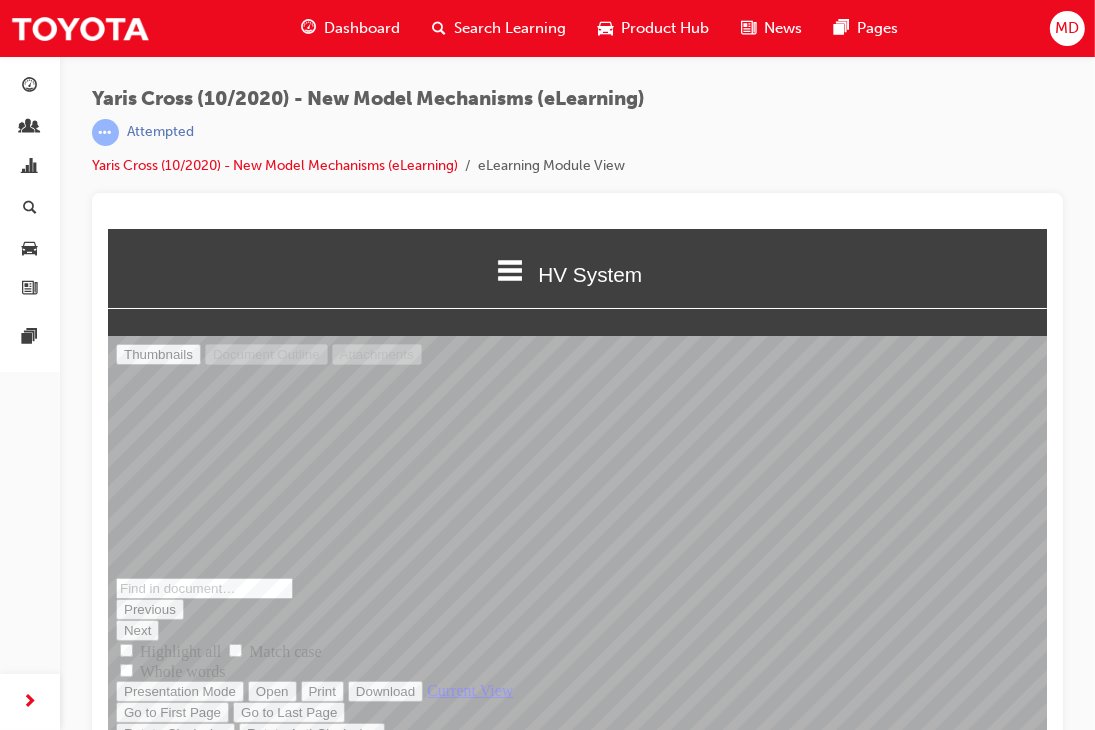 type on "3" 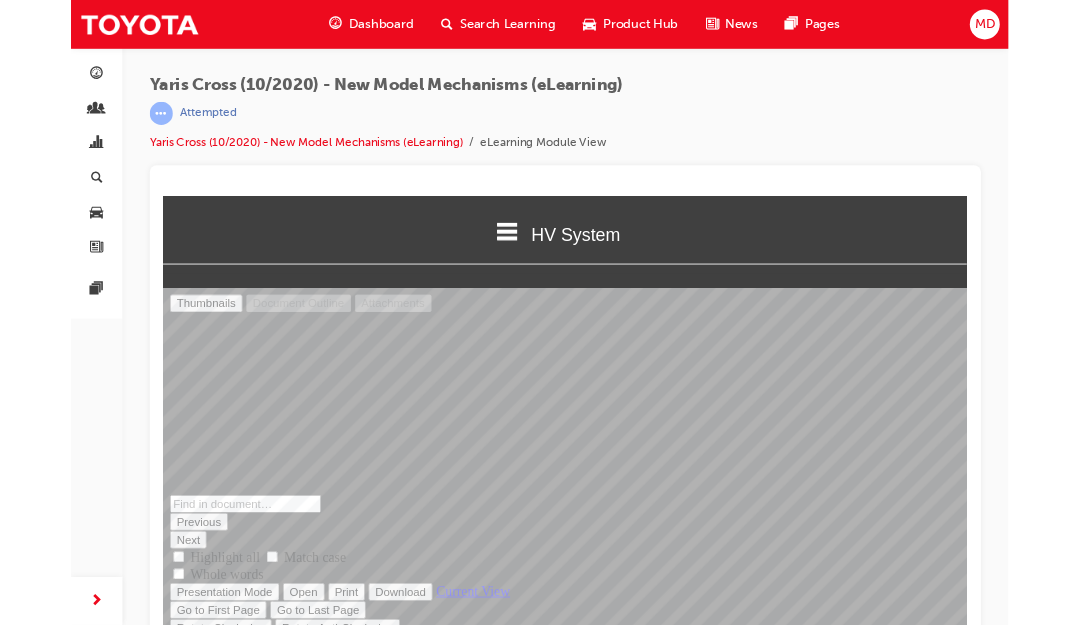 scroll, scrollTop: 3645, scrollLeft: 0, axis: vertical 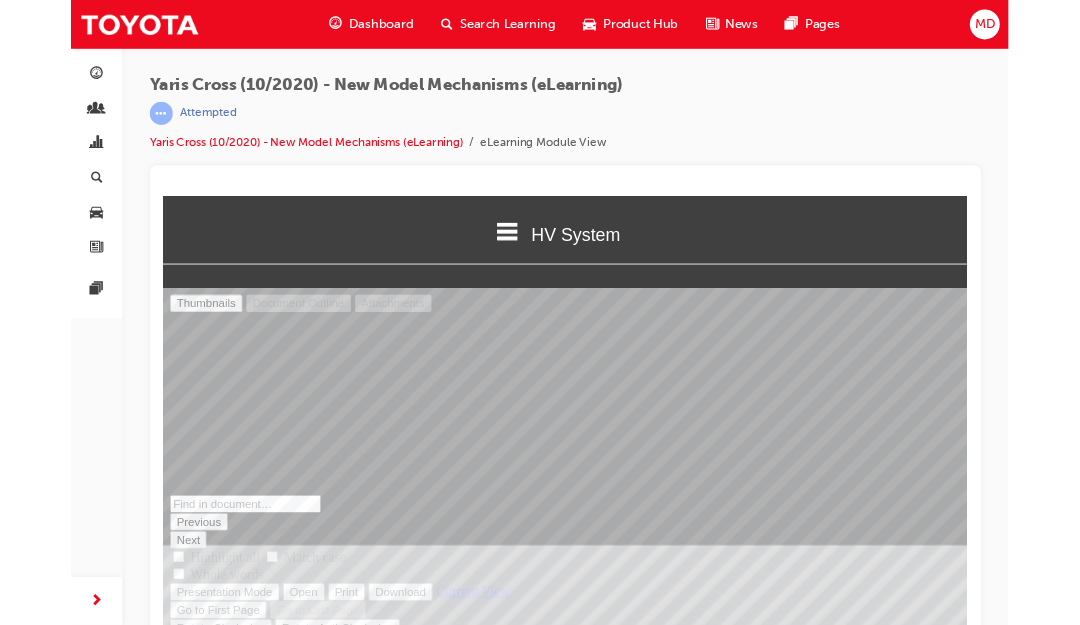 select on "auto" 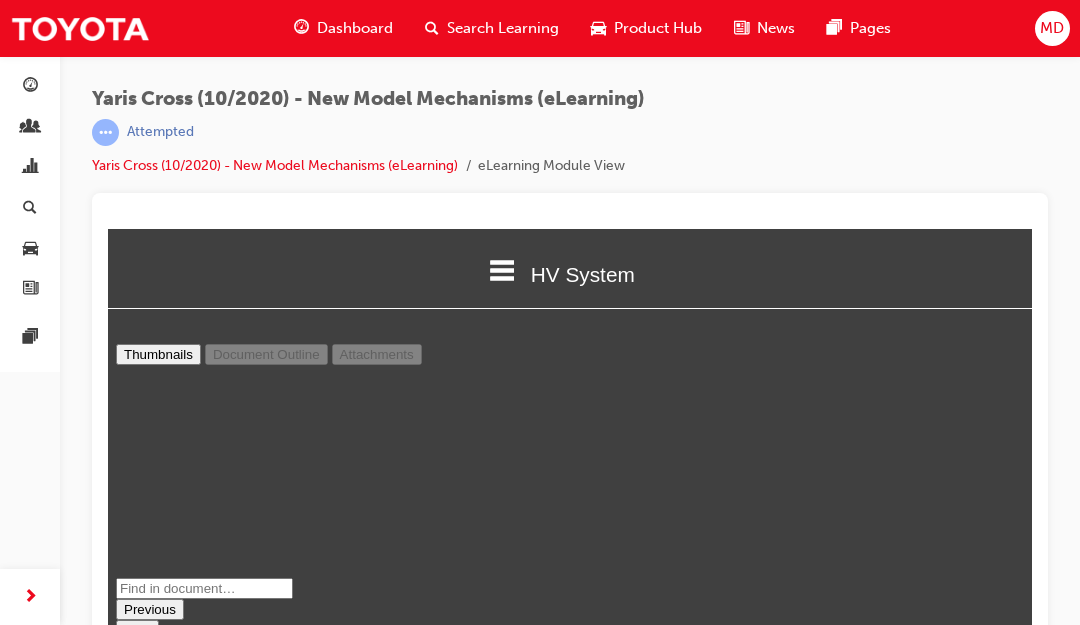 scroll, scrollTop: 633, scrollLeft: 0, axis: vertical 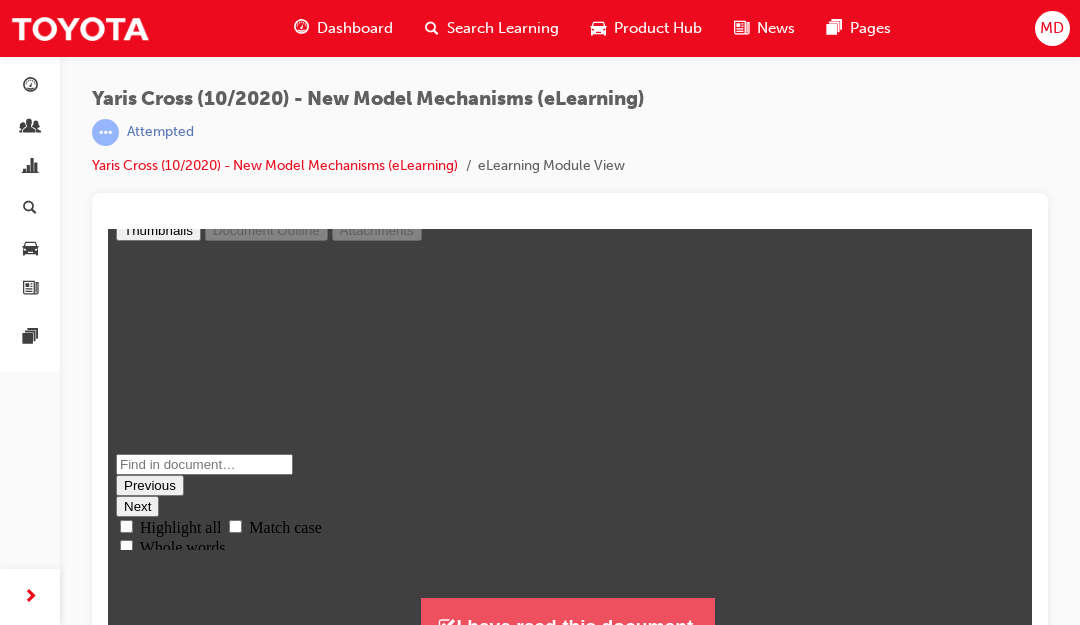 click on "I have read this document." at bounding box center (567, 626) 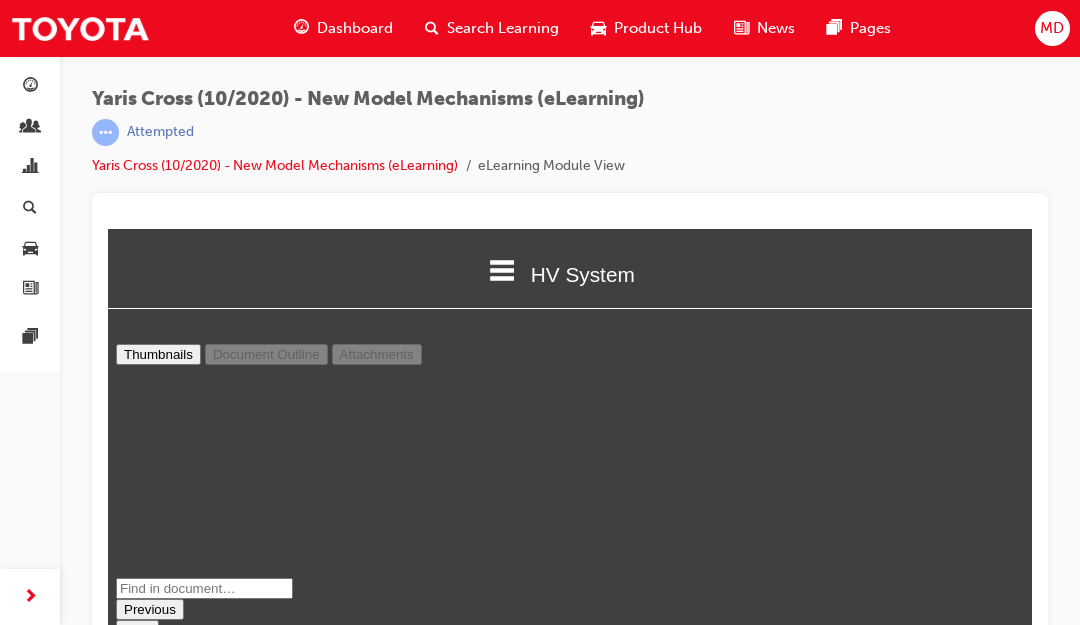 scroll, scrollTop: 9, scrollLeft: 10, axis: both 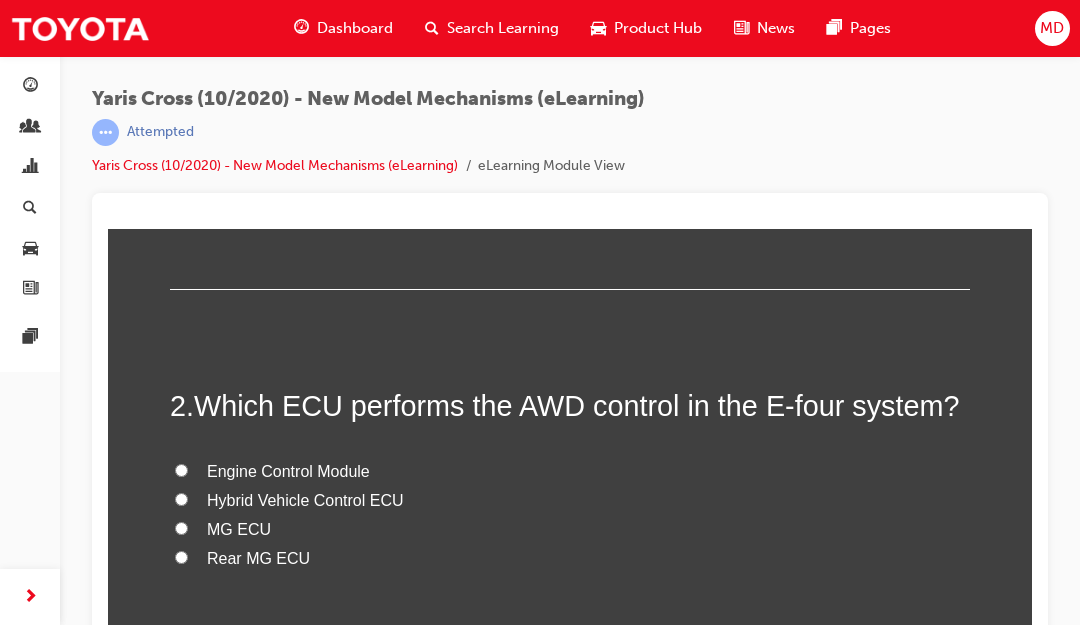 click on "Rear MG ECU" at bounding box center (258, 558) 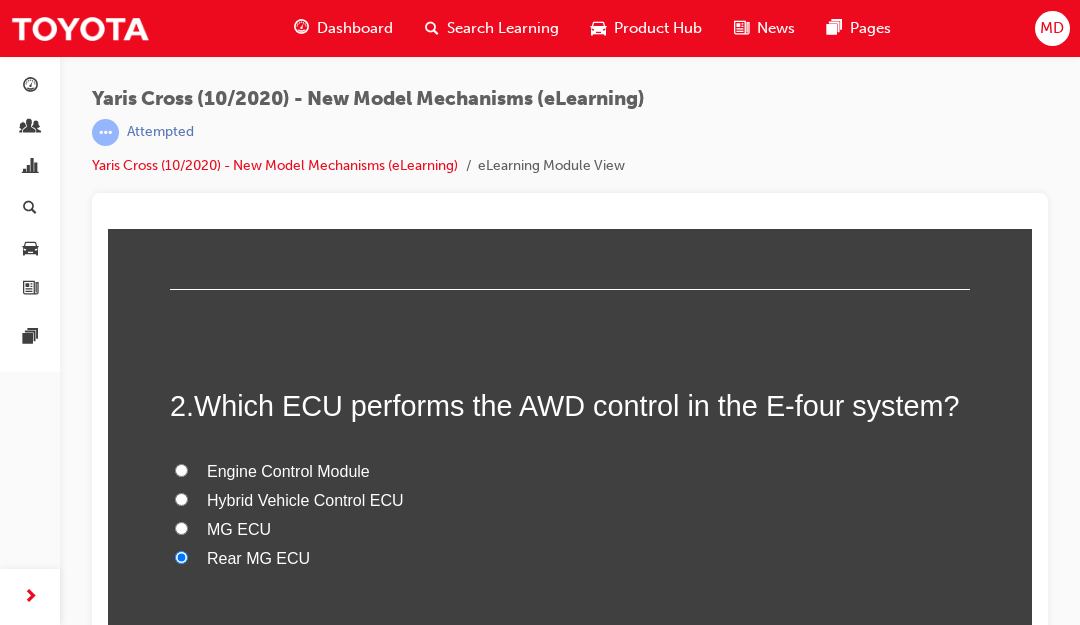 radio on "true" 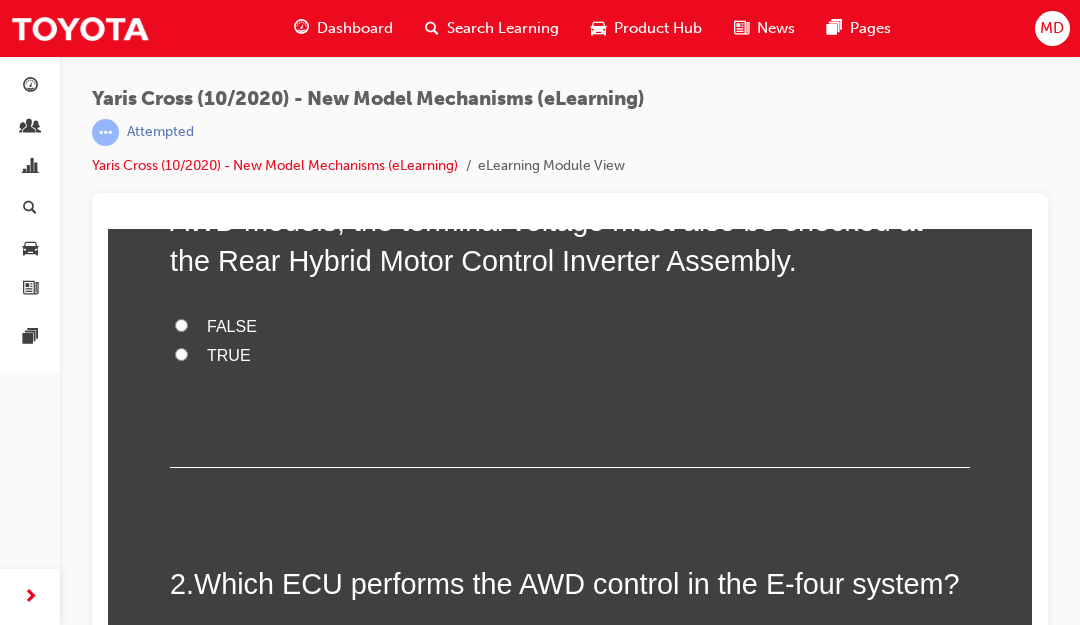 scroll, scrollTop: 272, scrollLeft: 0, axis: vertical 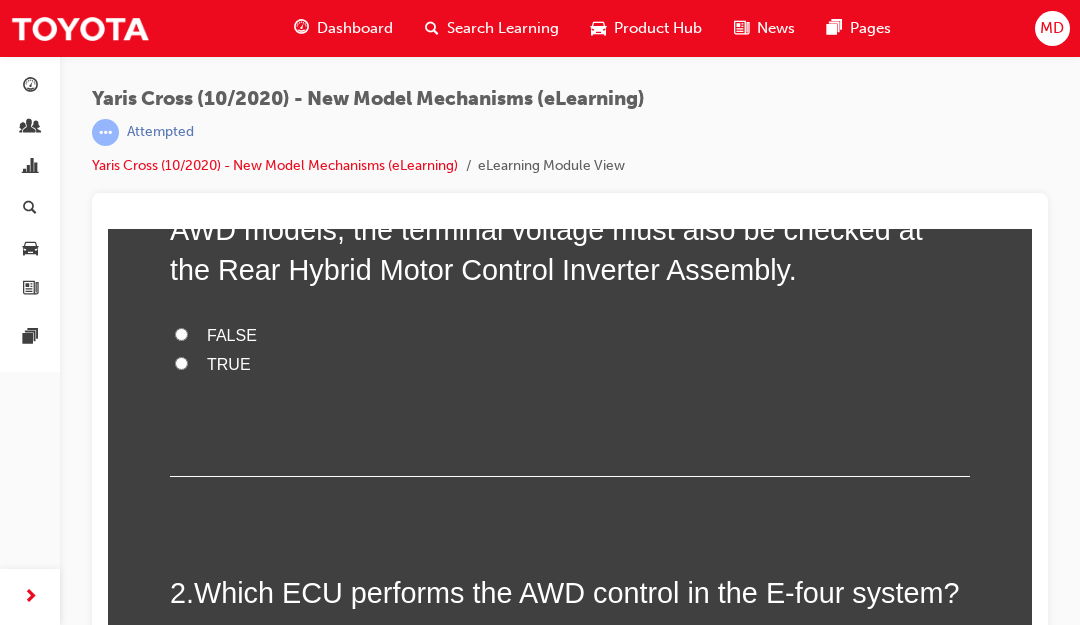 click on "FALSE" at bounding box center [232, 335] 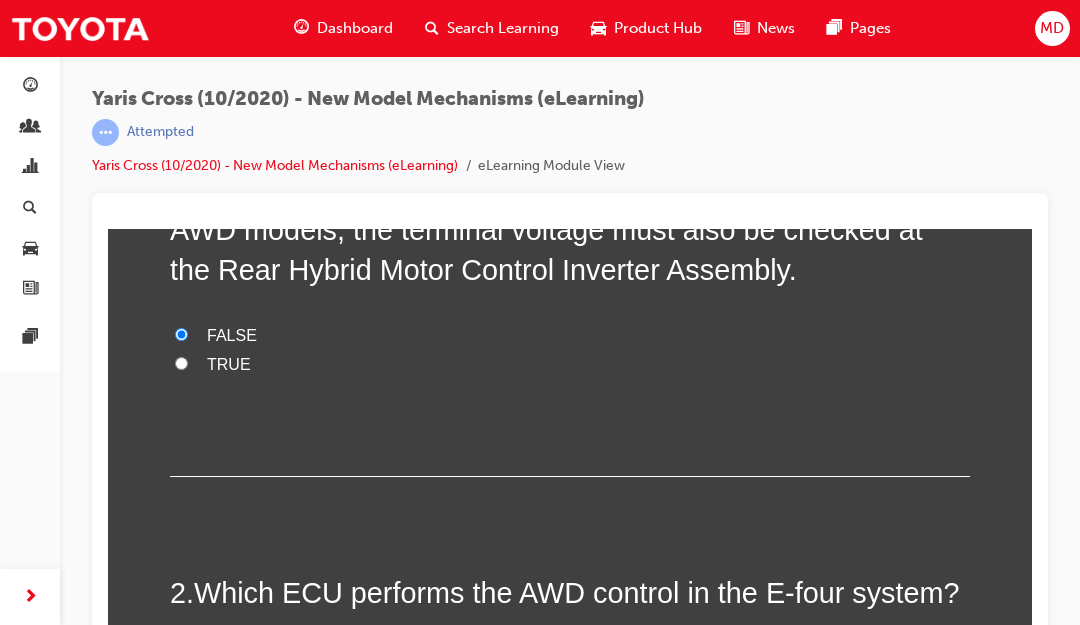 radio on "true" 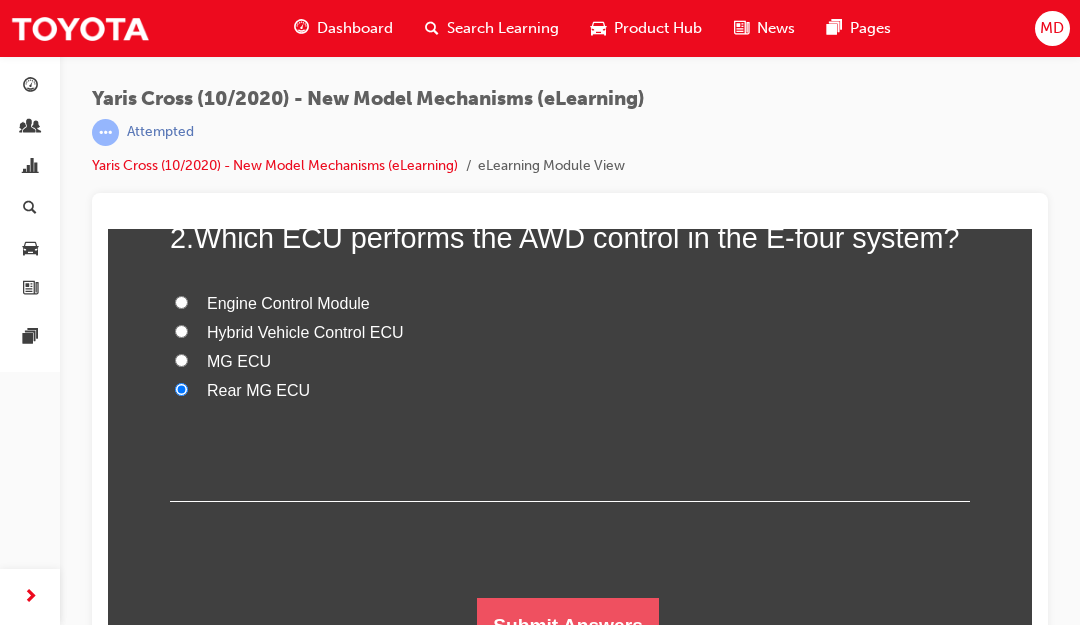 click on "Submit Answers" at bounding box center [568, 626] 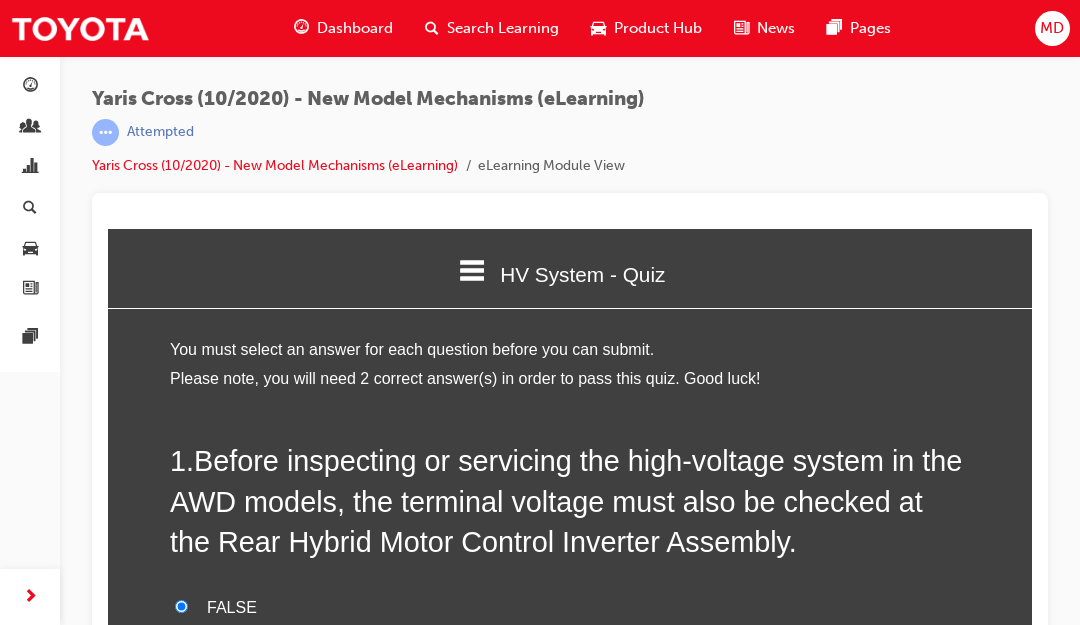 scroll, scrollTop: 9, scrollLeft: 10, axis: both 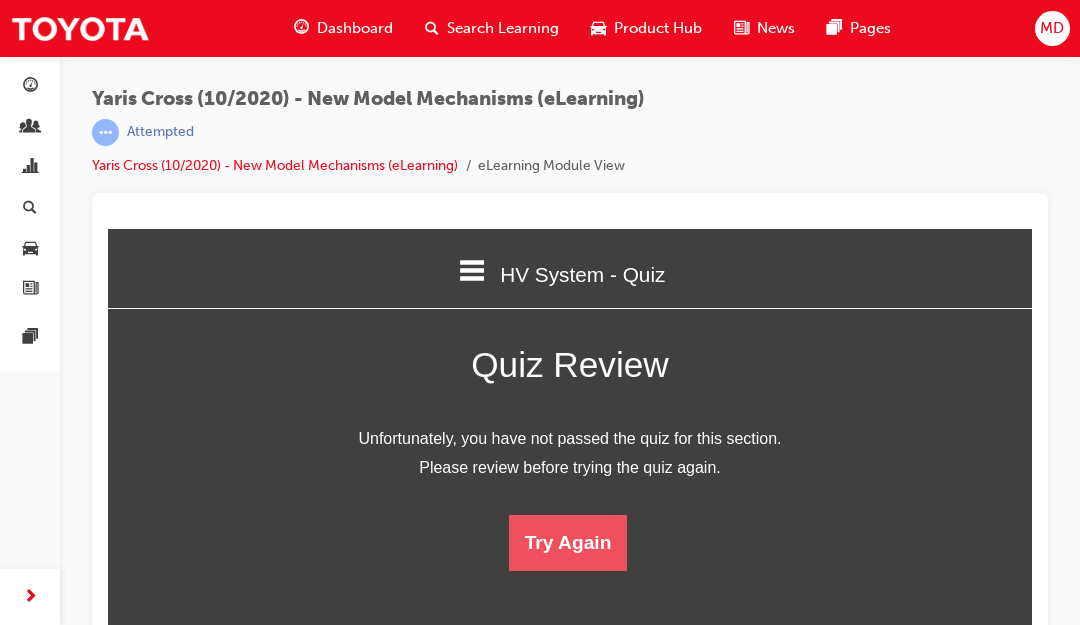 click on "Try Again" at bounding box center (568, 543) 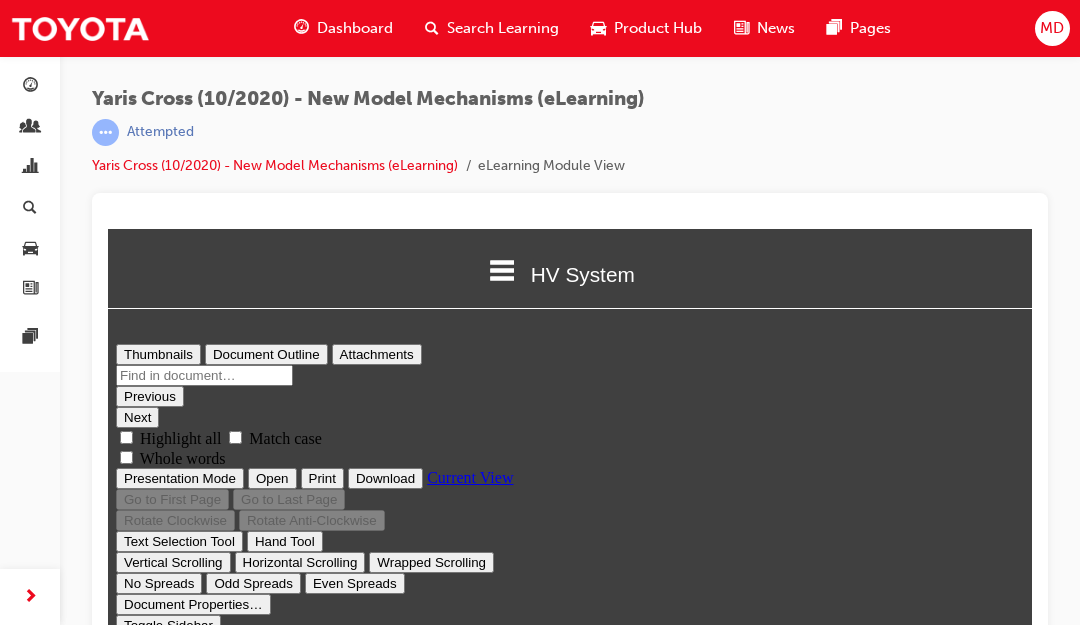 scroll, scrollTop: 0, scrollLeft: 0, axis: both 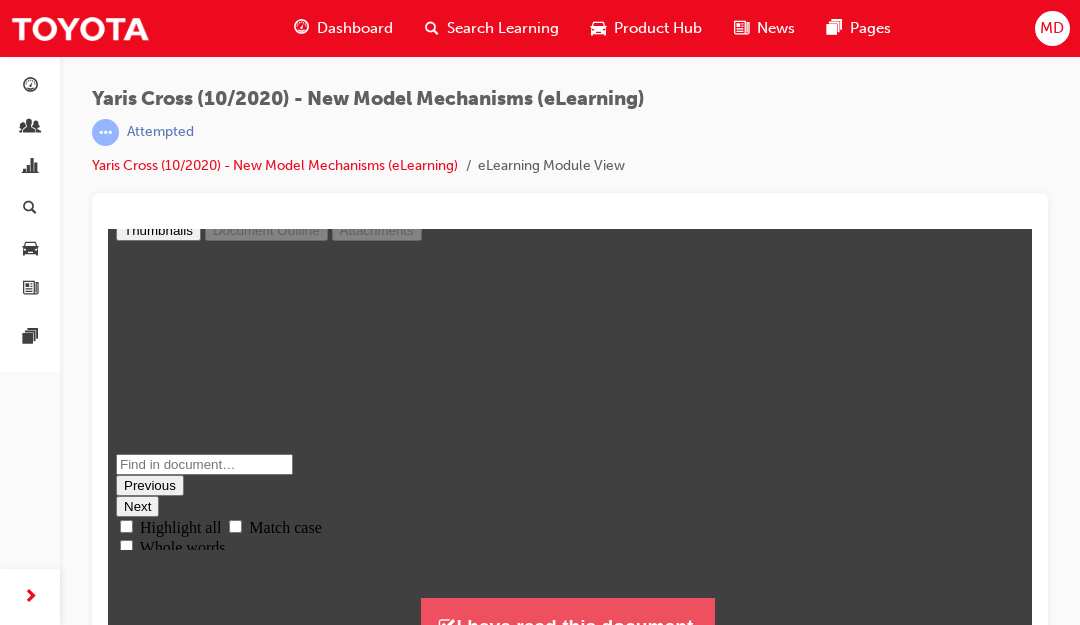 click on "I have read this document." at bounding box center [567, 626] 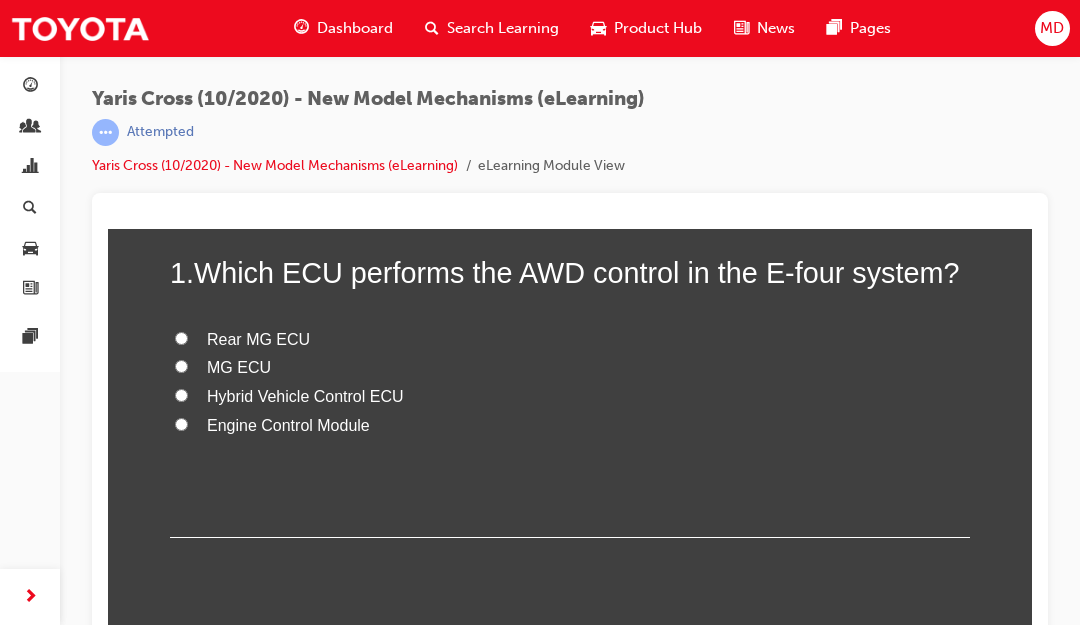 scroll, scrollTop: 189, scrollLeft: 0, axis: vertical 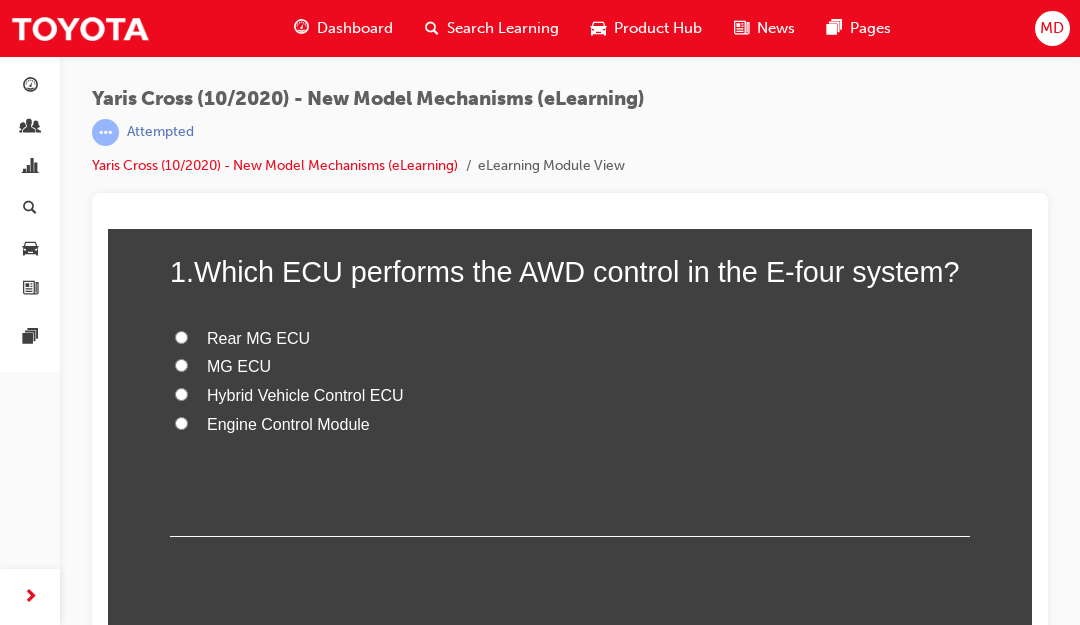 click on "Rear MG ECU" at bounding box center (258, 338) 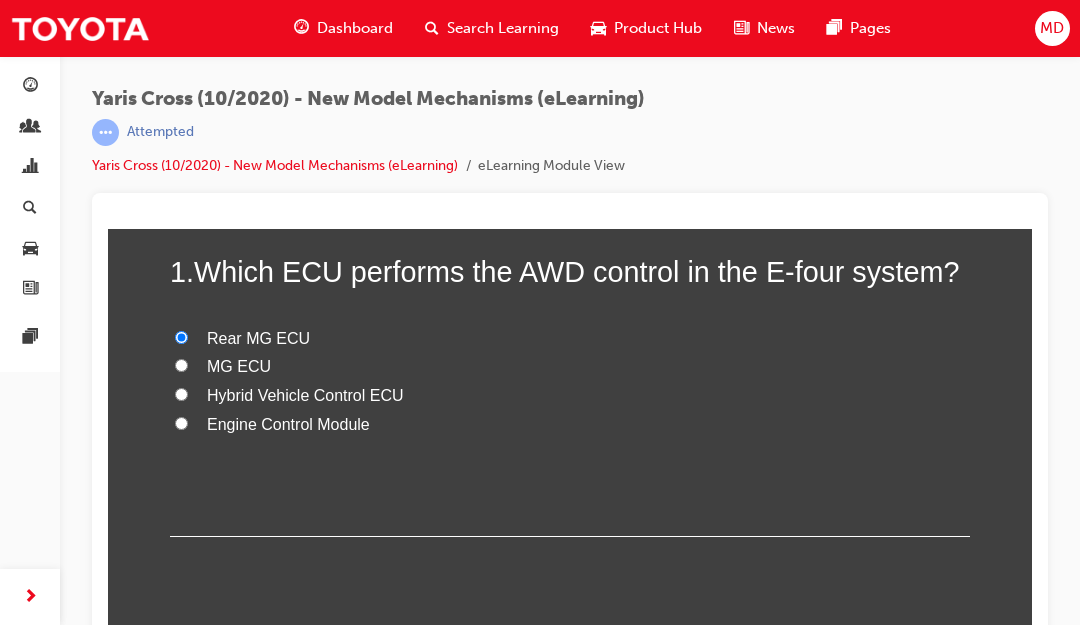 radio on "true" 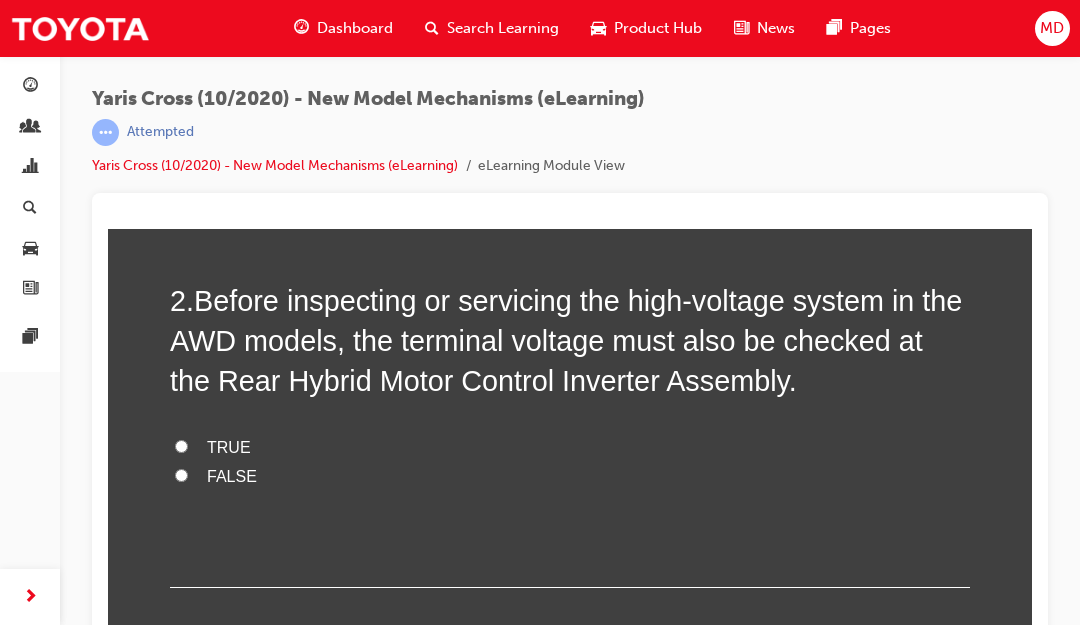scroll, scrollTop: 542, scrollLeft: 0, axis: vertical 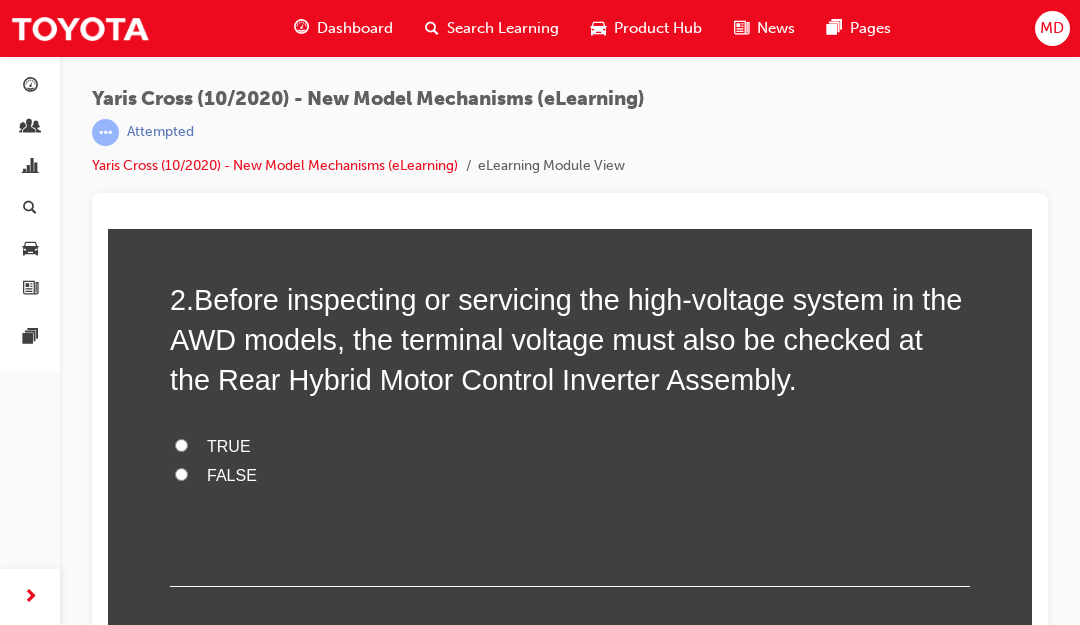 click on "TRUE" at bounding box center (229, 446) 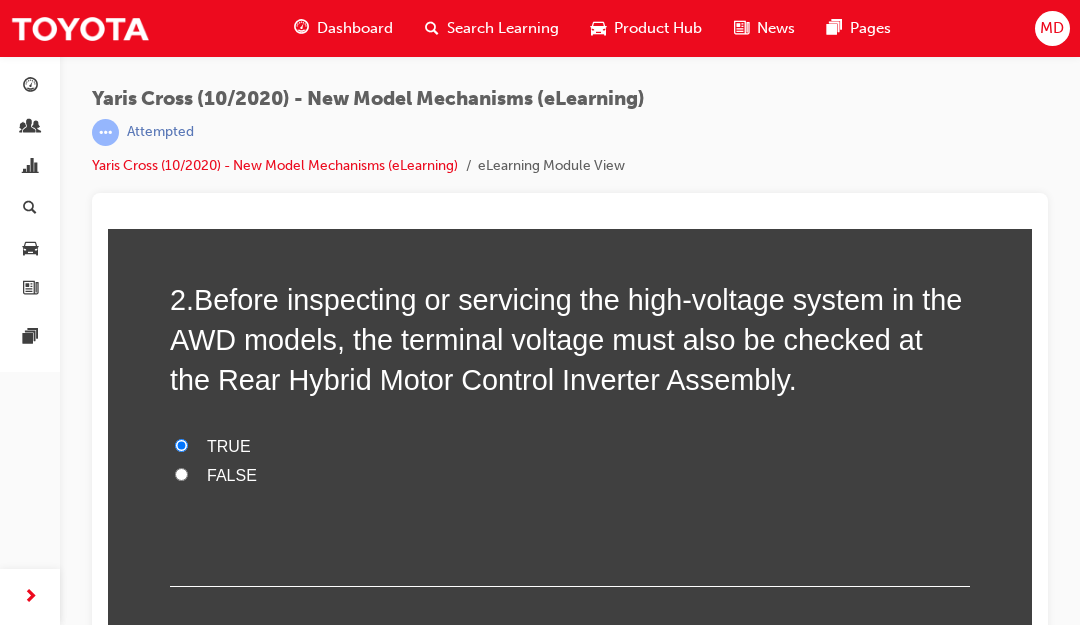 radio on "true" 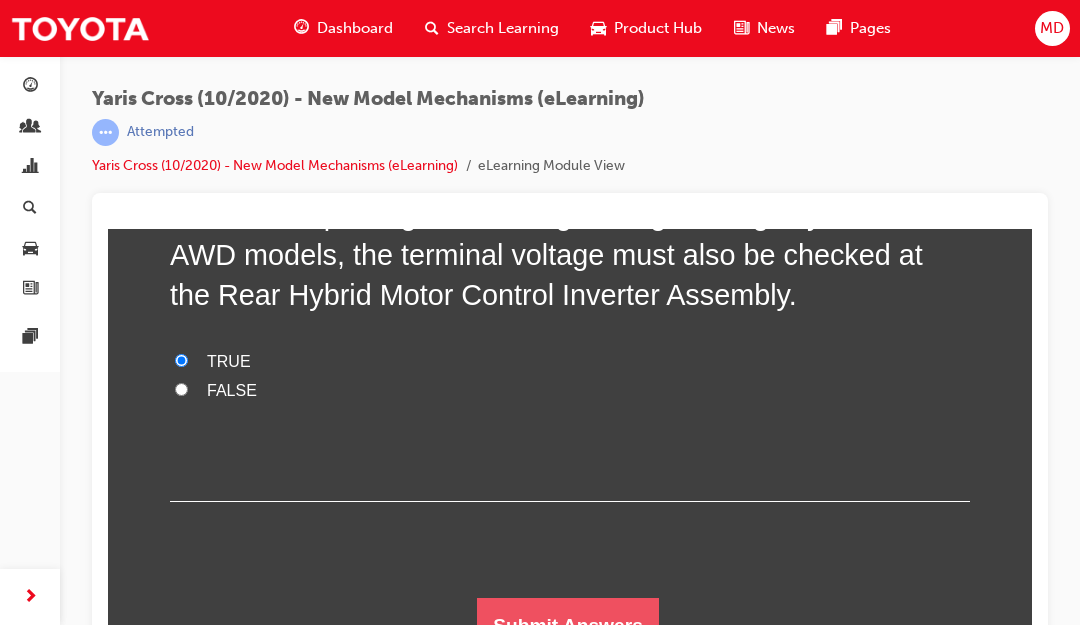 click on "Submit Answers" at bounding box center [568, 626] 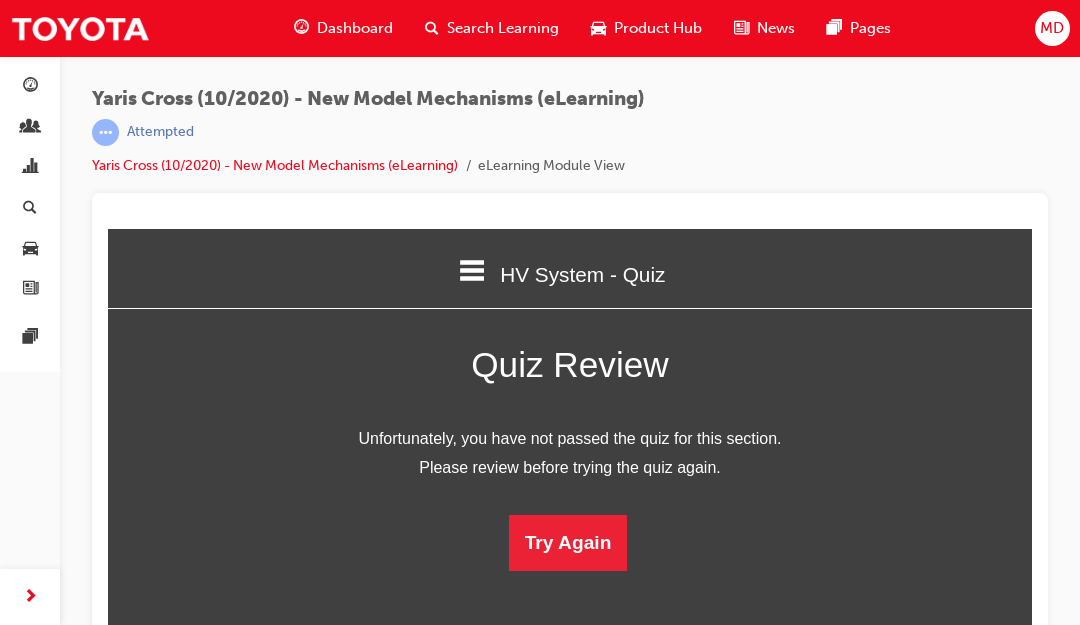 scroll, scrollTop: 0, scrollLeft: 0, axis: both 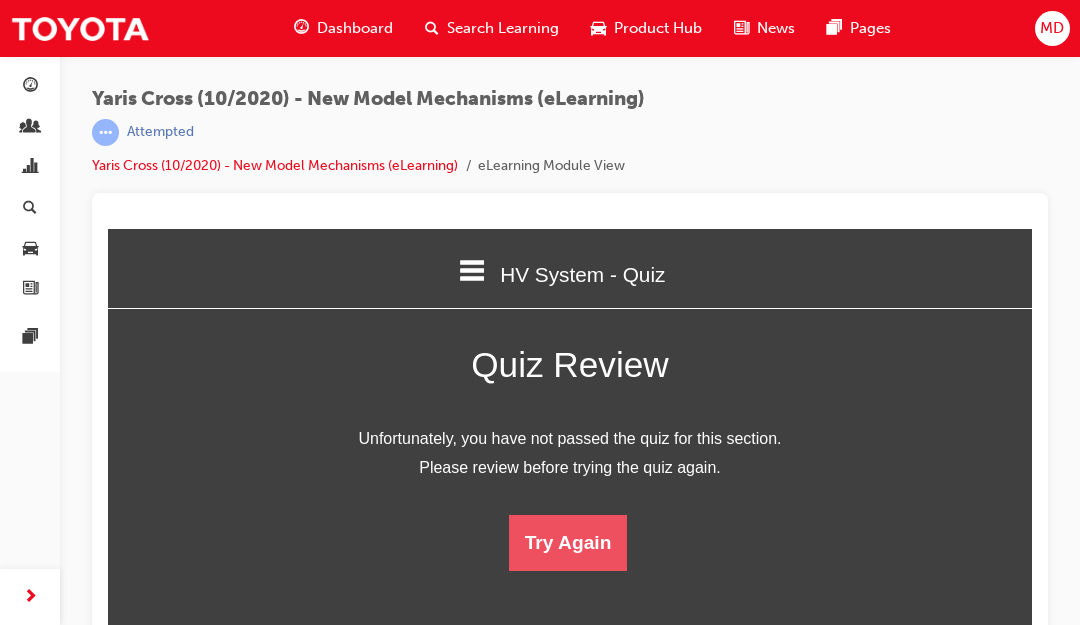 click on "Try Again" at bounding box center (568, 543) 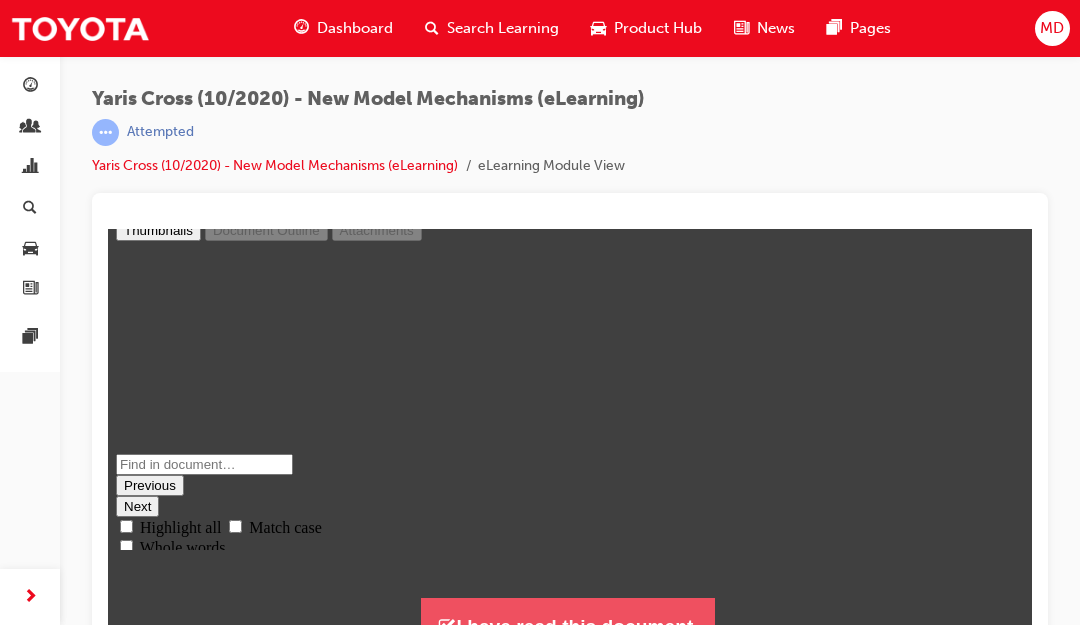 click on "I have read this document." at bounding box center (567, 626) 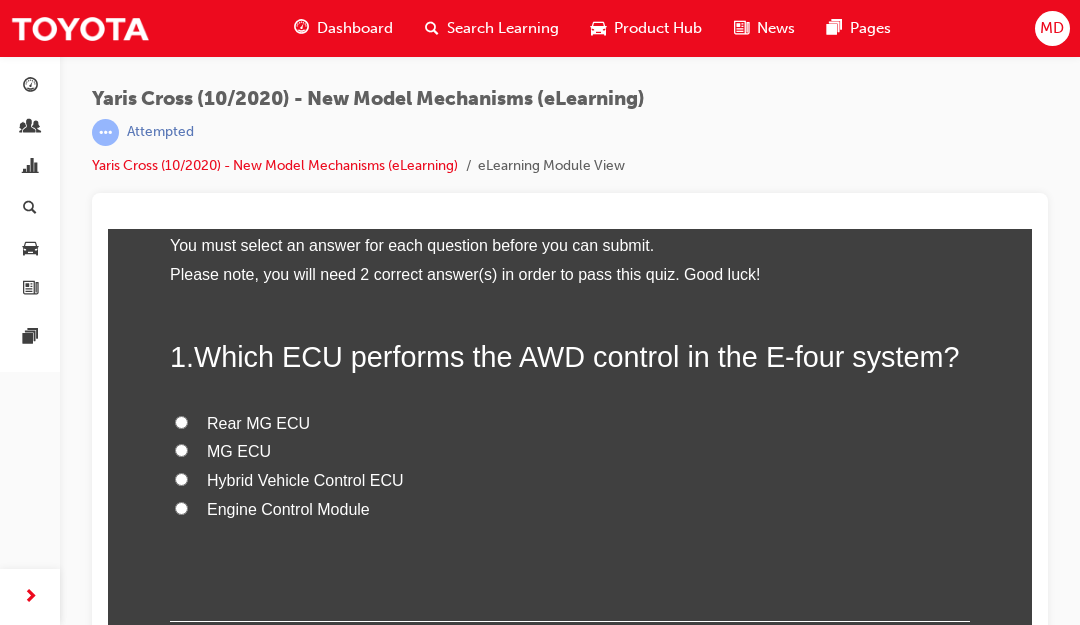 click on "Engine Control Module" at bounding box center [288, 509] 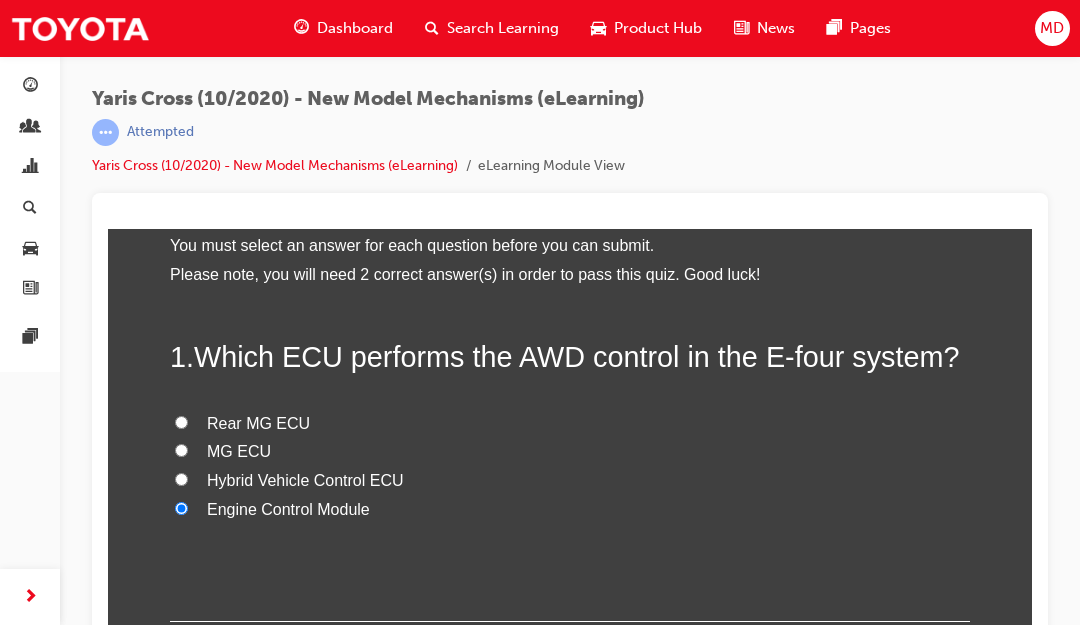 radio on "true" 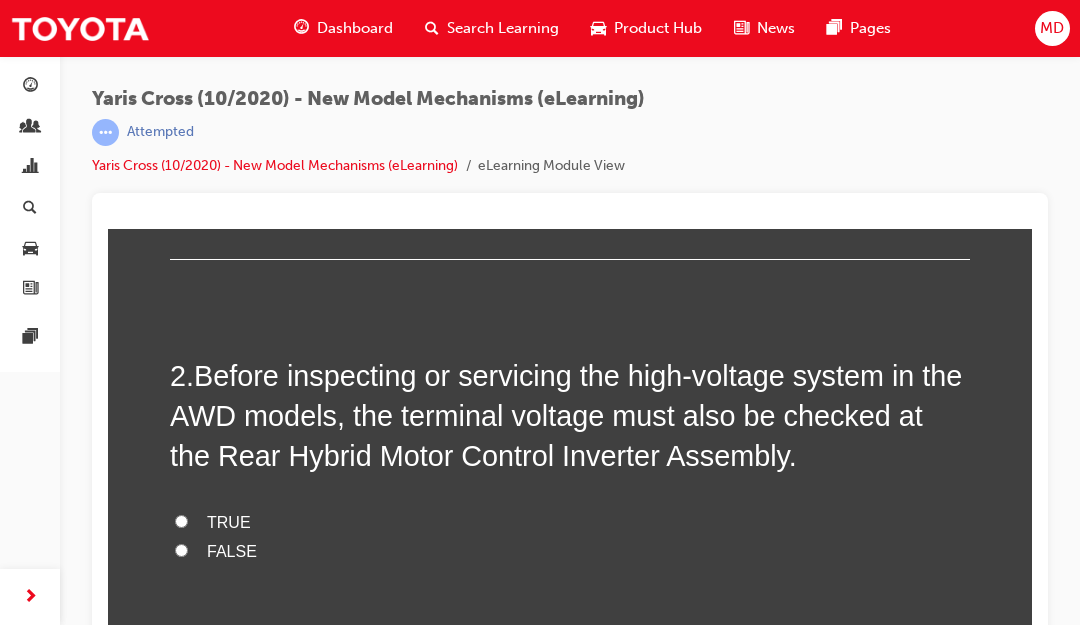 click on "FALSE" at bounding box center [232, 551] 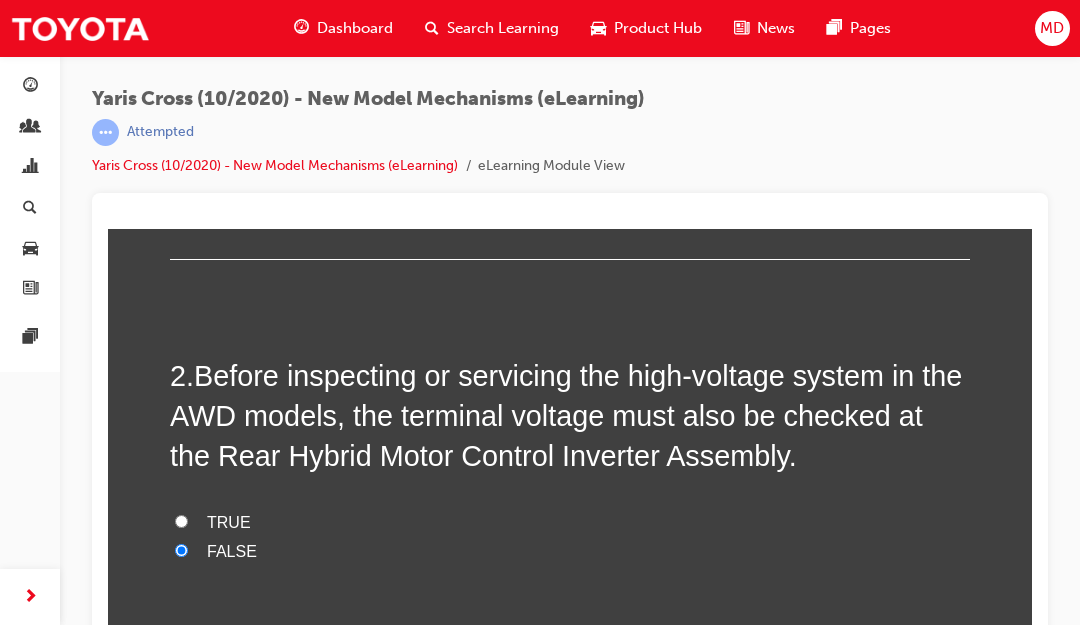 radio on "true" 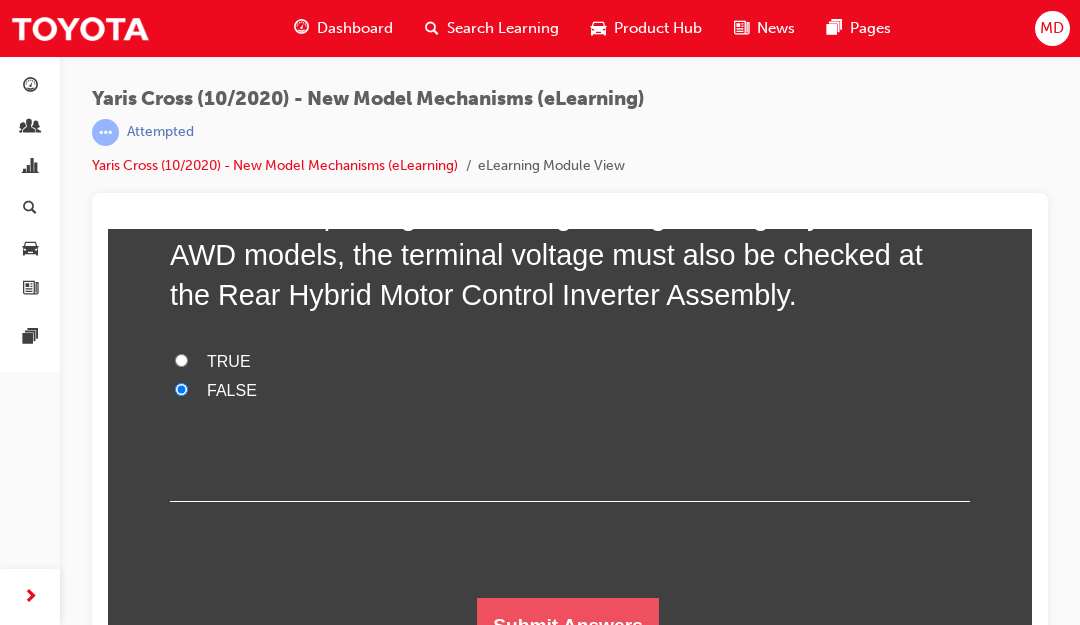 click on "Submit Answers" at bounding box center [568, 626] 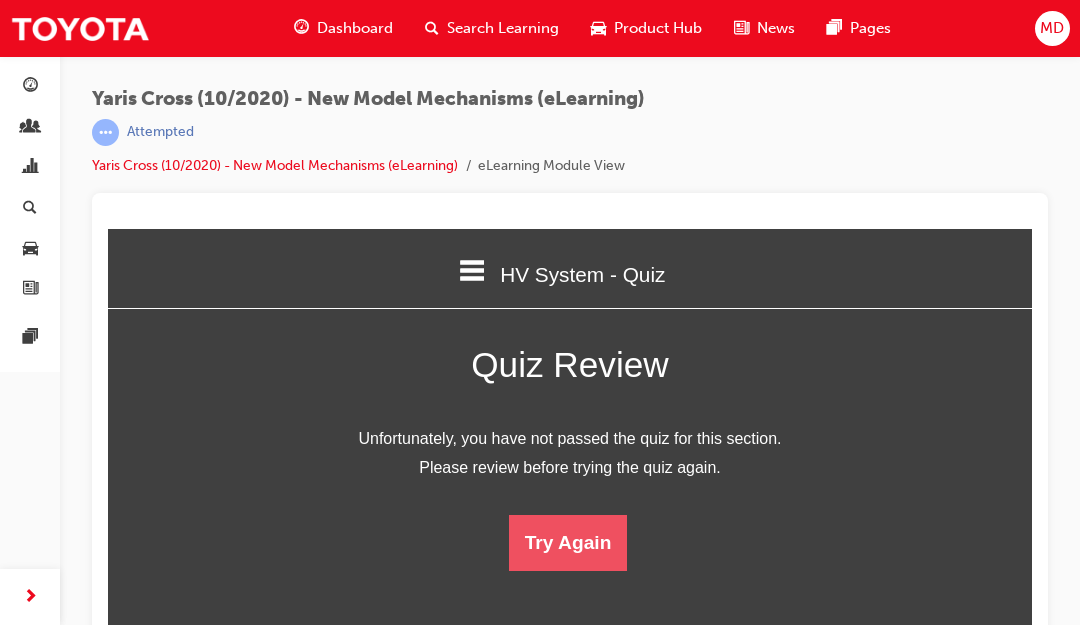 click on "Try Again" at bounding box center [568, 543] 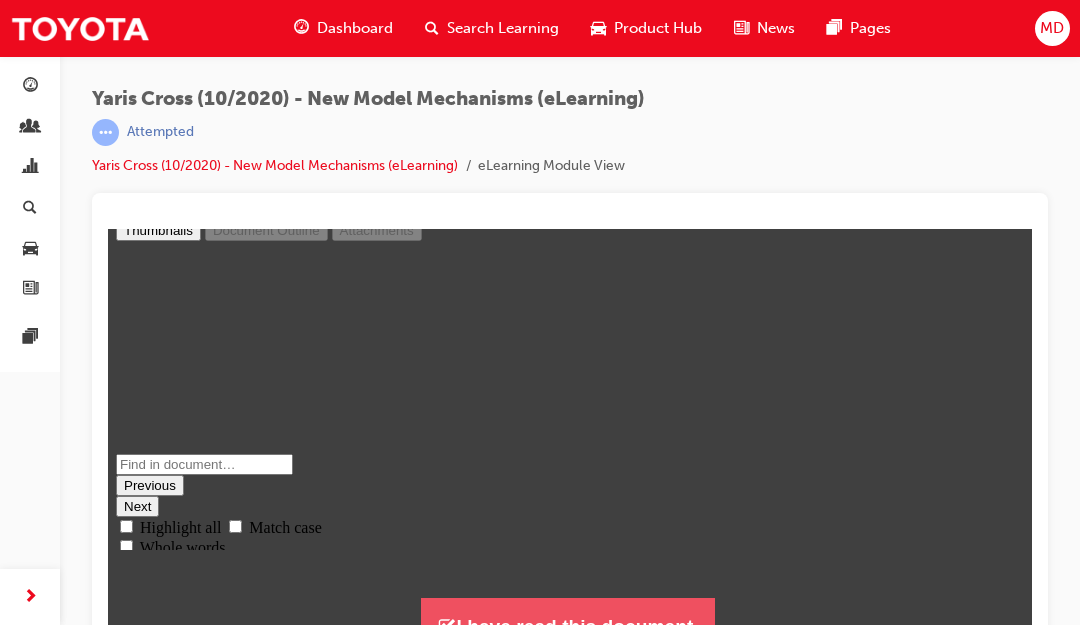 click on "I have read this document." at bounding box center (567, 626) 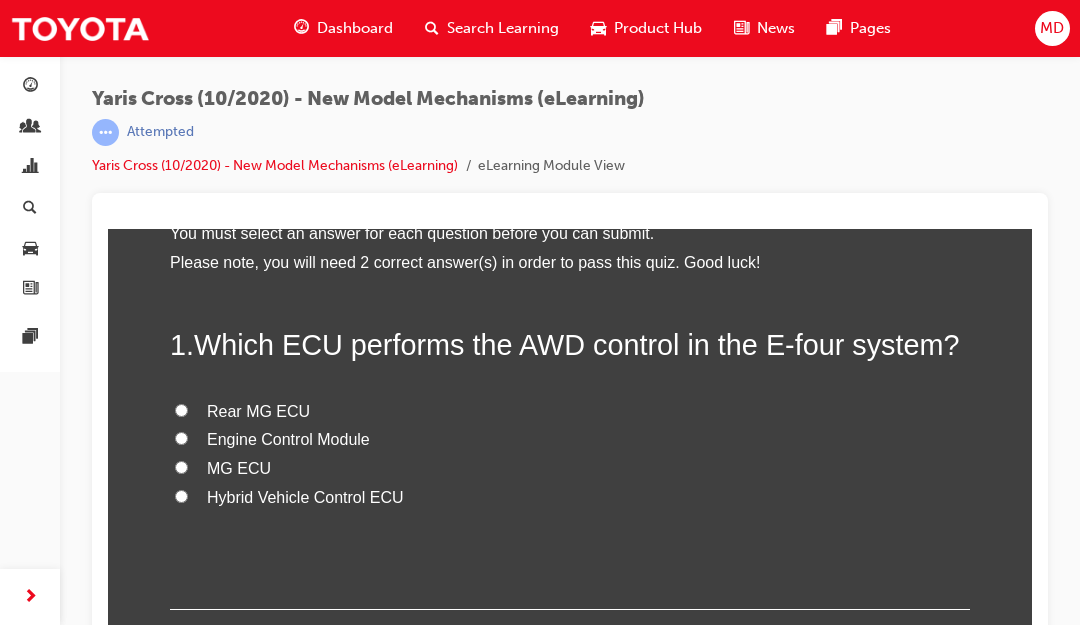 click on "Hybrid Vehicle Control ECU" at bounding box center [305, 497] 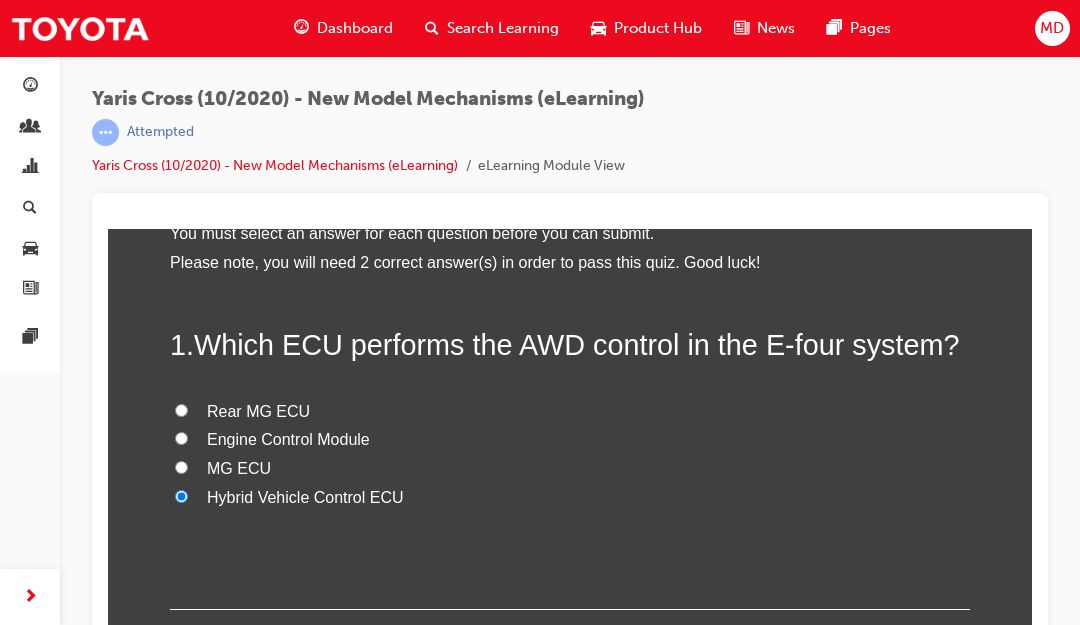 radio on "true" 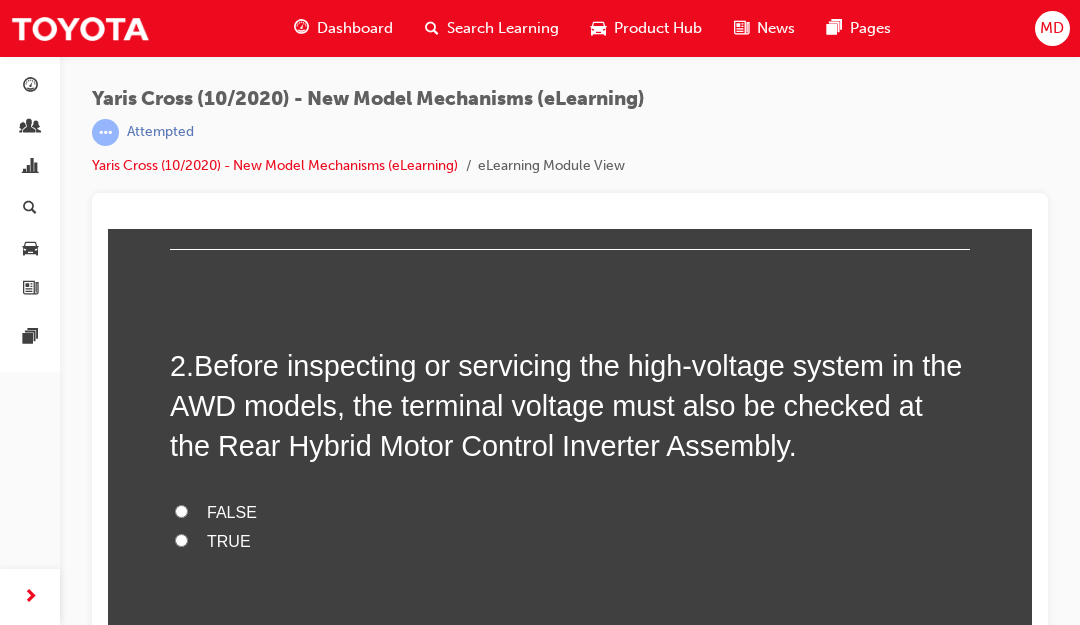 click on "TRUE" at bounding box center (229, 541) 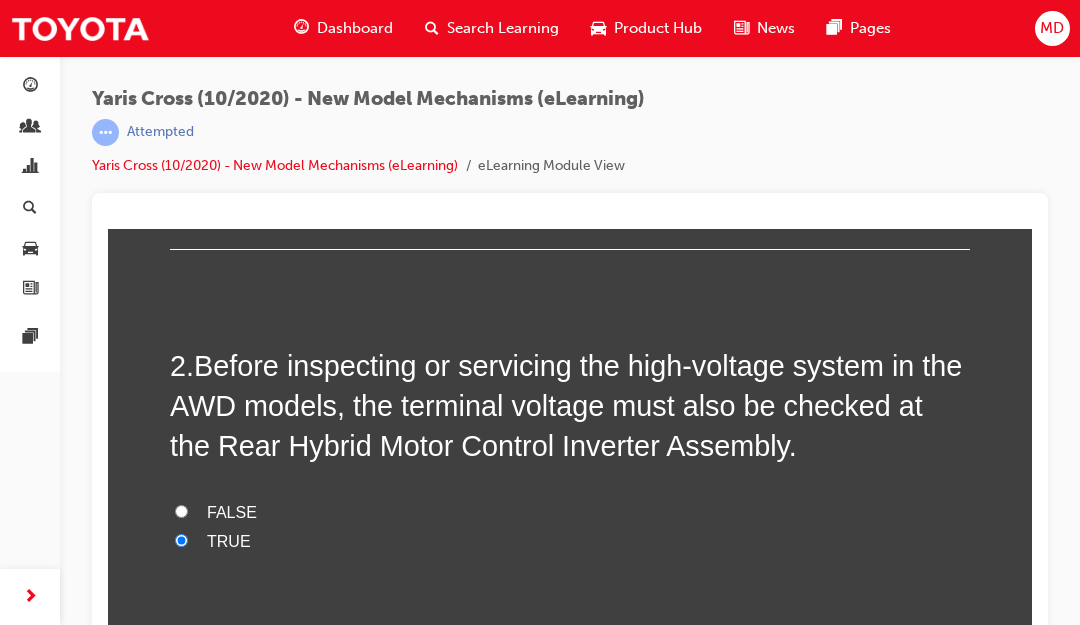 radio on "true" 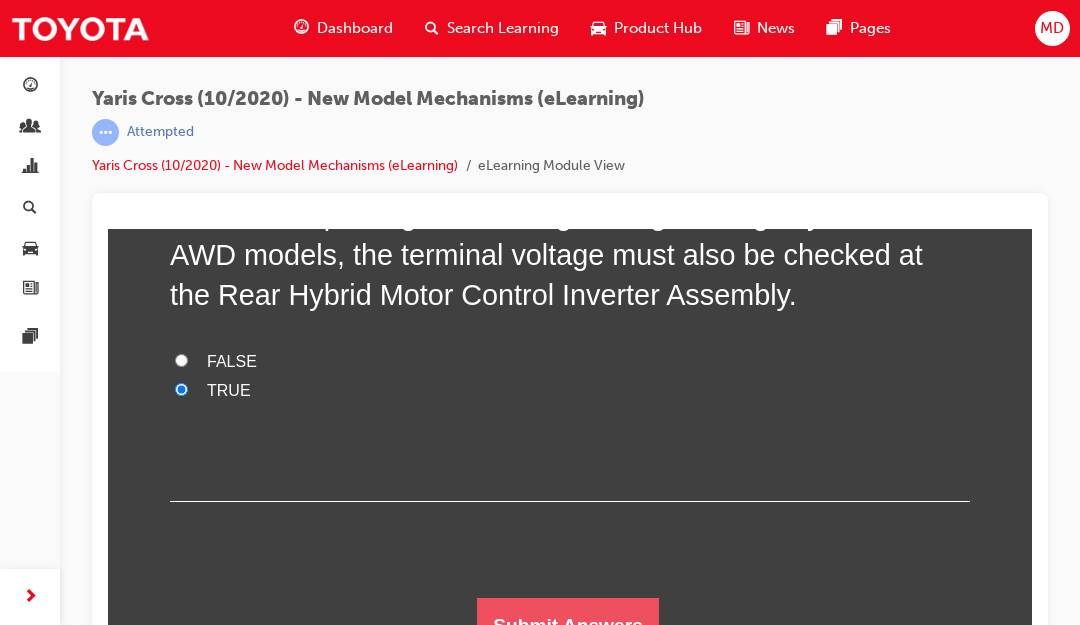 click on "Submit Answers" at bounding box center [568, 626] 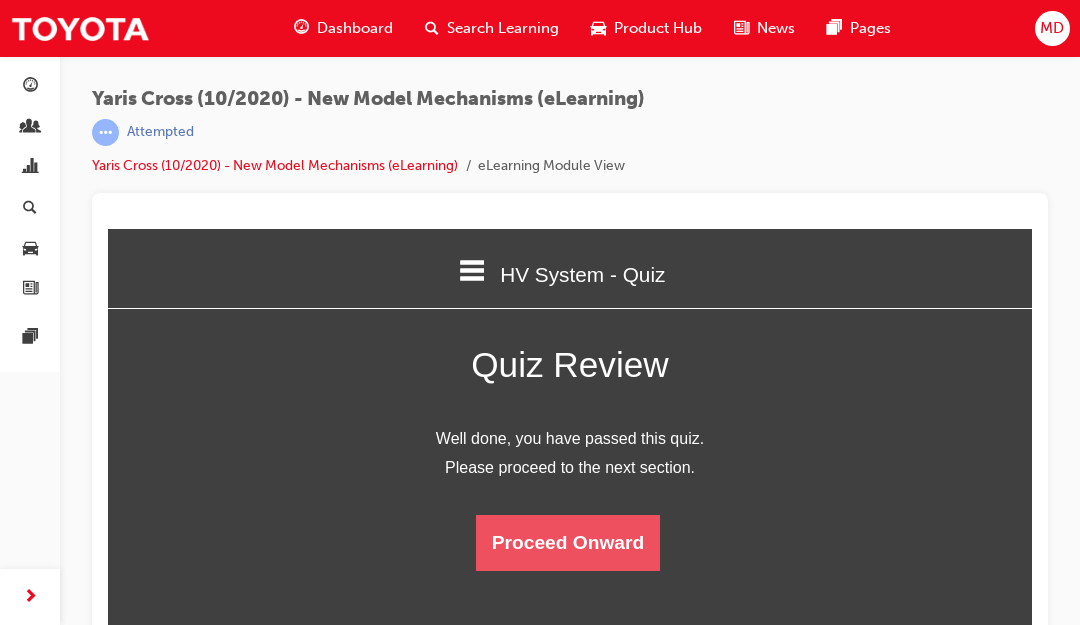 click on "Proceed Onward" at bounding box center (568, 543) 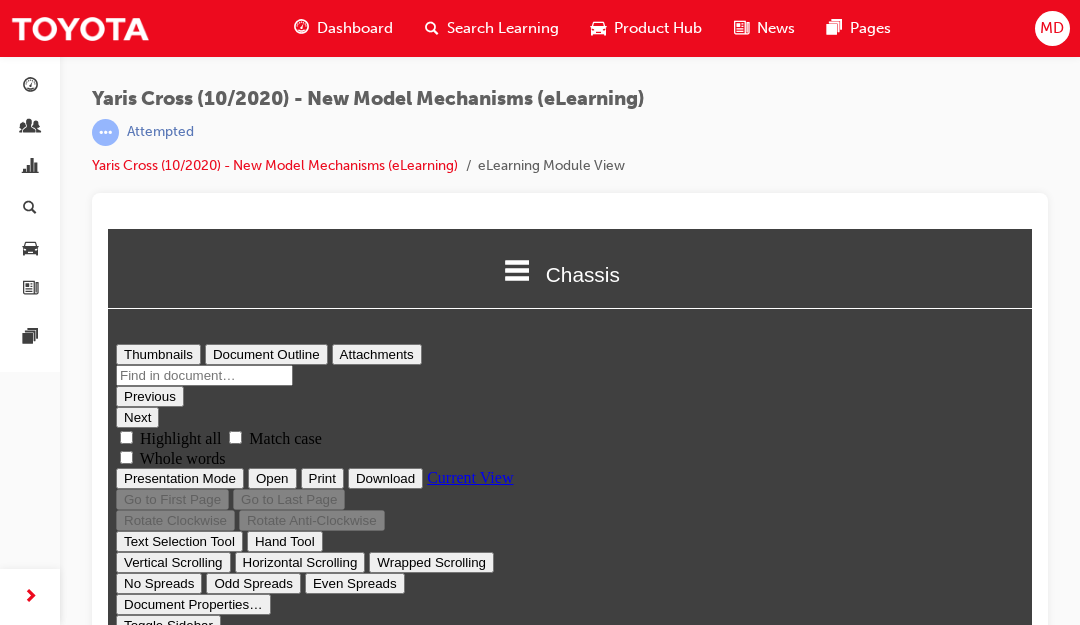 type on "1" 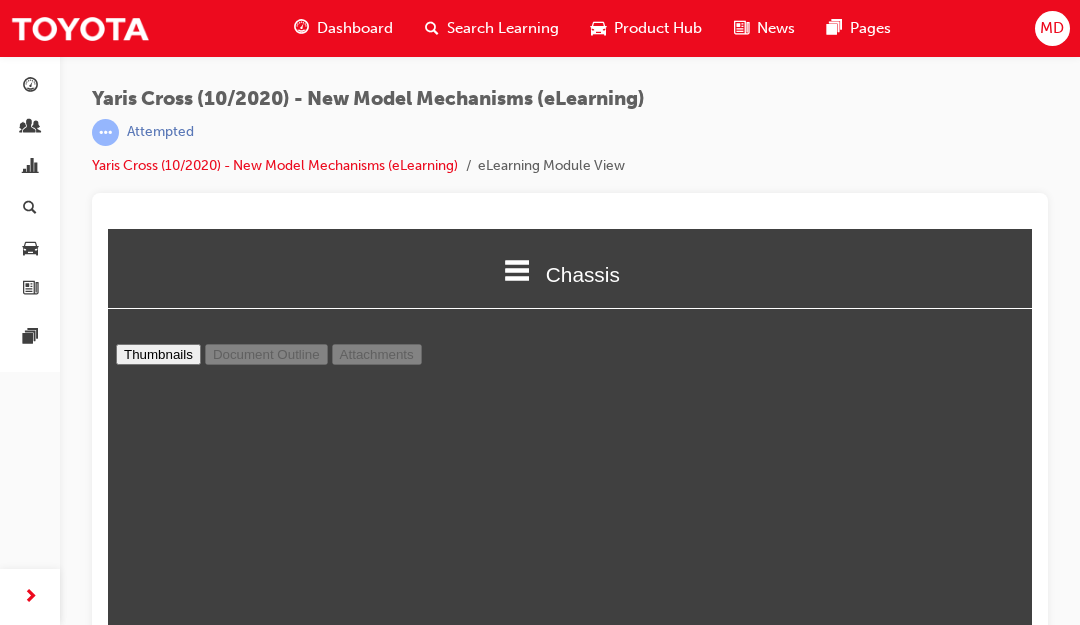 click at bounding box center (318, 2119) 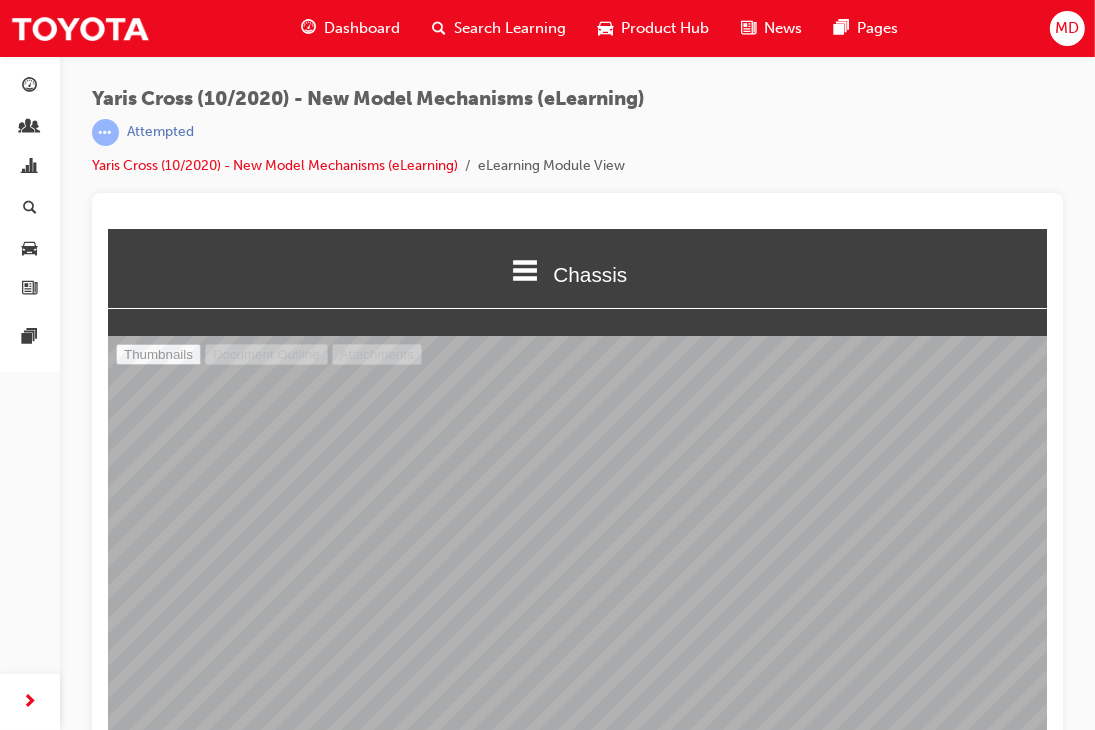click at bounding box center (576, 4697) 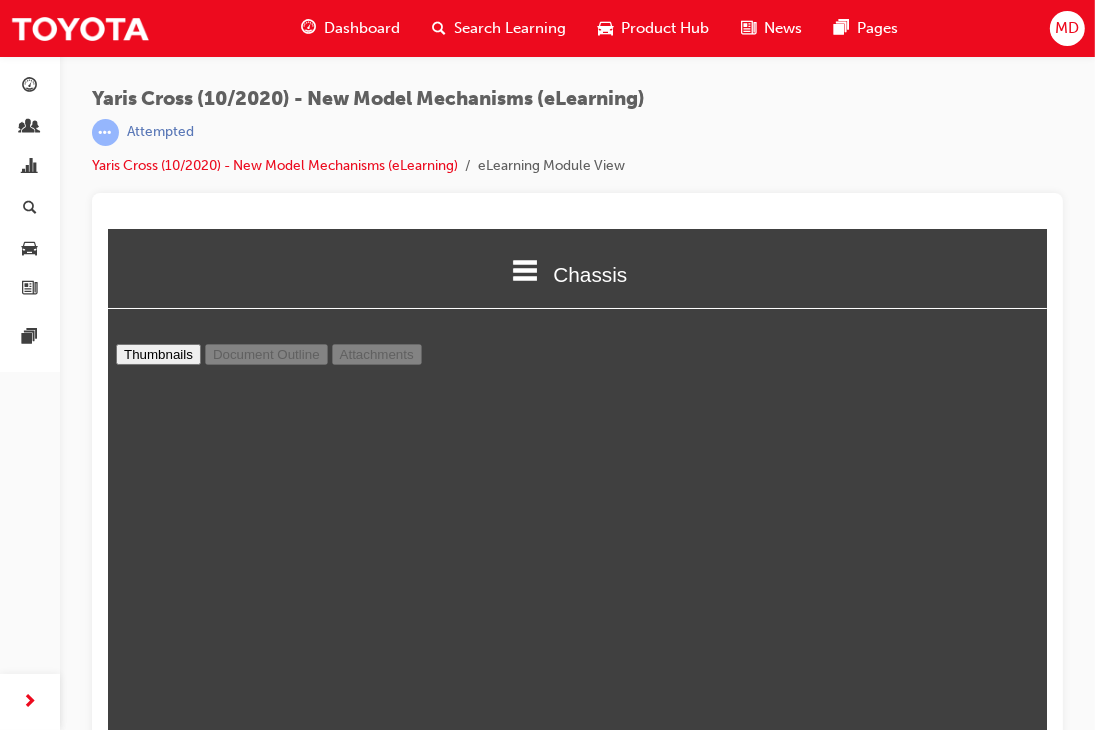 click on "• The rear drive unit is integrated with the  motor, the counter gear pair, the final  gear pair and the differential  mechanism, making it compact and  lightweight. • This drive unit features a hollow motor  shaft which is coaxially arranged with  the side gear shaft axis. The side gear  shaft LH passes through the inside of  the motor shaft, realizing miniaturization  by adopting a 2 - axis counter gear  system. • The driving force from the motor drives  the drive shaft via the counter drive  gear, counter driven gear, differential  drive pinion gear, differential ring gear,  and differential mechanism. • The Q510 rear traction motor contains a  Motor Generator Rear (MGR), reduction  gear and differential gear. • Lubrication of the gear train, oil seal and  bearing are performed by oil scraping  lubrication by the counter driven gear  and differential ring gear. • The fluid catch tank temporarily stores  the ATF that is slung up, and supplies  ATF in a stable manner to the different  • • —" at bounding box center (576, 4697) 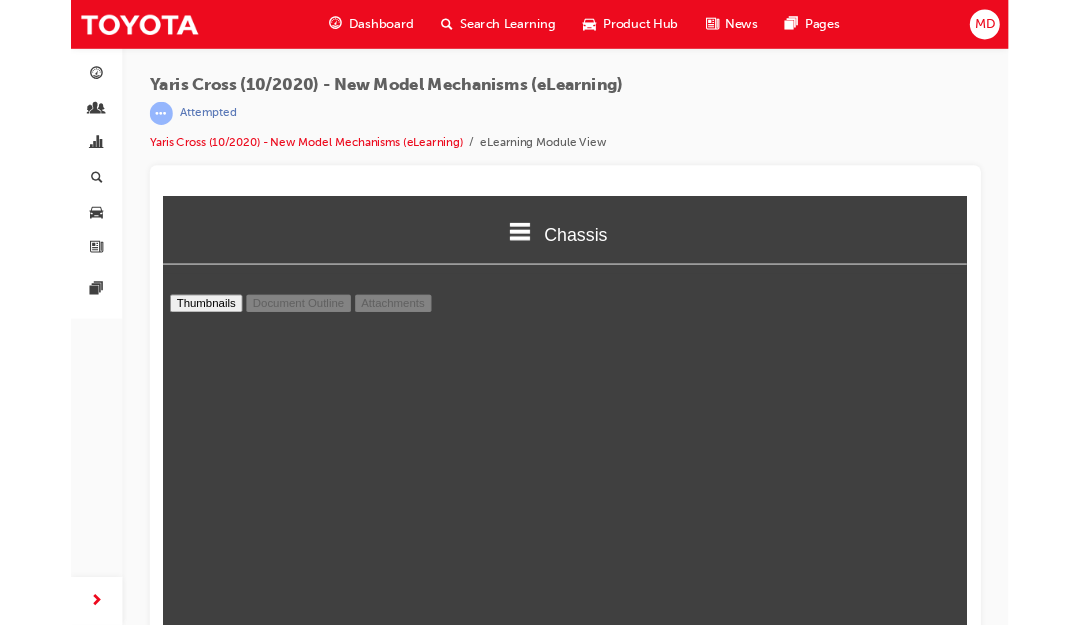 scroll, scrollTop: 20045, scrollLeft: 0, axis: vertical 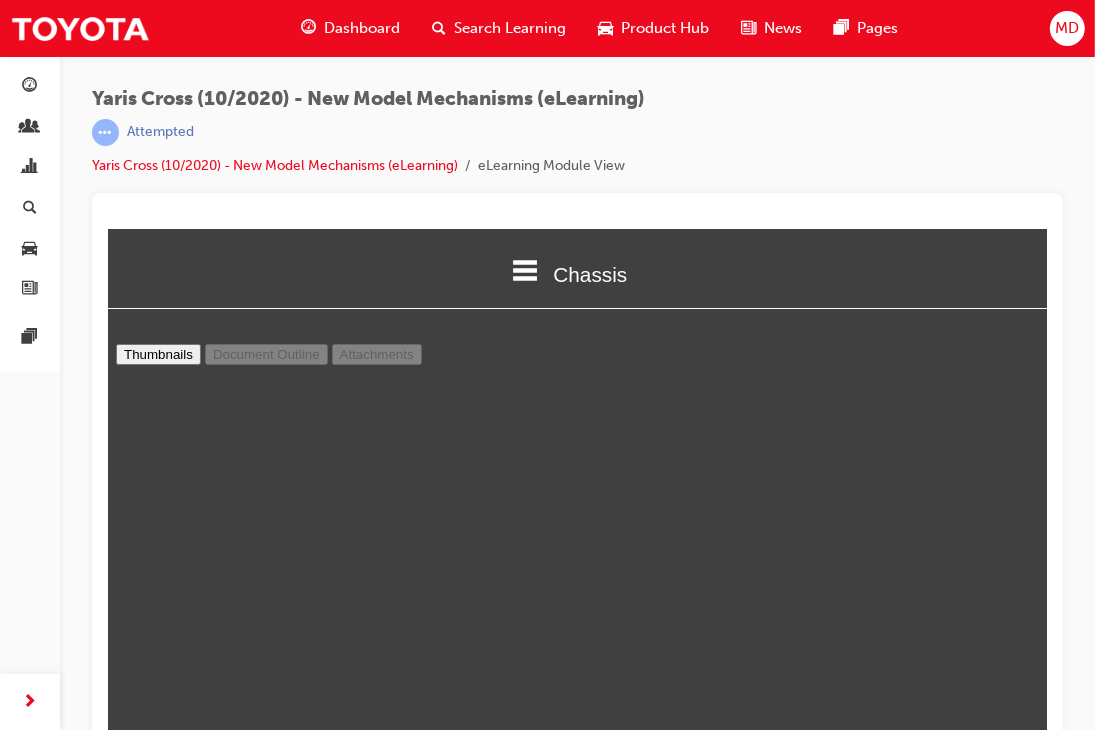 click on "• The rear drive unit is integrated with the  motor, the counter gear pair, the final  gear pair and the differential  mechanism, making it compact and  lightweight. • This drive unit features a hollow motor  shaft which is coaxially arranged with  the side gear shaft axis. The side gear  shaft LH passes through the inside of  the motor shaft, realizing miniaturization  by adopting a 2 - axis counter gear  system. • The driving force from the motor drives  the drive shaft via the counter drive  gear, counter driven gear, differential  drive pinion gear, differential ring gear,  and differential mechanism. • The Q510 rear traction motor contains a  Motor Generator Rear (MGR), reduction  gear and differential gear. • Lubrication of the gear train, oil seal and  bearing are performed by oil scraping  lubrication by the counter driven gear  and differential ring gear. • The fluid catch tank temporarily stores  the ATF that is slung up, and supplies  ATF in a stable manner to the different  • • —" at bounding box center [576, 4697] 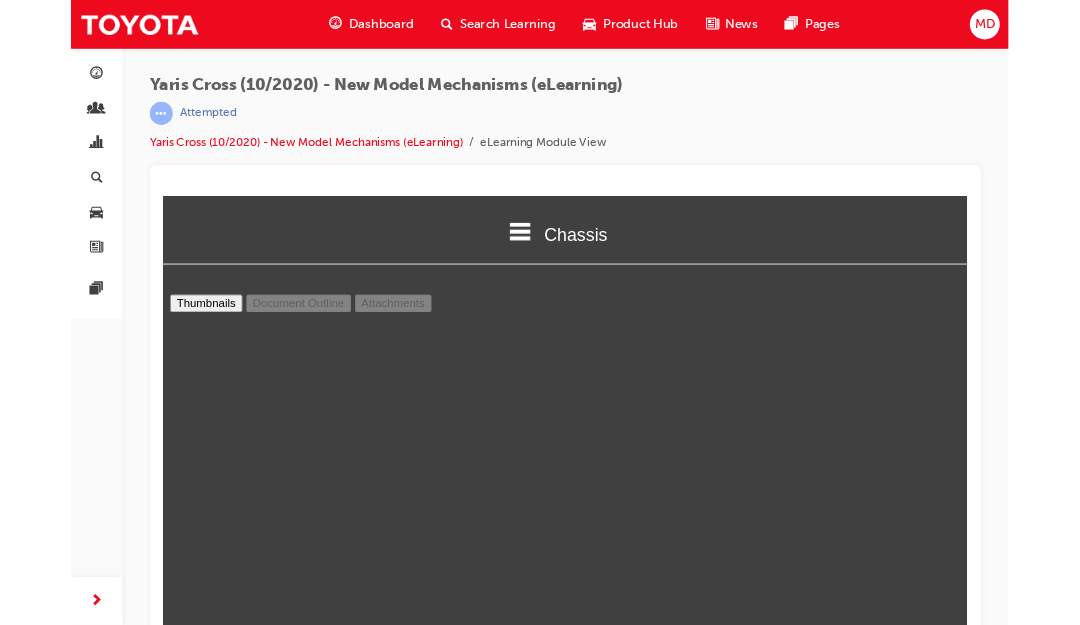 select on "auto" 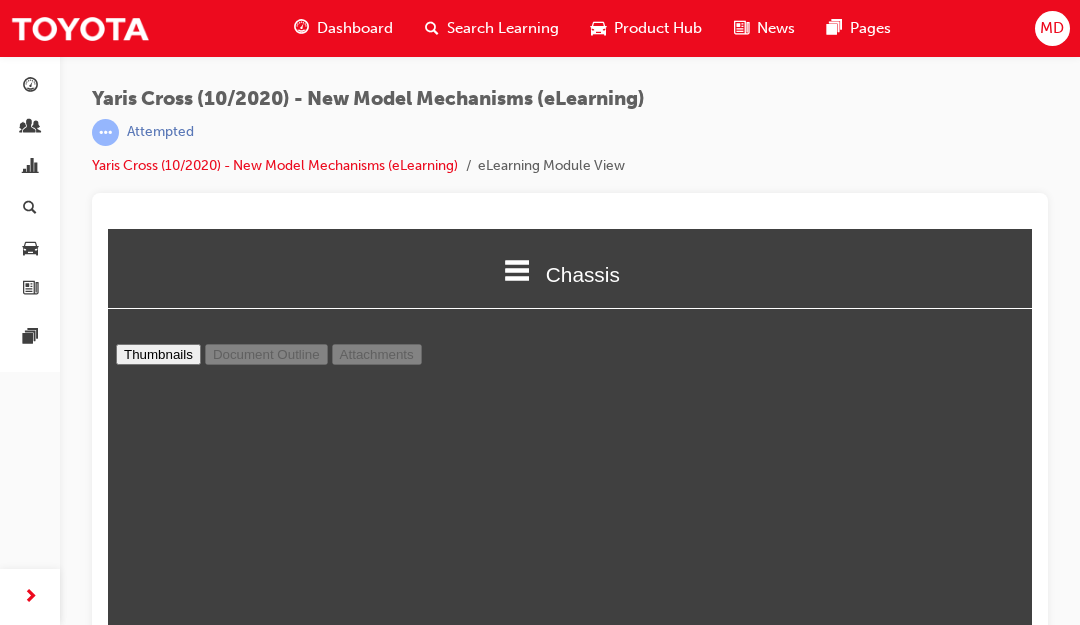 scroll, scrollTop: 3438, scrollLeft: 0, axis: vertical 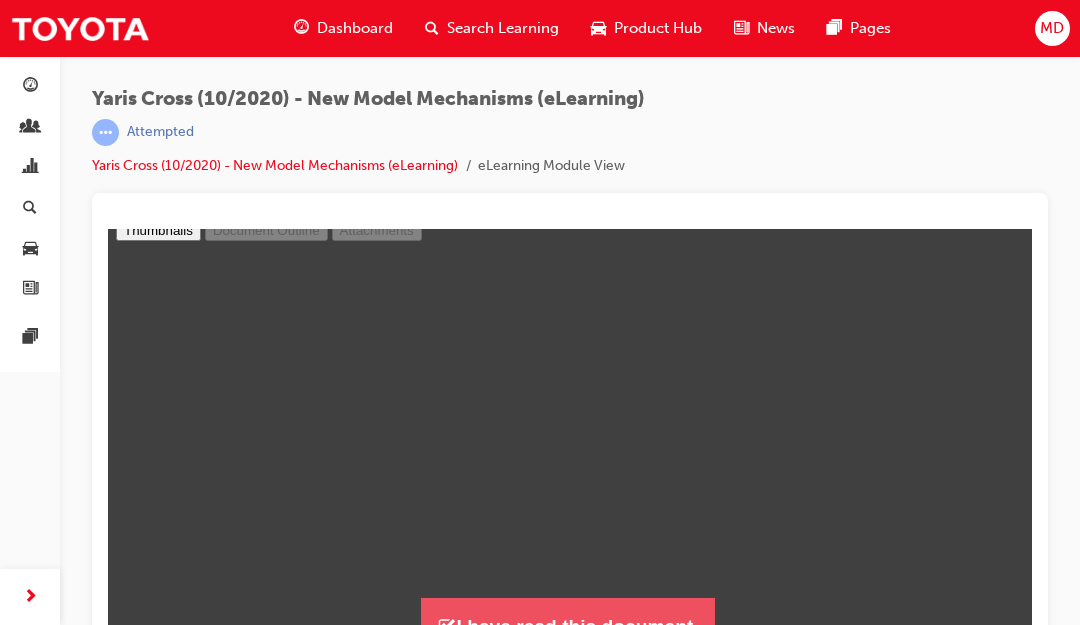 click on "I have read this document." at bounding box center [567, 626] 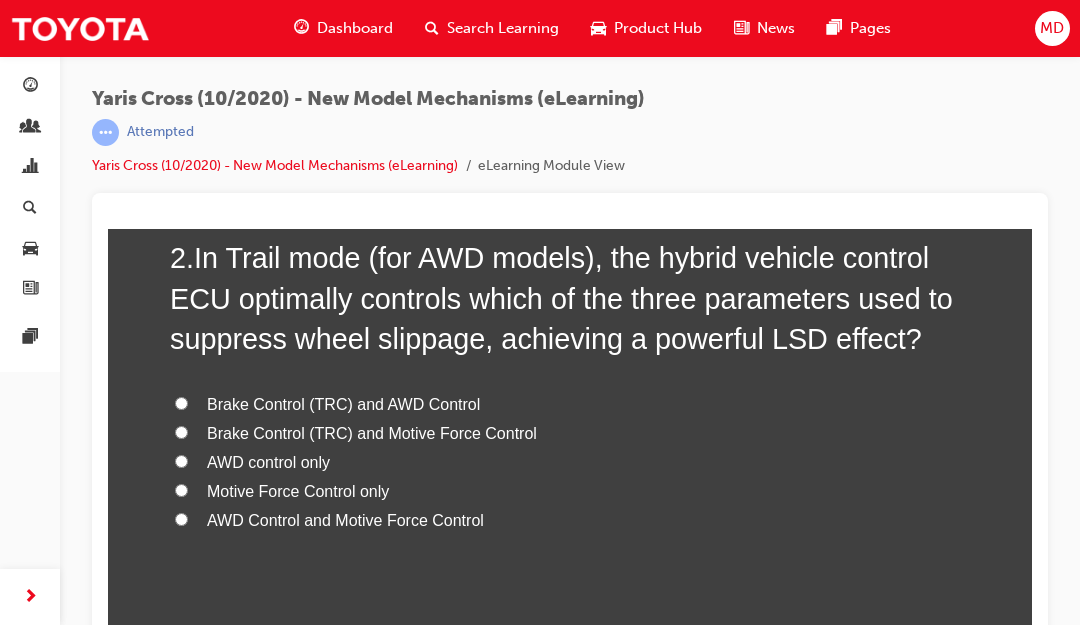 scroll, scrollTop: 663, scrollLeft: 0, axis: vertical 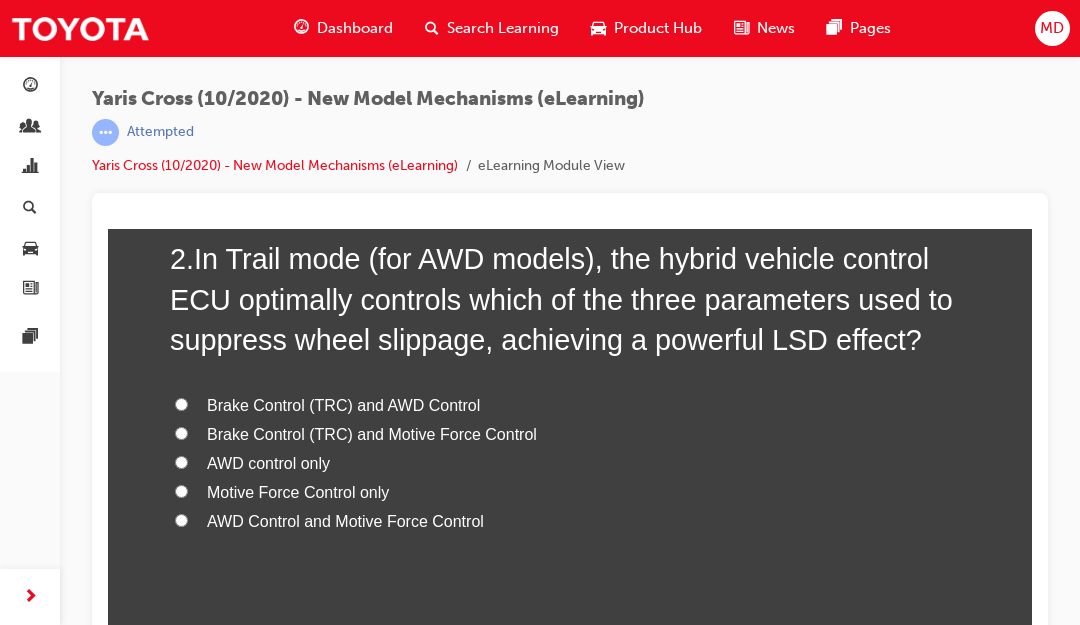 click on "AWD Control and Motive Force Control" at bounding box center [345, 521] 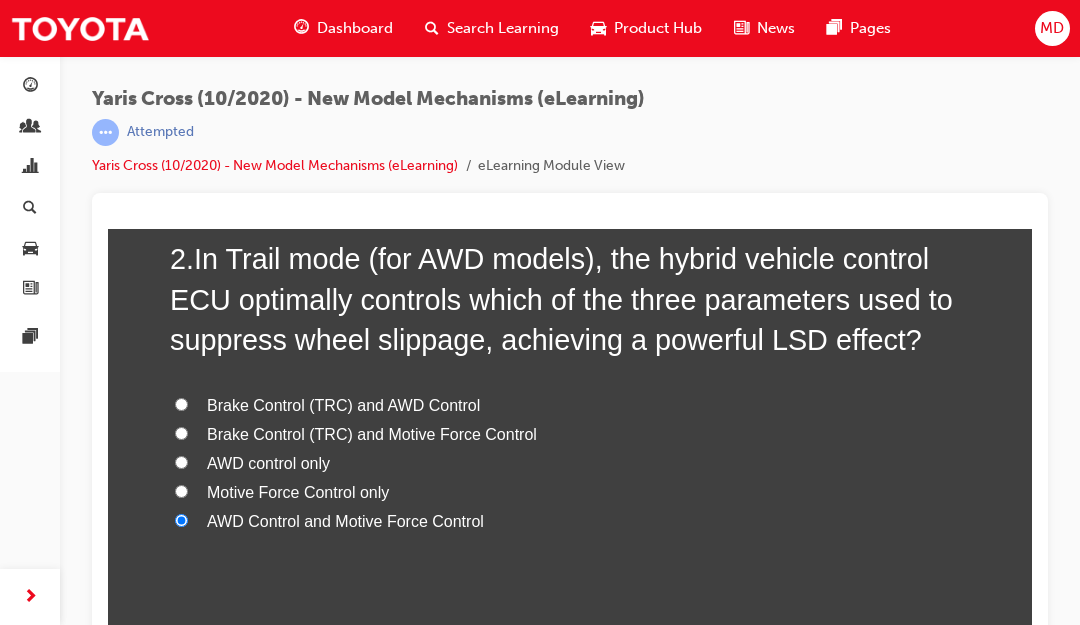 radio on "true" 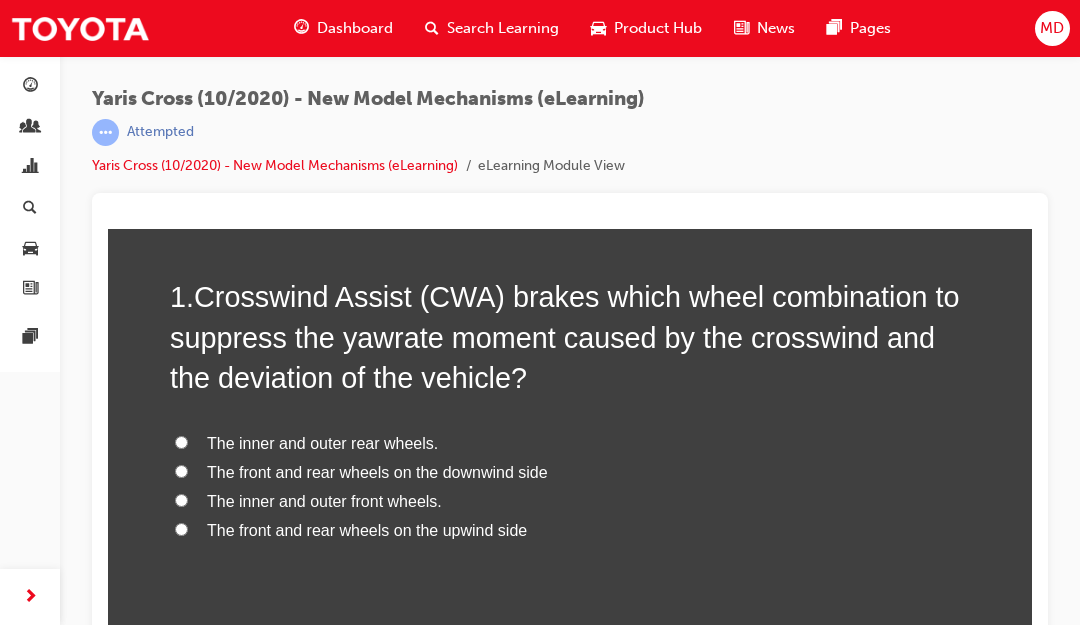 scroll, scrollTop: 163, scrollLeft: 0, axis: vertical 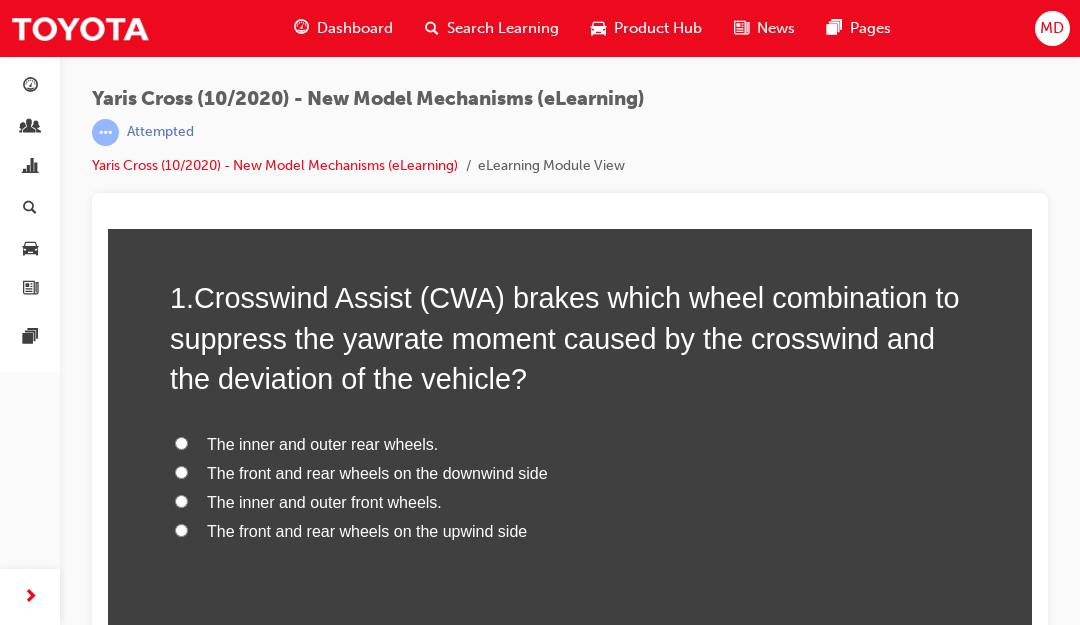 click on "The inner and outer front wheels." at bounding box center (324, 502) 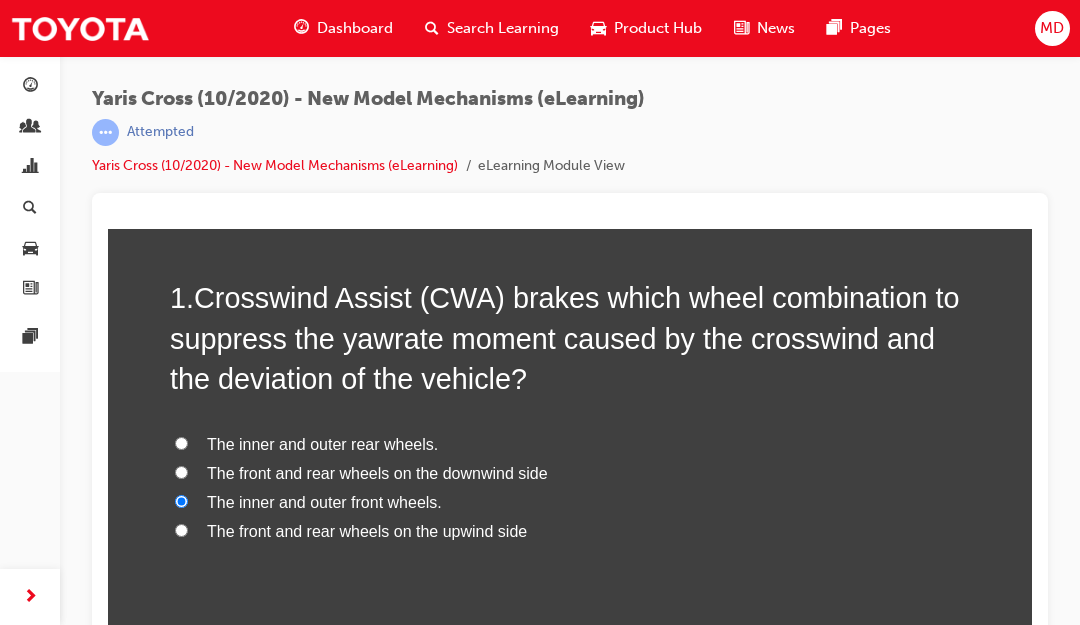 radio on "true" 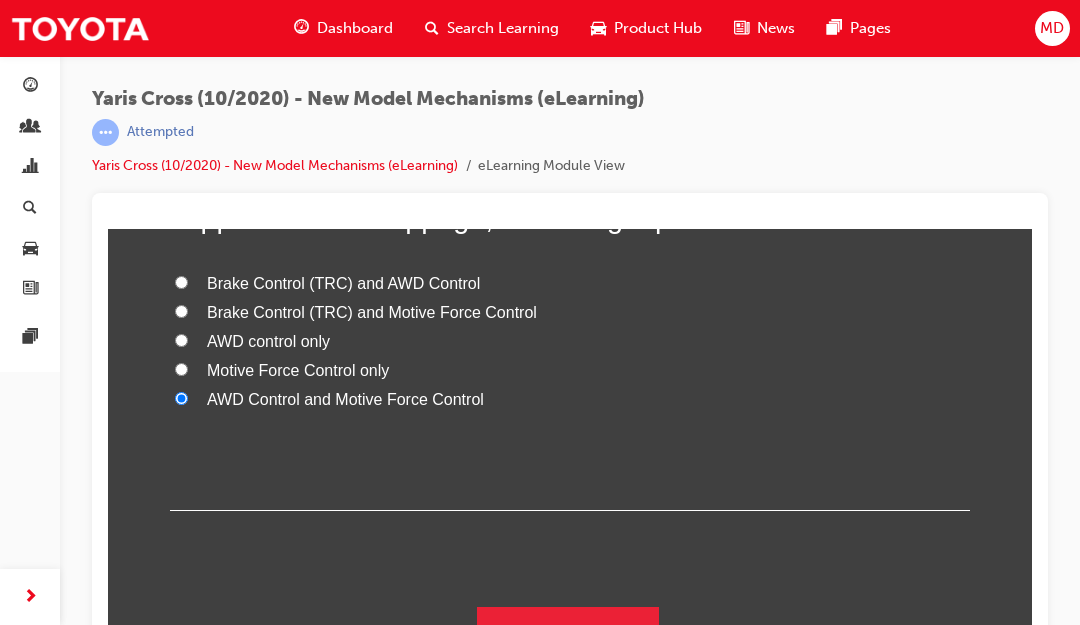 scroll, scrollTop: 794, scrollLeft: 0, axis: vertical 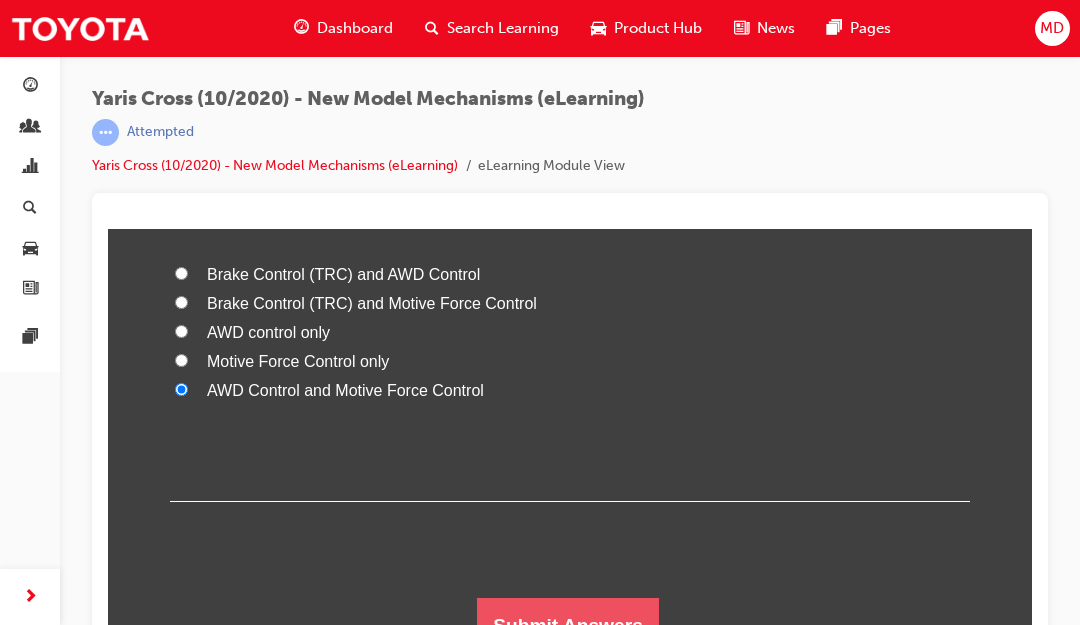 click on "Submit Answers" at bounding box center (568, 626) 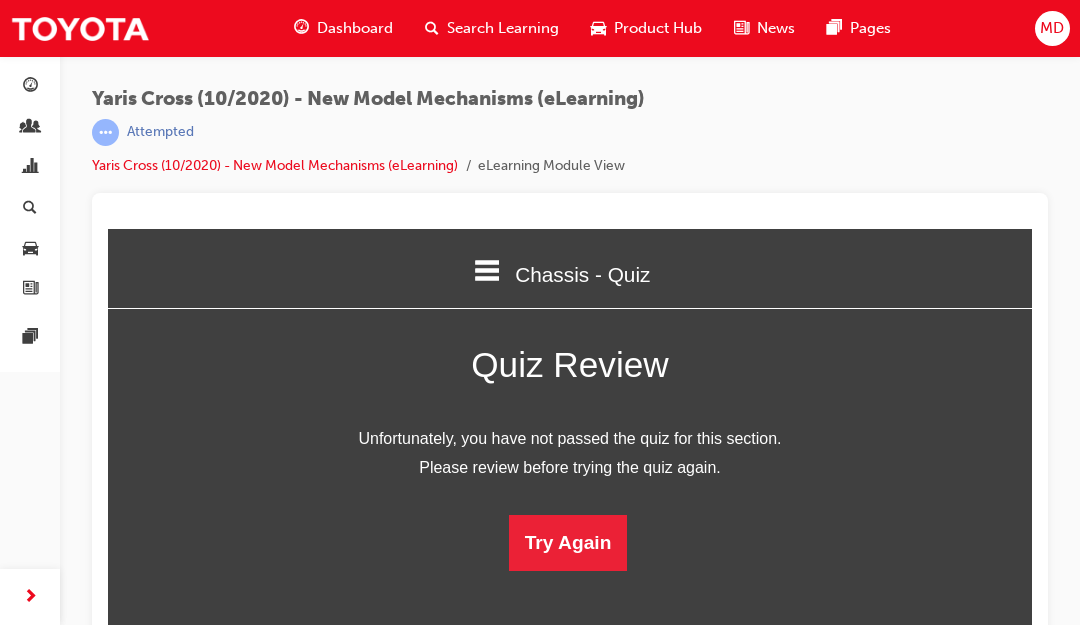 scroll, scrollTop: 0, scrollLeft: 0, axis: both 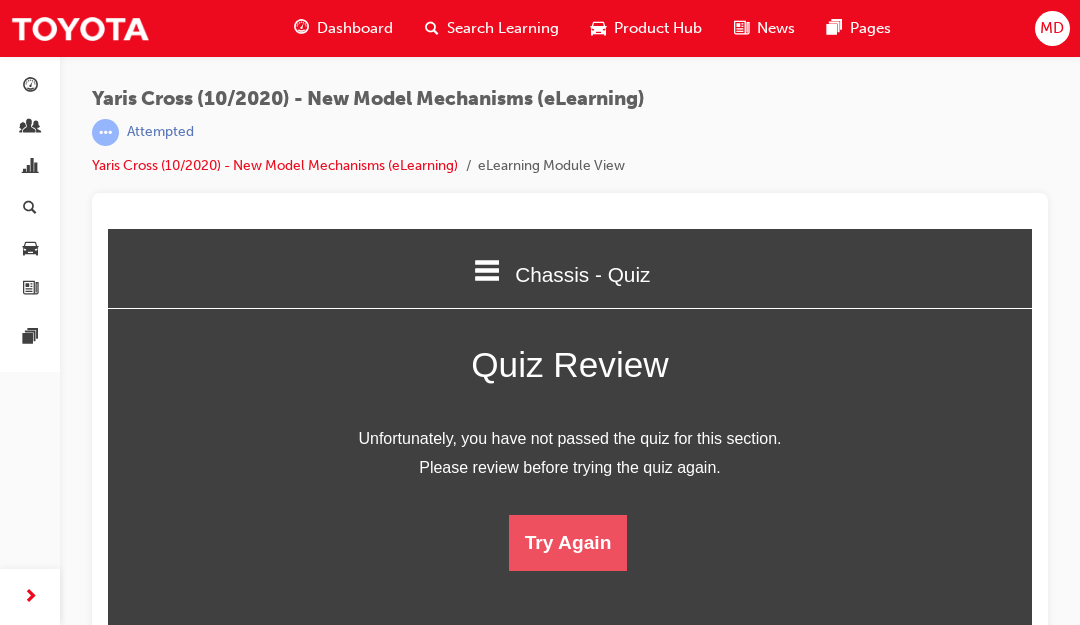 click on "Try Again" at bounding box center (568, 543) 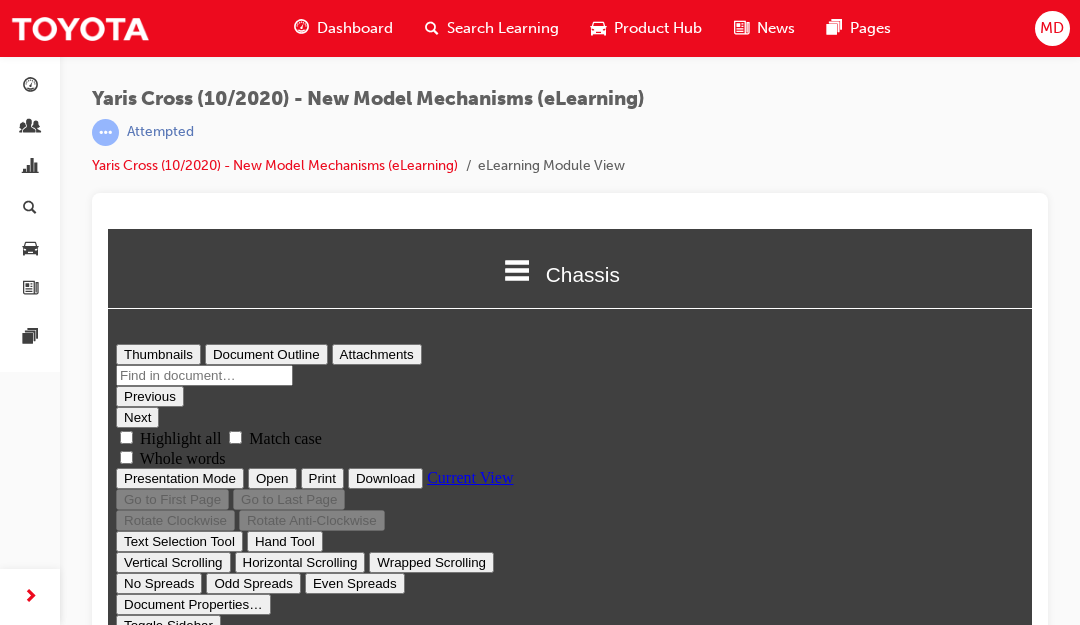 scroll, scrollTop: 0, scrollLeft: 0, axis: both 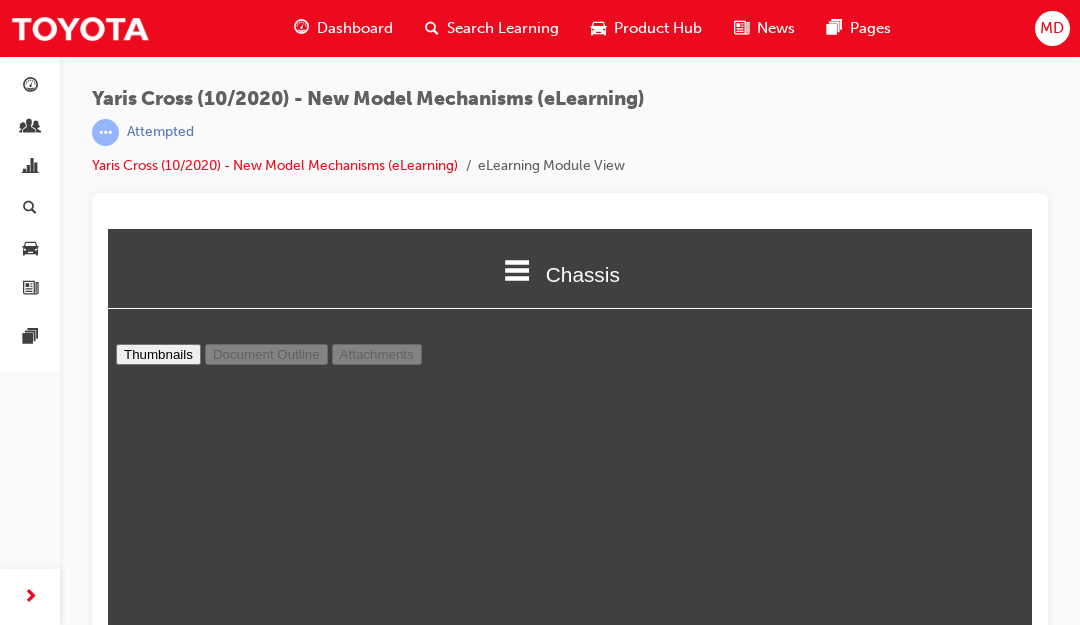 click on "Presentation Mode" at bounding box center (180, 1581) 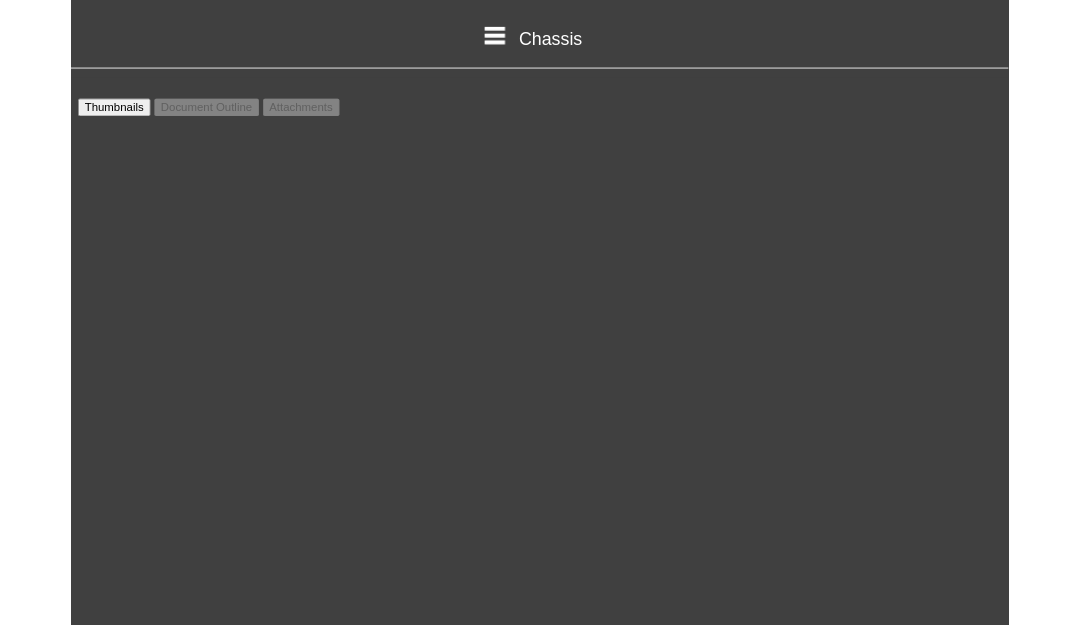 scroll, scrollTop: 10, scrollLeft: 9, axis: both 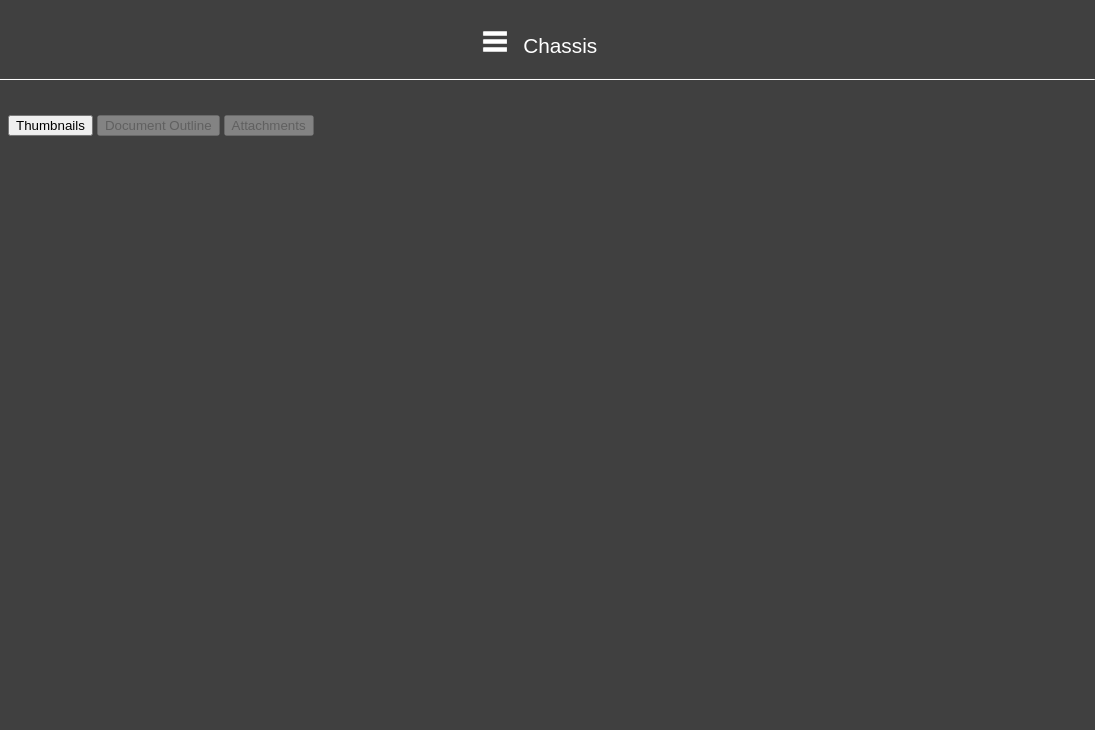 drag, startPoint x: 734, startPoint y: 459, endPoint x: 683, endPoint y: 458, distance: 51.009804 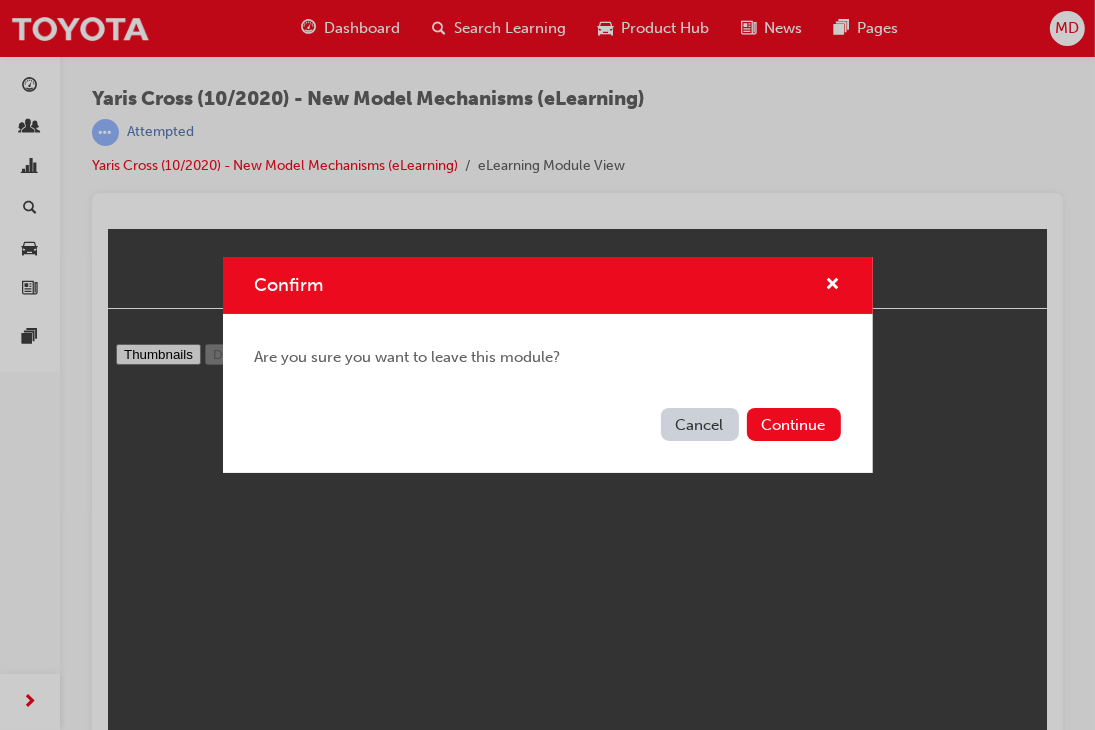 scroll, scrollTop: 3438, scrollLeft: 0, axis: vertical 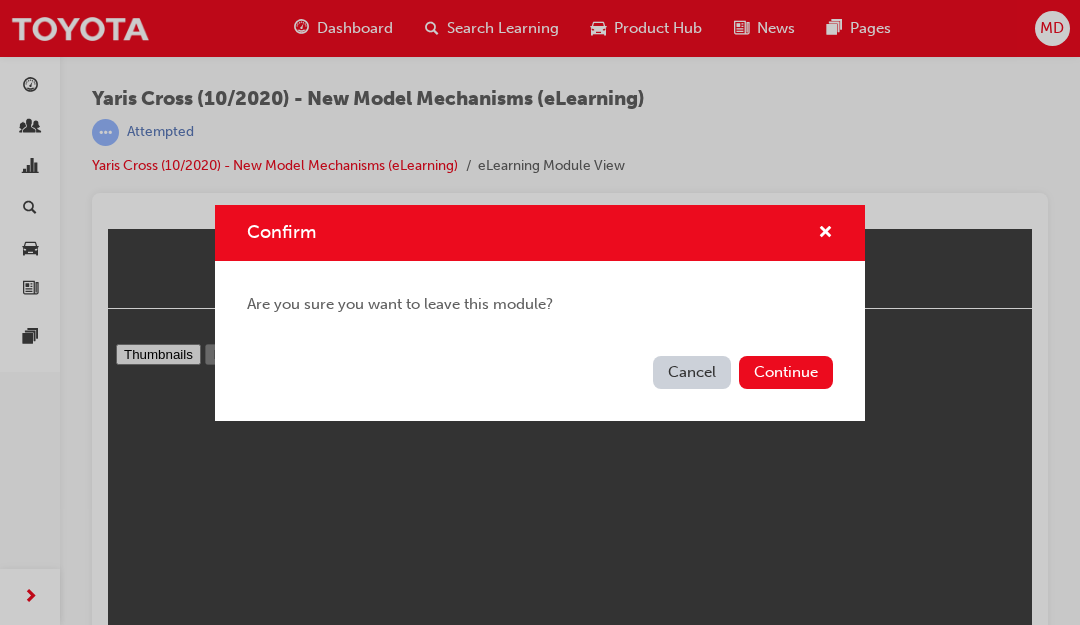 click on "Cancel" at bounding box center (692, 372) 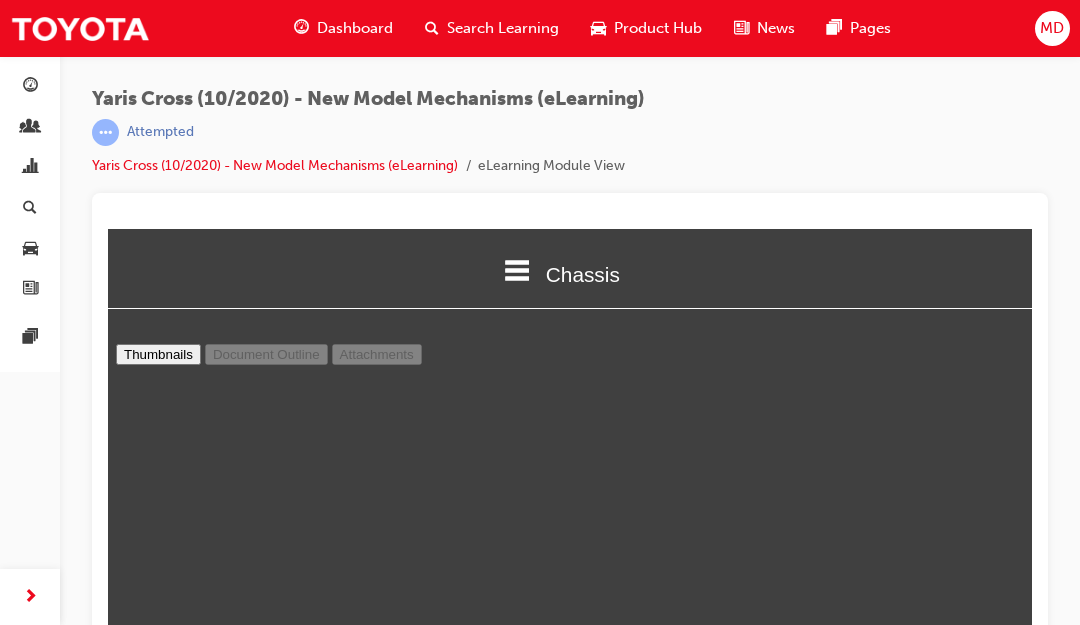 scroll, scrollTop: 3440, scrollLeft: 0, axis: vertical 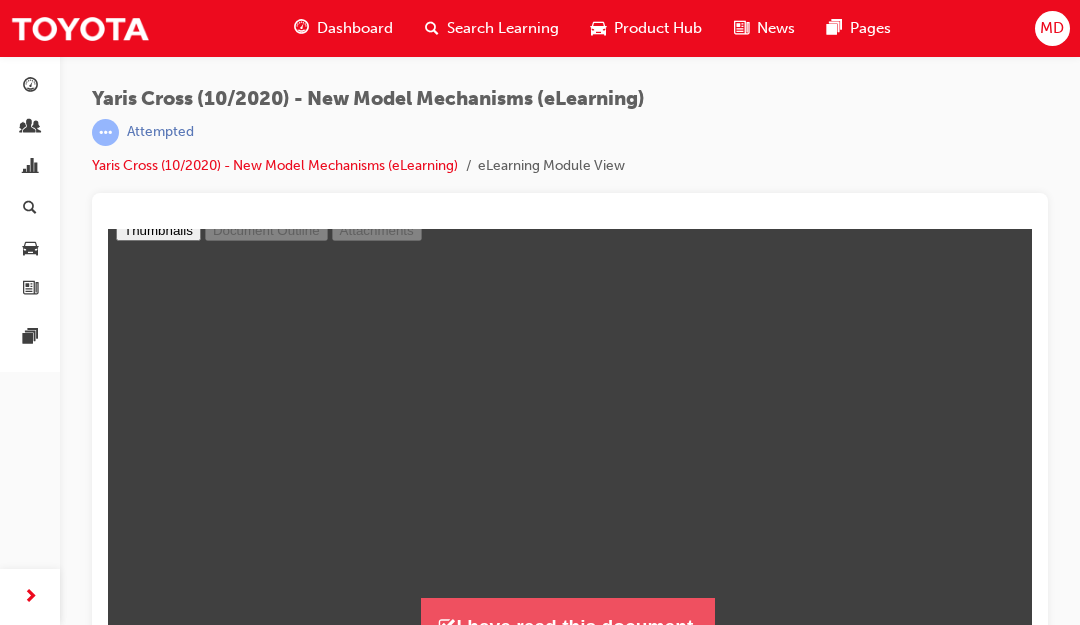 click on "I have read this document." at bounding box center [567, 626] 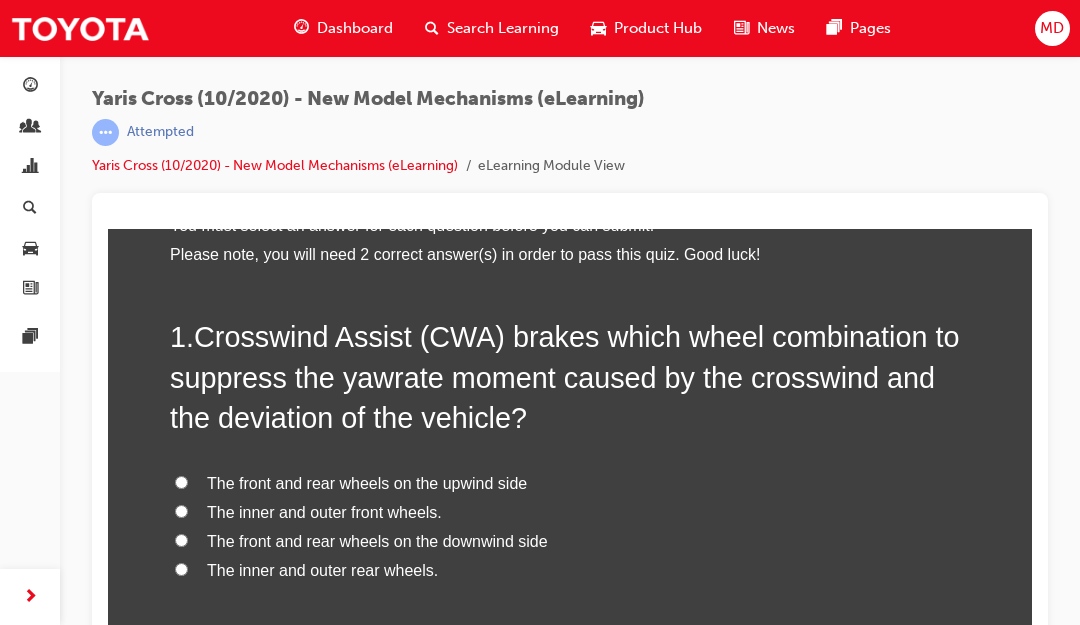 scroll, scrollTop: 0, scrollLeft: 0, axis: both 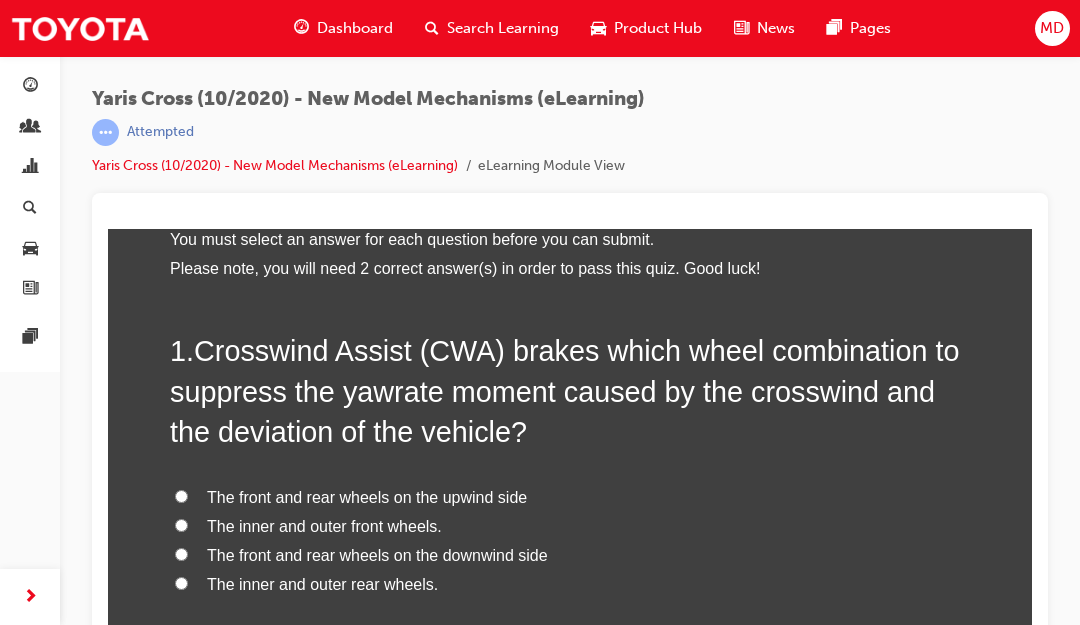 click on "The front and rear wheels on the upwind side" at bounding box center (367, 497) 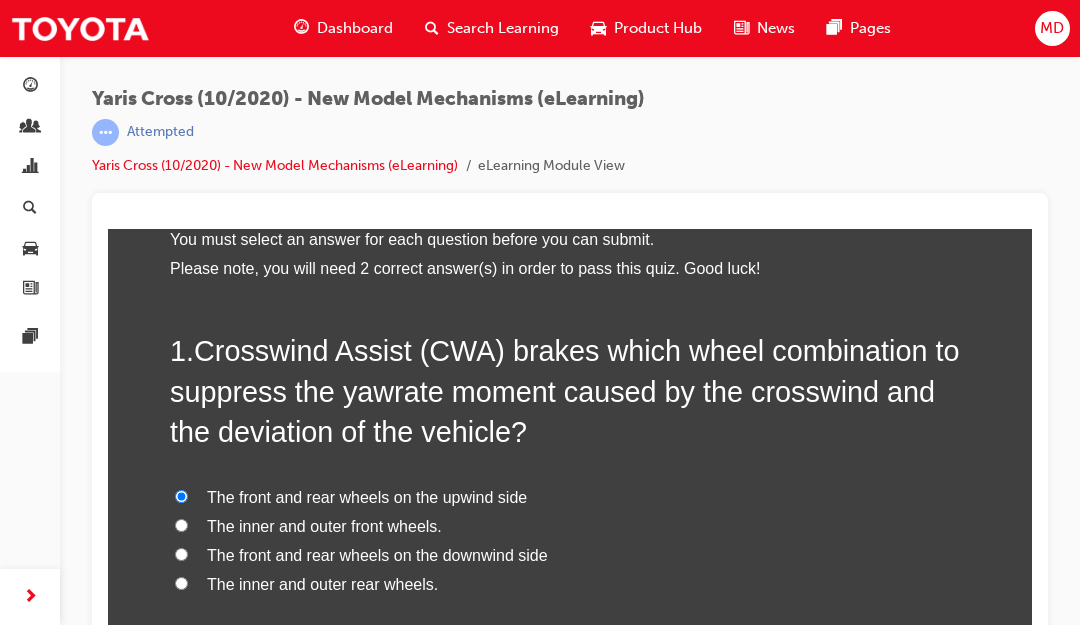 radio on "true" 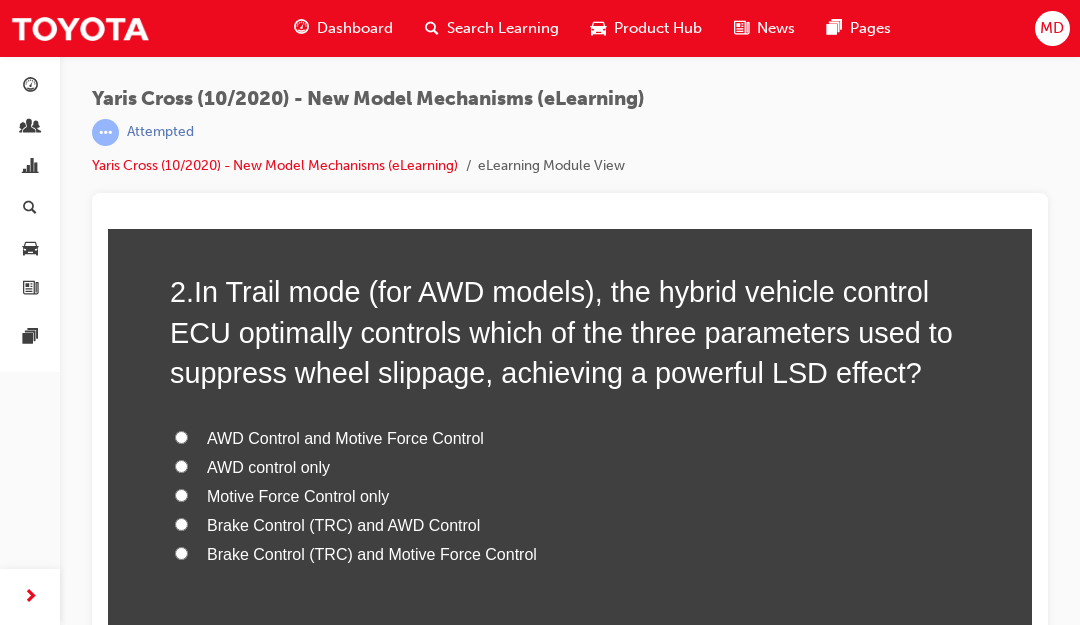 scroll, scrollTop: 671, scrollLeft: 0, axis: vertical 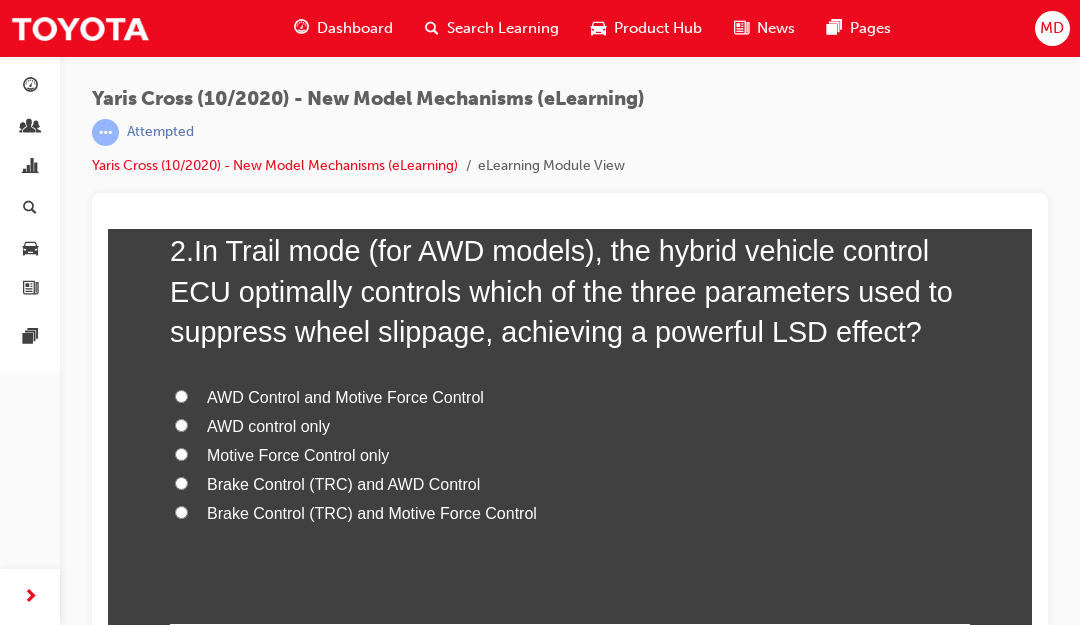 click on "AWD Control and Motive Force Control" at bounding box center (345, 397) 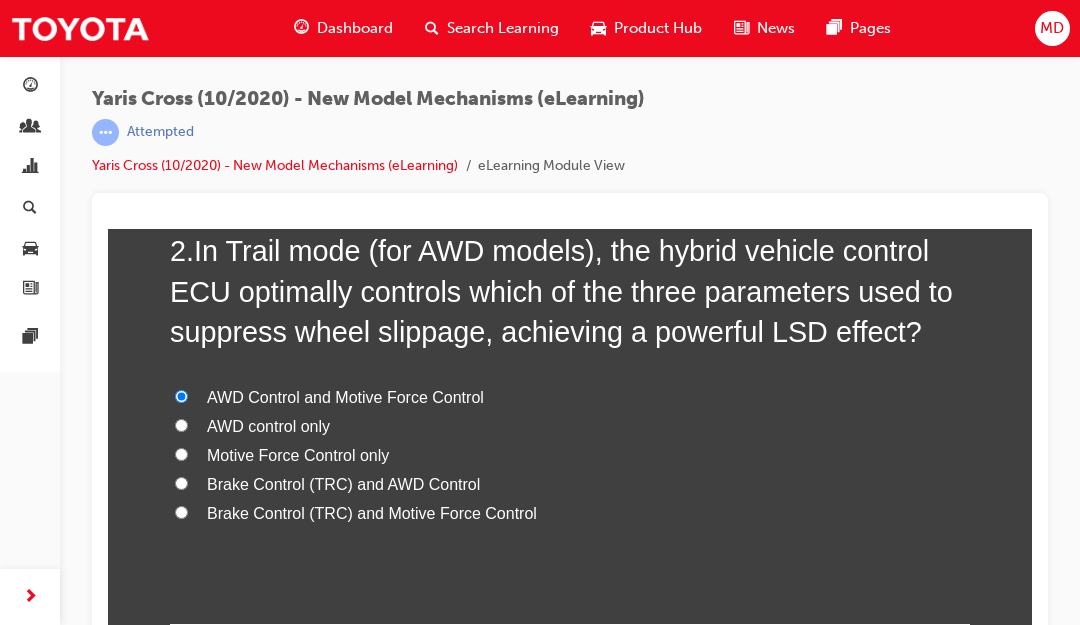 radio on "true" 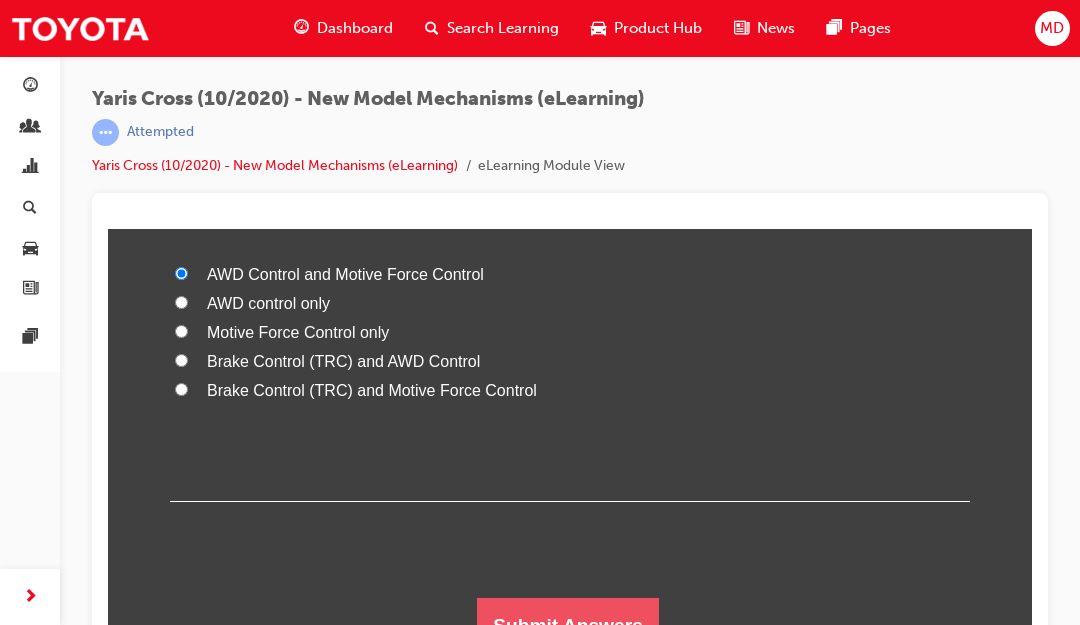 click on "Submit Answers" at bounding box center [568, 626] 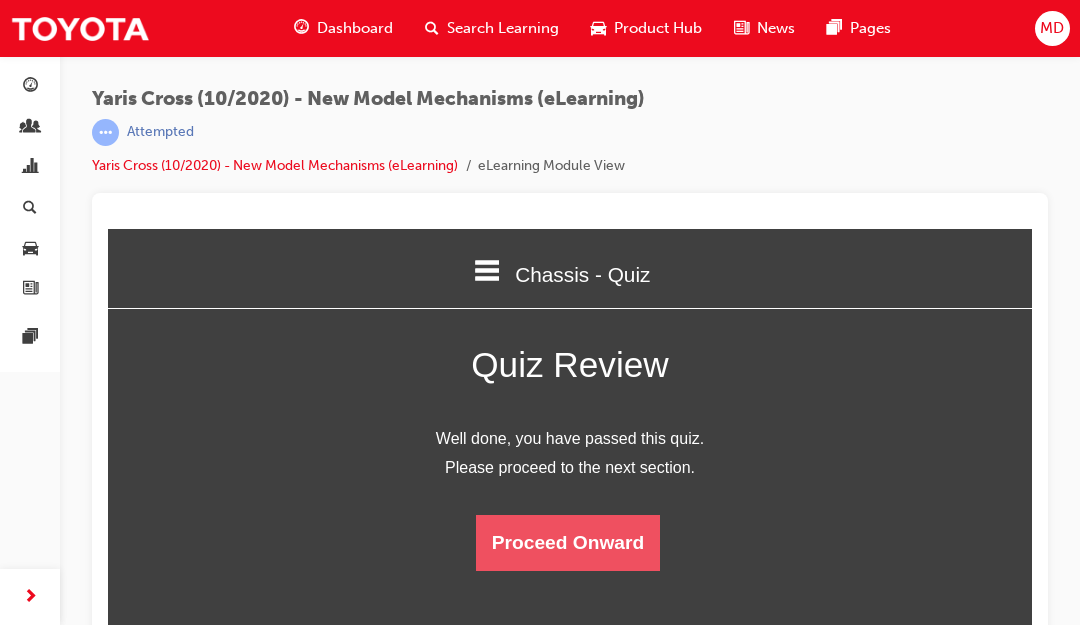 click on "Proceed Onward" at bounding box center (568, 543) 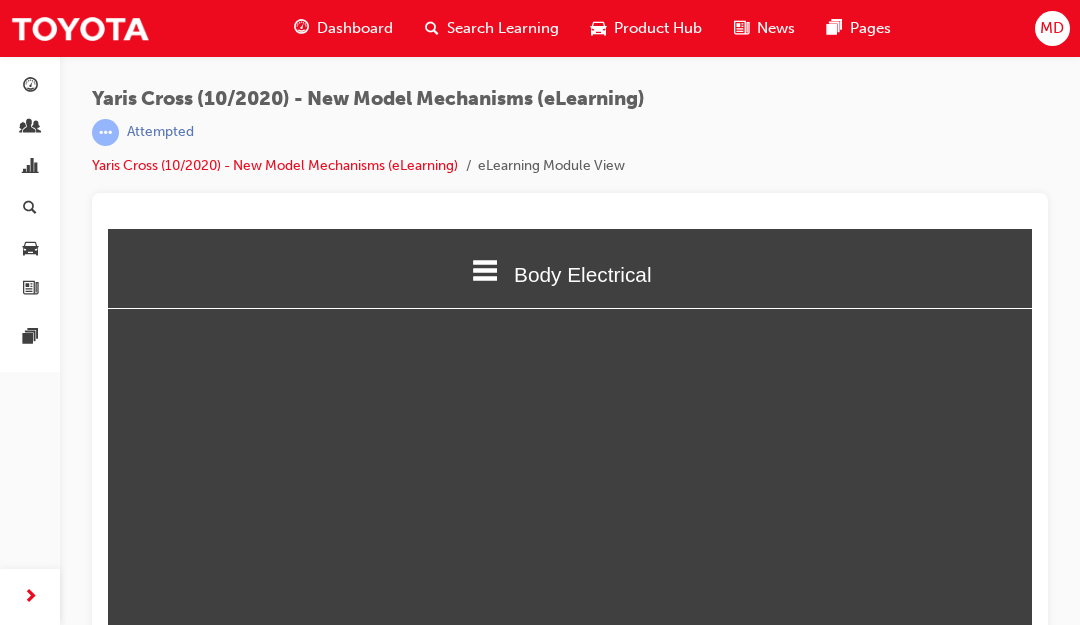 scroll, scrollTop: 10, scrollLeft: 10, axis: both 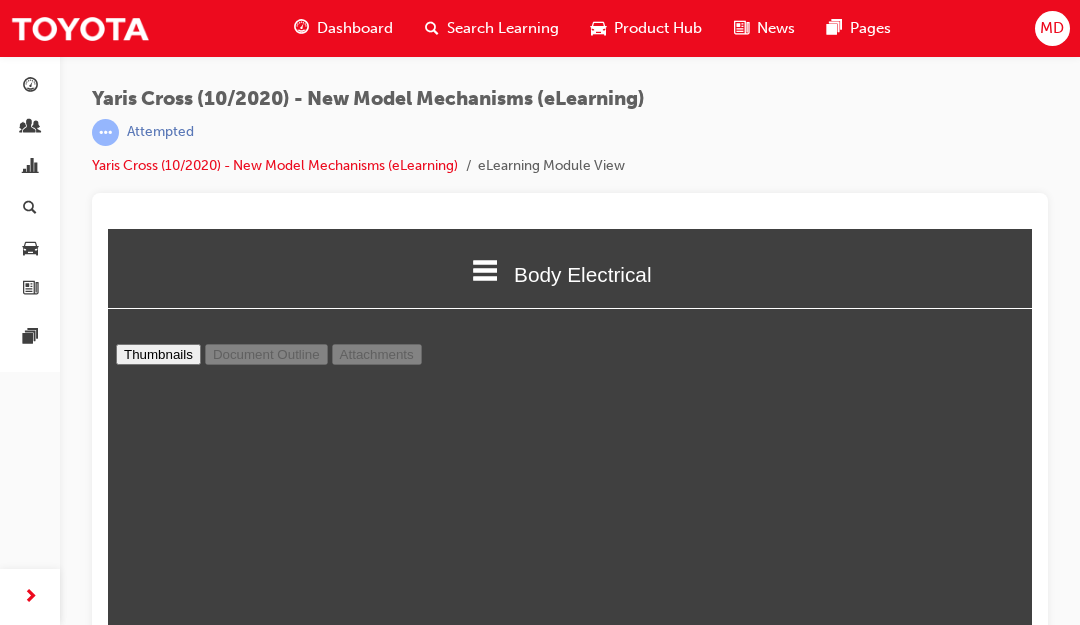 type on "2" 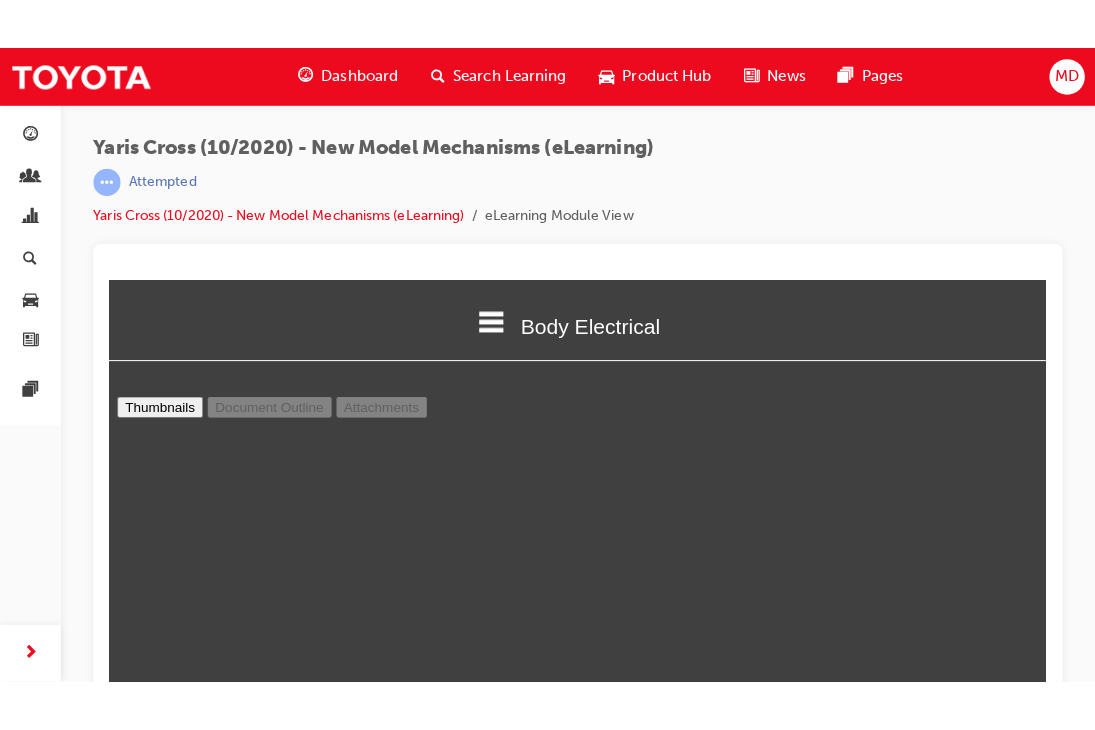 select on "page-fit" 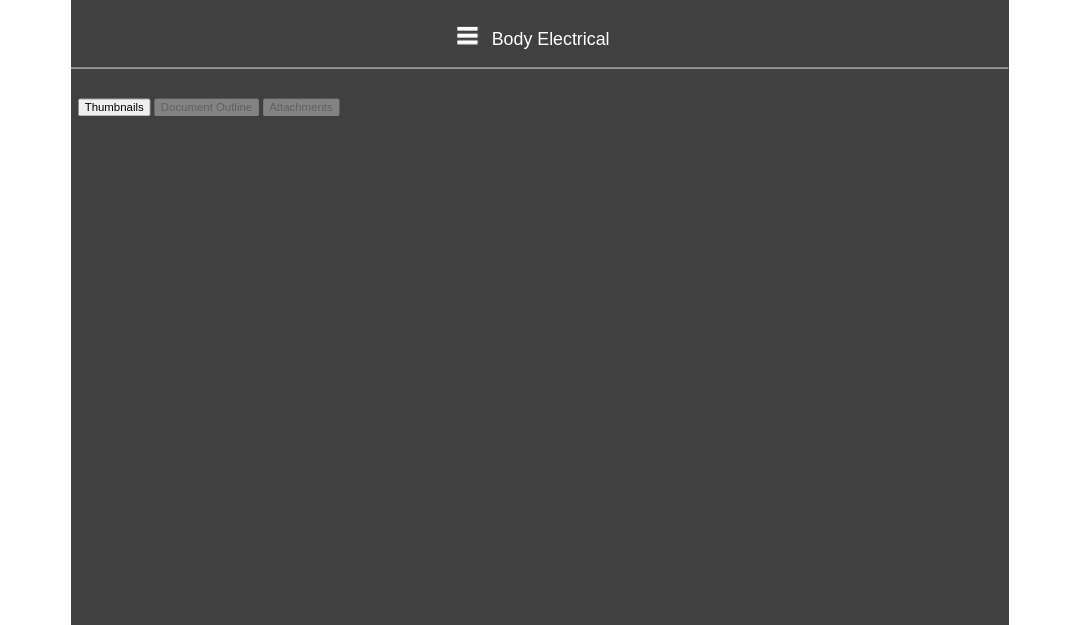 scroll, scrollTop: 10, scrollLeft: 9, axis: both 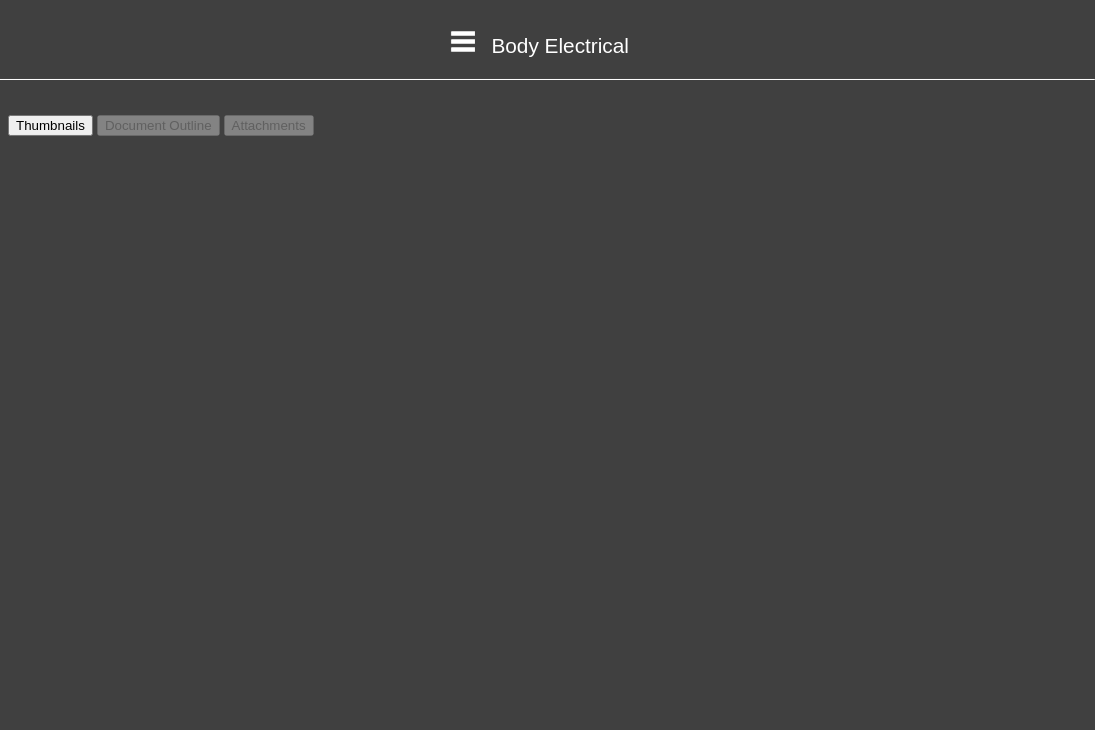 click on "Click the diagram to download Click the diagram to download • 2 types of headlights are used. - Halogen type (GX). - LED type (GXL & Urban  models). • LED type (0.5 W) side turn signal light is  used." at bounding box center [547, 11471] 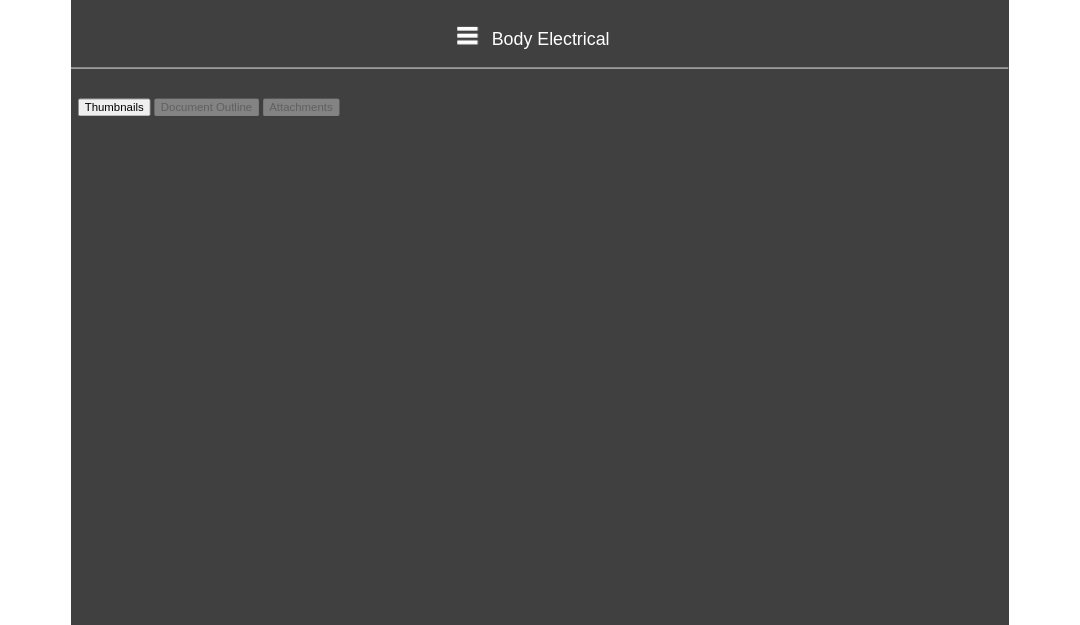 scroll, scrollTop: 43734, scrollLeft: 0, axis: vertical 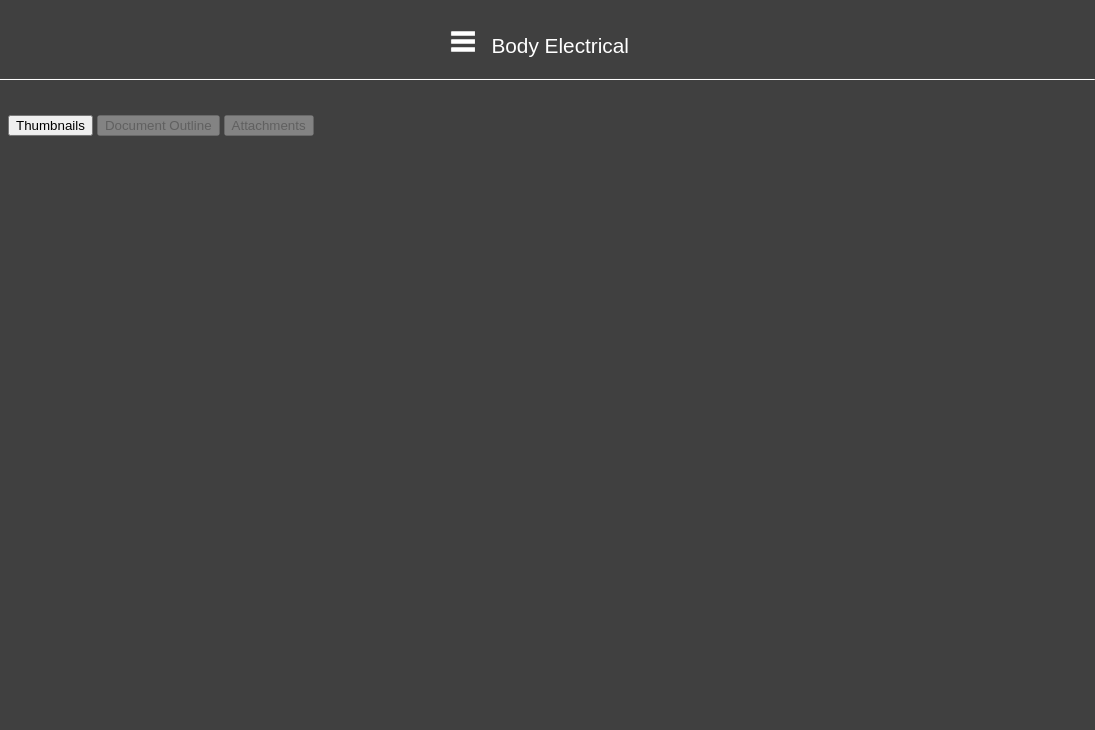click on "• After replacing the telematics transceiver, it is necessary to register the VIN to telematics transceiver. • The telematics transceiver has serial numbers (IMEI, ICCID) which can b e used to identify the individual device when servicing. • Th e IMEI and ICCID are also printed on the label attached to the telematics transceiver. • The telematics transceiver an internal battery (backup battery, or BUB) for backup power in case the vehicle battery is disconnected. • The backup battery will support only ACN events. • After replacing the back -up battery, it is necessary to perform back -up battery replacement reset. • Back- up Battery Service Life: 3 years or more. NOTE:  When the back -up battery needs to  be replaced, the manual (SOS) switch  indicator (red) will illuminate. And the  telematics transceiver will store the Vehicle  Control History Item Code X2210 (Life  Cycle of DCM Backup Battery). • “DCM Operation History” is used to display operation history information • guest. • •" at bounding box center (547, 11471) 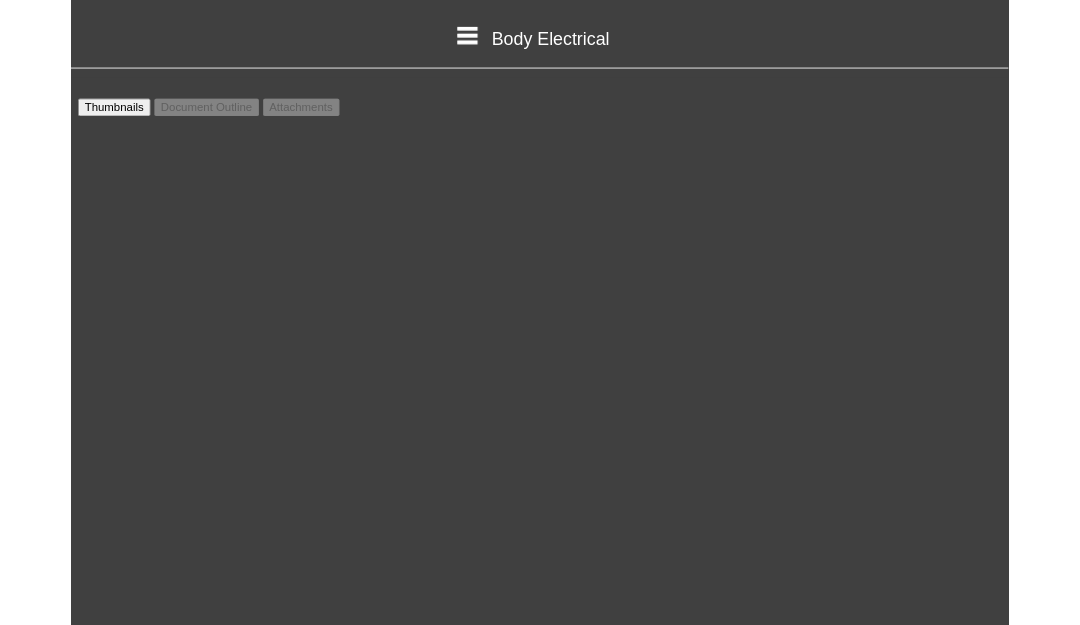 select on "auto" 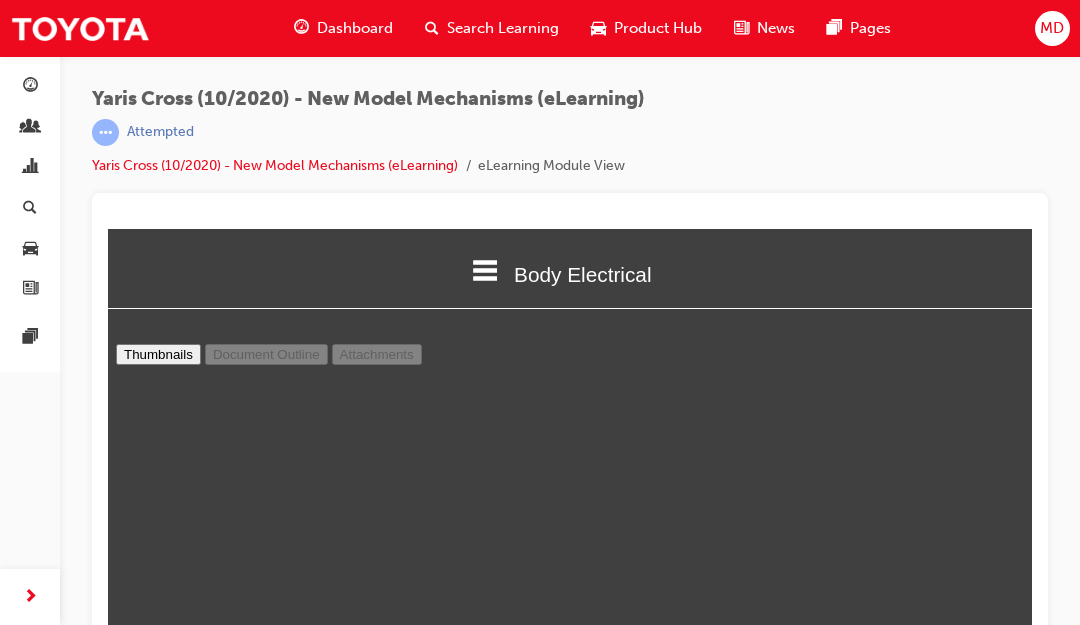 scroll, scrollTop: 10, scrollLeft: 10, axis: both 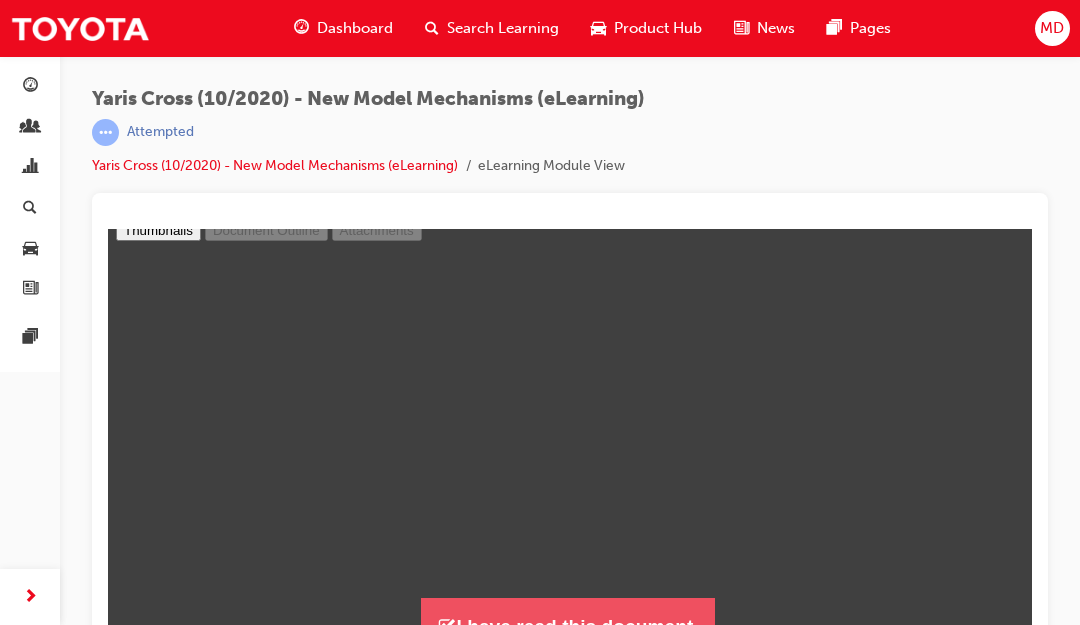 click on "I have read this document." at bounding box center (567, 626) 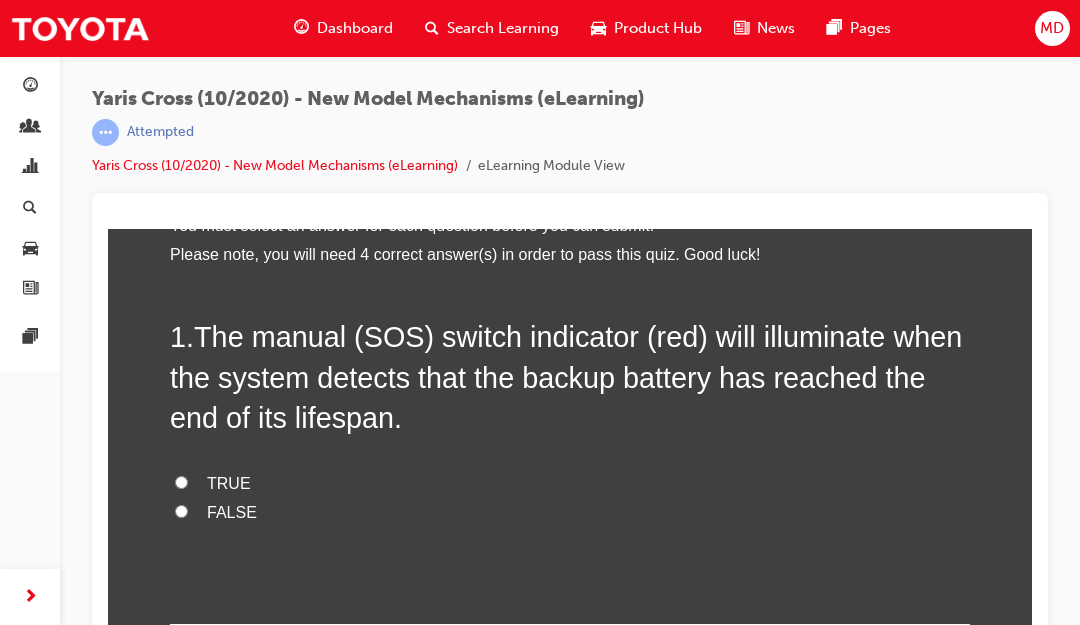 scroll, scrollTop: 0, scrollLeft: 0, axis: both 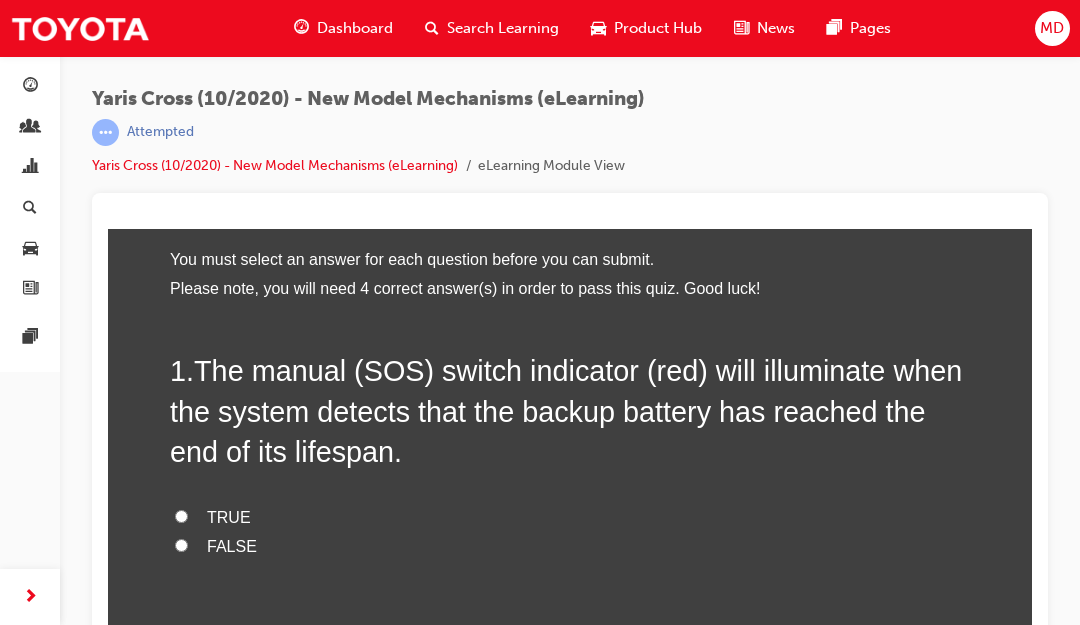 click on "FALSE" at bounding box center [570, 547] 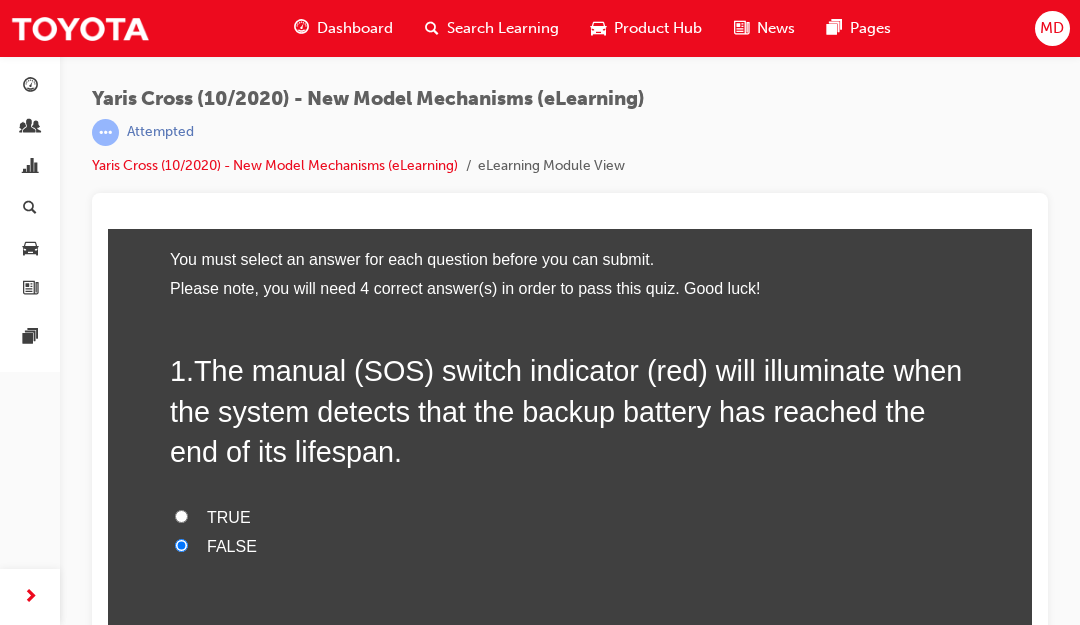 radio on "true" 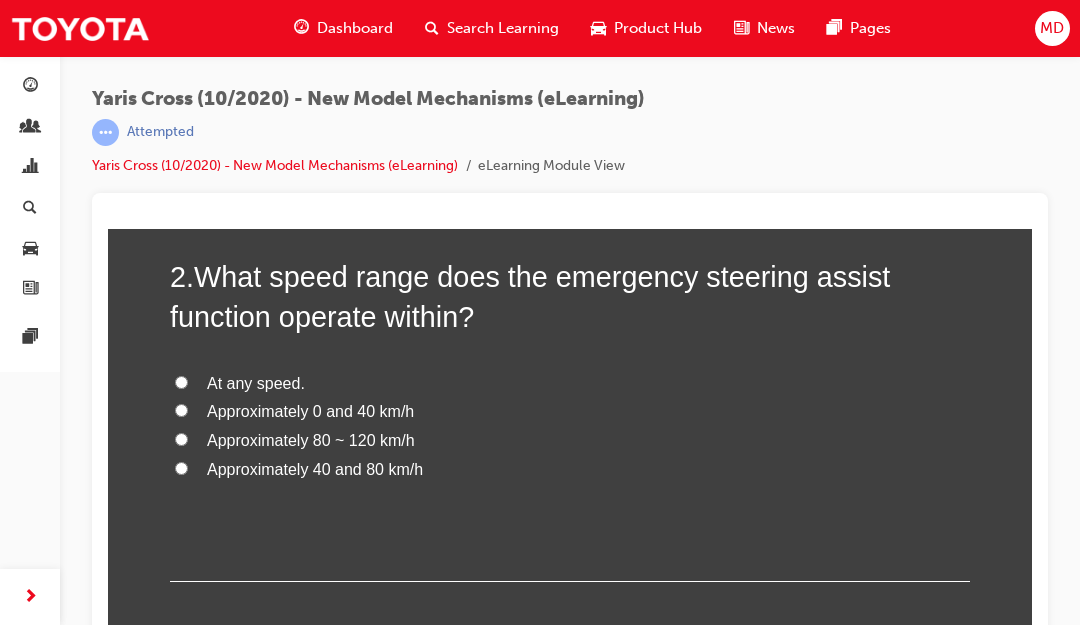 scroll, scrollTop: 620, scrollLeft: 0, axis: vertical 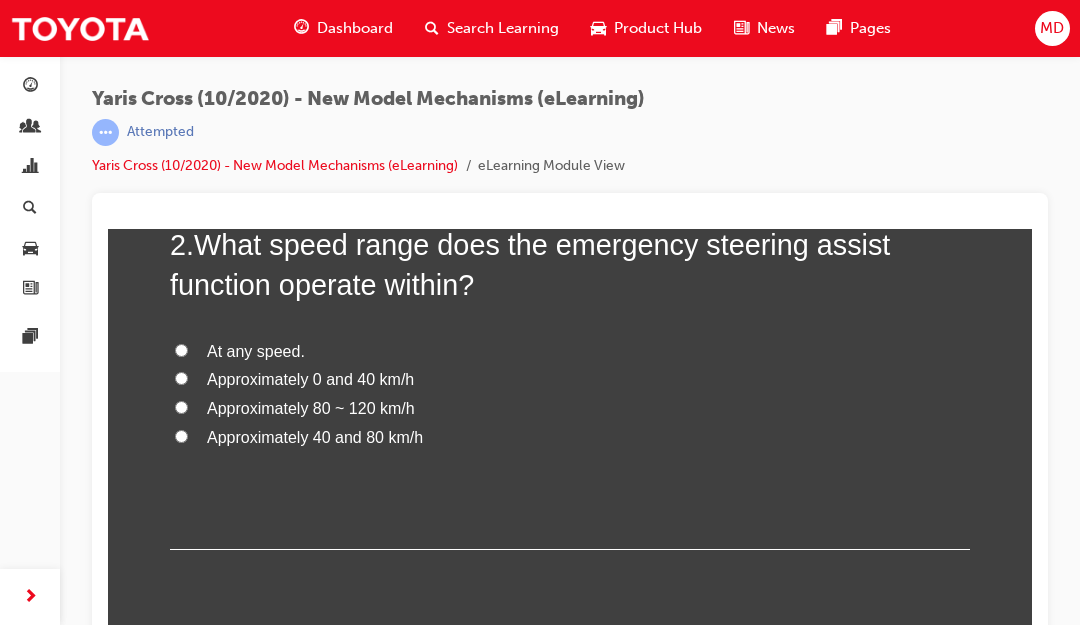 click on "Approximately 40 and 80 km/h" at bounding box center [570, 438] 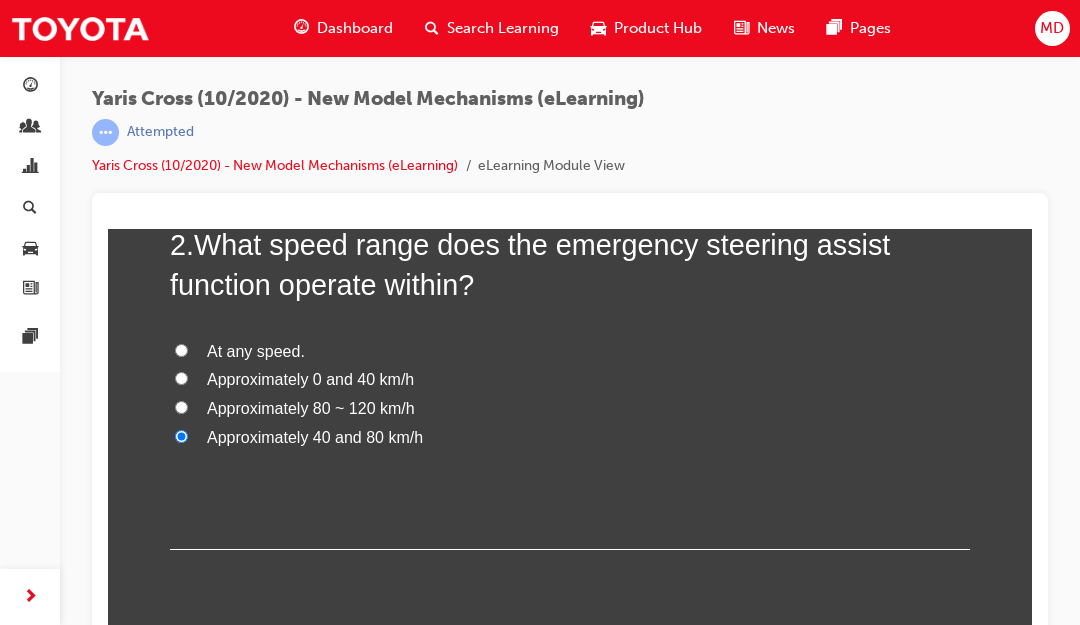 radio on "true" 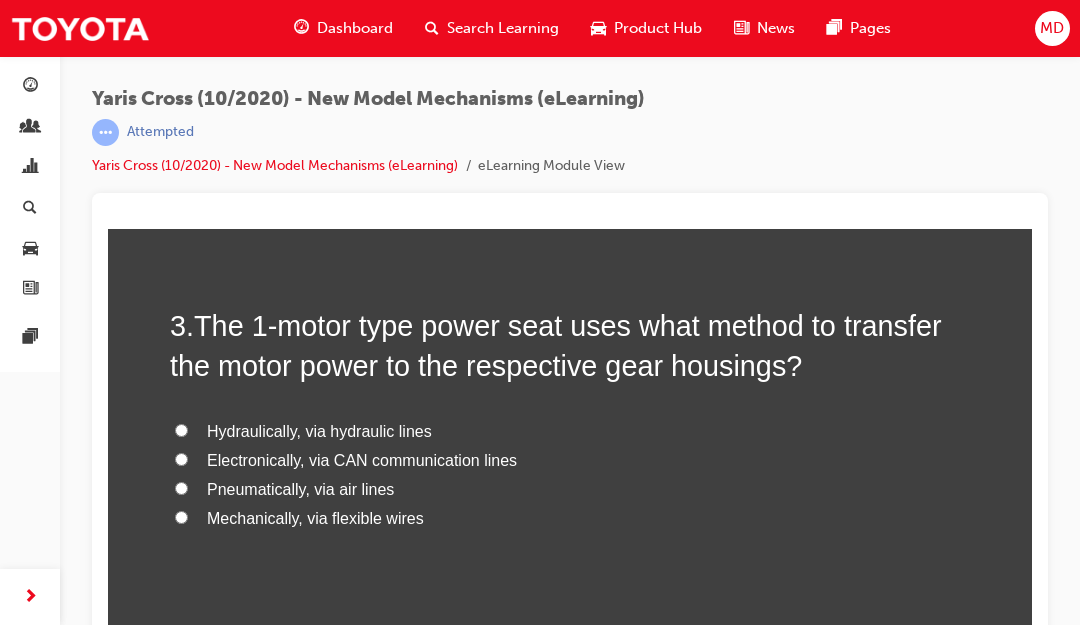 scroll, scrollTop: 962, scrollLeft: 0, axis: vertical 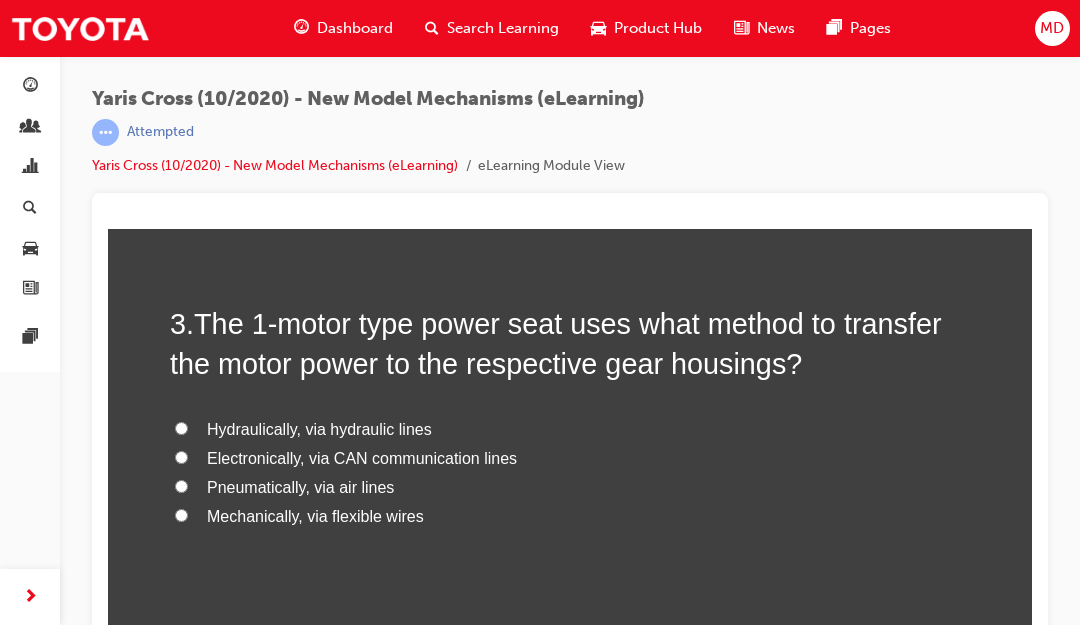 click on "Electronically, via CAN communication lines" at bounding box center (362, 458) 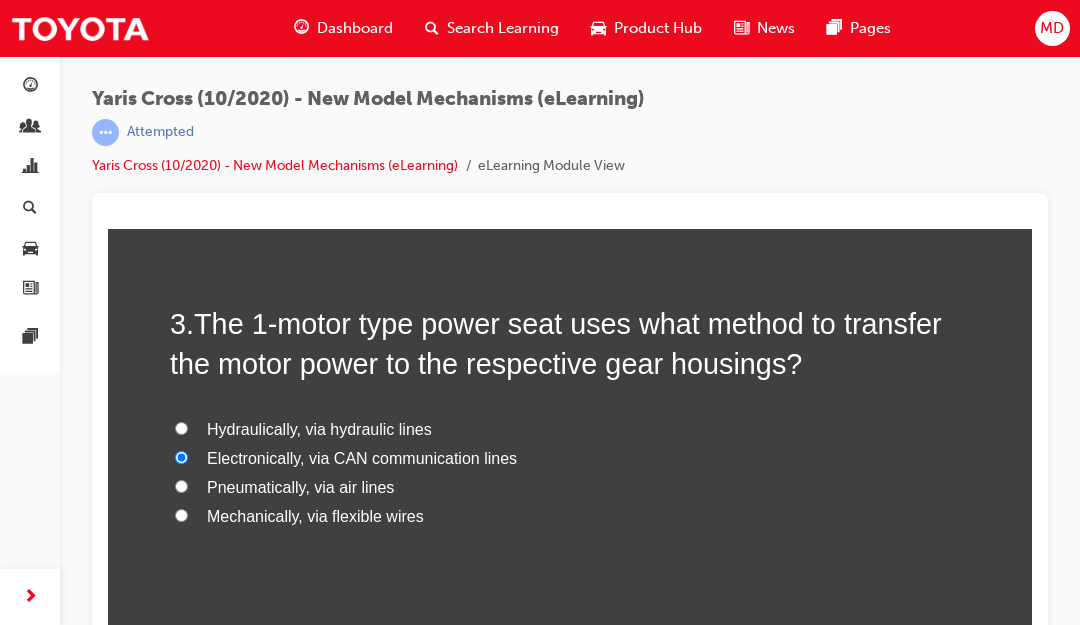 radio on "true" 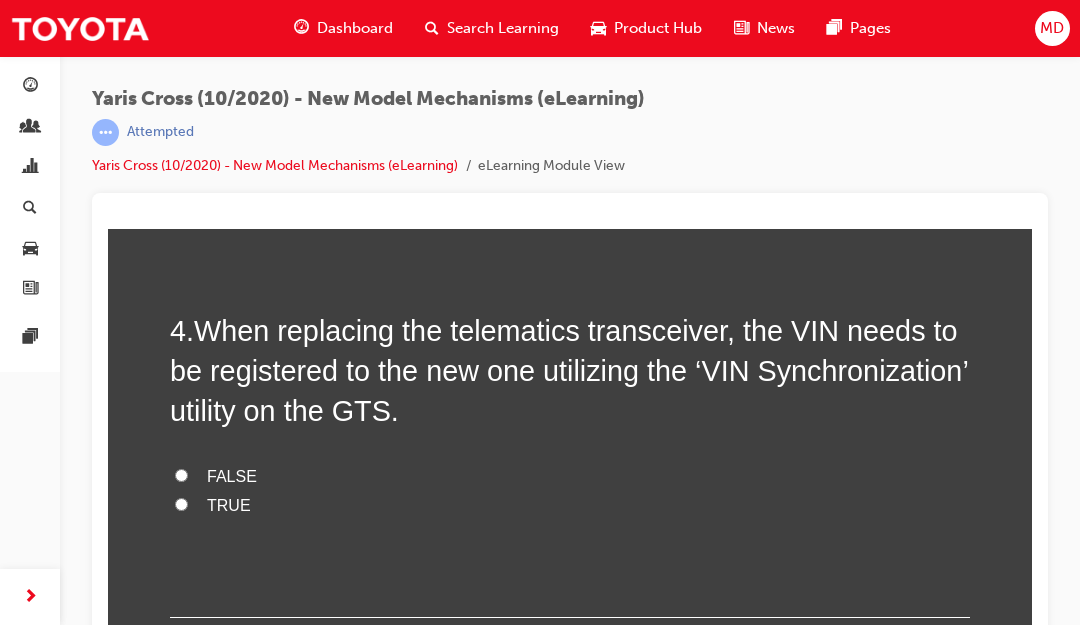 scroll, scrollTop: 1380, scrollLeft: 0, axis: vertical 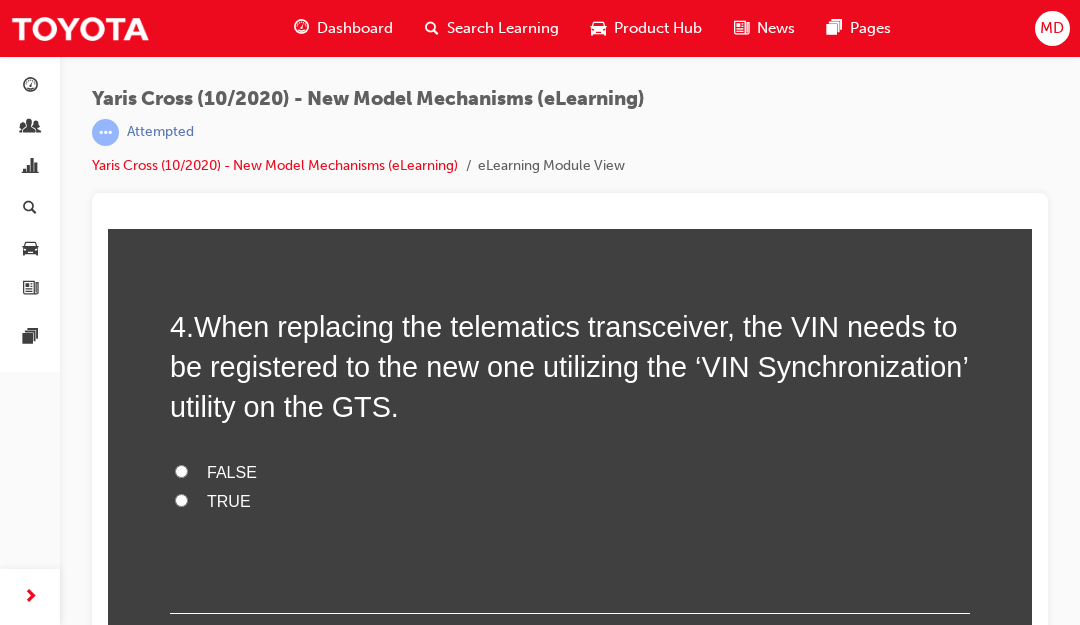 click on "TRUE" at bounding box center [229, 501] 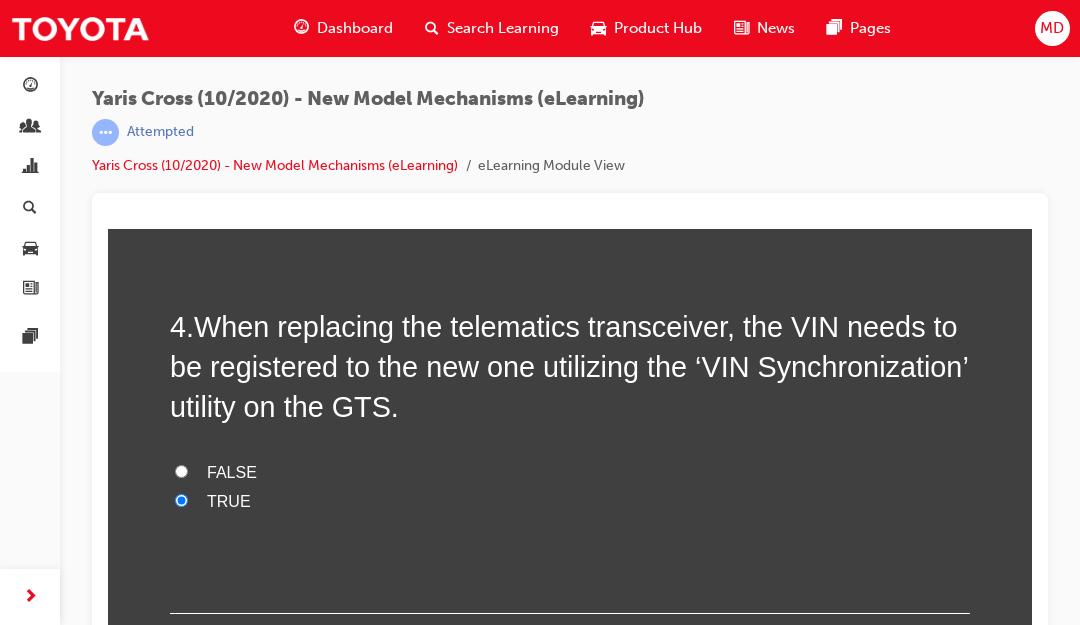radio on "true" 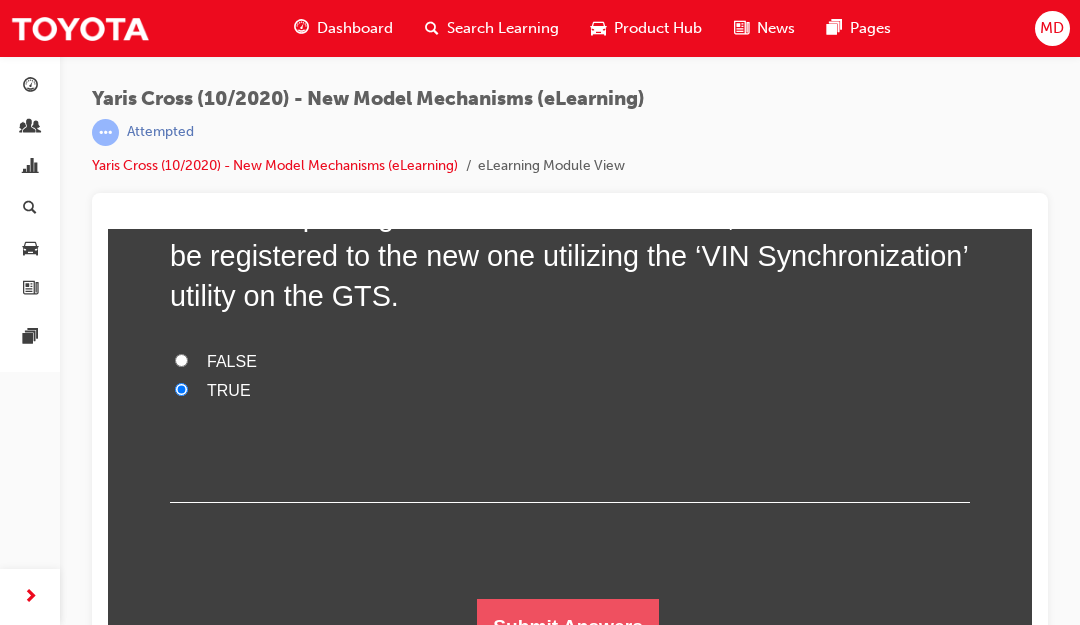 click on "Submit Answers" at bounding box center (568, 627) 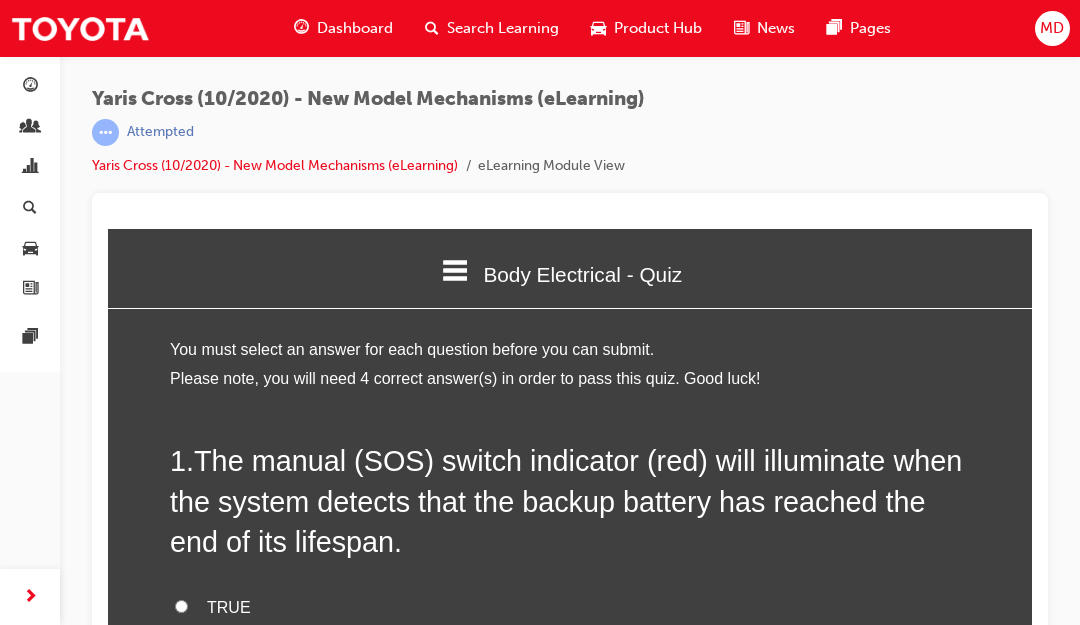 scroll, scrollTop: 266, scrollLeft: 954, axis: both 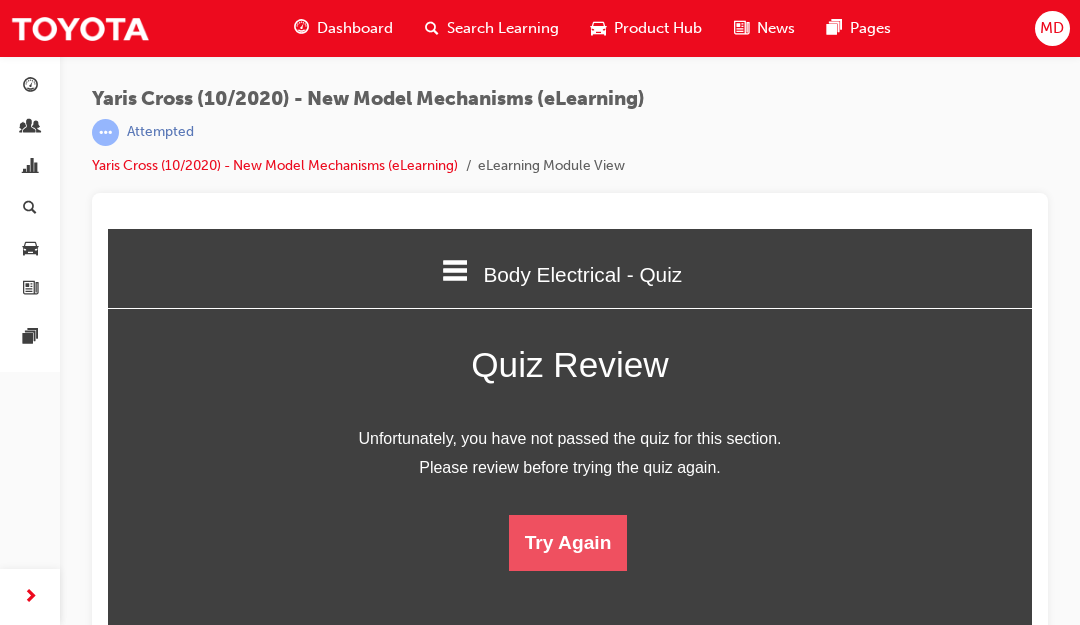 click on "Try Again" at bounding box center (568, 543) 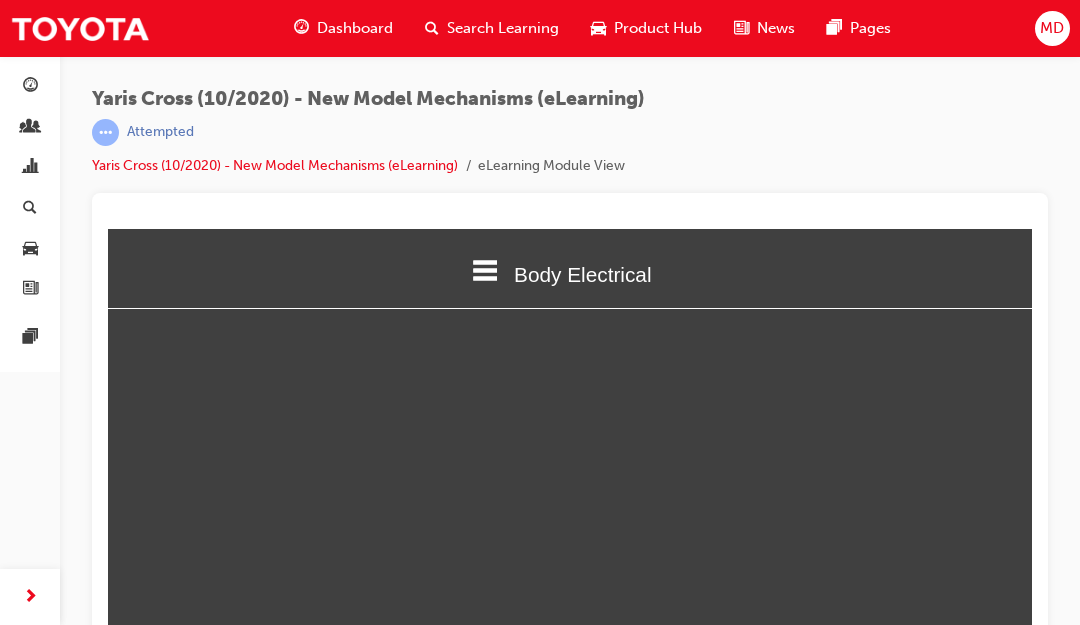 scroll, scrollTop: 10, scrollLeft: 10, axis: both 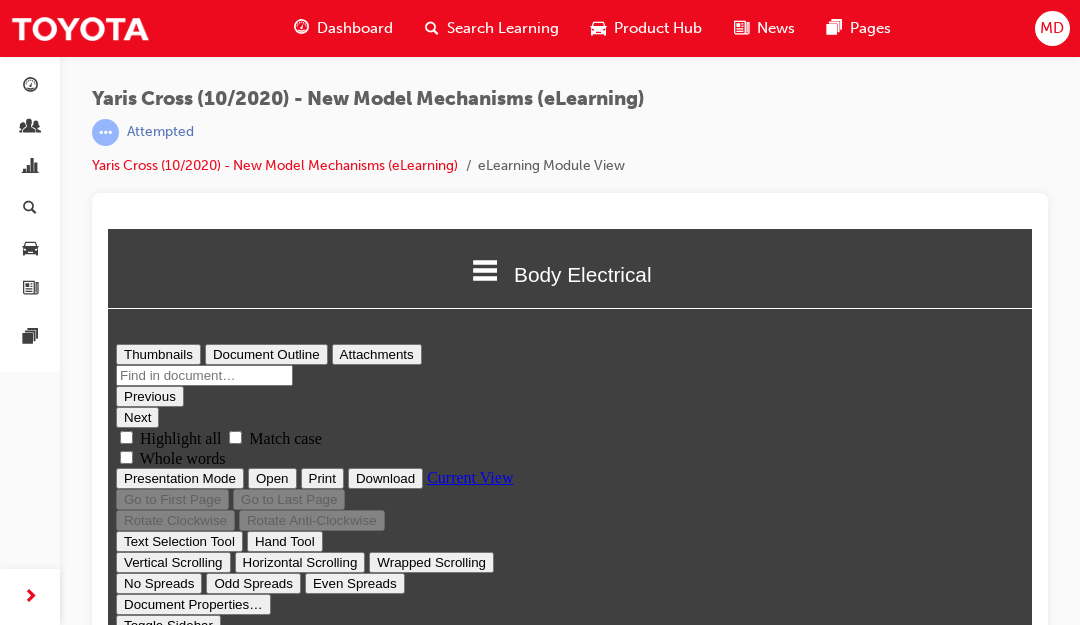 type on "25" 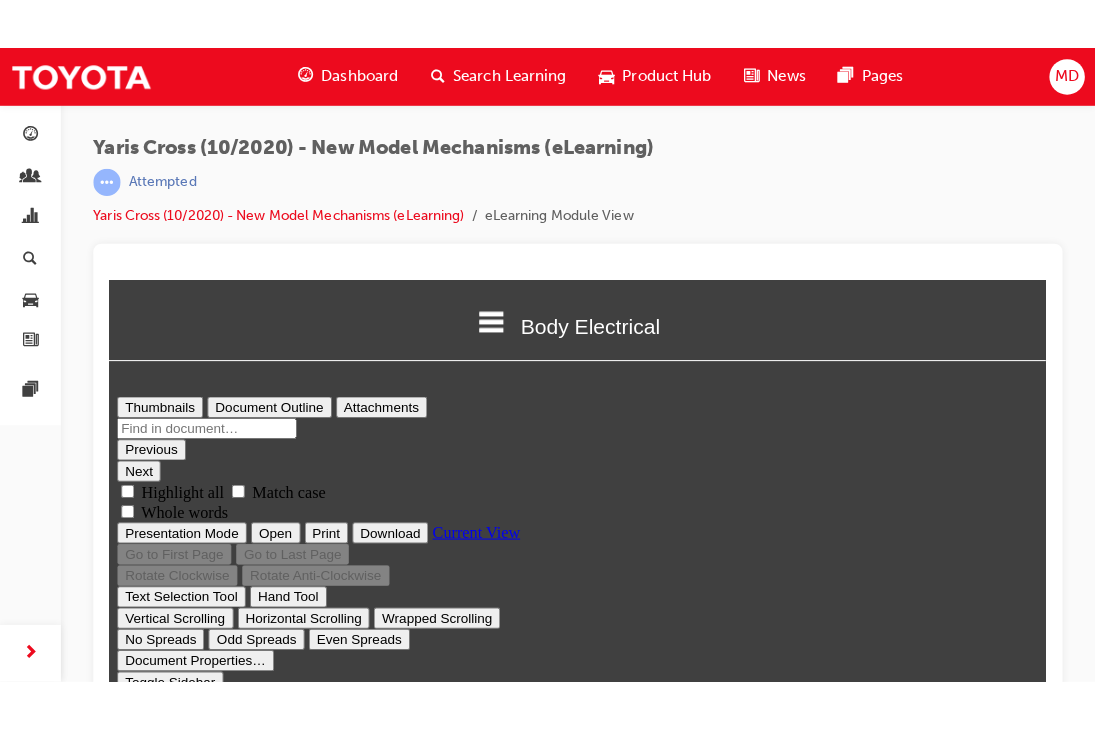 scroll, scrollTop: 7116, scrollLeft: 0, axis: vertical 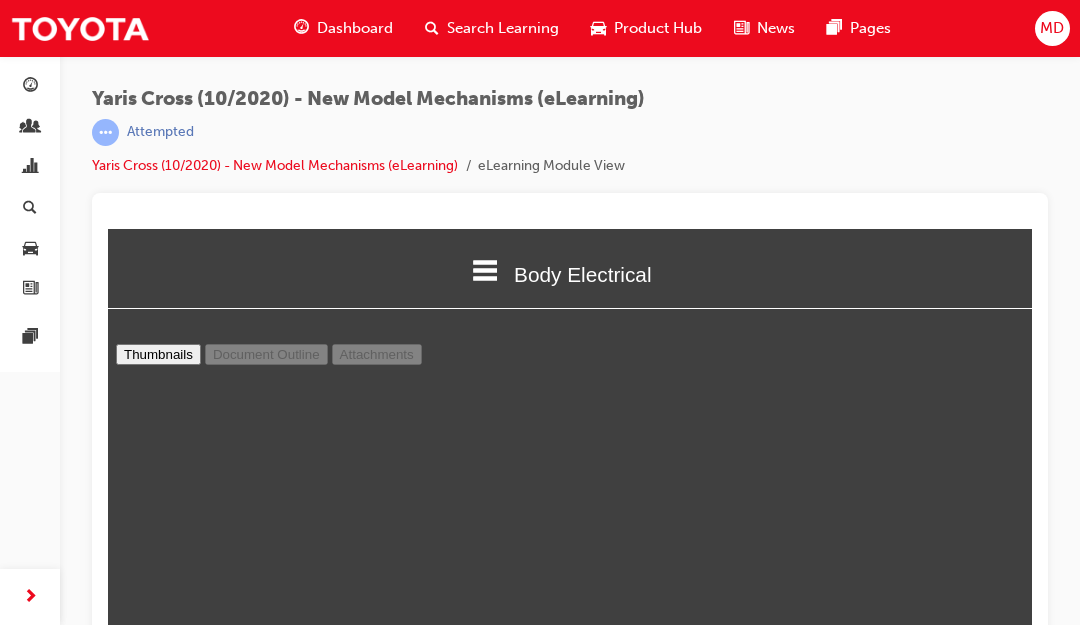 click on "Presentation Mode" at bounding box center (180, 2504) 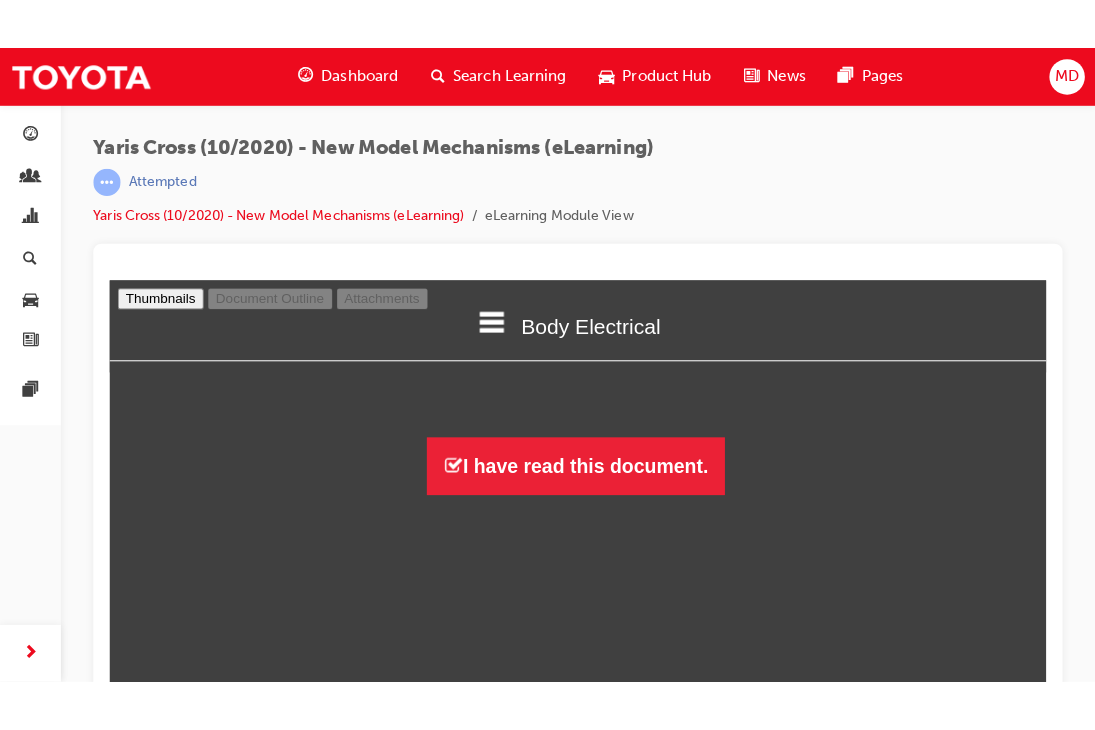 scroll, scrollTop: 10, scrollLeft: 9, axis: both 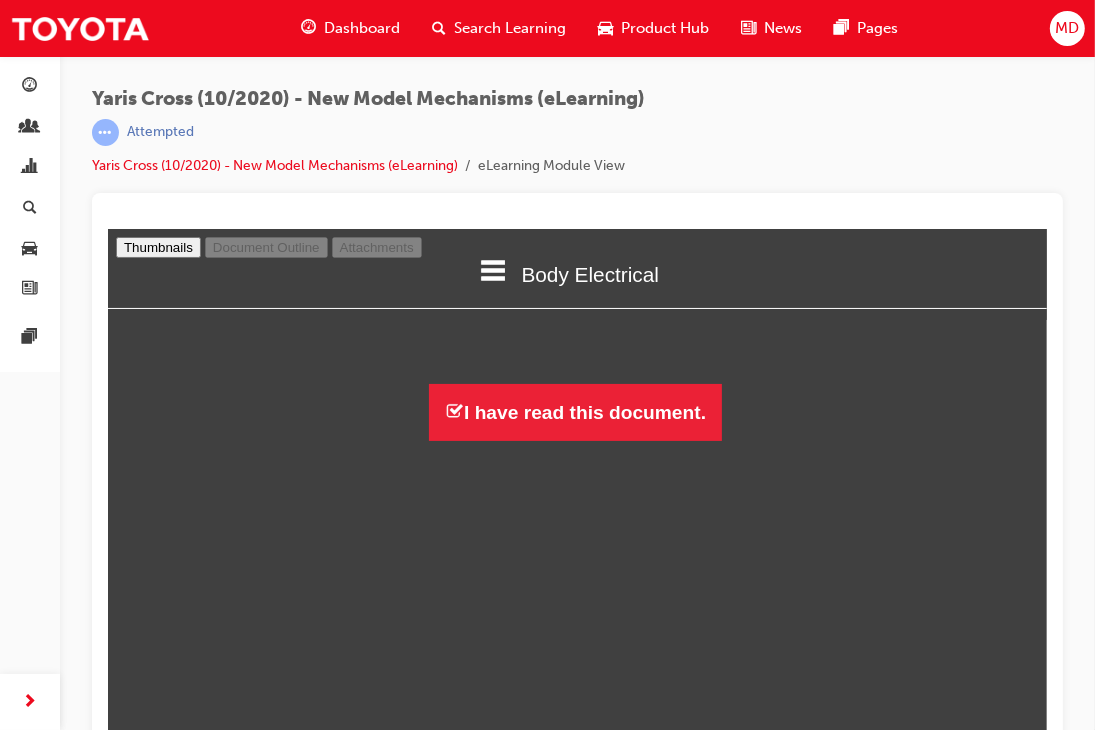 type on "6" 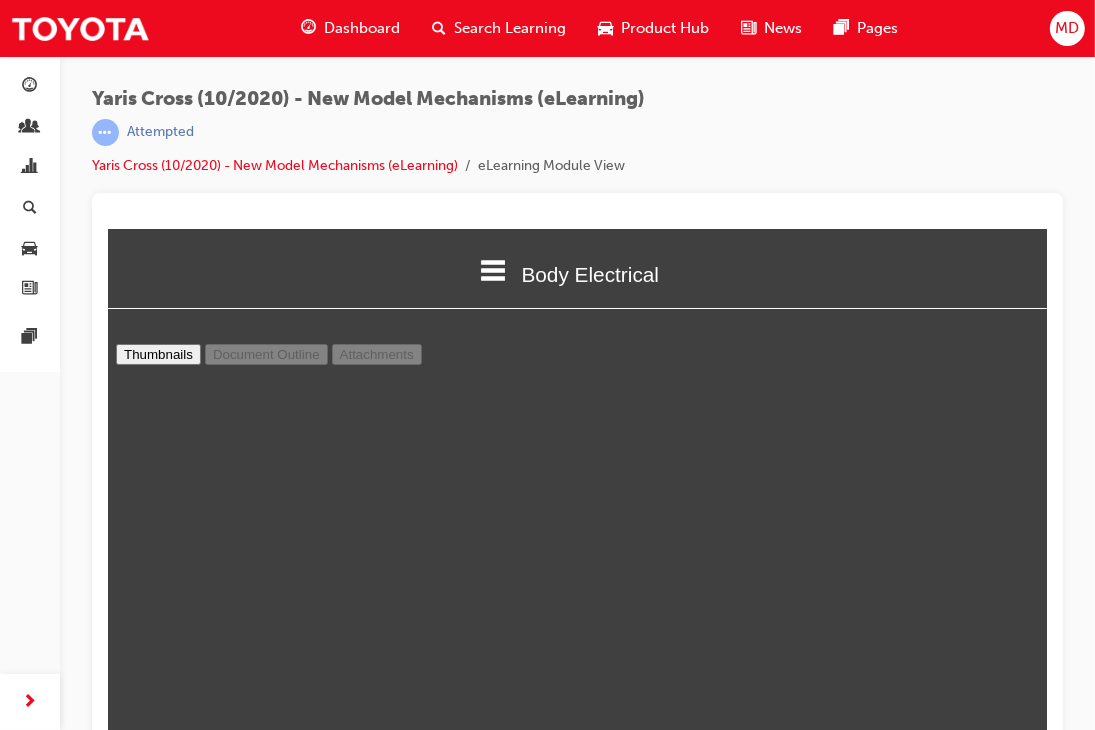 scroll, scrollTop: 10, scrollLeft: 10, axis: both 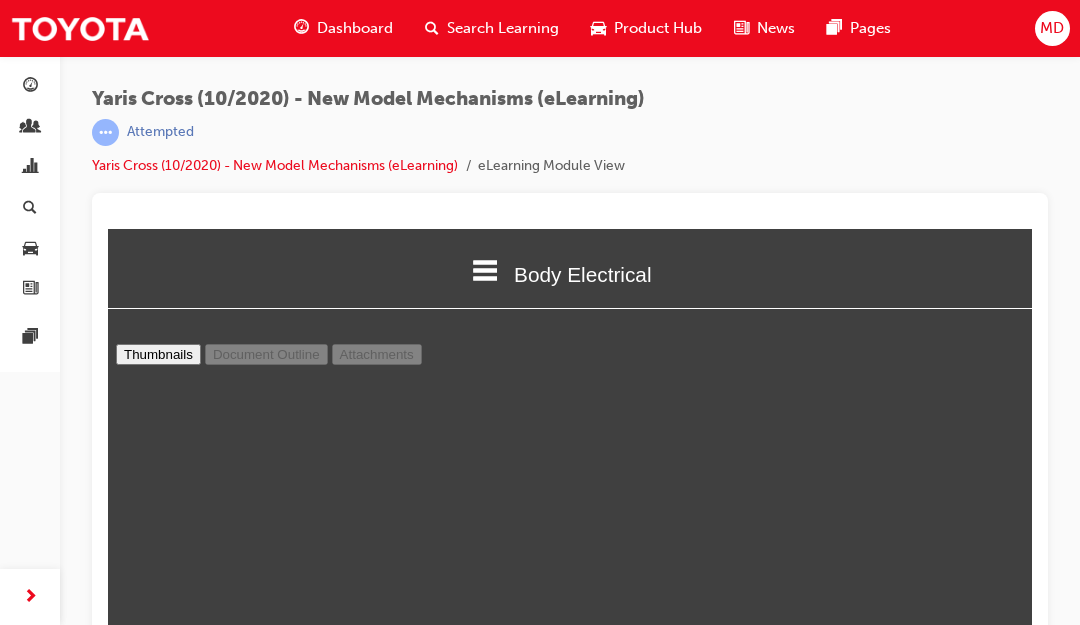 click on "• 2 types of headlights are used. - Halogen type (GX). - LED type (GXL & Urban  models). • LED type (0.5 W) side turn signal light is  used. • 2 types of rear combination lights and  rear lights are used. - Rear combination light “A” is  used for halogen type  headlight model (GX). - Rear combination light “B” is  used for LED type headlight  models (GXL & Urban  models). Ø All lights use LED. • Bulb type (5 W) license plate light is  used. • LED type (0.4 W) center stop light is  used. • 1 - motor type power seat operating 3  adjustment mechanisms with 1 motor is  used for weight saving. - The 3 adjustment  mechanisms are slide,  reclining and lifter. • The switch box switches the motor  power to each gear housing. And the  motor power is distributed to gear  housing via the flexible wire. NOTE : The switch box, each gearbox and  flexible wires cannot replace individually.  When you replace these parts, please  replace the front seatback frame sub - • • of services. 1. (ACN) Ø Ø" at bounding box center [570, 6375] 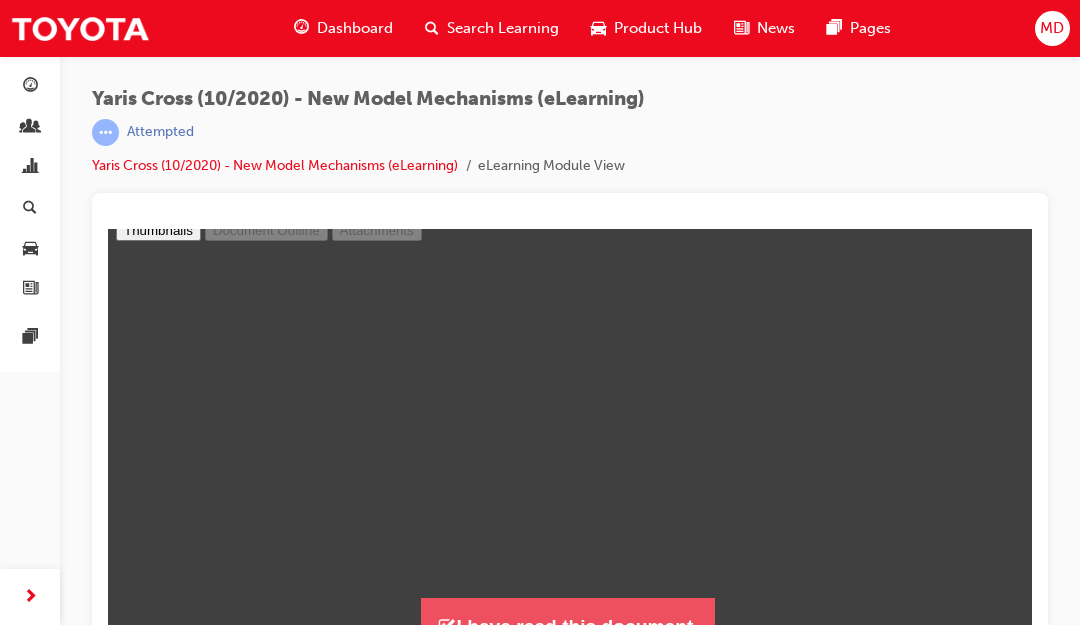 click on "I have read this document." at bounding box center [567, 626] 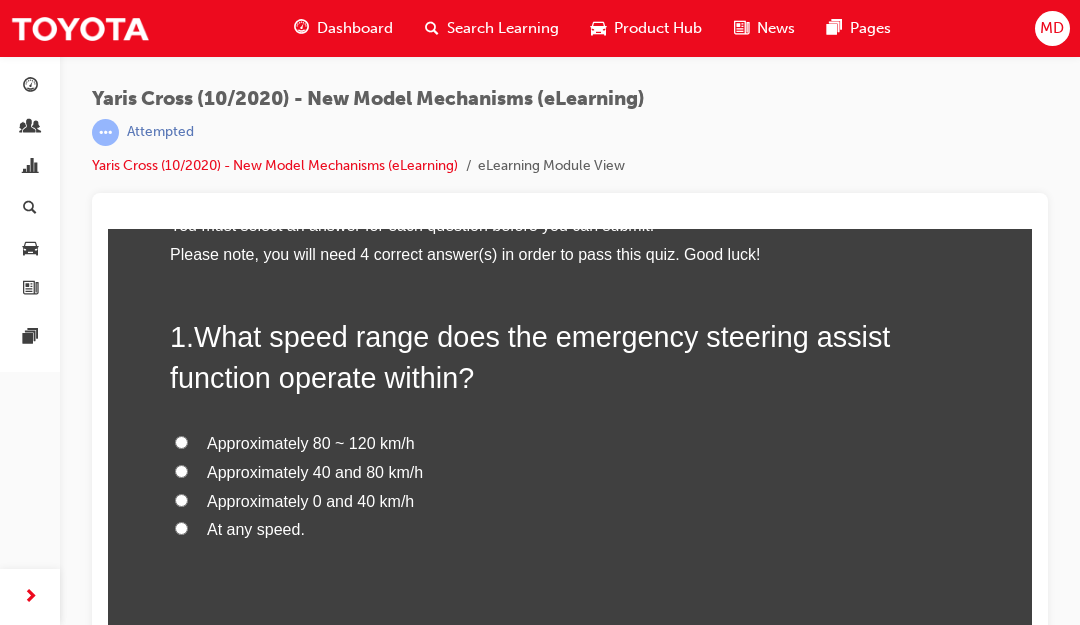 scroll, scrollTop: 0, scrollLeft: 0, axis: both 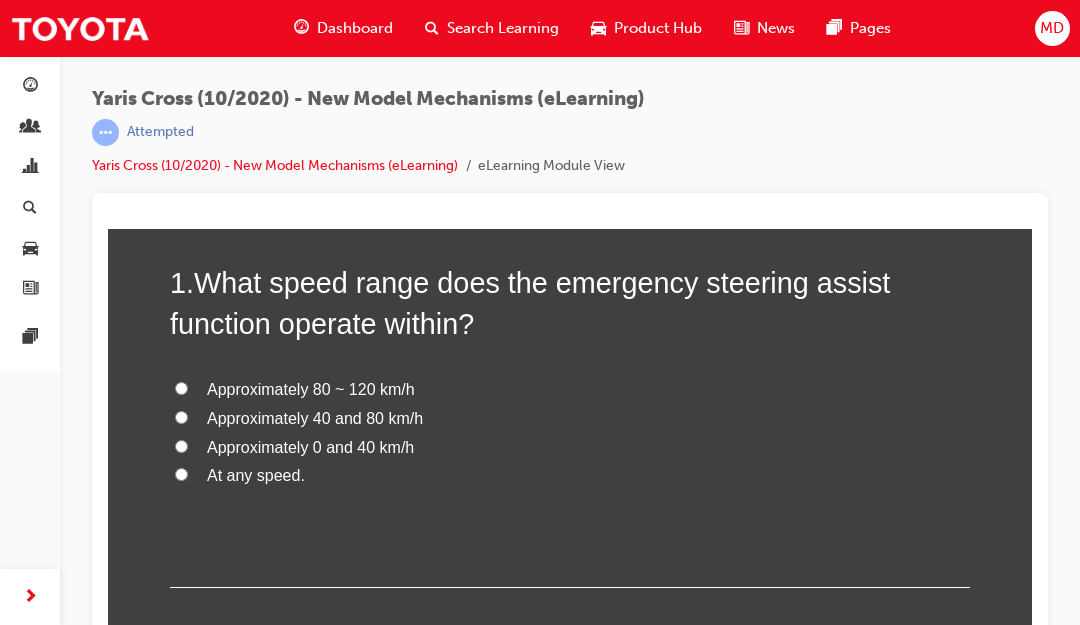 click on "Approximately 40 and 80 km/h" at bounding box center (315, 418) 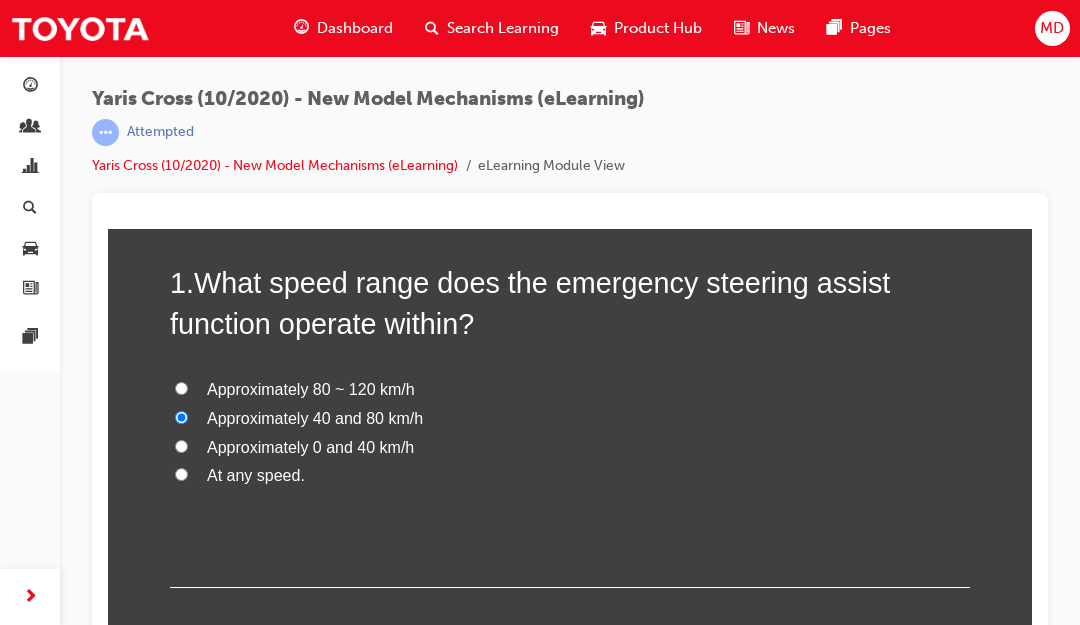 radio on "true" 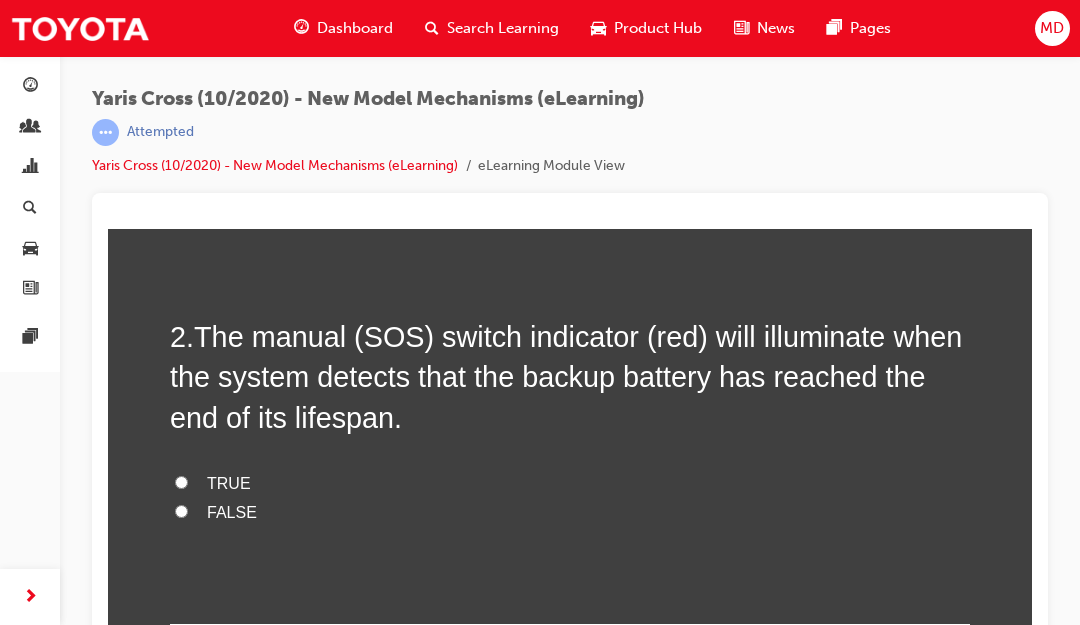 scroll, scrollTop: 558, scrollLeft: 0, axis: vertical 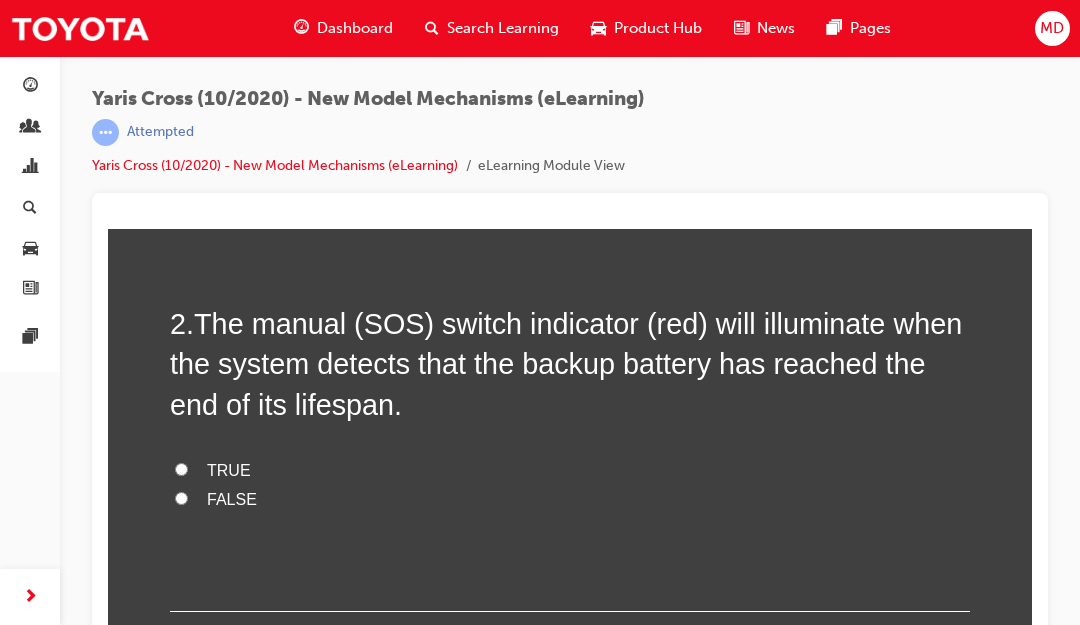 click on "FALSE" at bounding box center [232, 499] 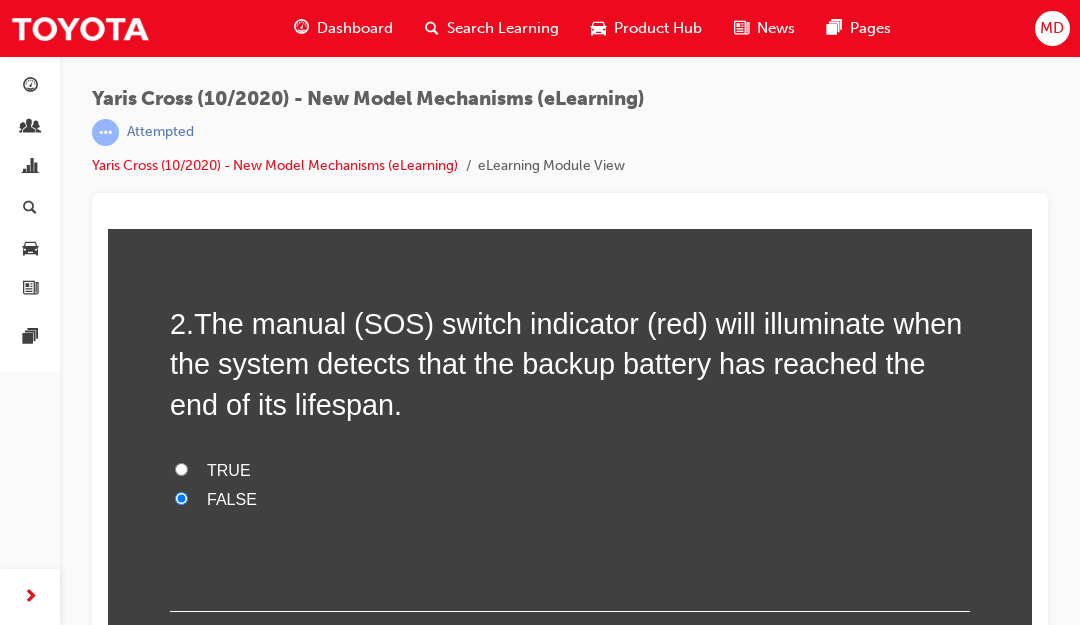 radio on "true" 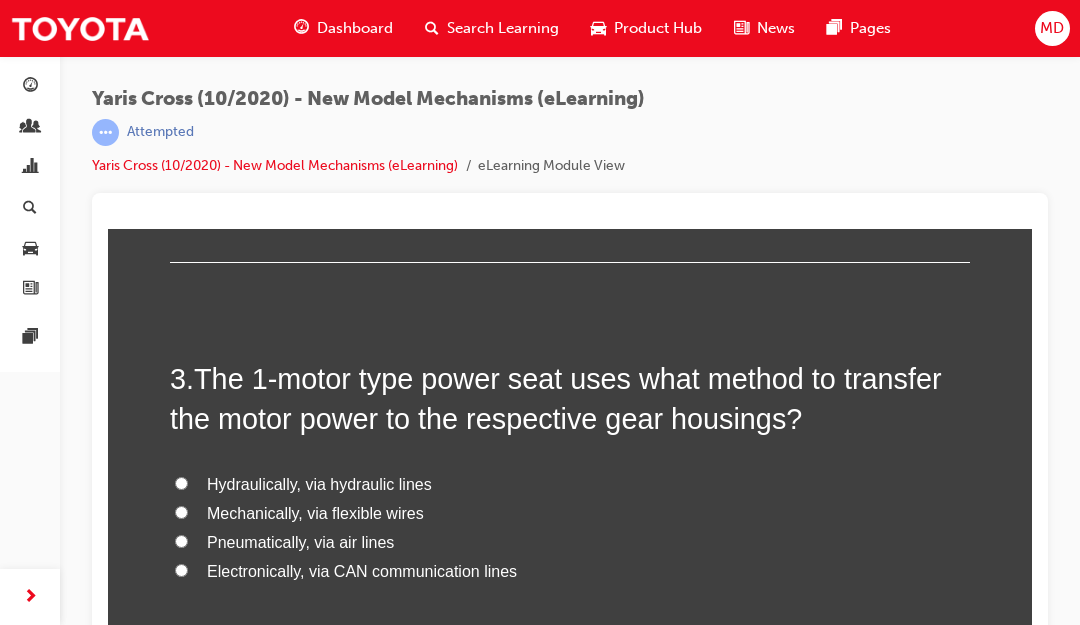 scroll, scrollTop: 908, scrollLeft: 0, axis: vertical 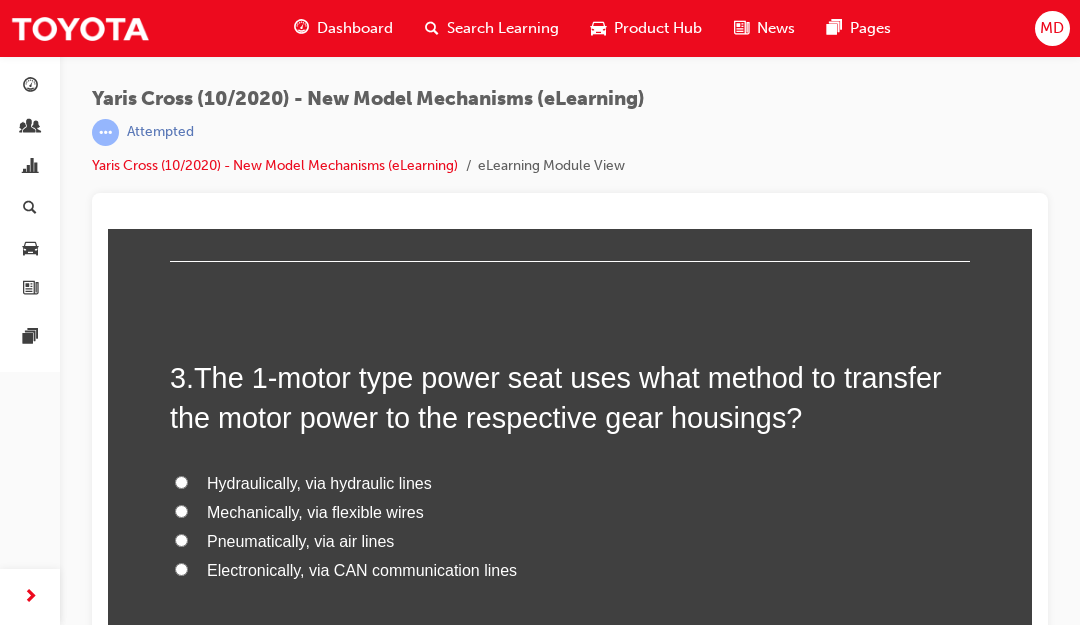click on "Mechanically, via flexible wires" at bounding box center [315, 512] 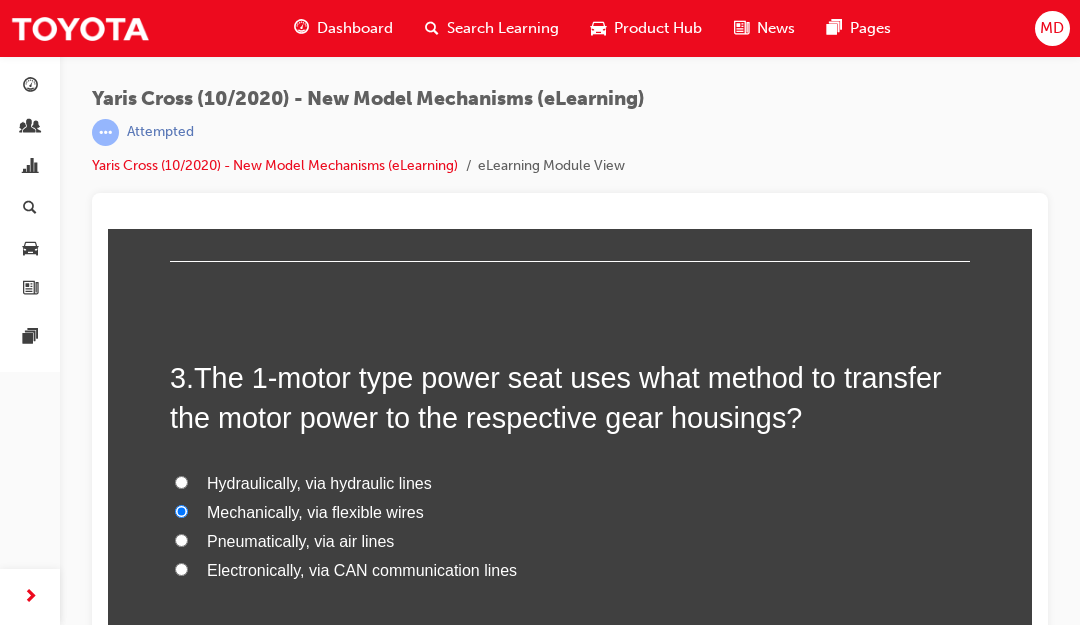 radio on "true" 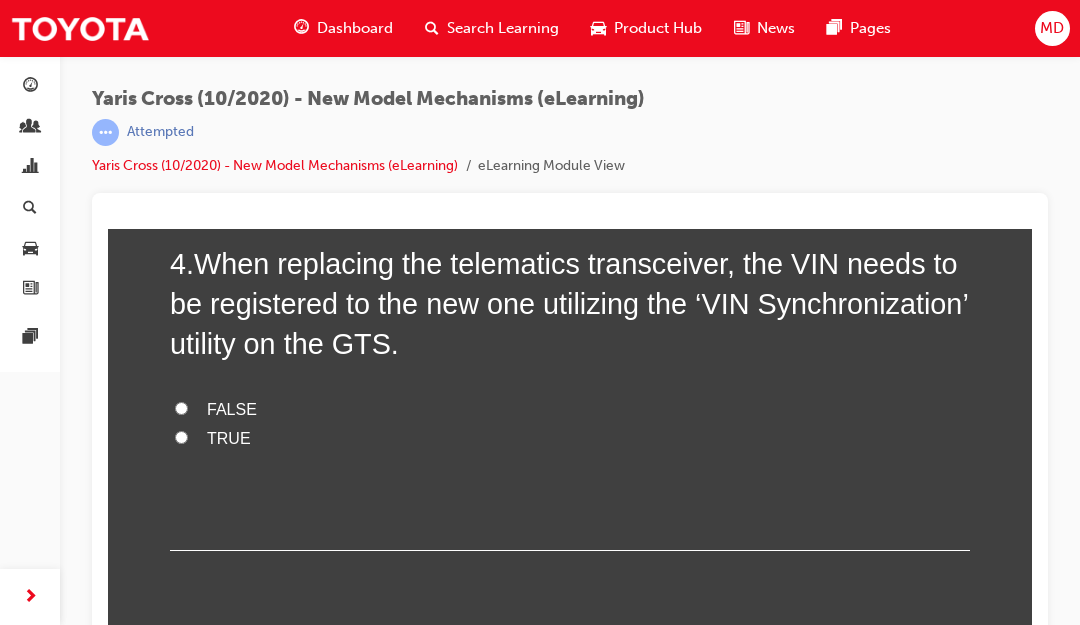 scroll, scrollTop: 1444, scrollLeft: 0, axis: vertical 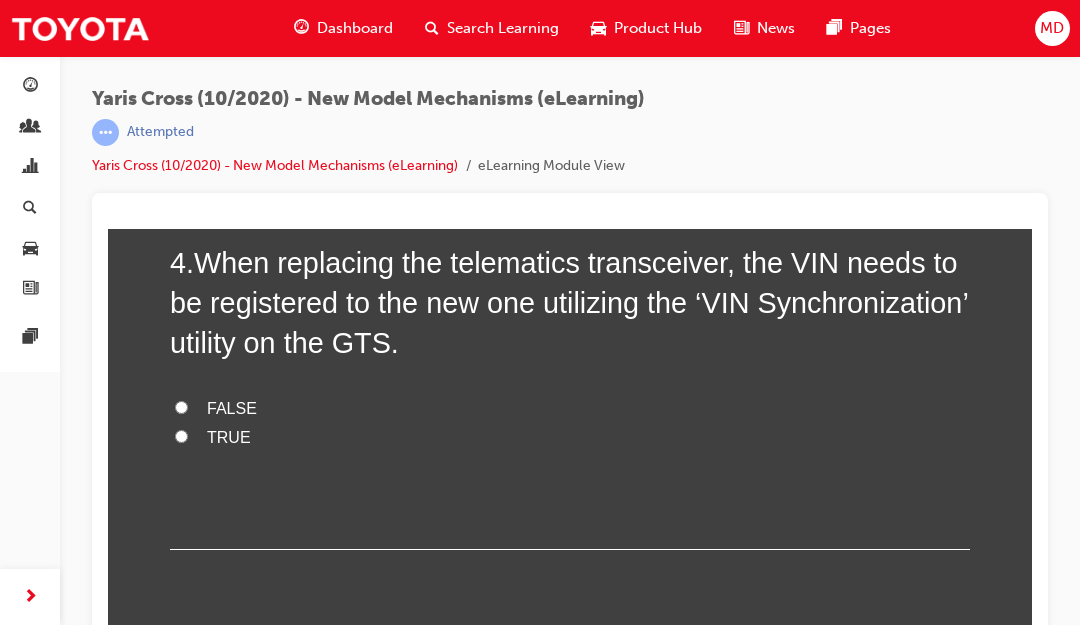 click on "TRUE" at bounding box center [229, 437] 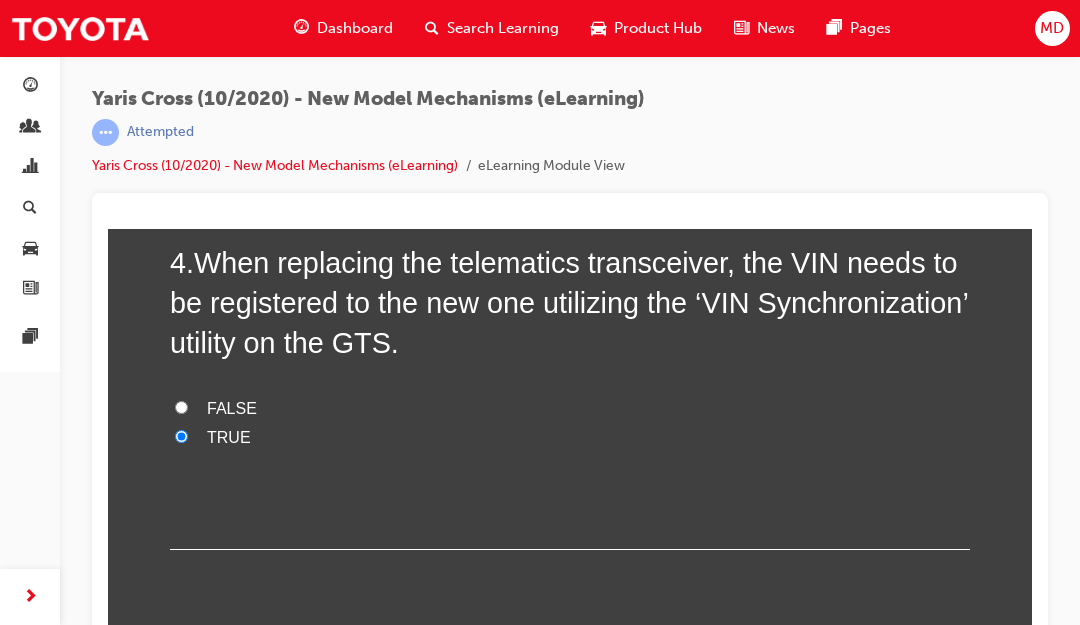 radio on "true" 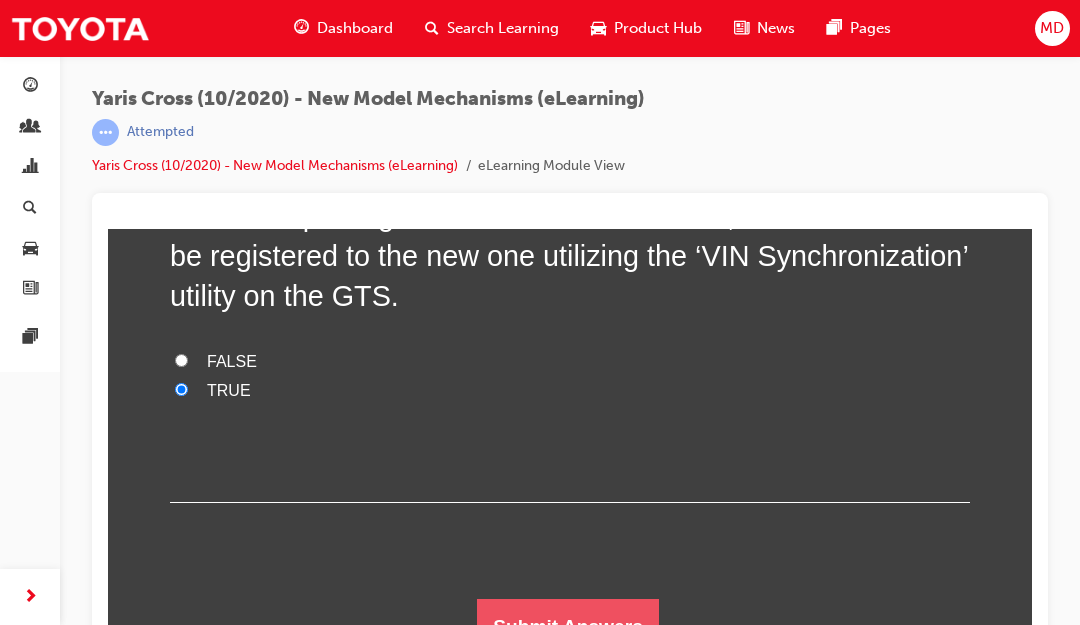 click on "Submit Answers" at bounding box center (568, 627) 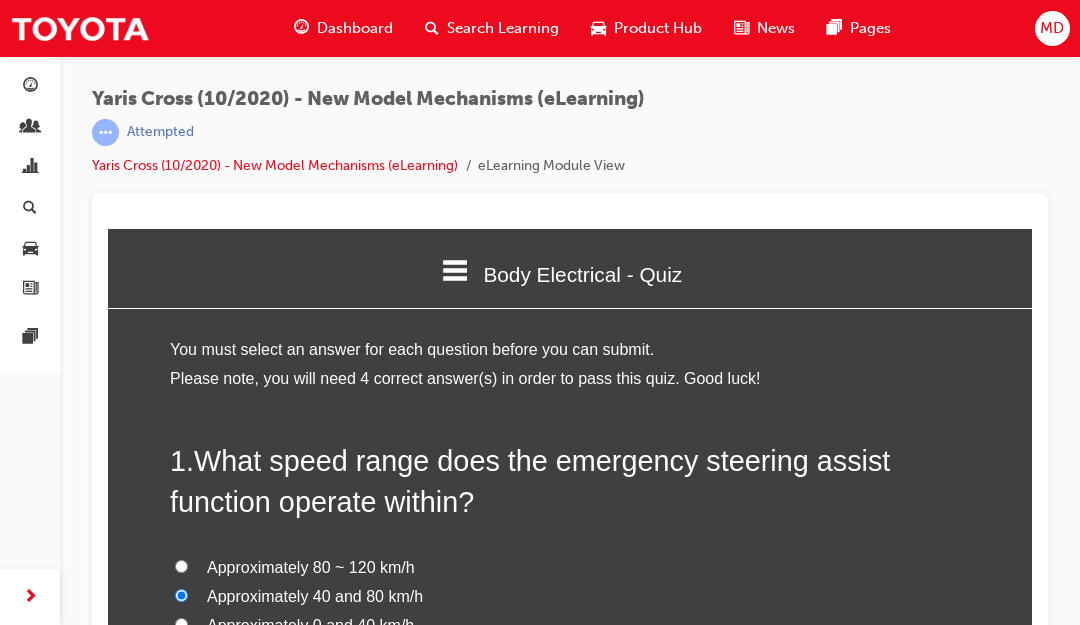 scroll, scrollTop: 9, scrollLeft: 10, axis: both 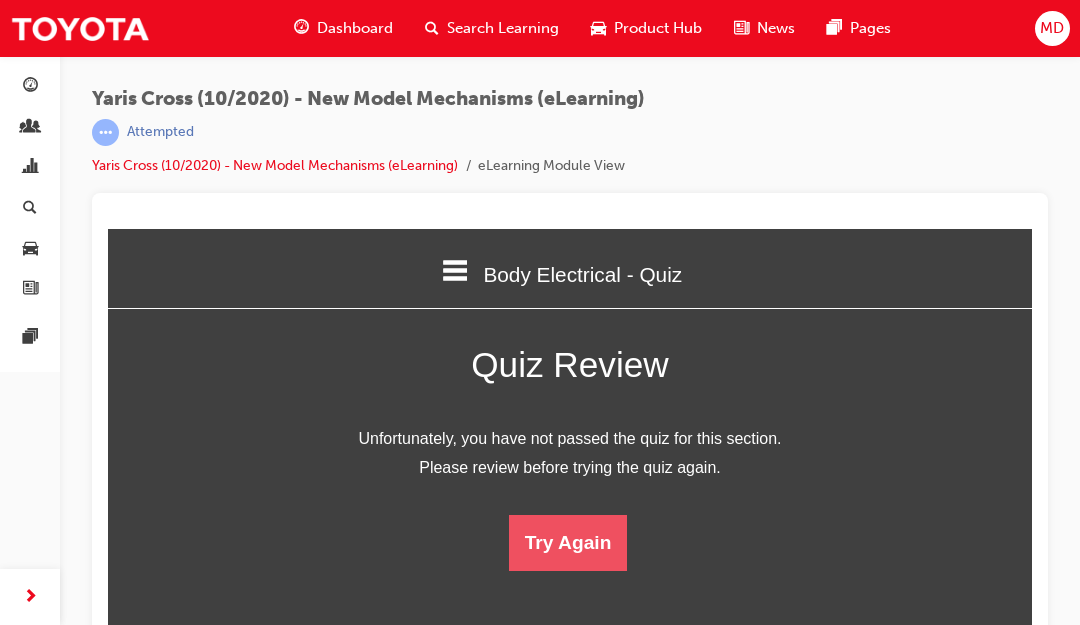 click on "Try Again" at bounding box center (568, 543) 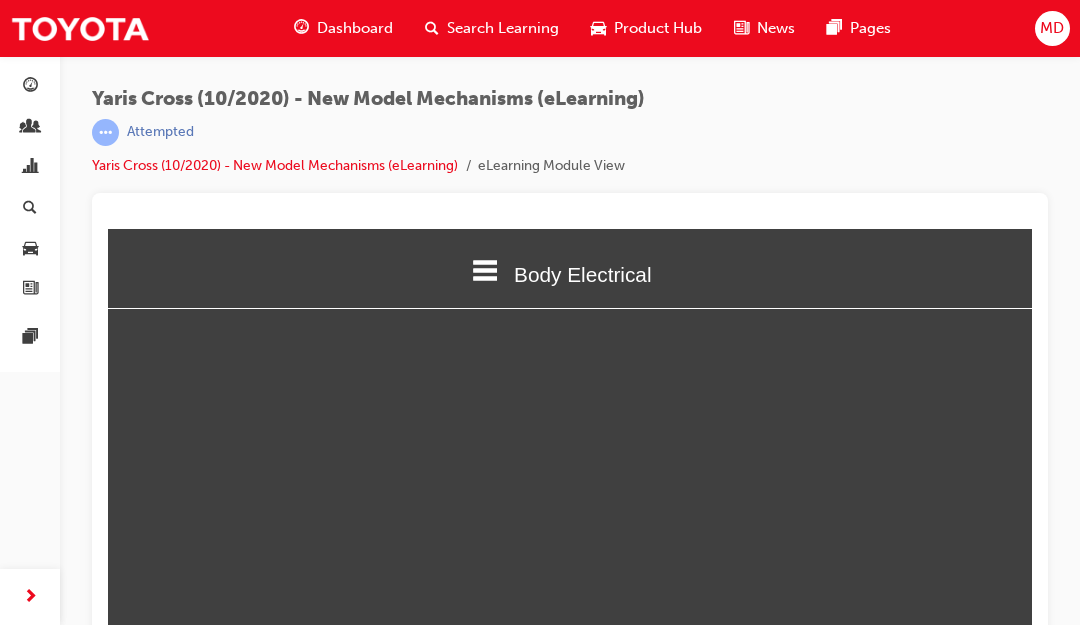 scroll, scrollTop: 10, scrollLeft: 10, axis: both 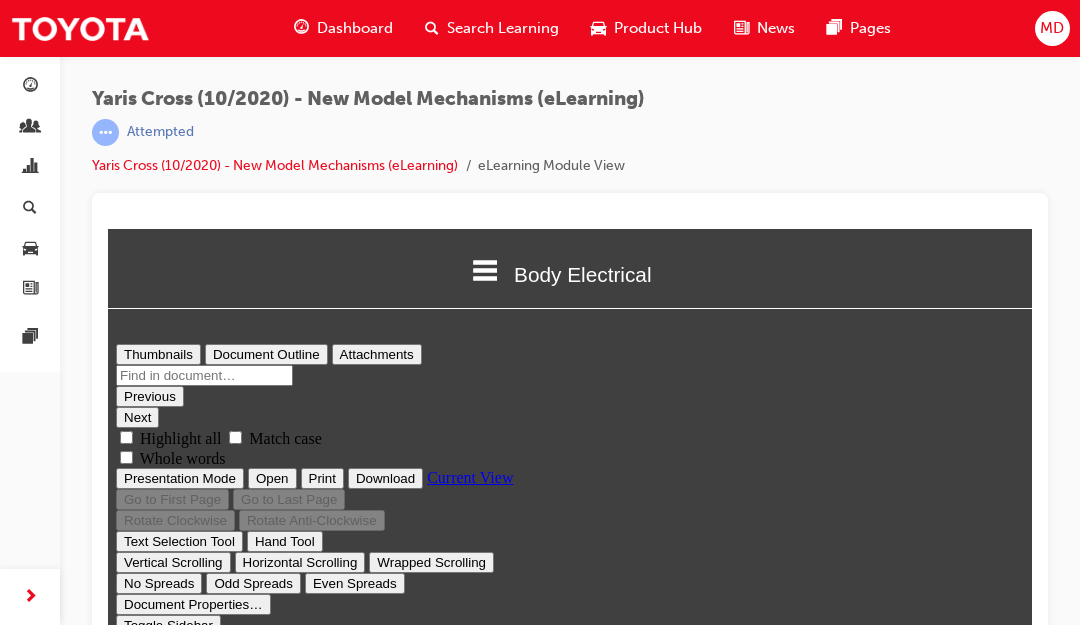type on "14" 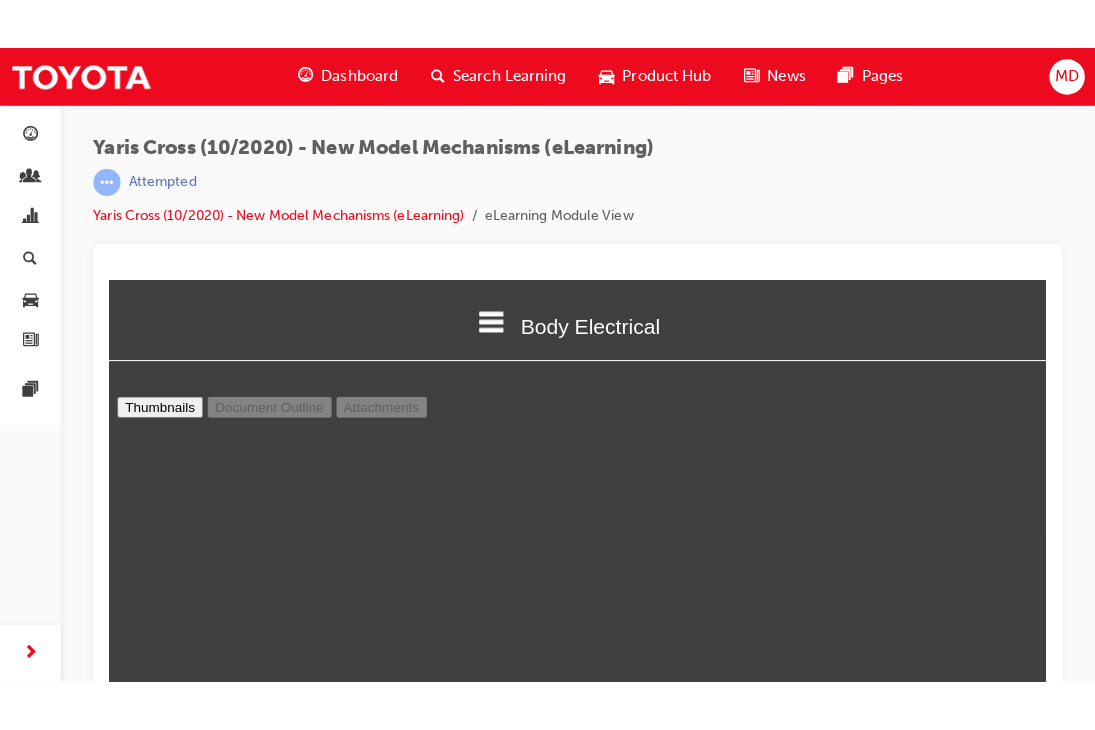 scroll, scrollTop: 3990, scrollLeft: 0, axis: vertical 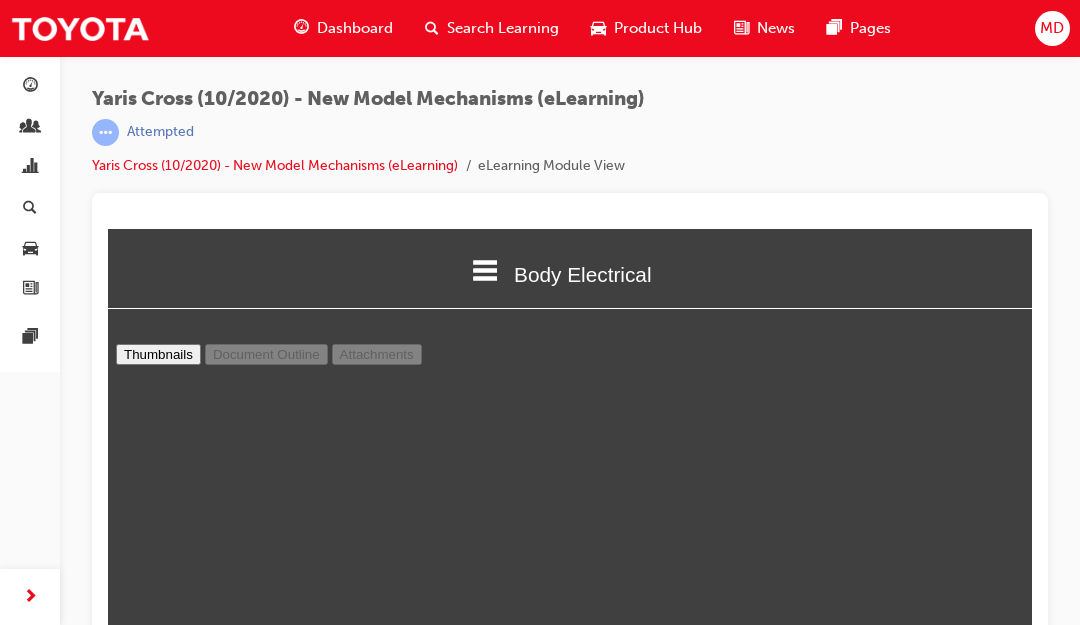 click on "• System status can be checked by checking indicator lights. • Illumination of the red indicator light, other than for 10 seconds after the ignition switch is turned ON, in diagnostic mode indicates a DTC or specific vehicle history (RoB) or the back -up battery needs to be replaced." at bounding box center [318, 6760] 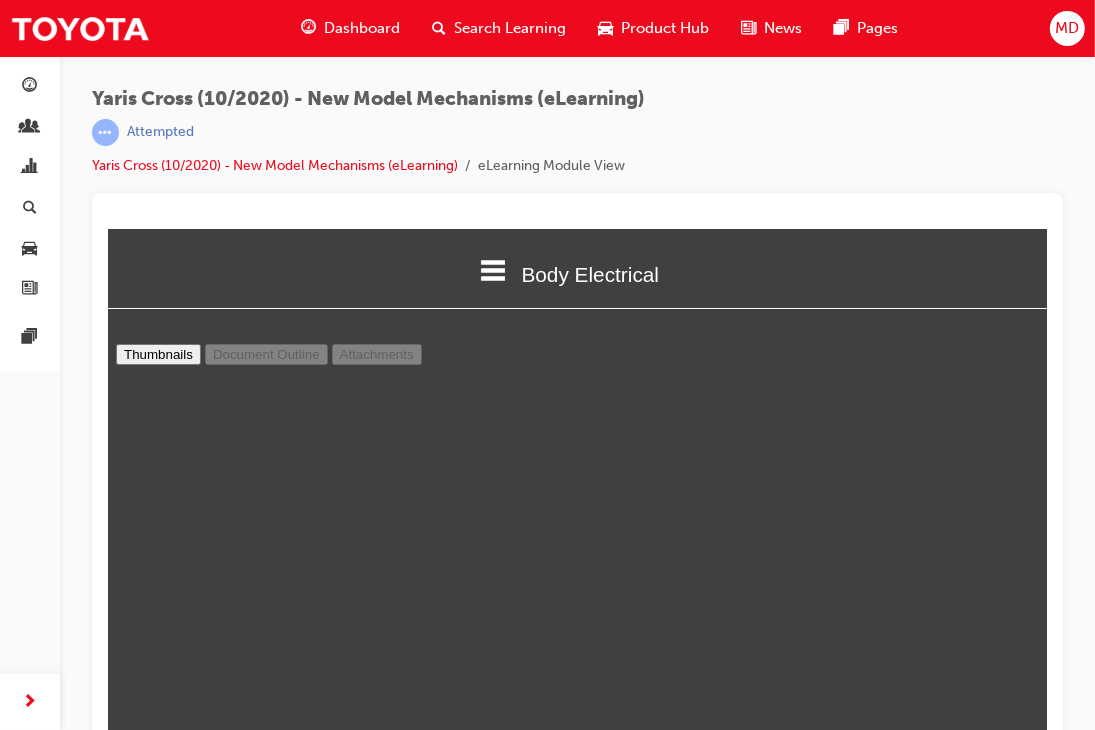 scroll, scrollTop: 23690, scrollLeft: 0, axis: vertical 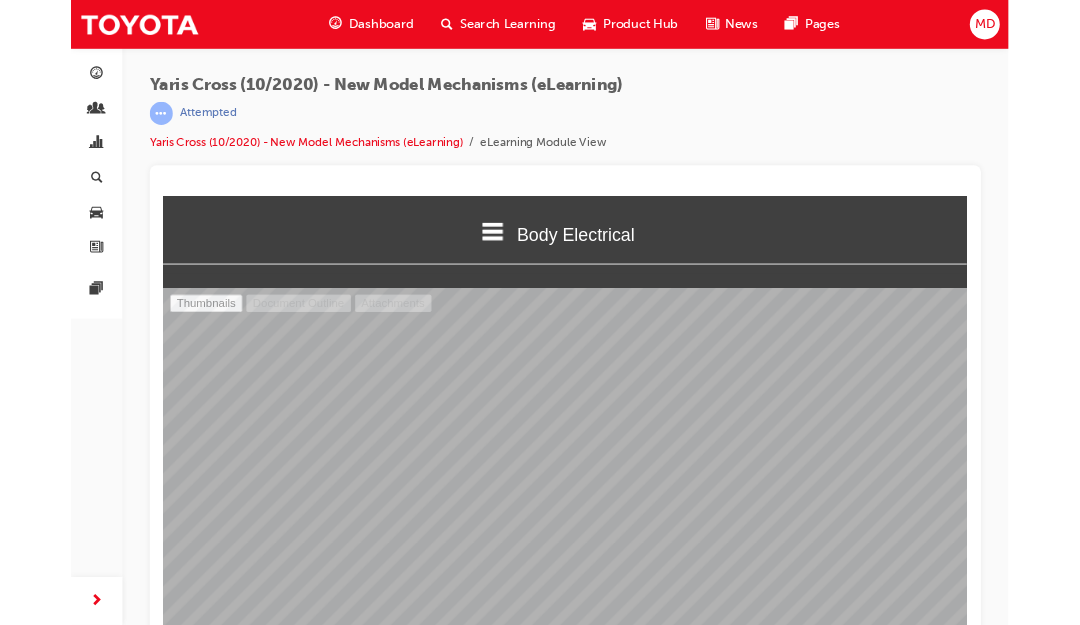 select on "auto" 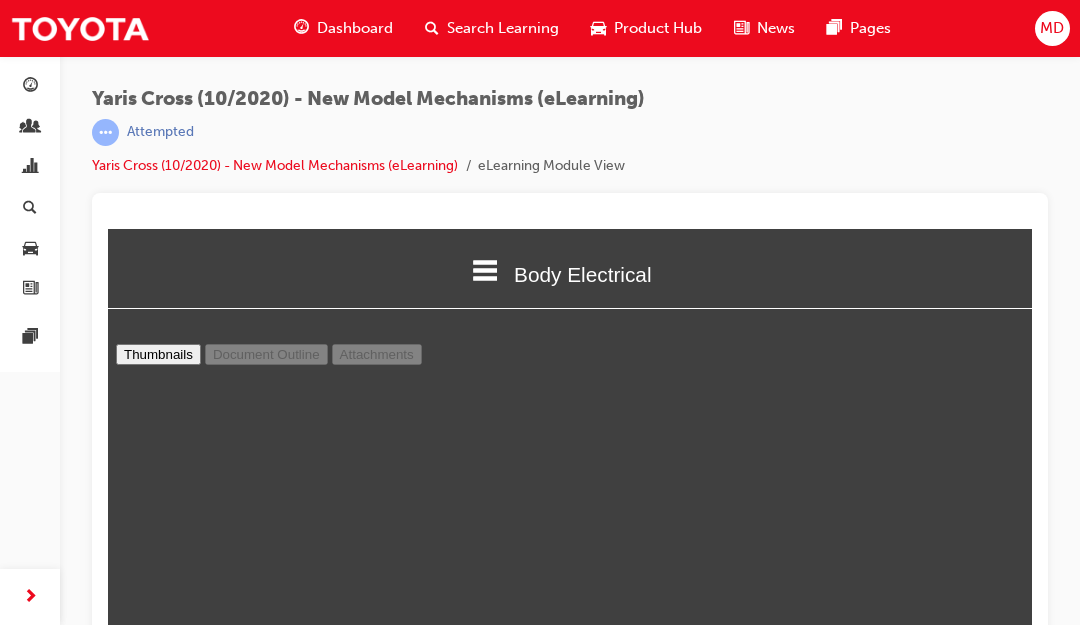 scroll, scrollTop: 4061, scrollLeft: 0, axis: vertical 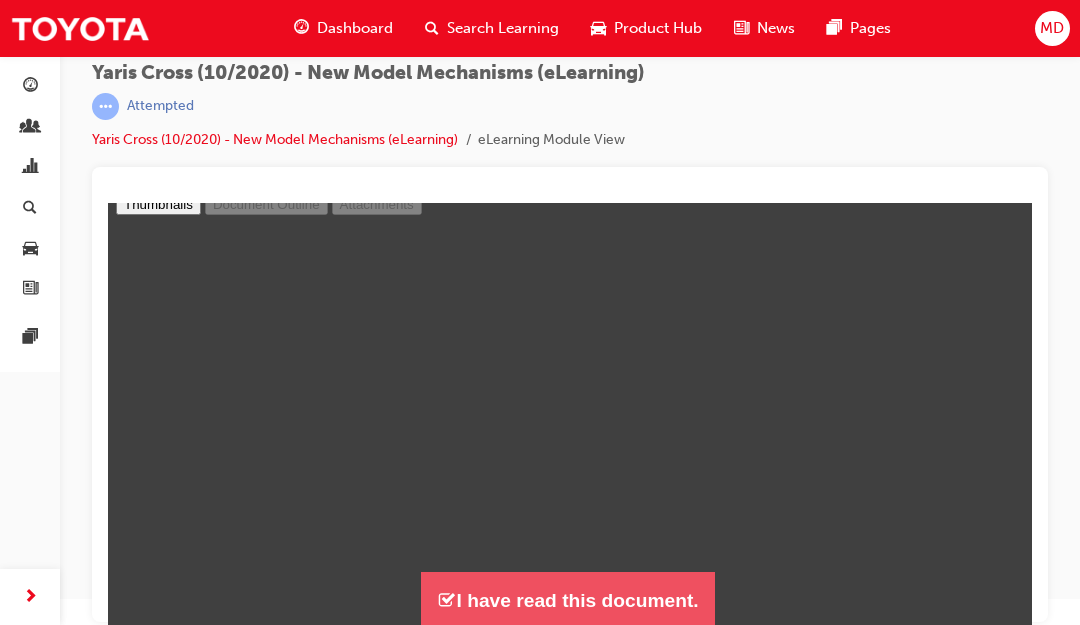 click on "I have read this document." at bounding box center [567, 600] 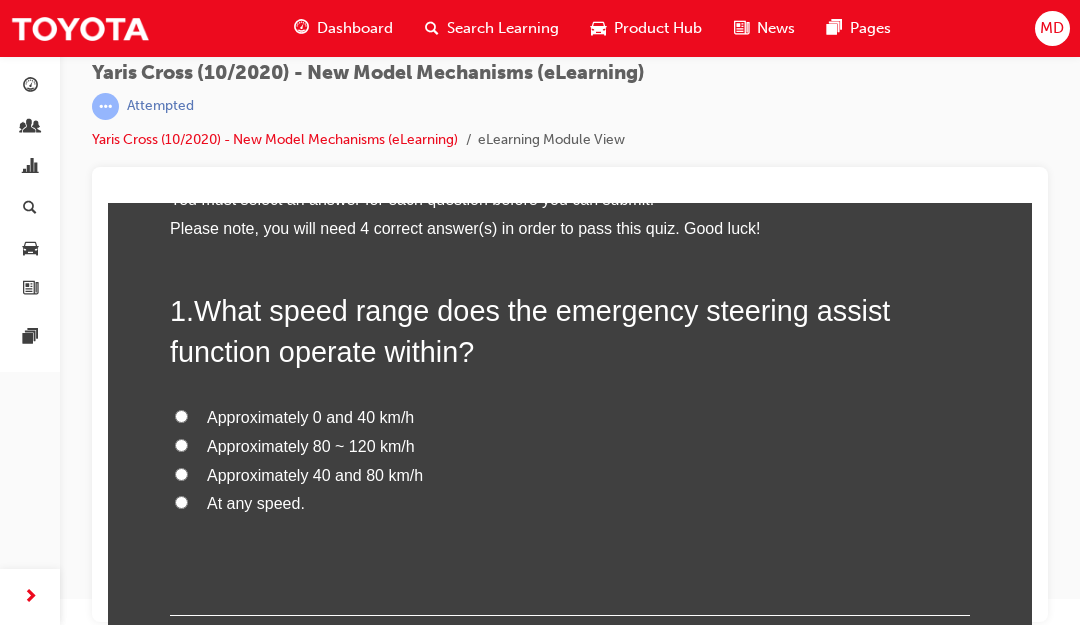 scroll, scrollTop: 0, scrollLeft: 0, axis: both 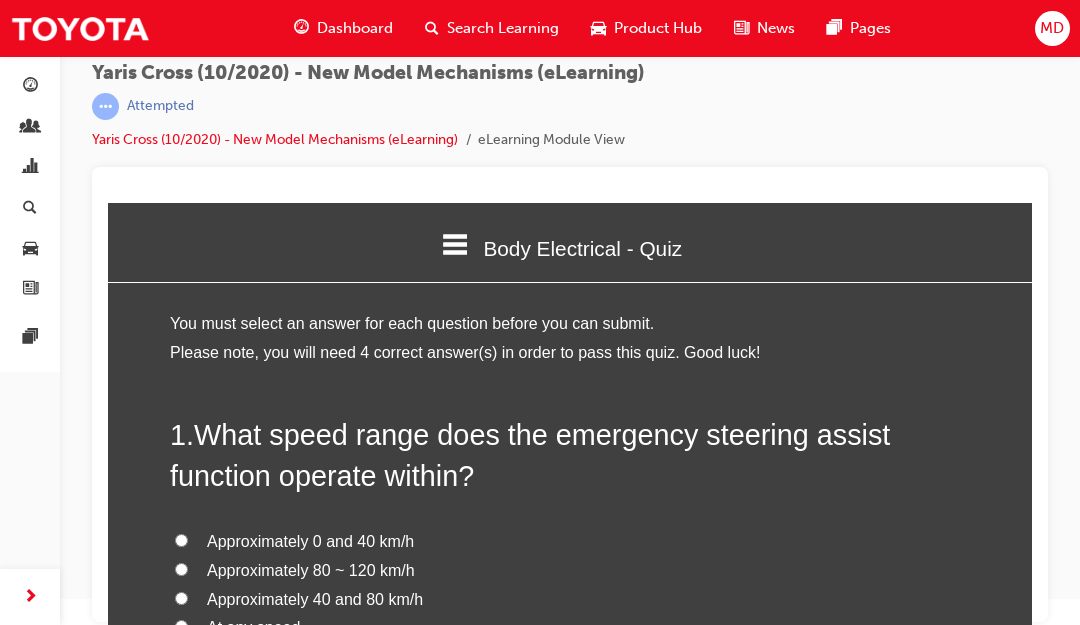 click on "Approximately 40 and 80 km/h" at bounding box center [315, 599] 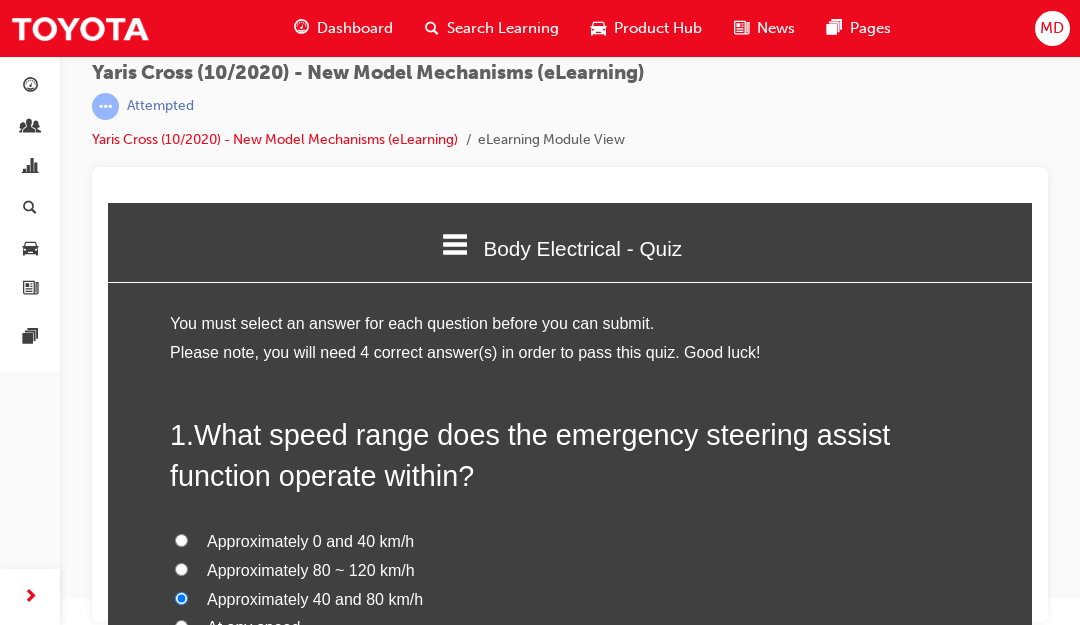 radio on "true" 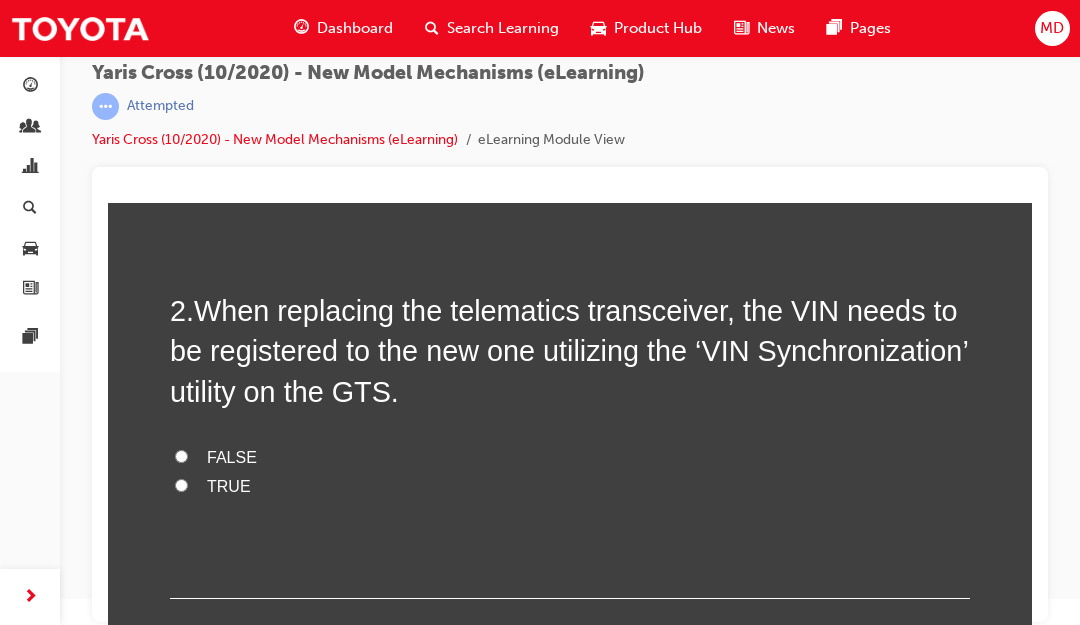 scroll, scrollTop: 546, scrollLeft: 0, axis: vertical 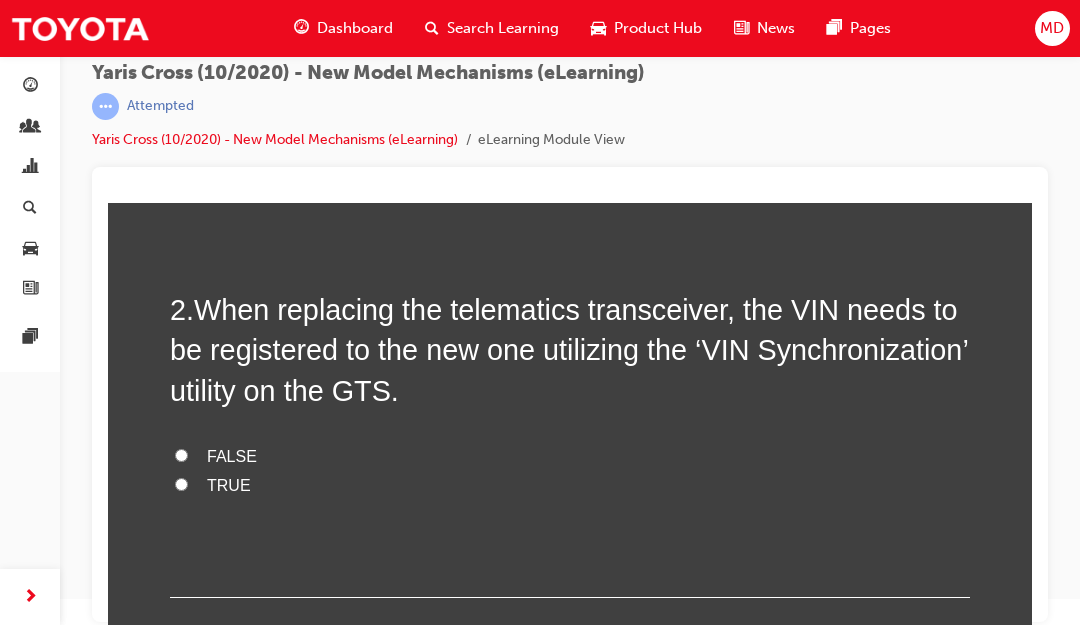click on "TRUE" at bounding box center (570, 486) 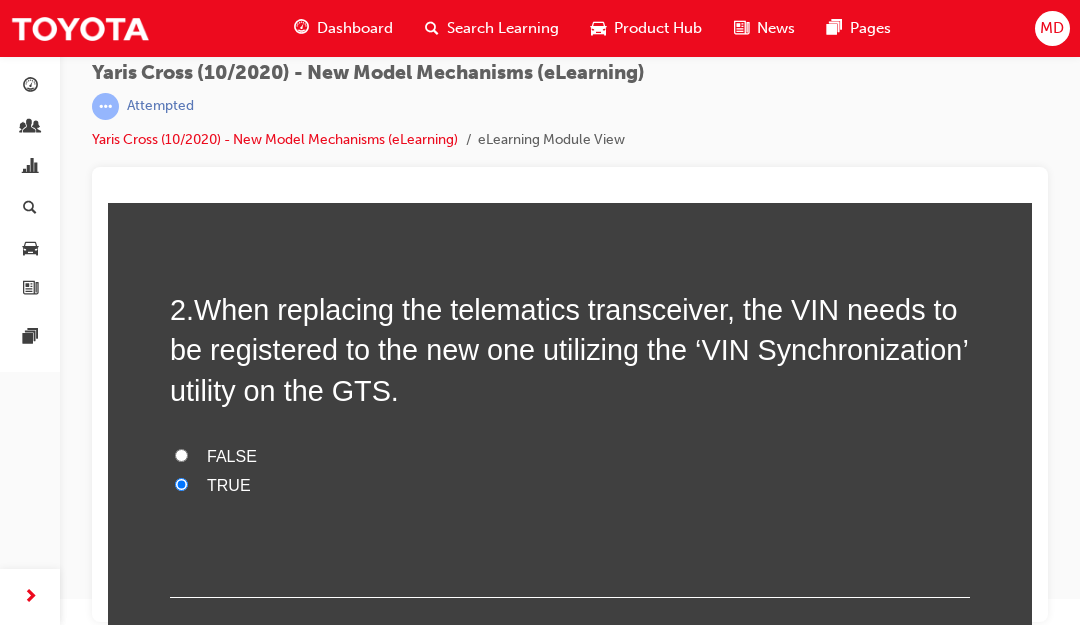 radio on "true" 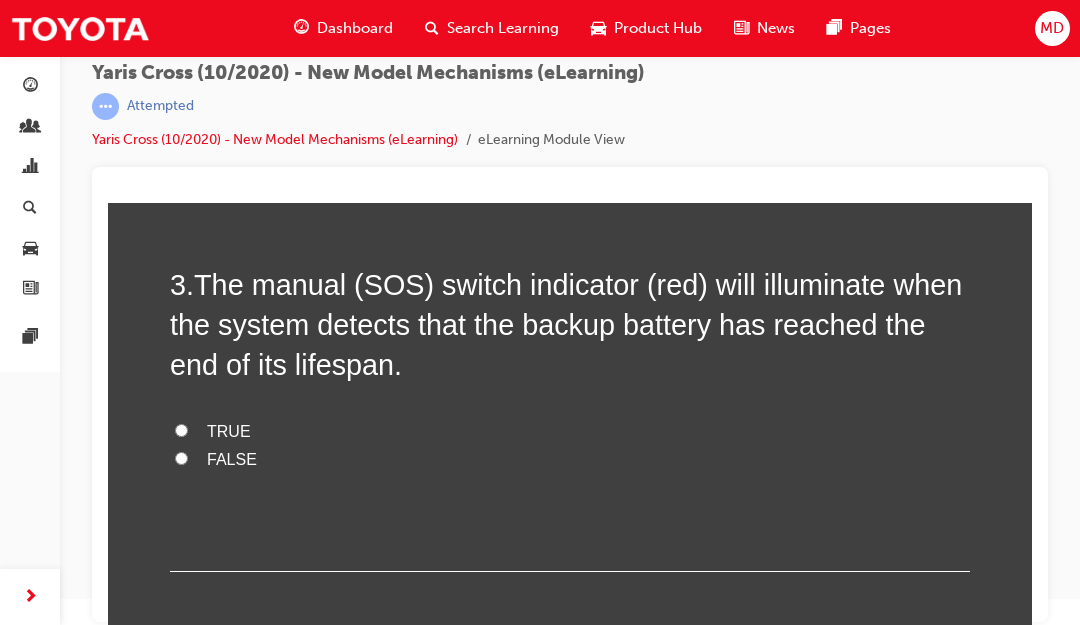 scroll, scrollTop: 976, scrollLeft: 0, axis: vertical 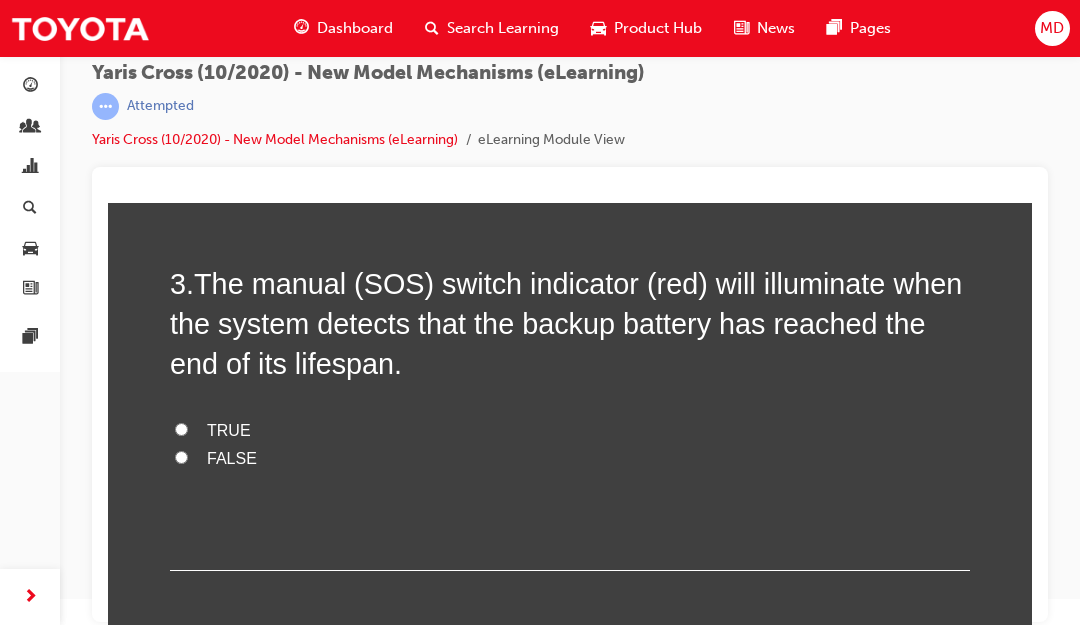 click on "TRUE" at bounding box center (229, 430) 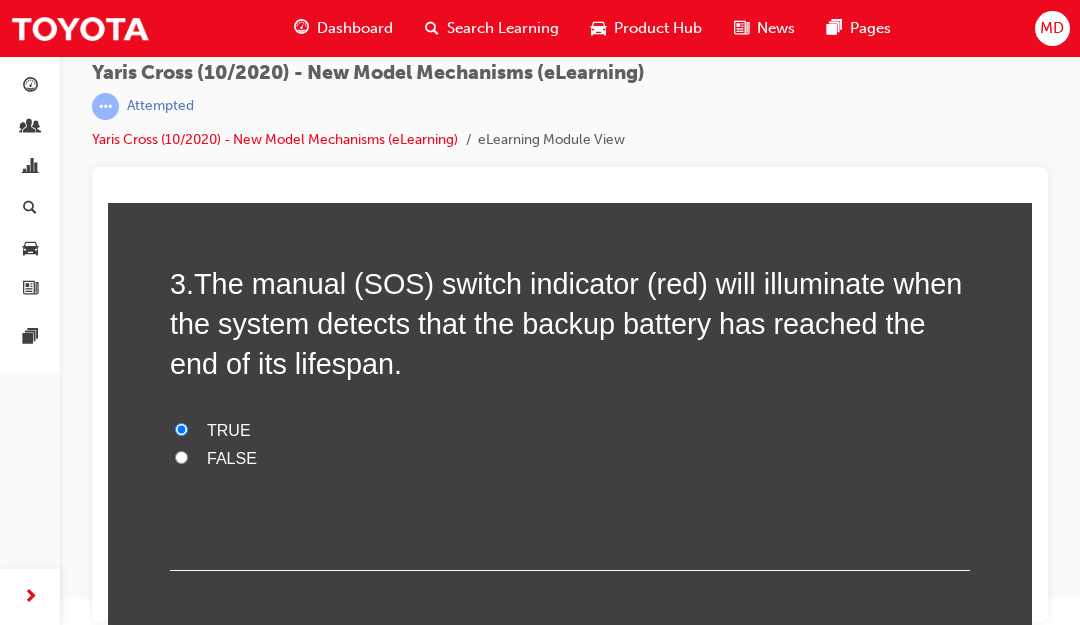 radio on "true" 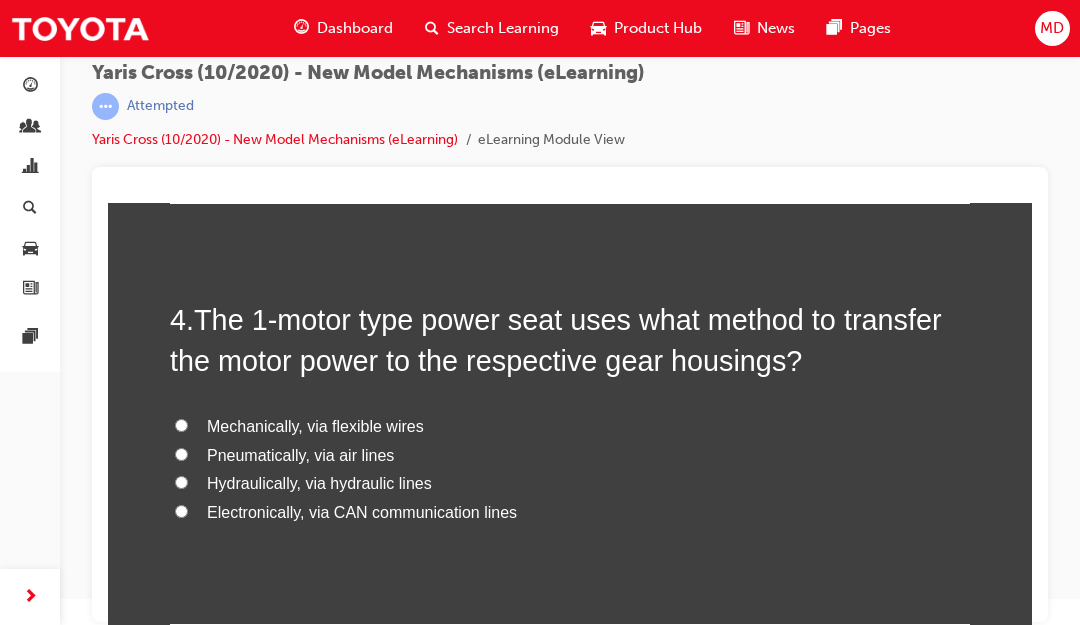 scroll, scrollTop: 1345, scrollLeft: 0, axis: vertical 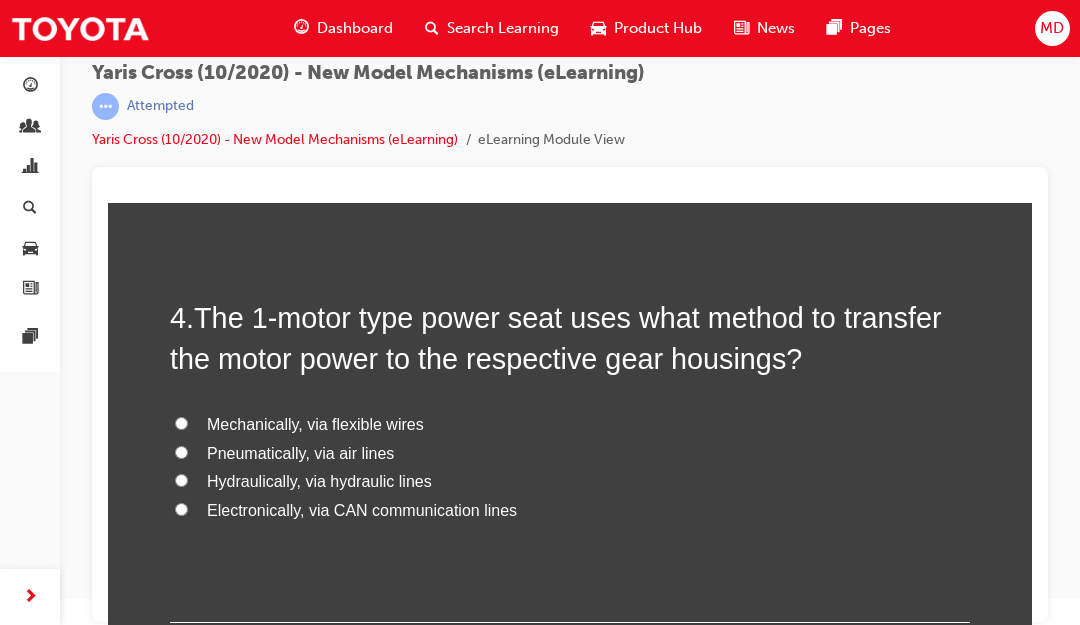 click on "Pneumatically, via air lines" at bounding box center [570, 454] 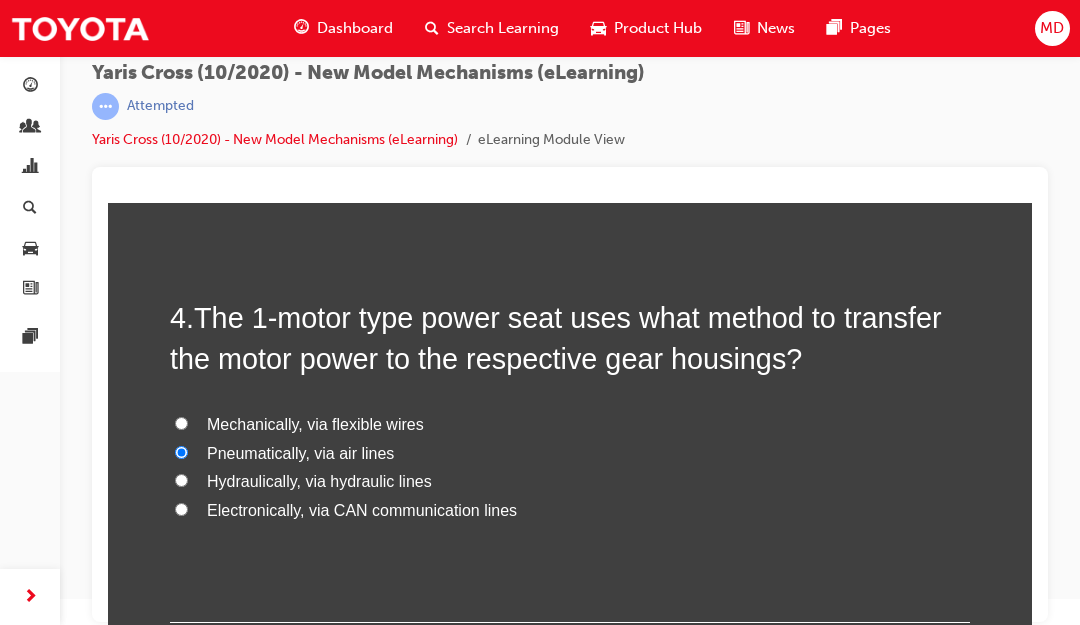 radio on "true" 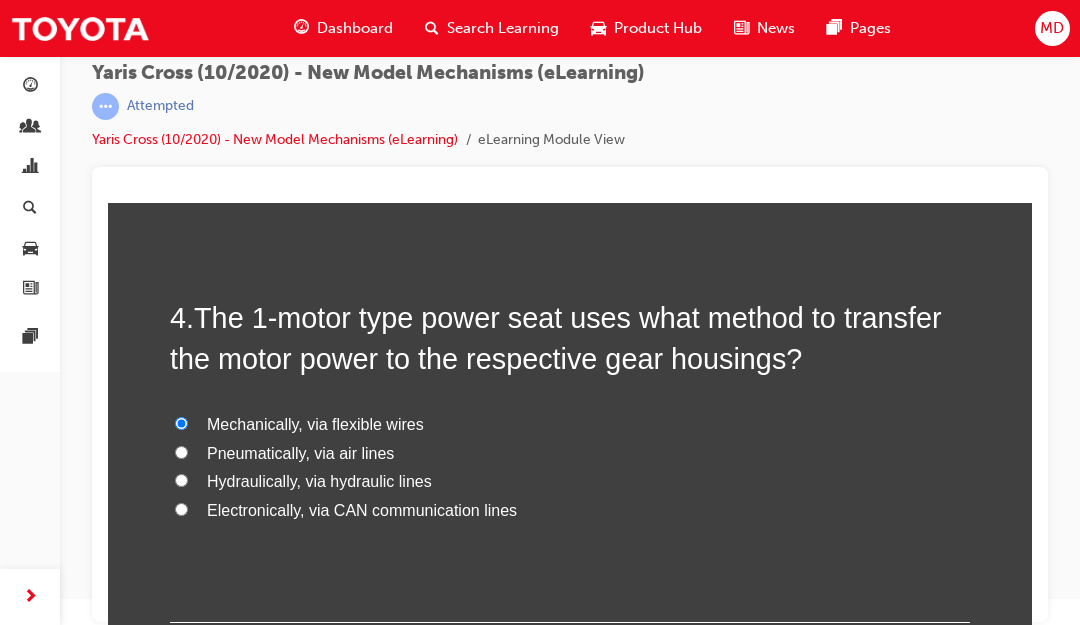 scroll, scrollTop: 1491, scrollLeft: 0, axis: vertical 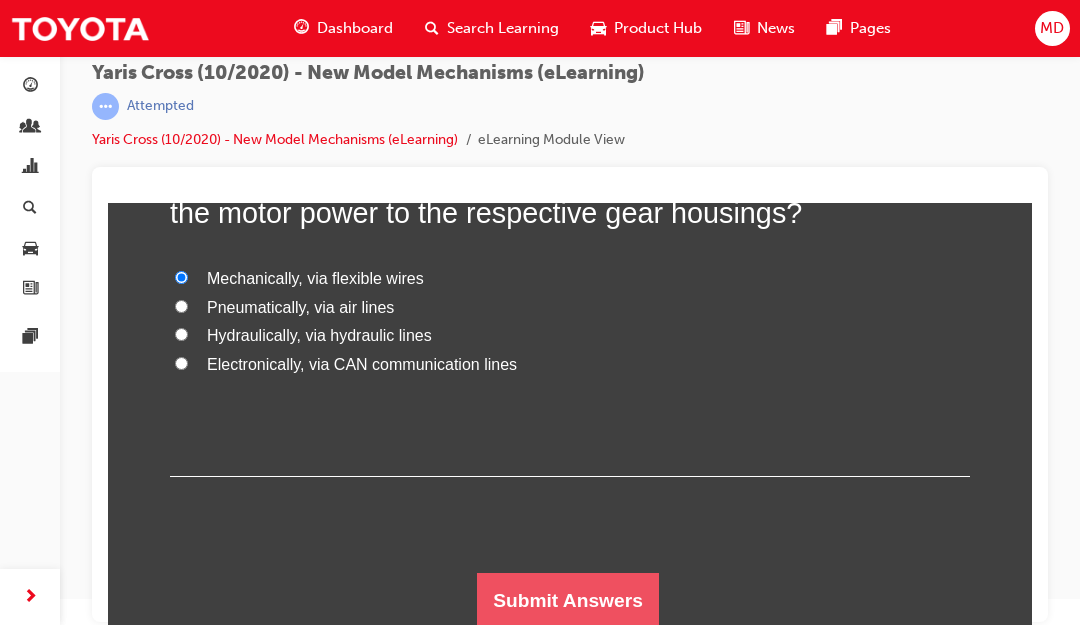 click on "Submit Answers" at bounding box center [568, 601] 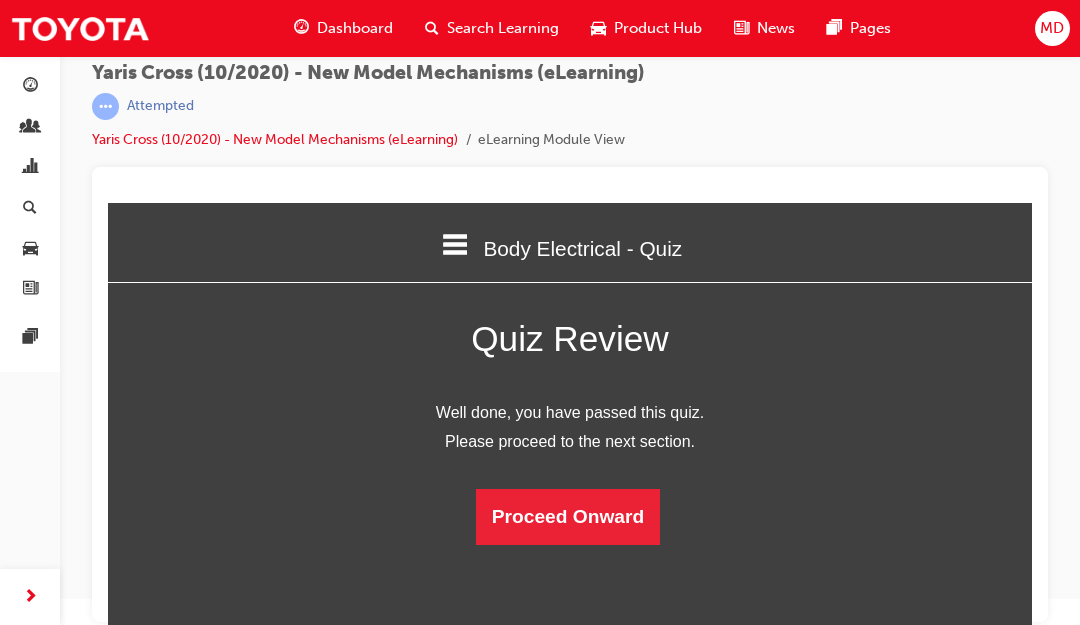 scroll, scrollTop: 0, scrollLeft: 0, axis: both 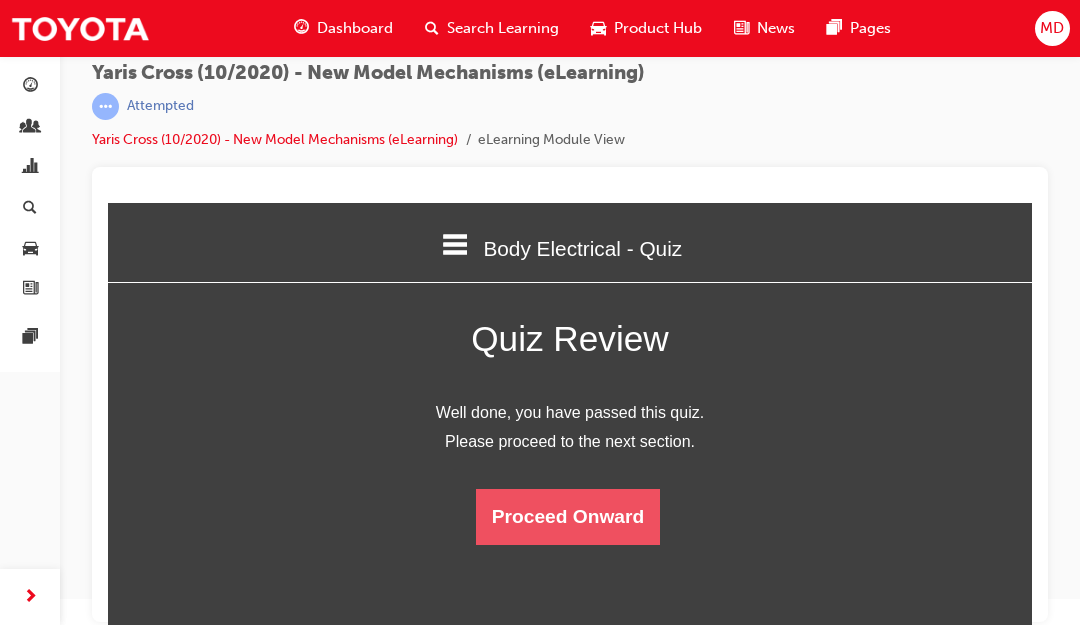click on "Proceed Onward" at bounding box center (568, 517) 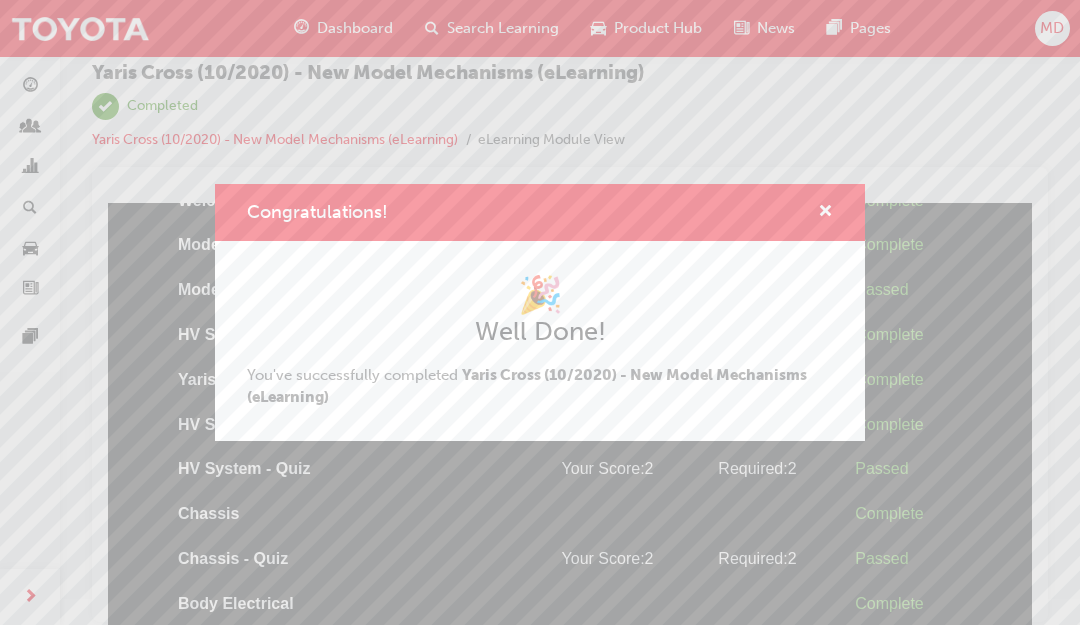 scroll, scrollTop: 0, scrollLeft: 0, axis: both 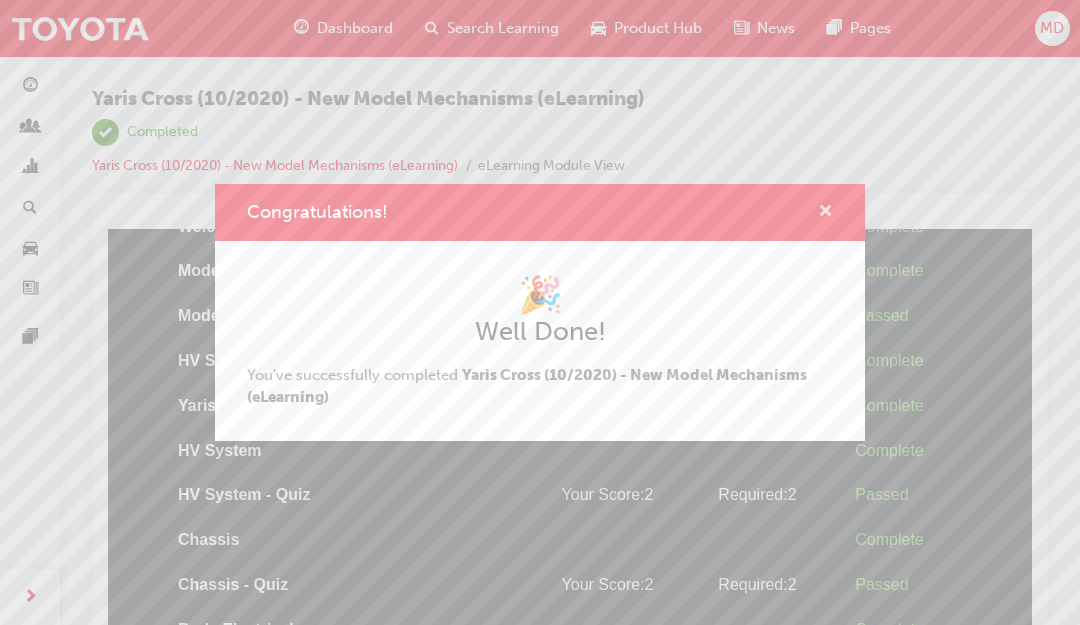 click at bounding box center [825, 213] 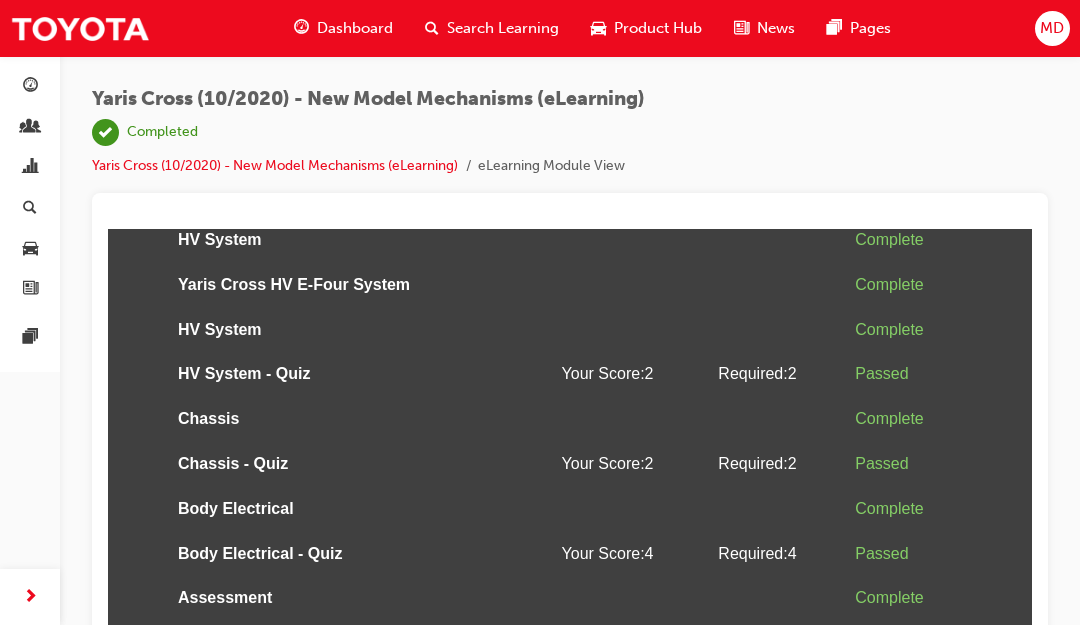 scroll, scrollTop: 0, scrollLeft: 0, axis: both 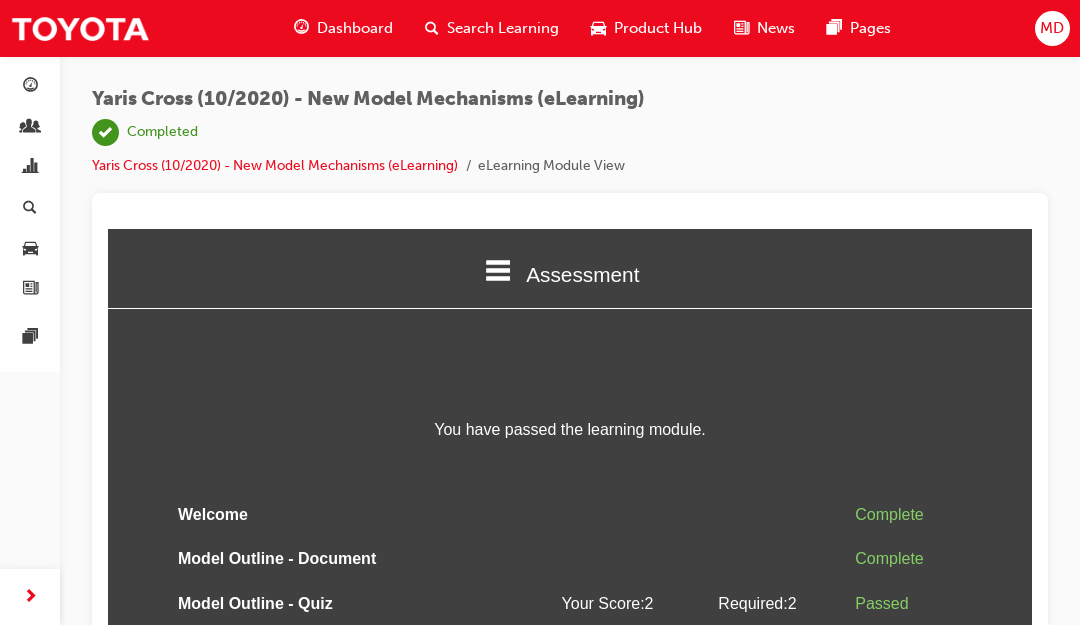 click on "Dashboard" at bounding box center [355, 28] 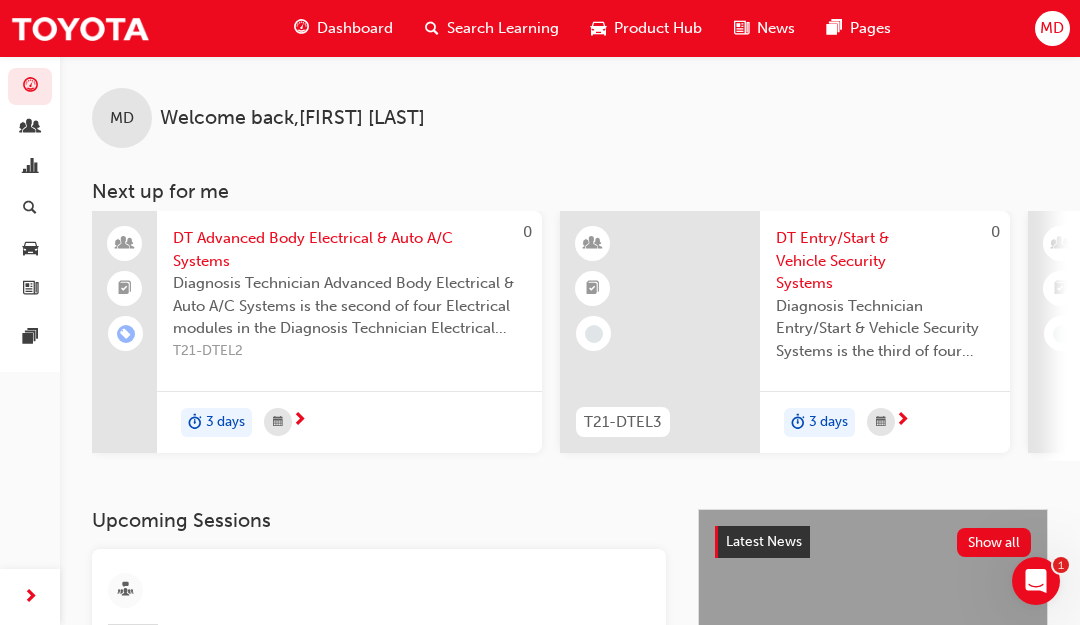 scroll, scrollTop: 0, scrollLeft: 2, axis: horizontal 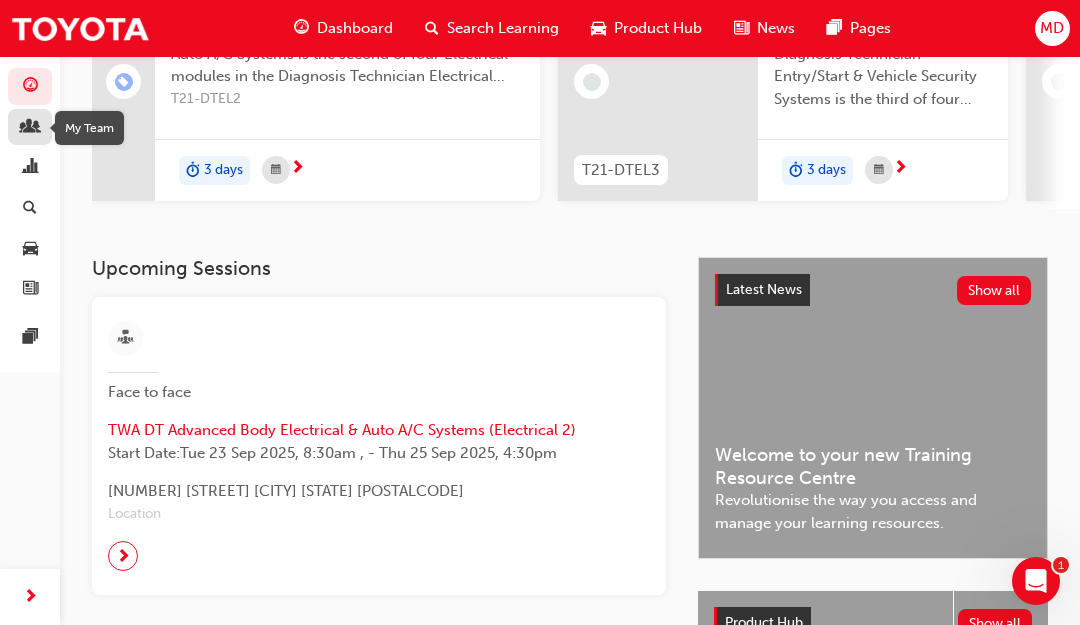 click at bounding box center [30, 128] 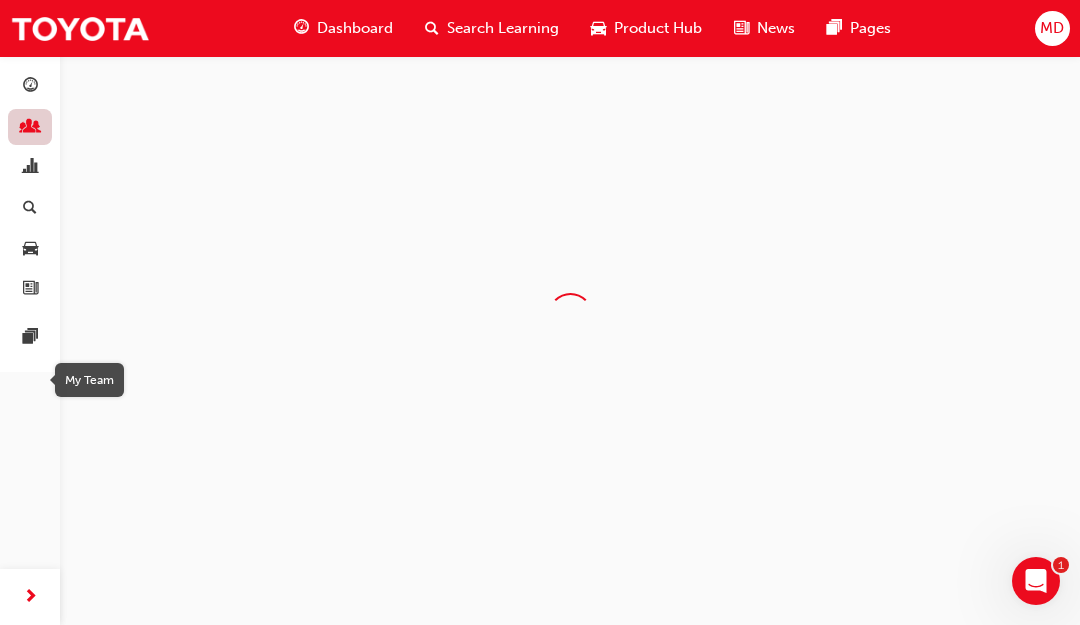 scroll, scrollTop: 0, scrollLeft: 0, axis: both 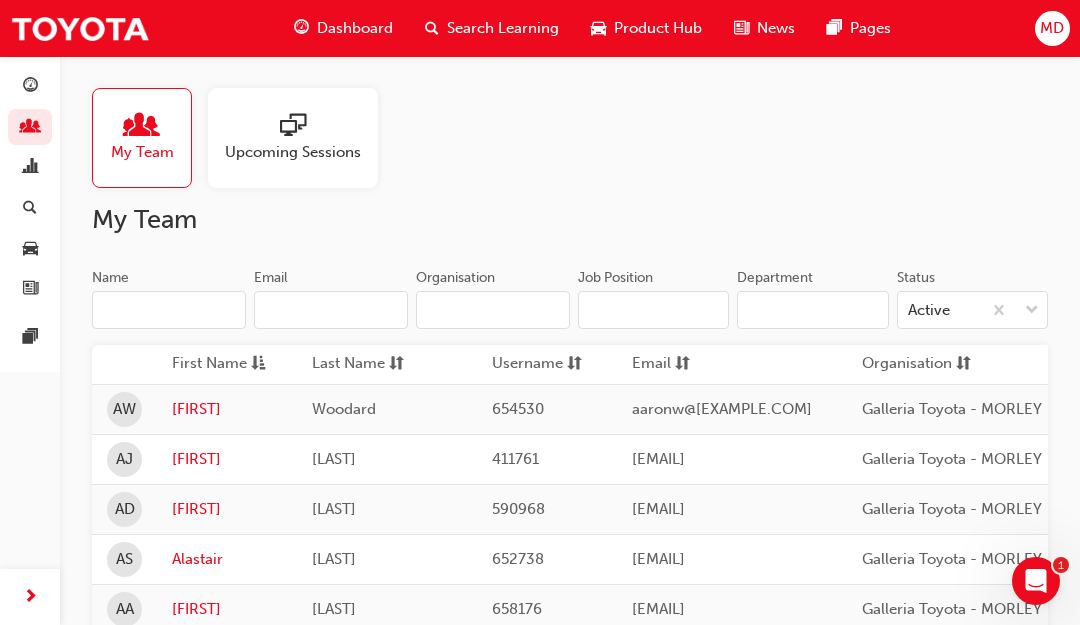 click on "My Team" at bounding box center [142, 152] 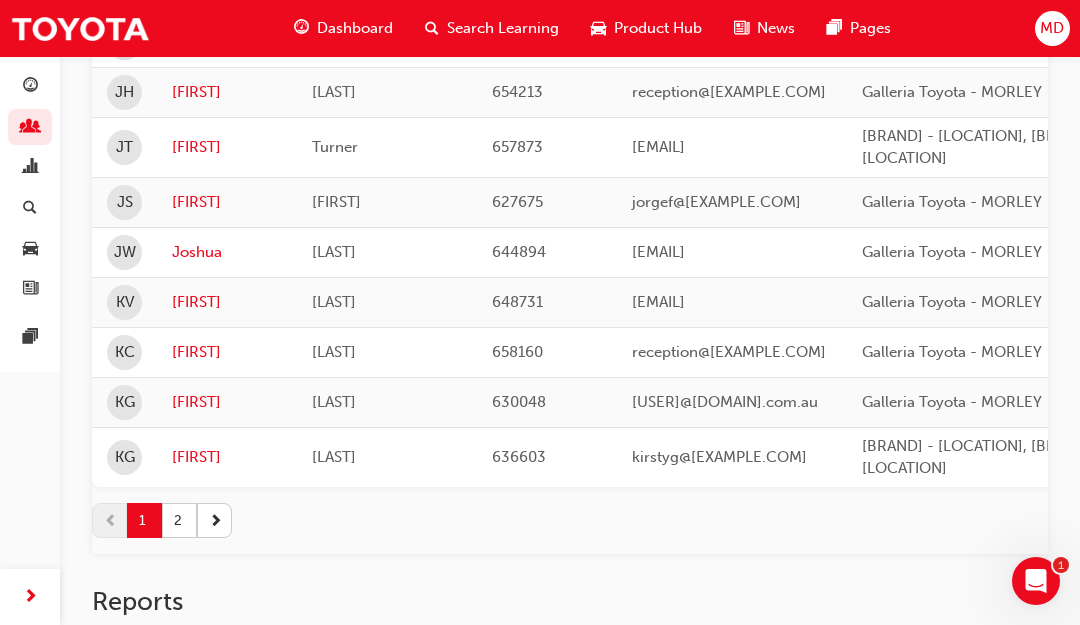scroll, scrollTop: 2638, scrollLeft: 0, axis: vertical 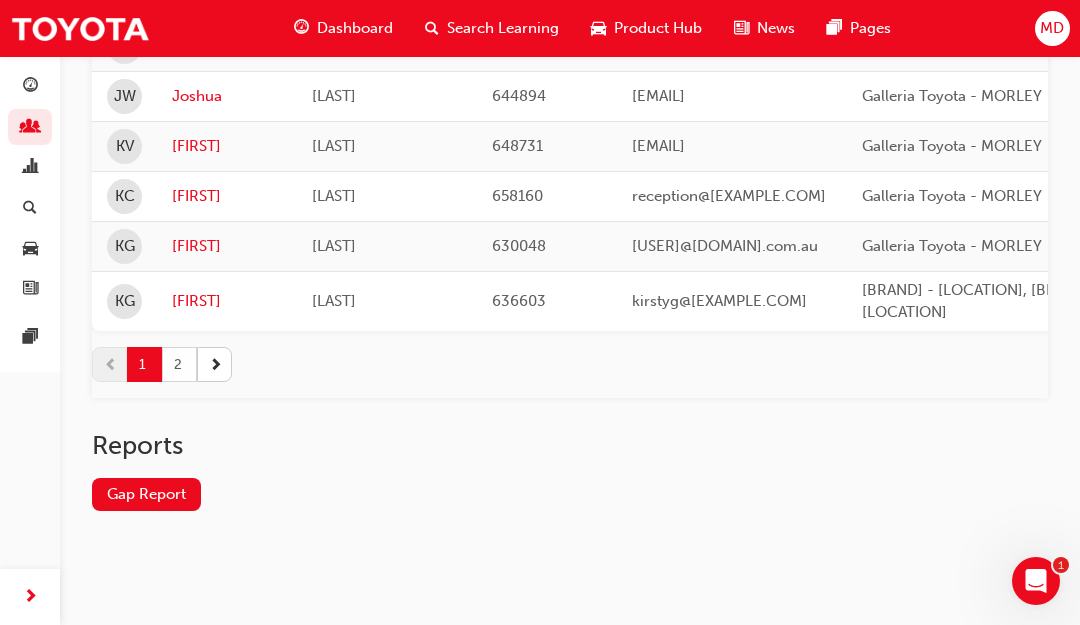 click on "2" at bounding box center [179, 364] 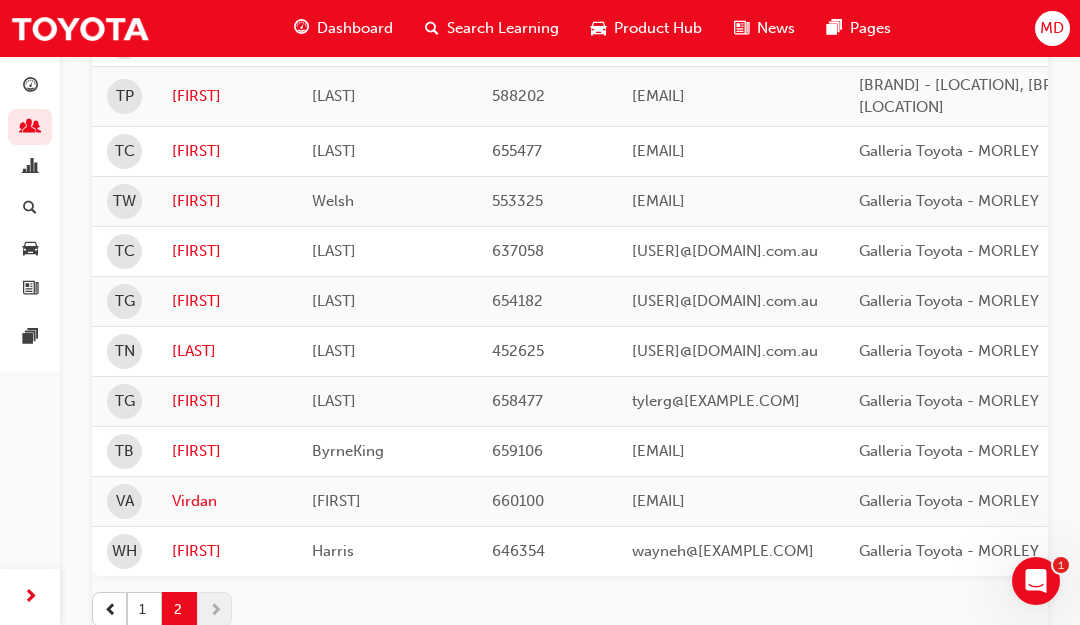 scroll, scrollTop: 2107, scrollLeft: 0, axis: vertical 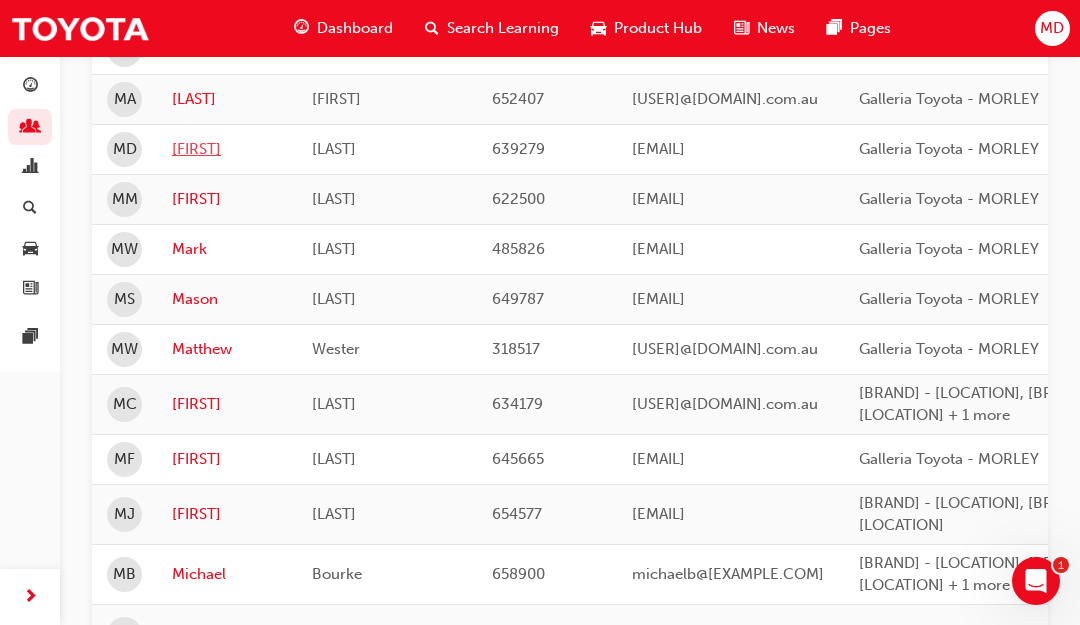 click on "[FIRST]" at bounding box center (227, 149) 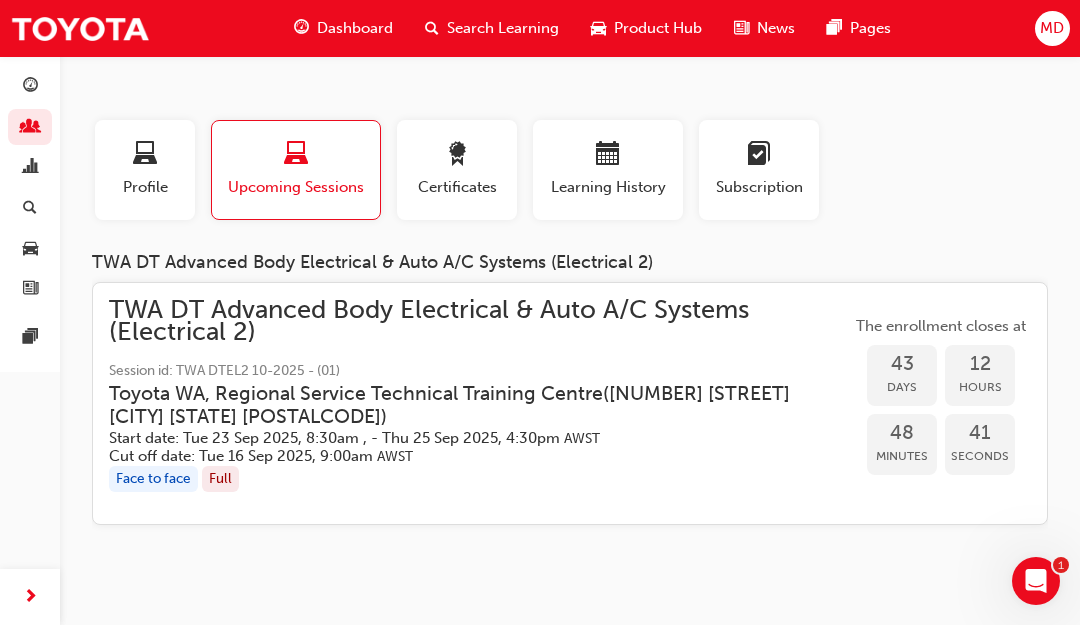 scroll, scrollTop: 0, scrollLeft: 0, axis: both 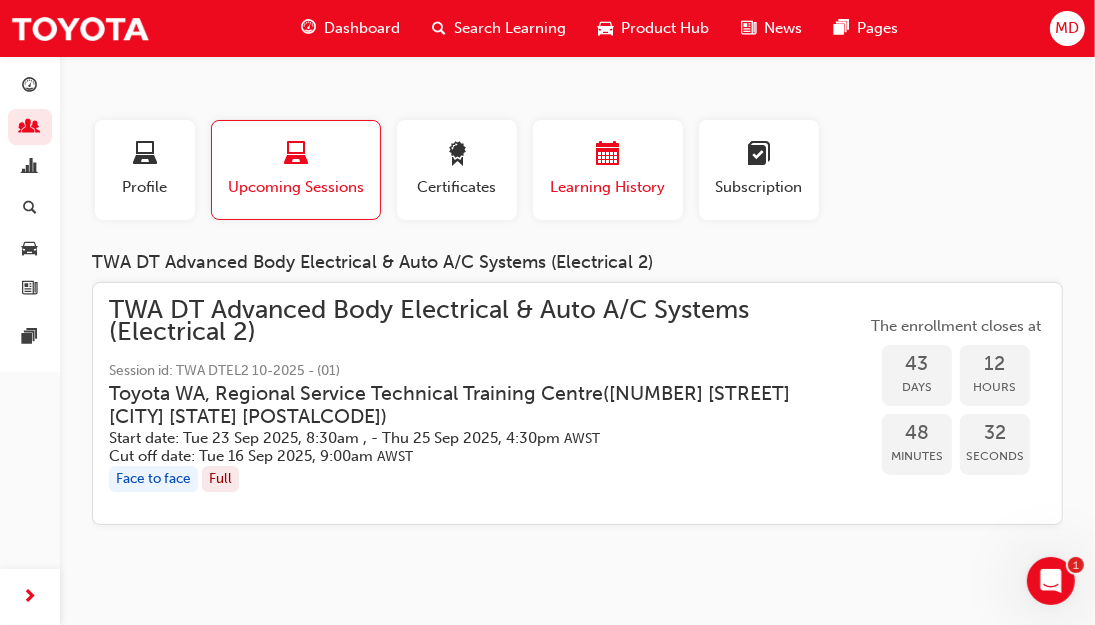 click at bounding box center [608, 157] 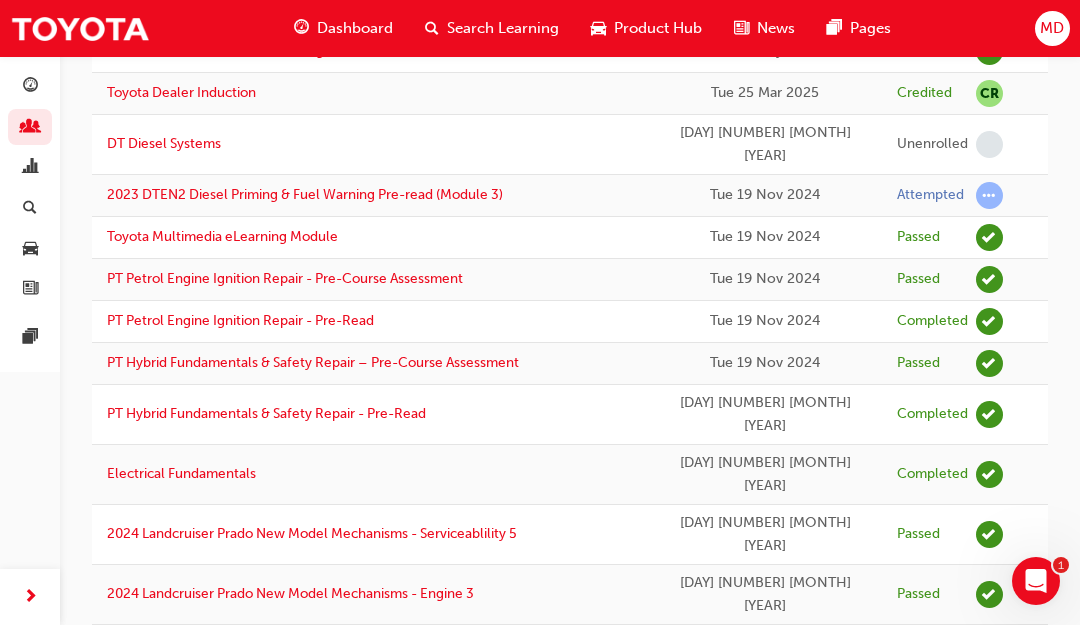 scroll, scrollTop: 0, scrollLeft: 0, axis: both 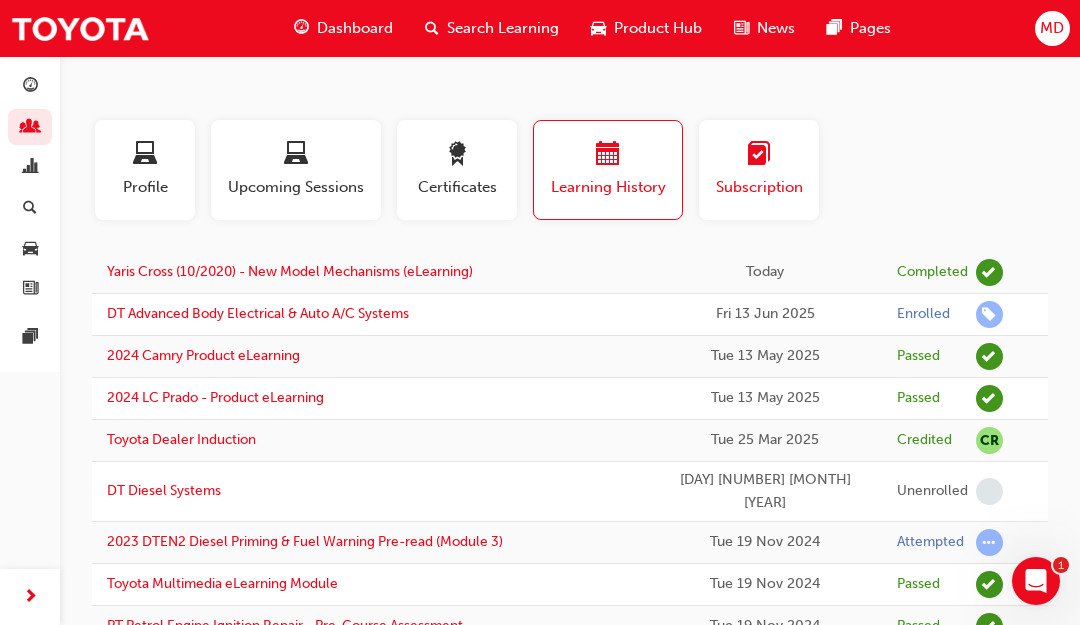 click on "Subscription" at bounding box center (759, 170) 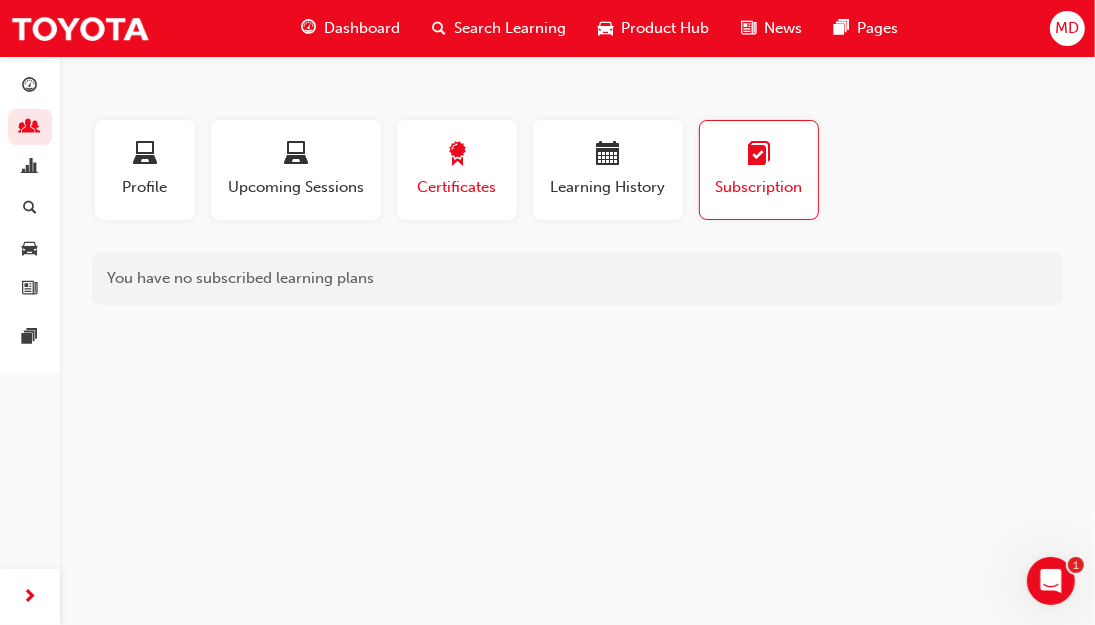 click at bounding box center [457, 157] 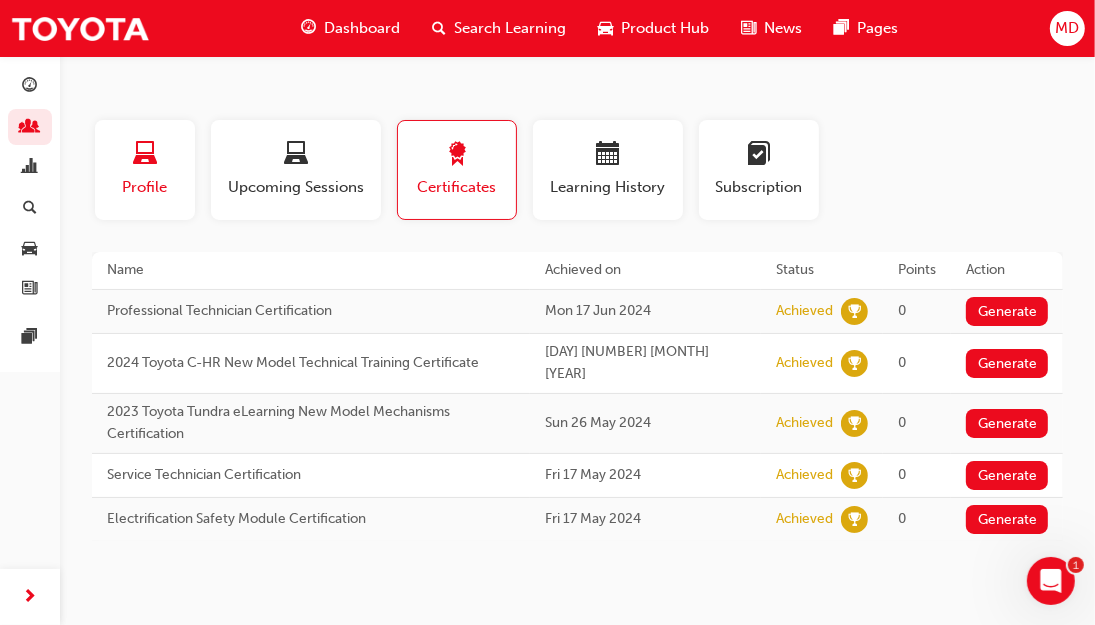 click at bounding box center (145, 155) 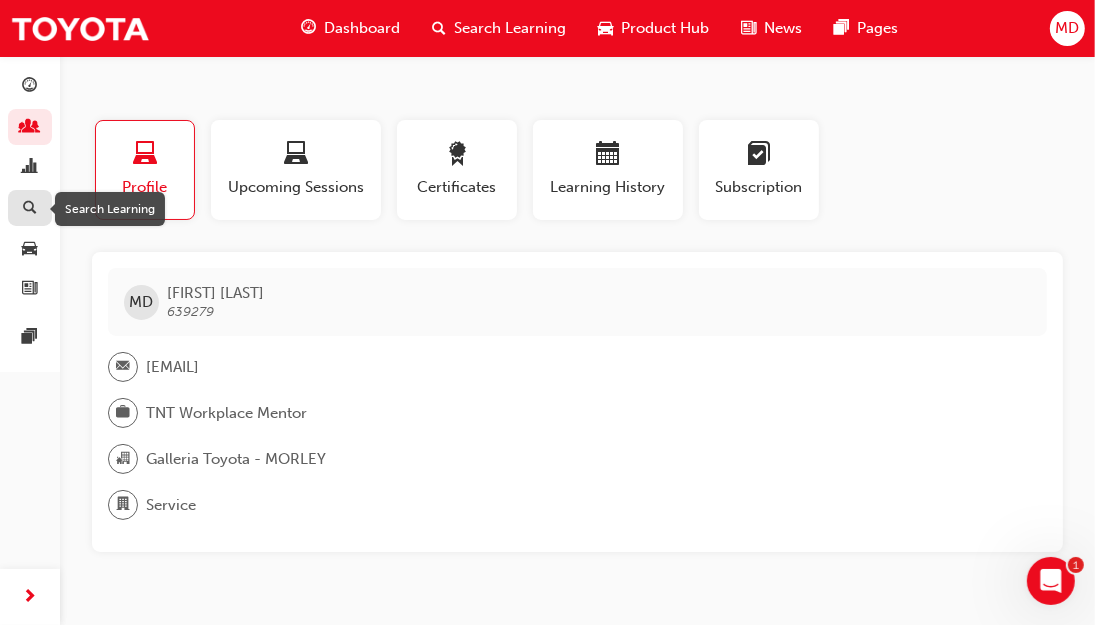 click at bounding box center [30, 209] 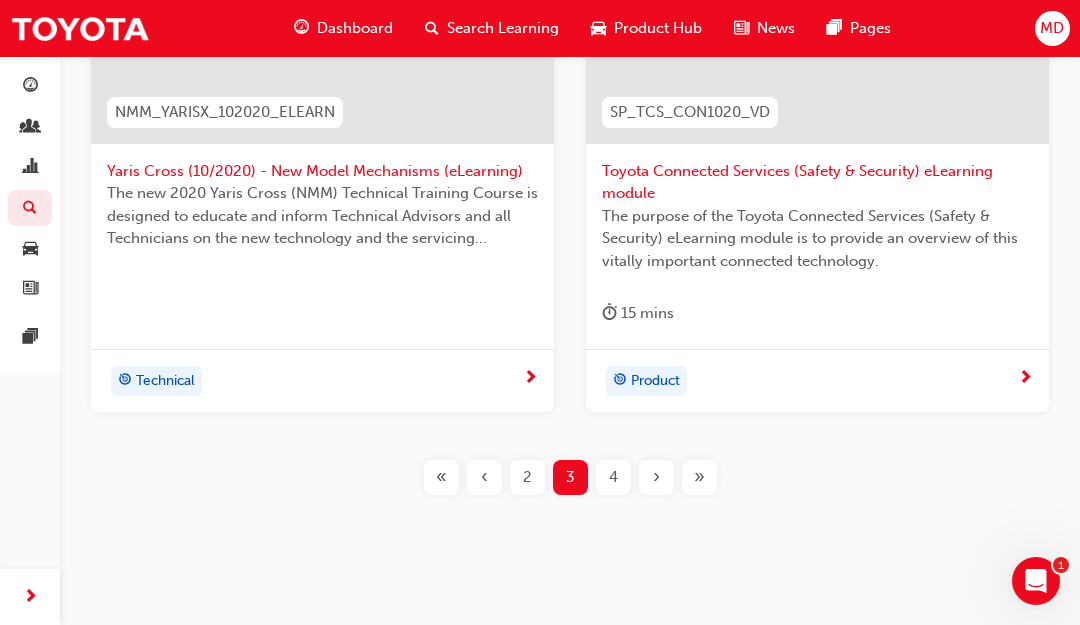 scroll, scrollTop: 1475, scrollLeft: 0, axis: vertical 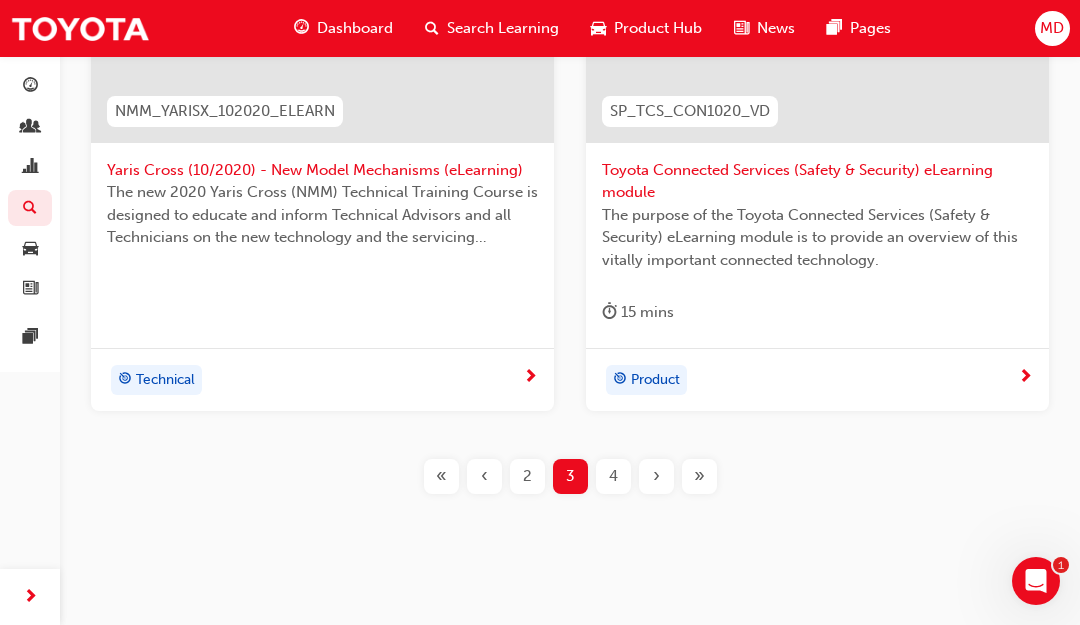 click on "4" at bounding box center (613, 476) 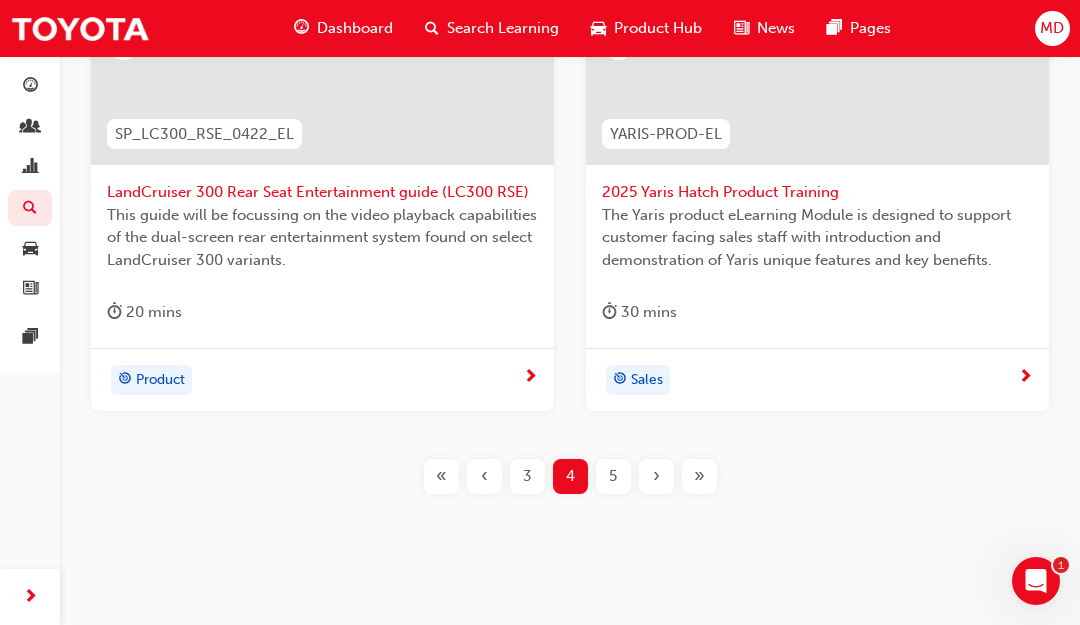 click on "›" at bounding box center [656, 476] 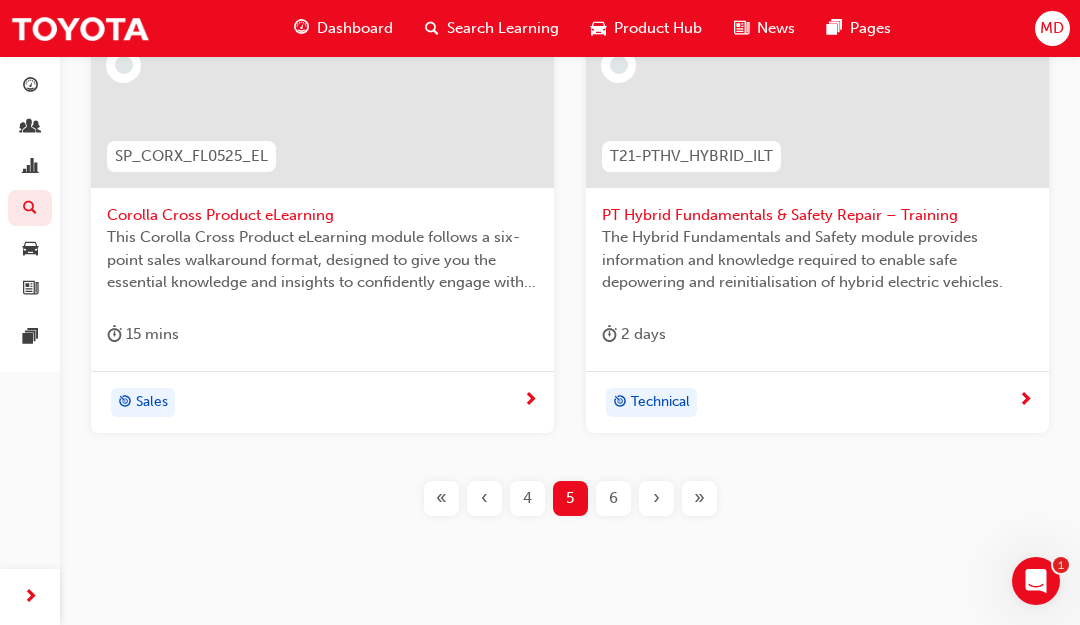 click on "›" at bounding box center [656, 498] 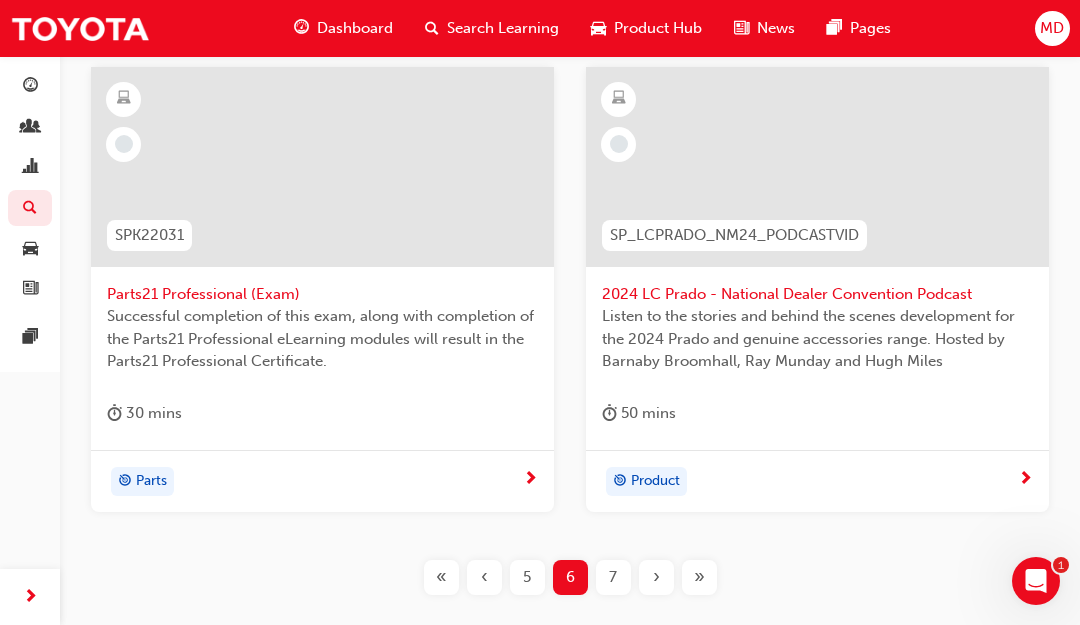 scroll, scrollTop: 1470, scrollLeft: 0, axis: vertical 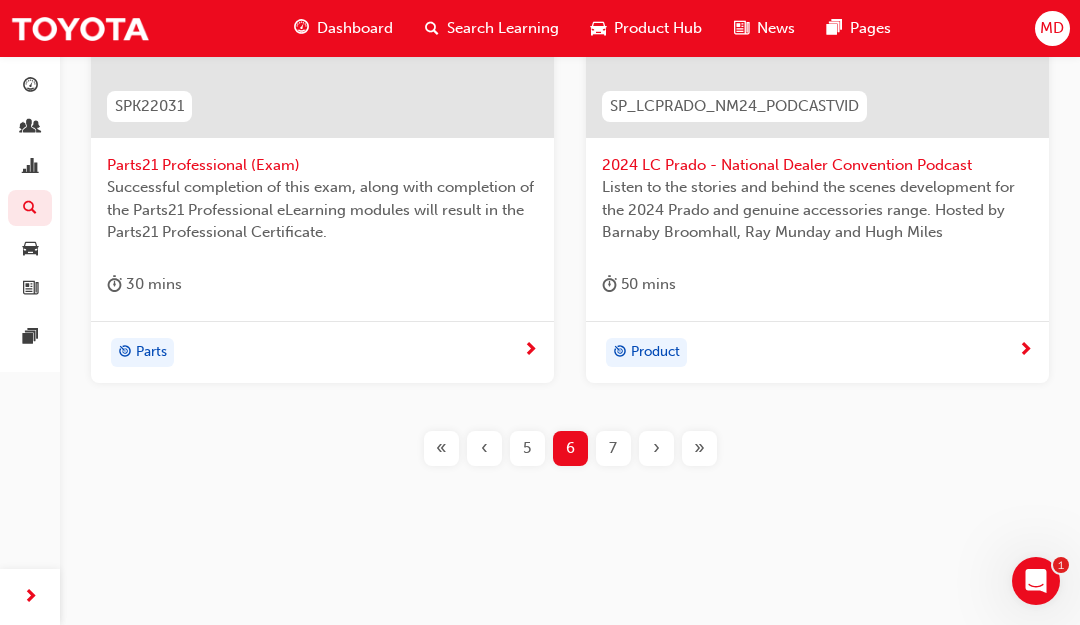 click on "7" at bounding box center (613, 448) 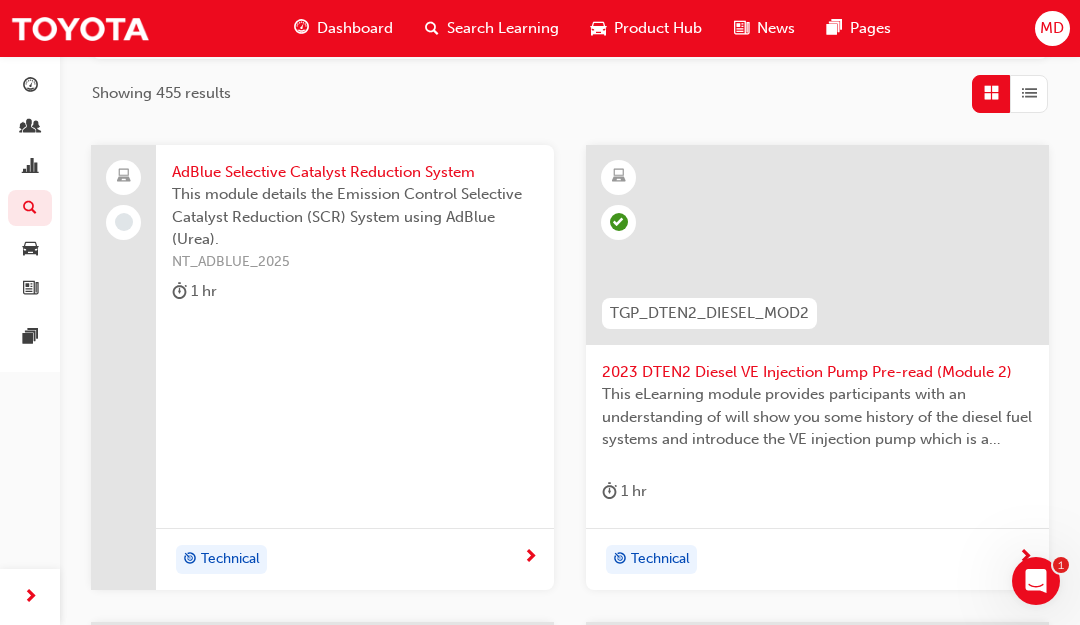 scroll, scrollTop: 320, scrollLeft: 0, axis: vertical 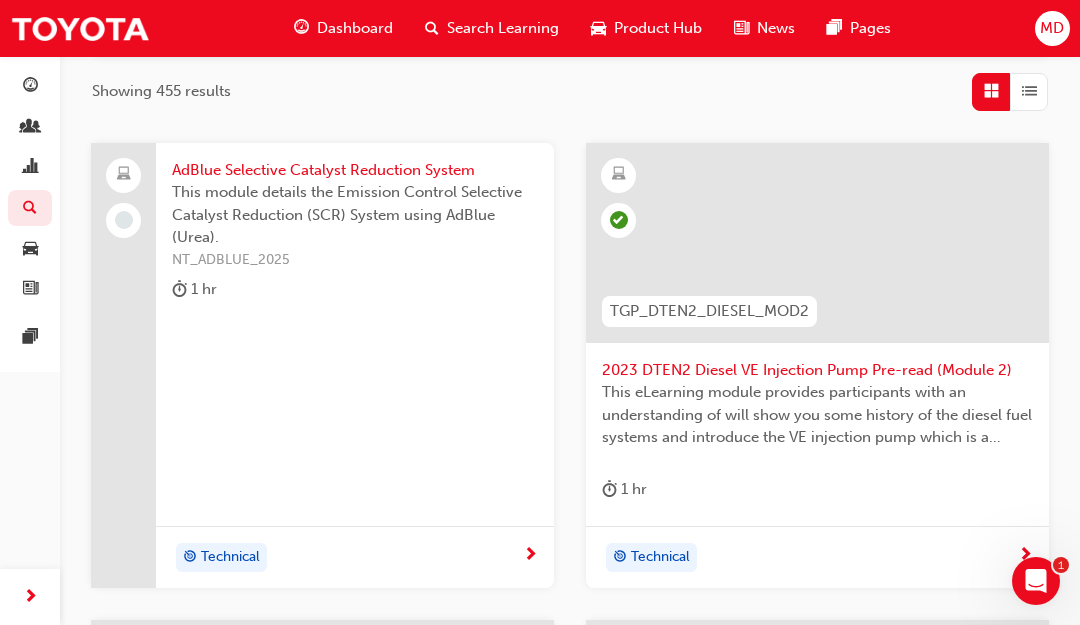 click on "AdBlue Selective Catalyst Reduction System" at bounding box center [355, 170] 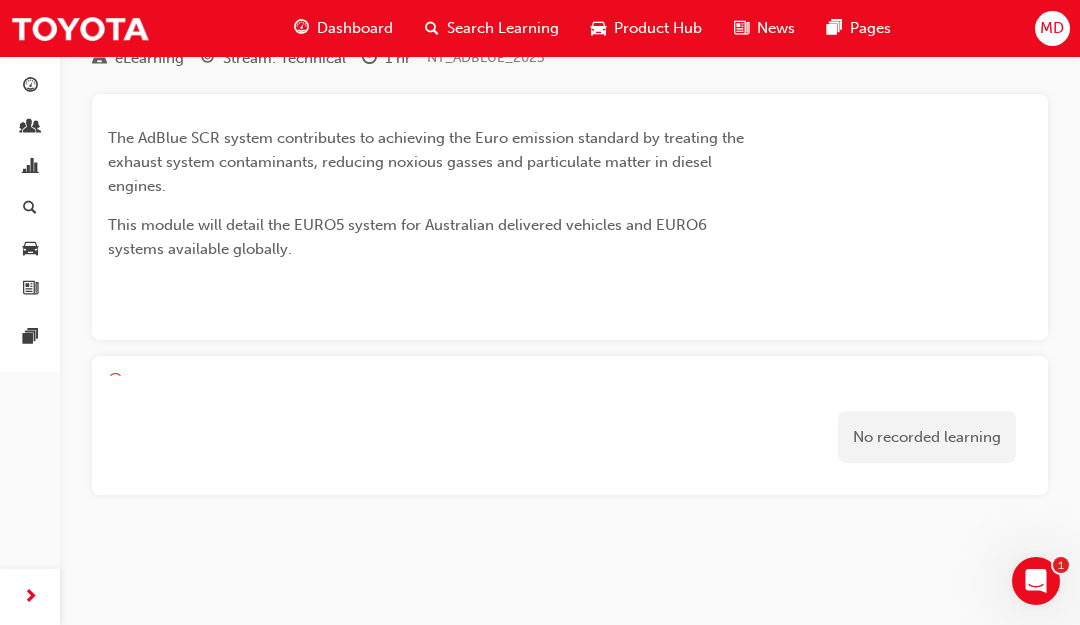 scroll, scrollTop: 0, scrollLeft: 0, axis: both 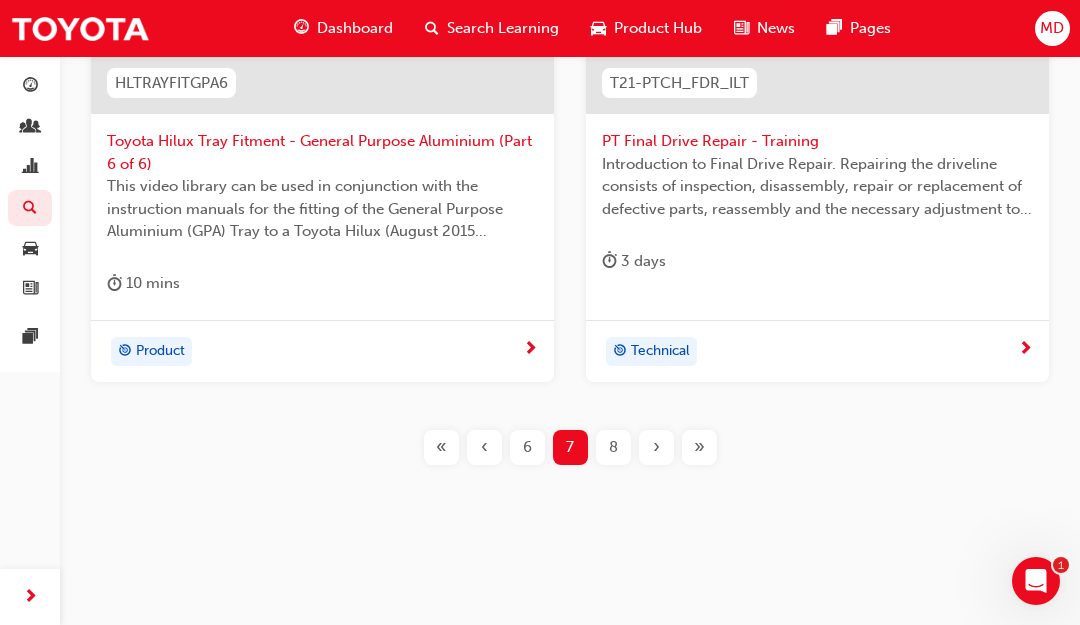 click on "8" at bounding box center [613, 447] 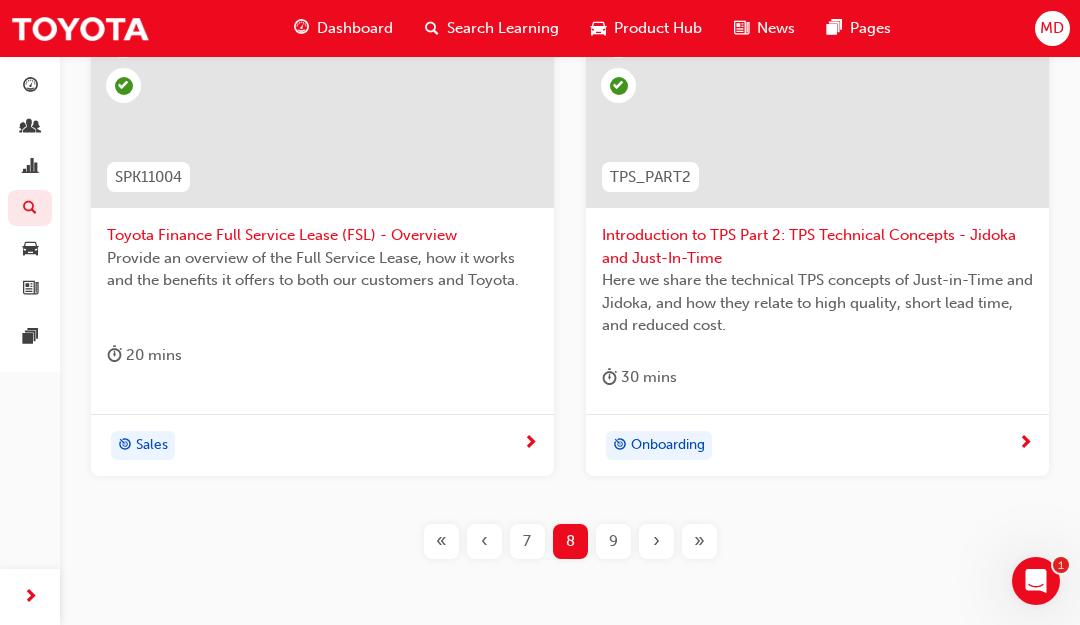 scroll, scrollTop: 1526, scrollLeft: 0, axis: vertical 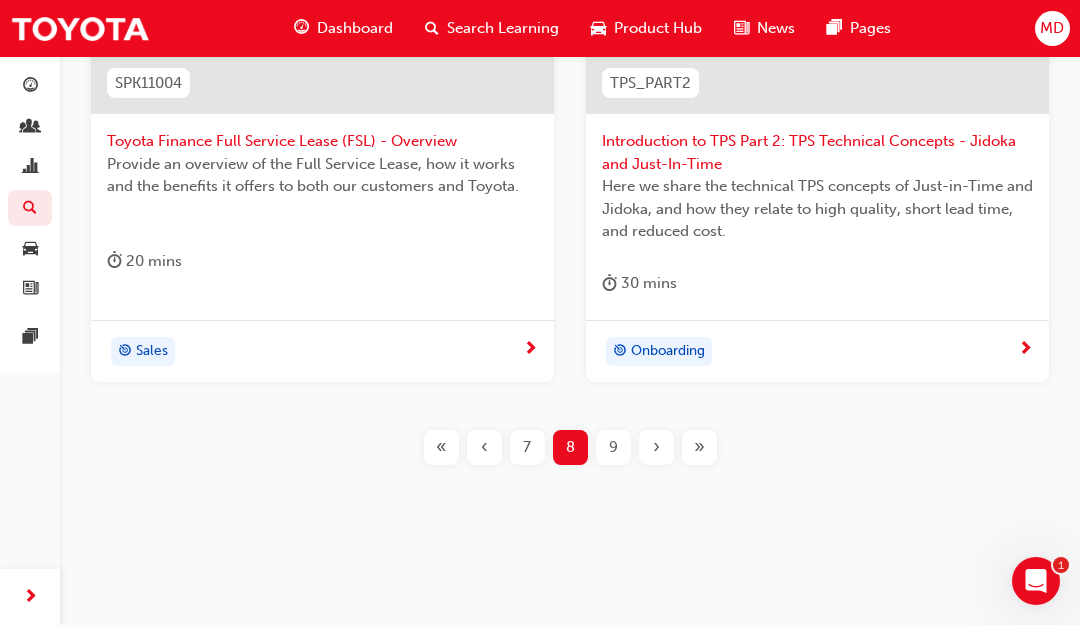 click on "9" at bounding box center [613, 447] 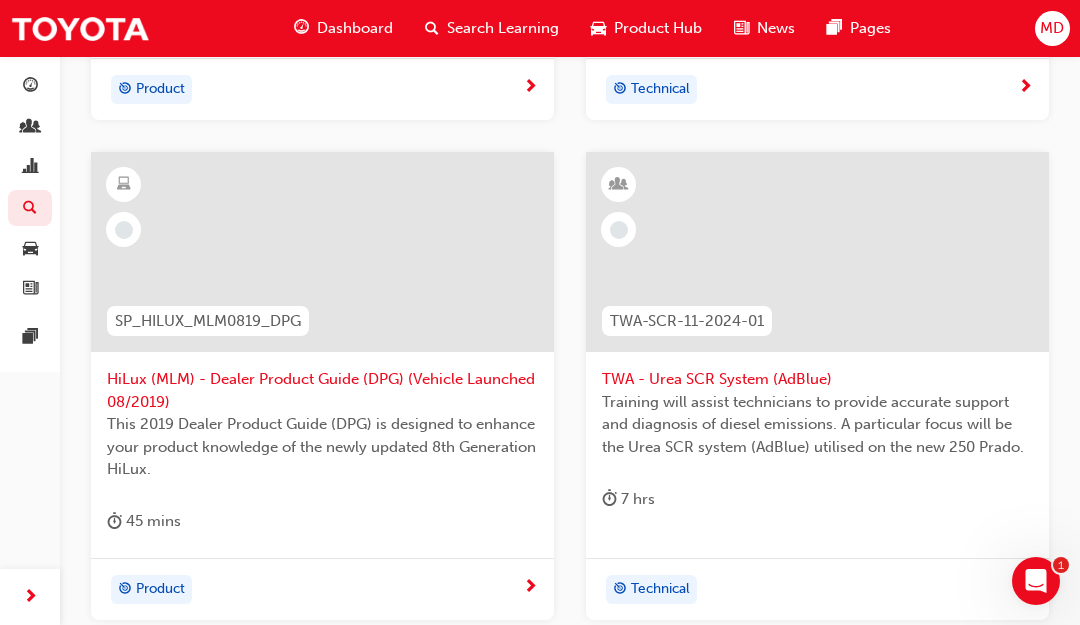 scroll, scrollTop: 786, scrollLeft: 0, axis: vertical 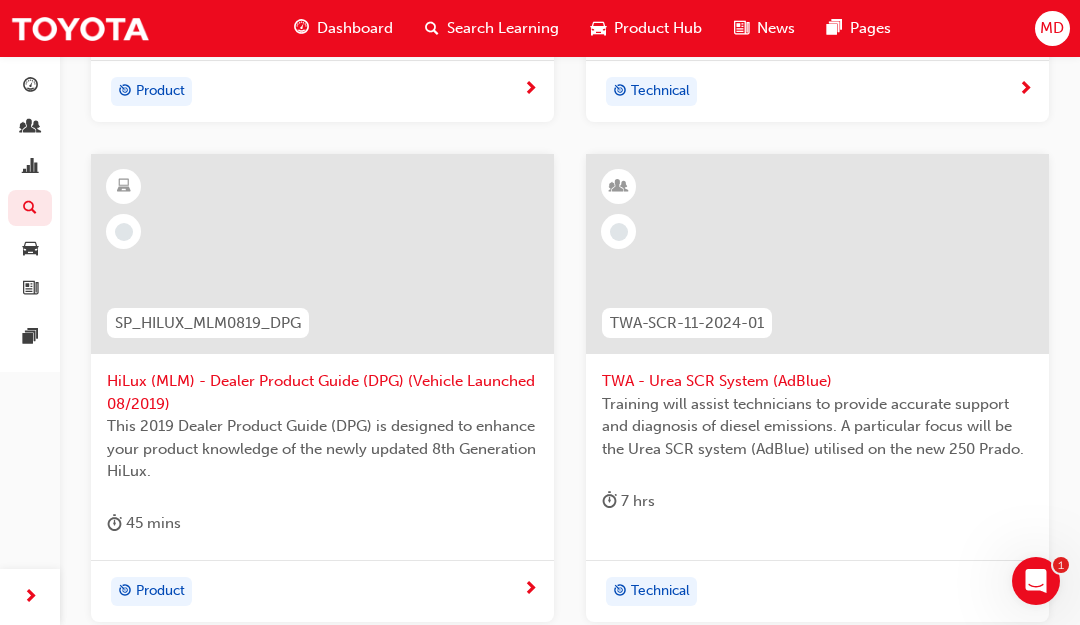 click on "TWA - Urea SCR System (AdBlue)" at bounding box center (817, 381) 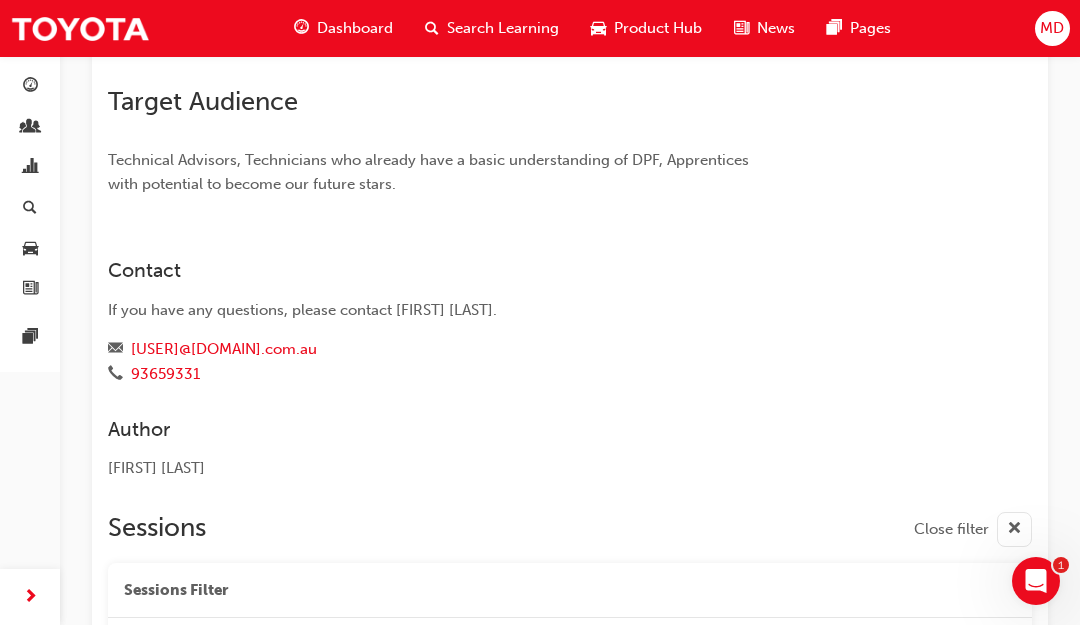 scroll, scrollTop: 985, scrollLeft: 0, axis: vertical 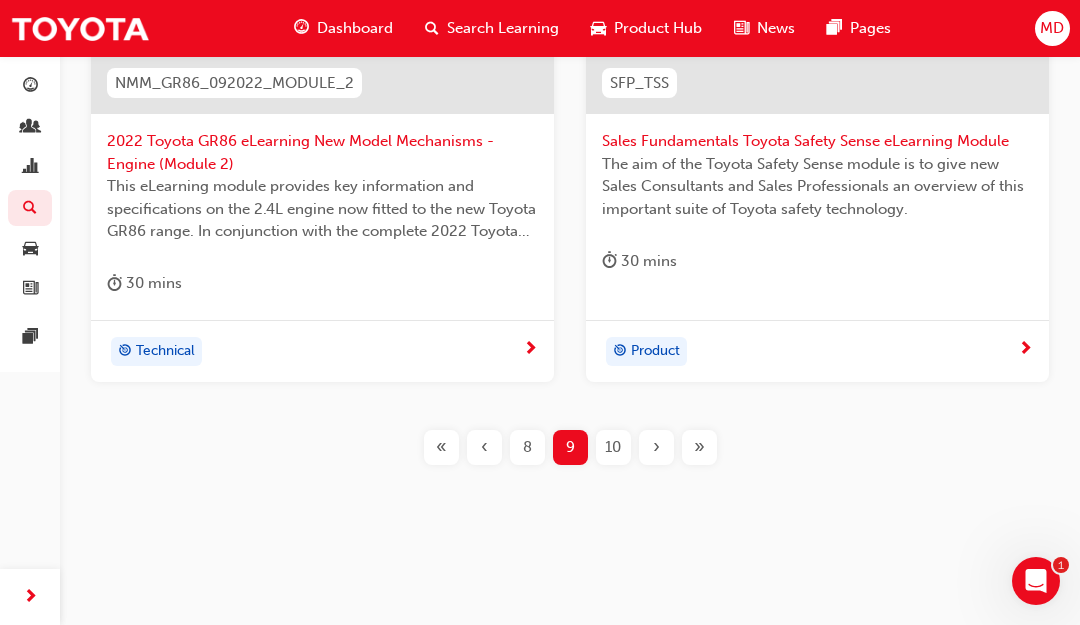 click on "10" at bounding box center (613, 447) 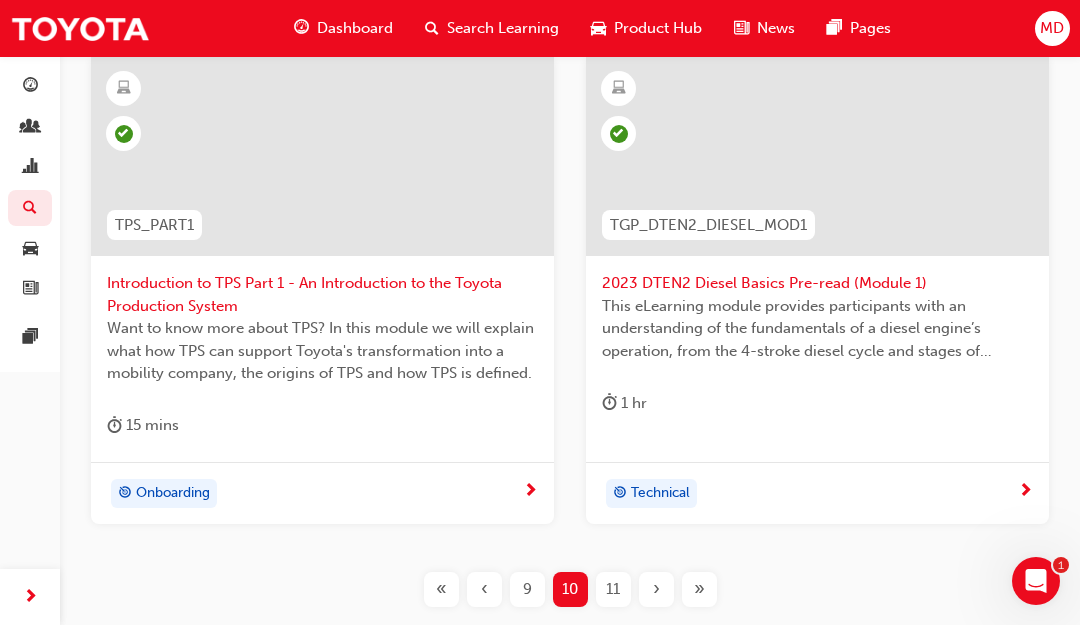 scroll, scrollTop: 1526, scrollLeft: 0, axis: vertical 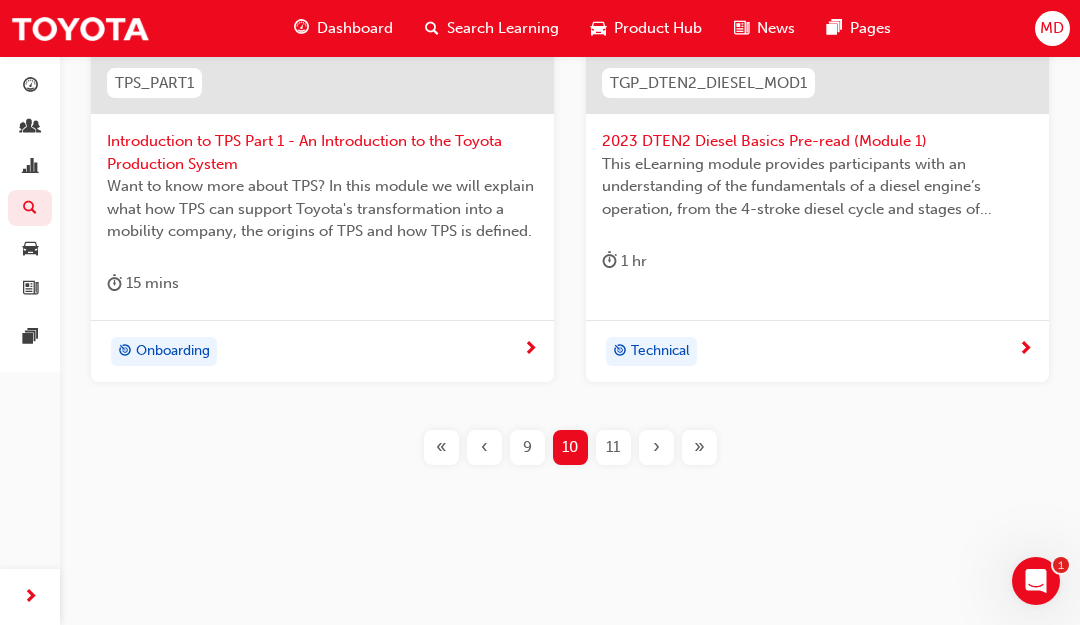click on "11" at bounding box center (613, 447) 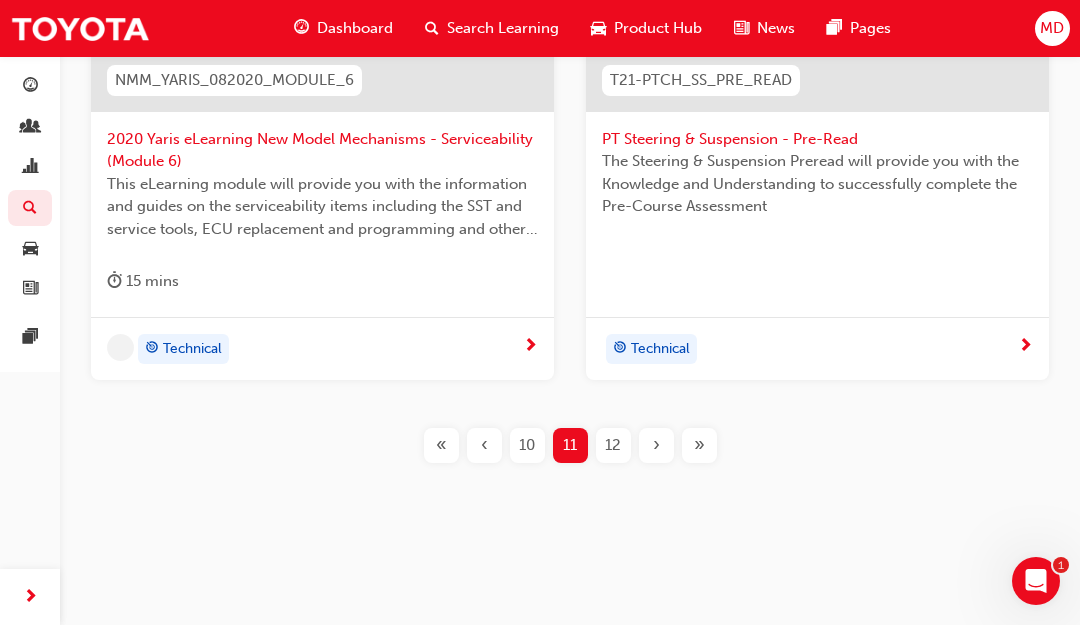 scroll, scrollTop: 1504, scrollLeft: 0, axis: vertical 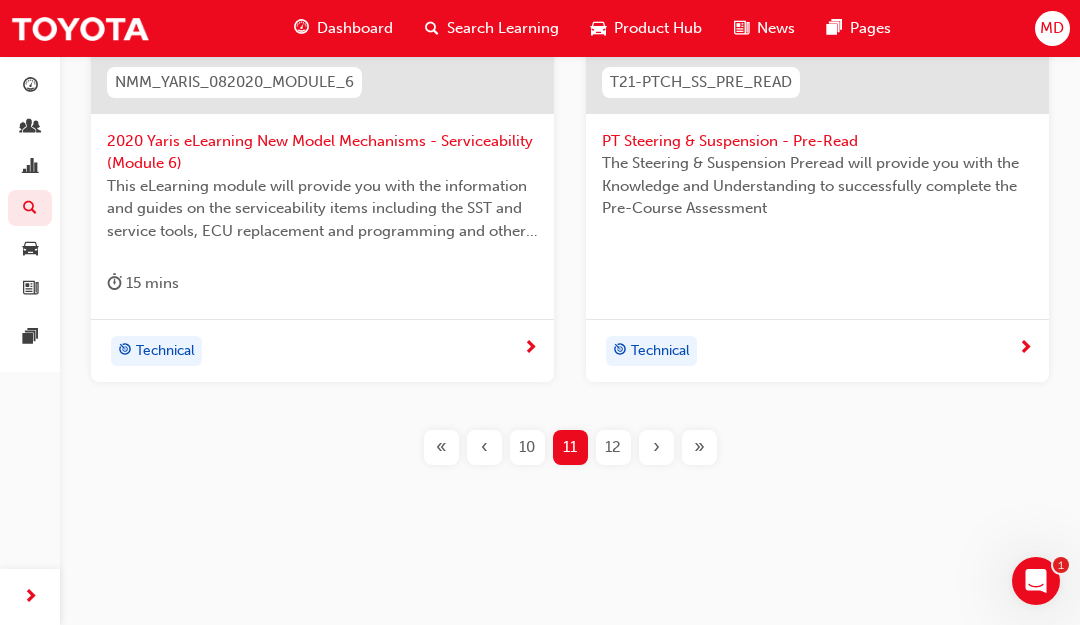 click on "12" at bounding box center (613, 447) 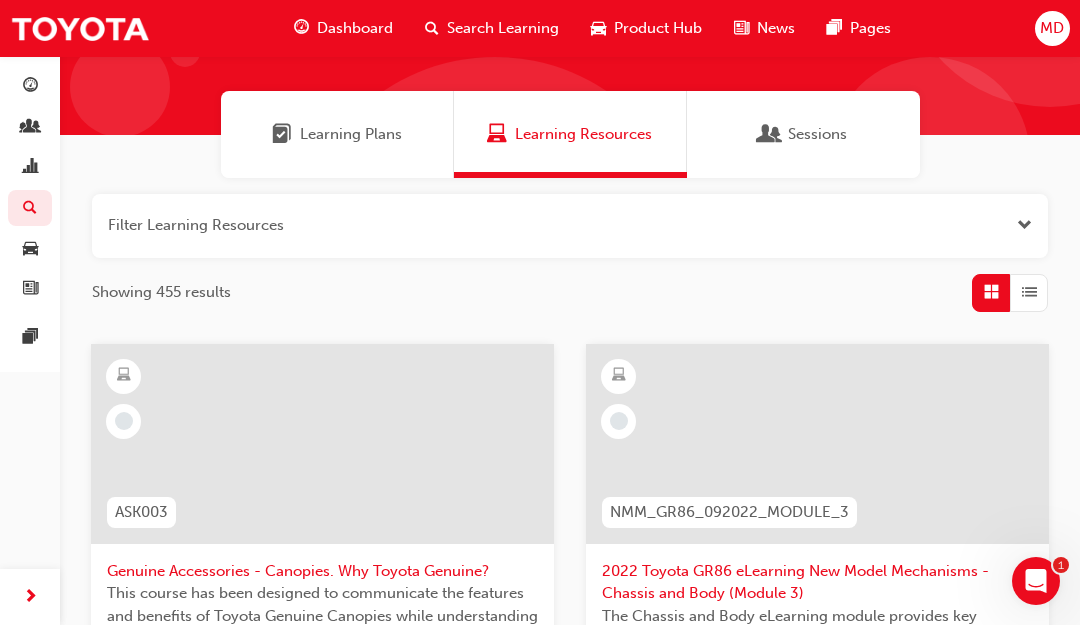 scroll, scrollTop: 0, scrollLeft: 0, axis: both 